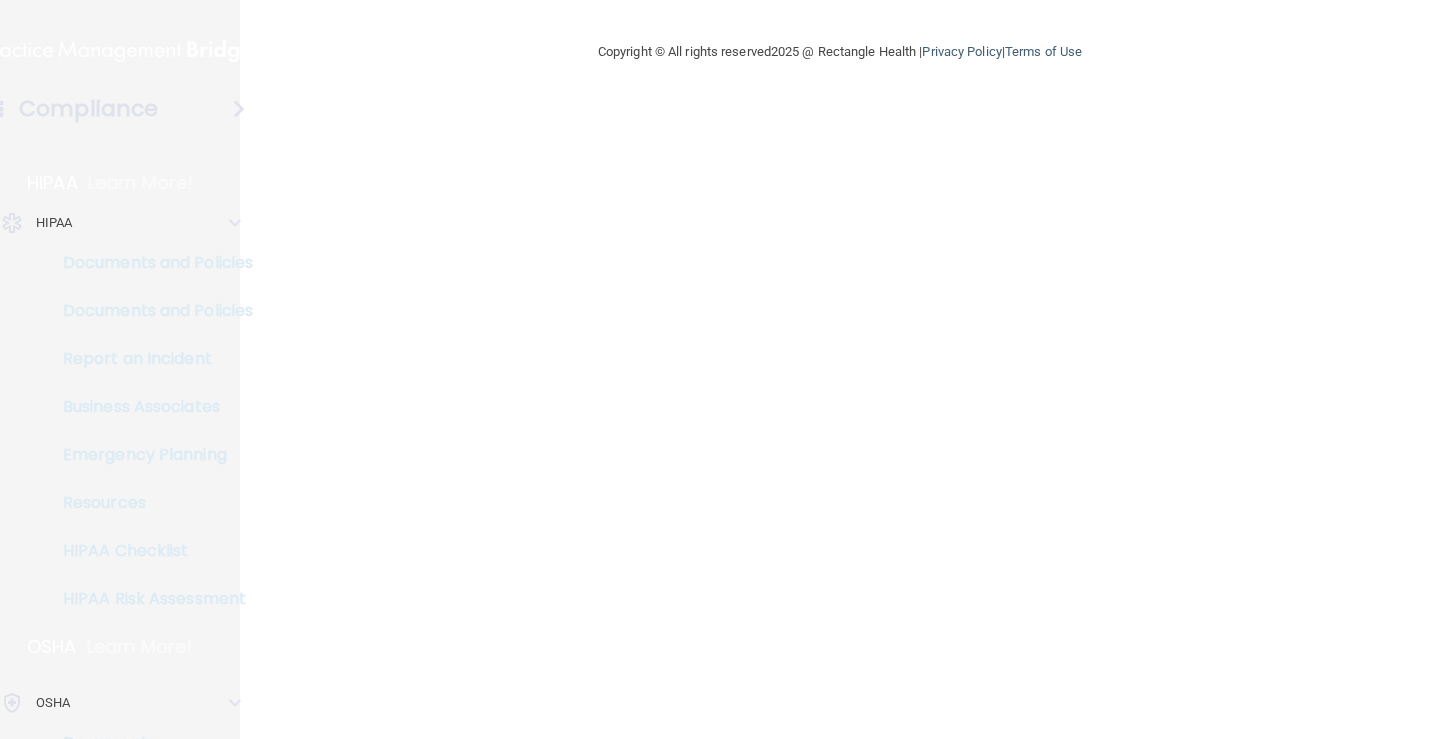 scroll, scrollTop: 0, scrollLeft: 0, axis: both 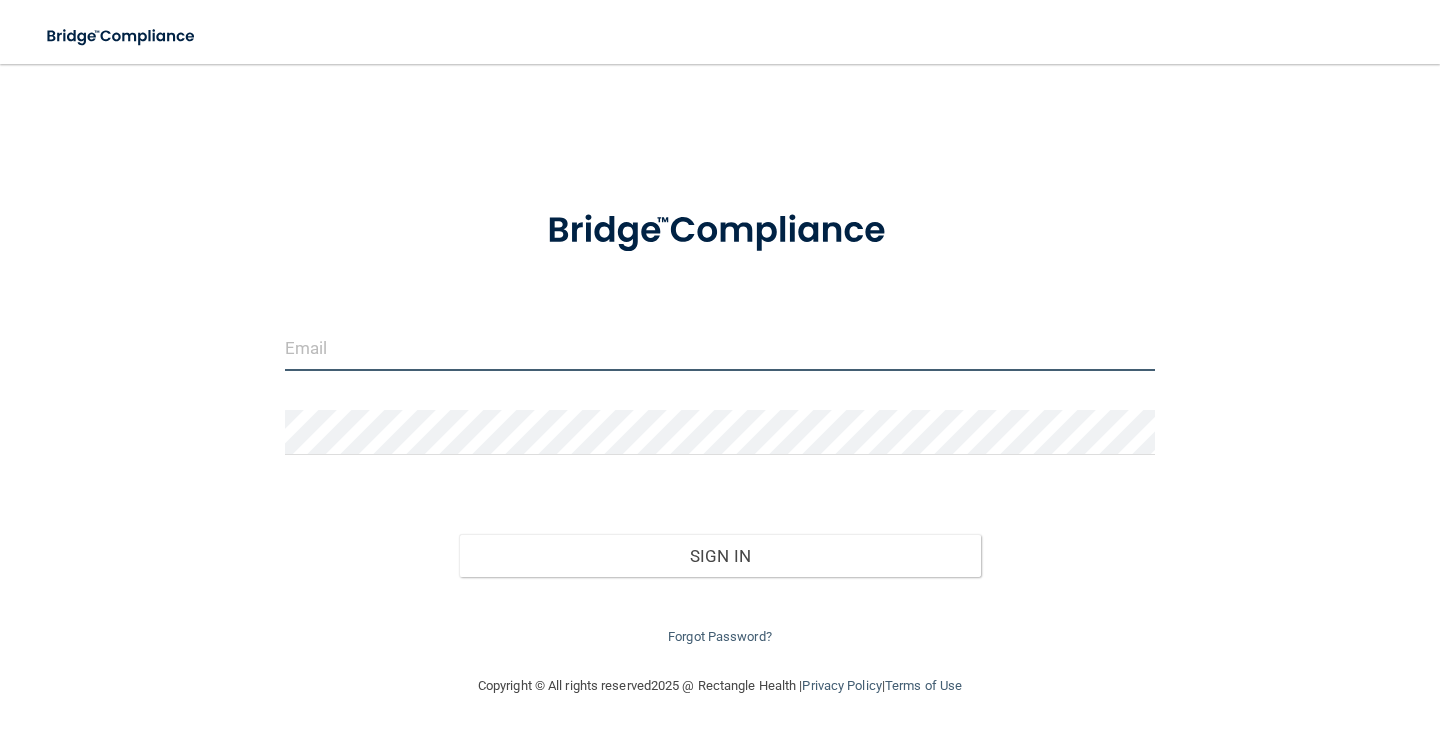 click at bounding box center [720, 348] 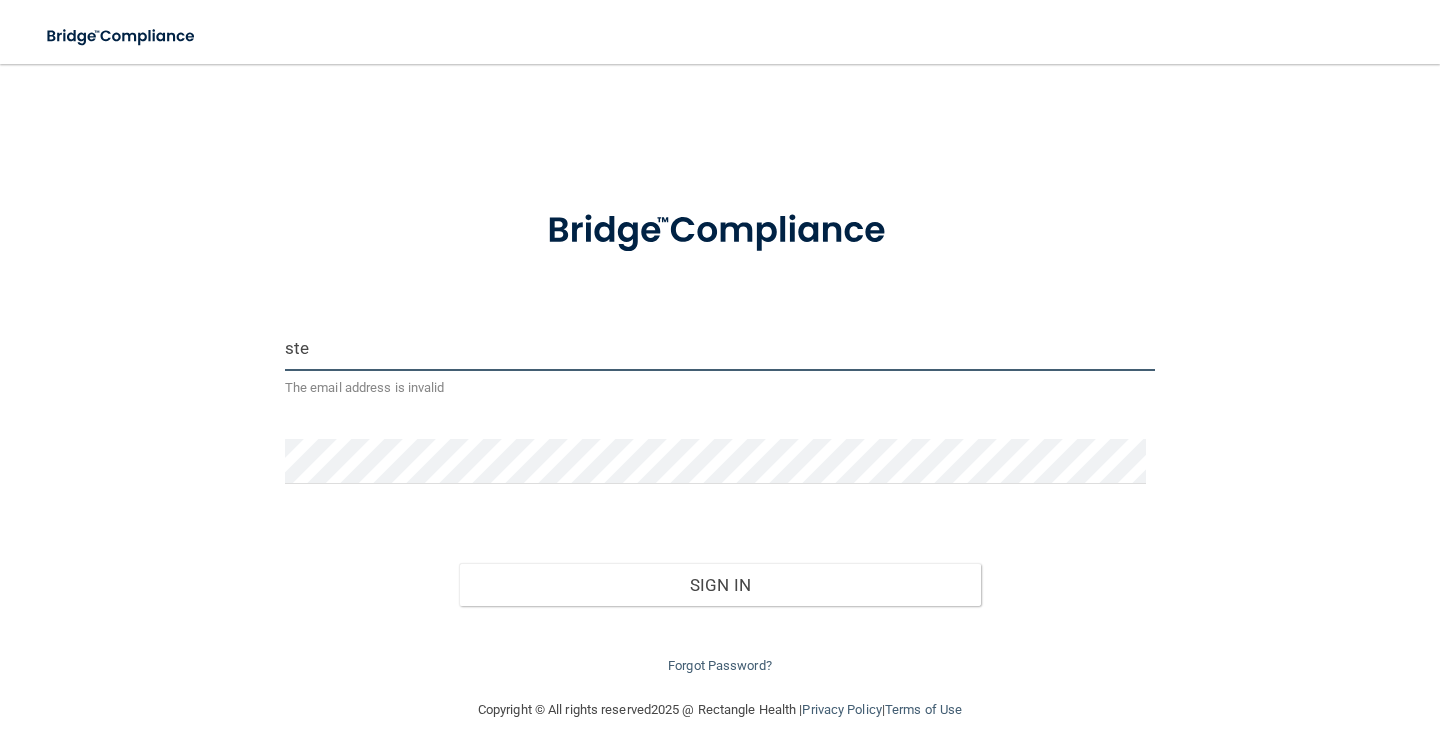 type on "[EMAIL_ADDRESS][DOMAIN_NAME]" 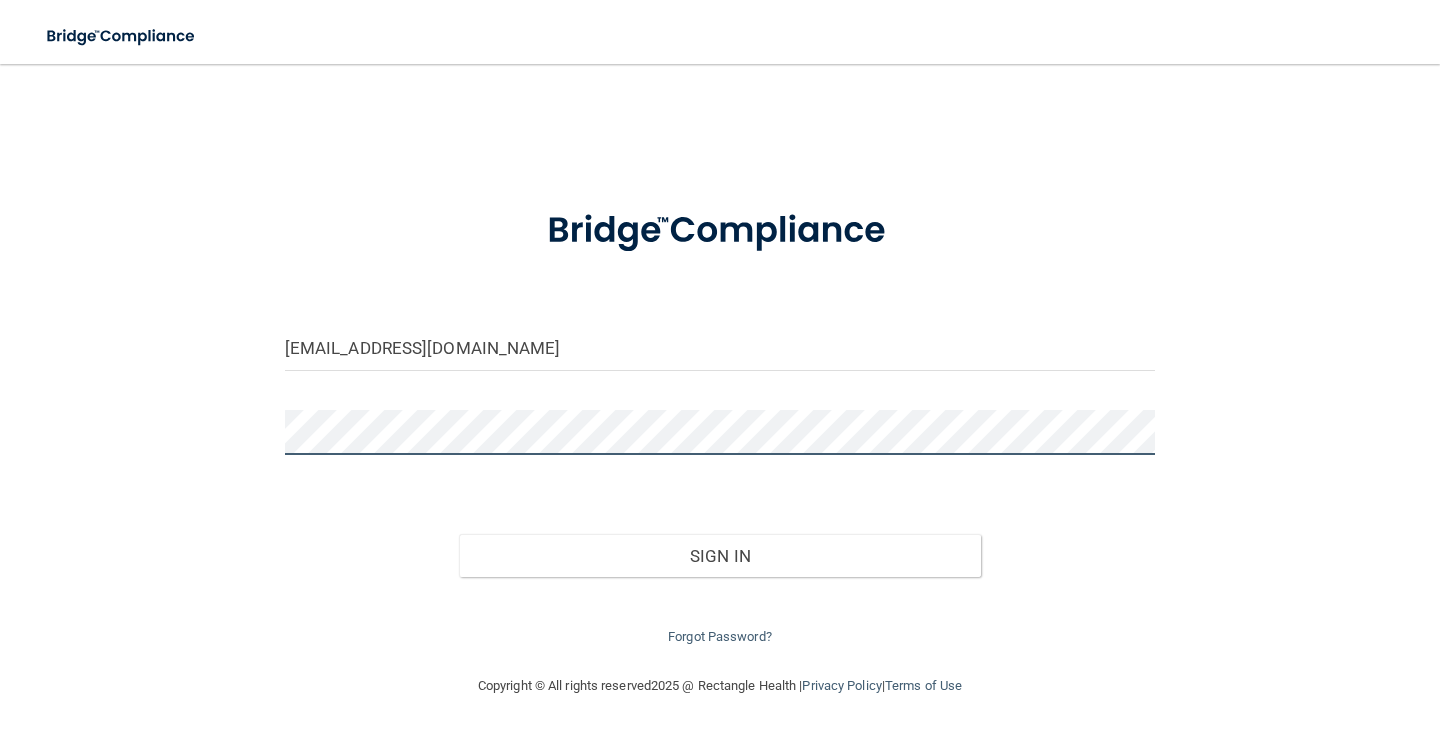 click on "[EMAIL_ADDRESS][DOMAIN_NAME]                                    Invalid email/password.     You don't have permission to access that page.       Sign In            Forgot Password?" at bounding box center [720, 369] 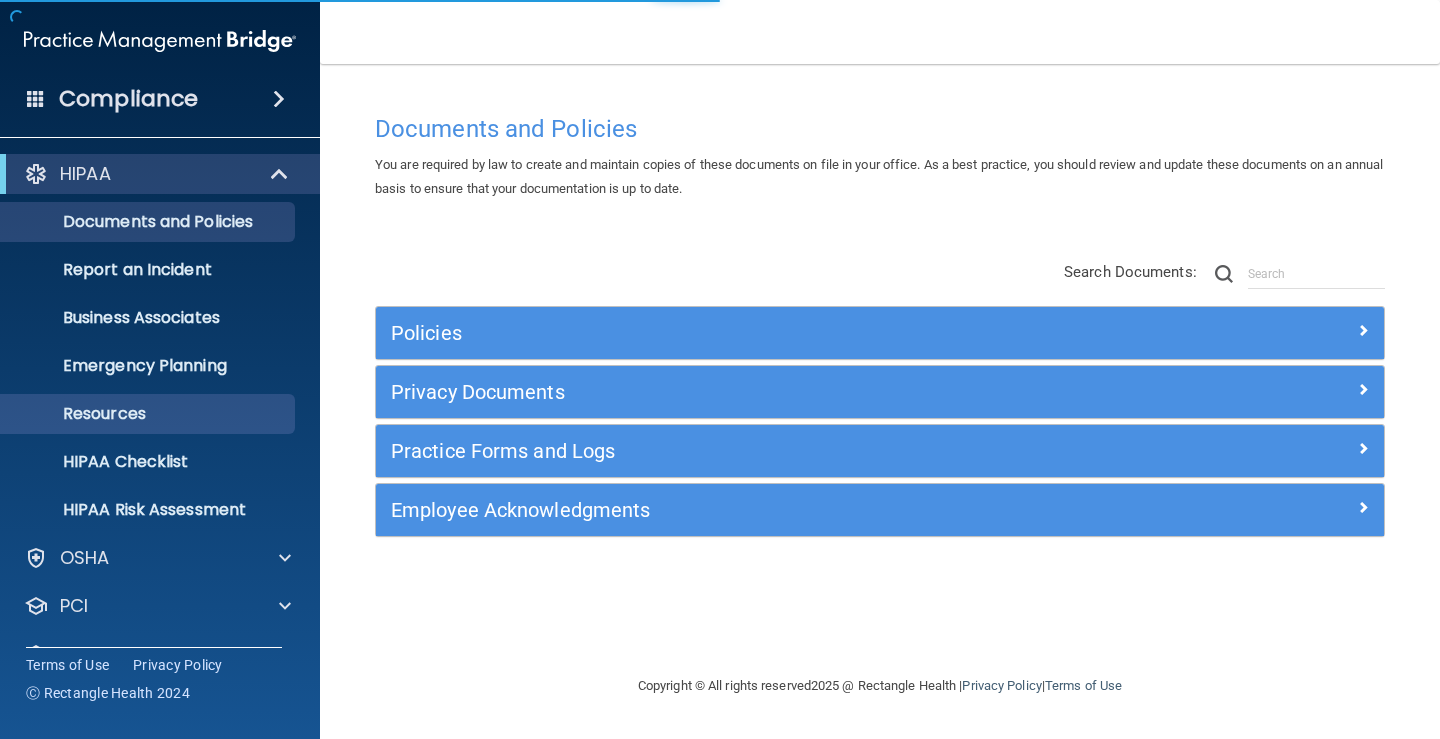 scroll, scrollTop: 91, scrollLeft: 0, axis: vertical 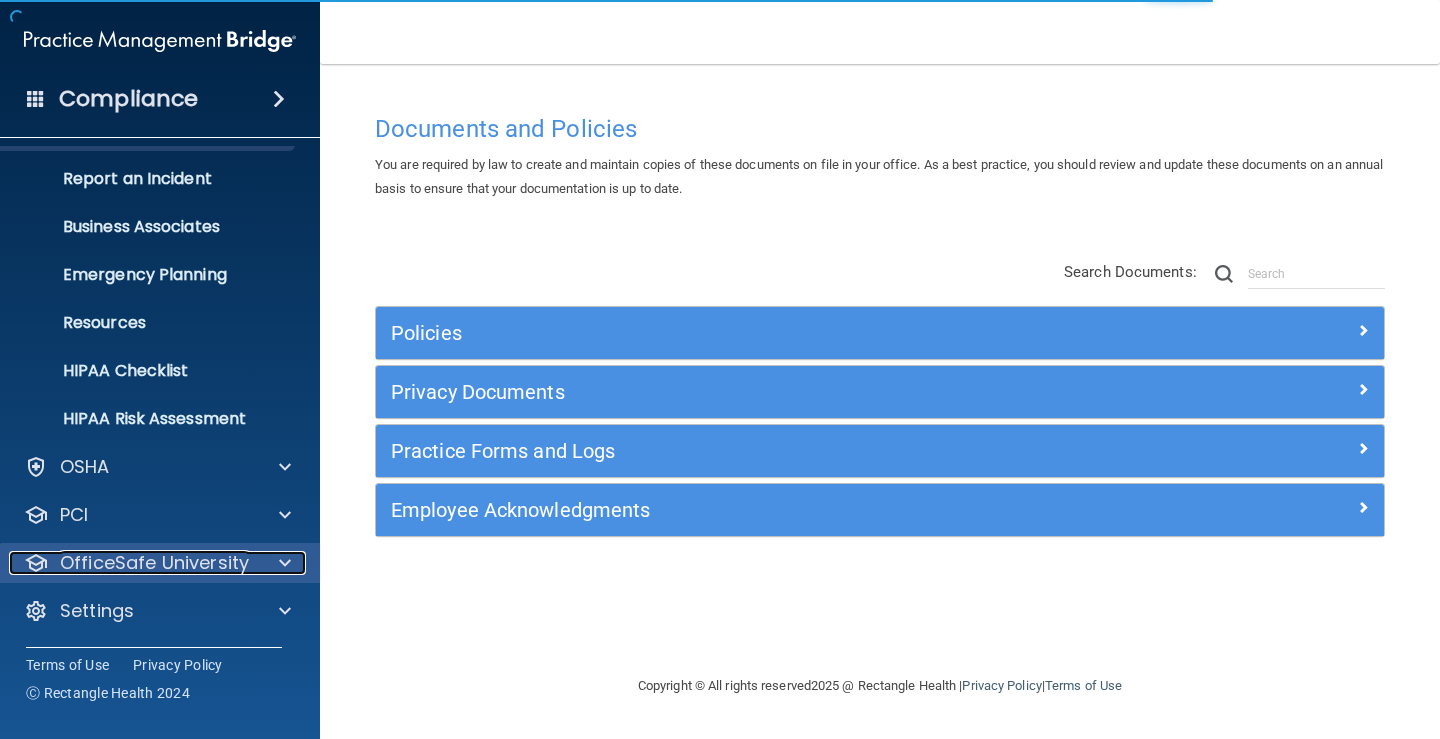 click on "OfficeSafe University" at bounding box center (133, 563) 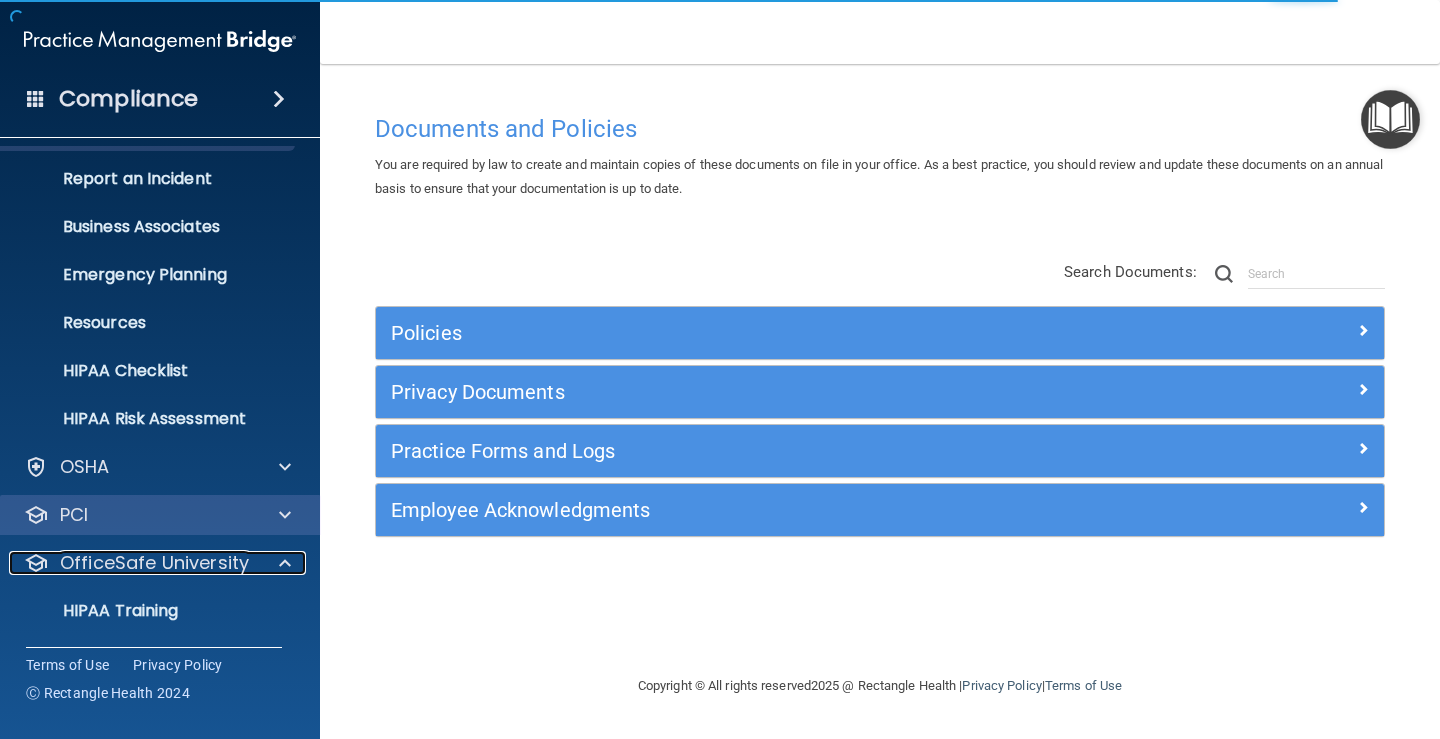 scroll, scrollTop: 191, scrollLeft: 0, axis: vertical 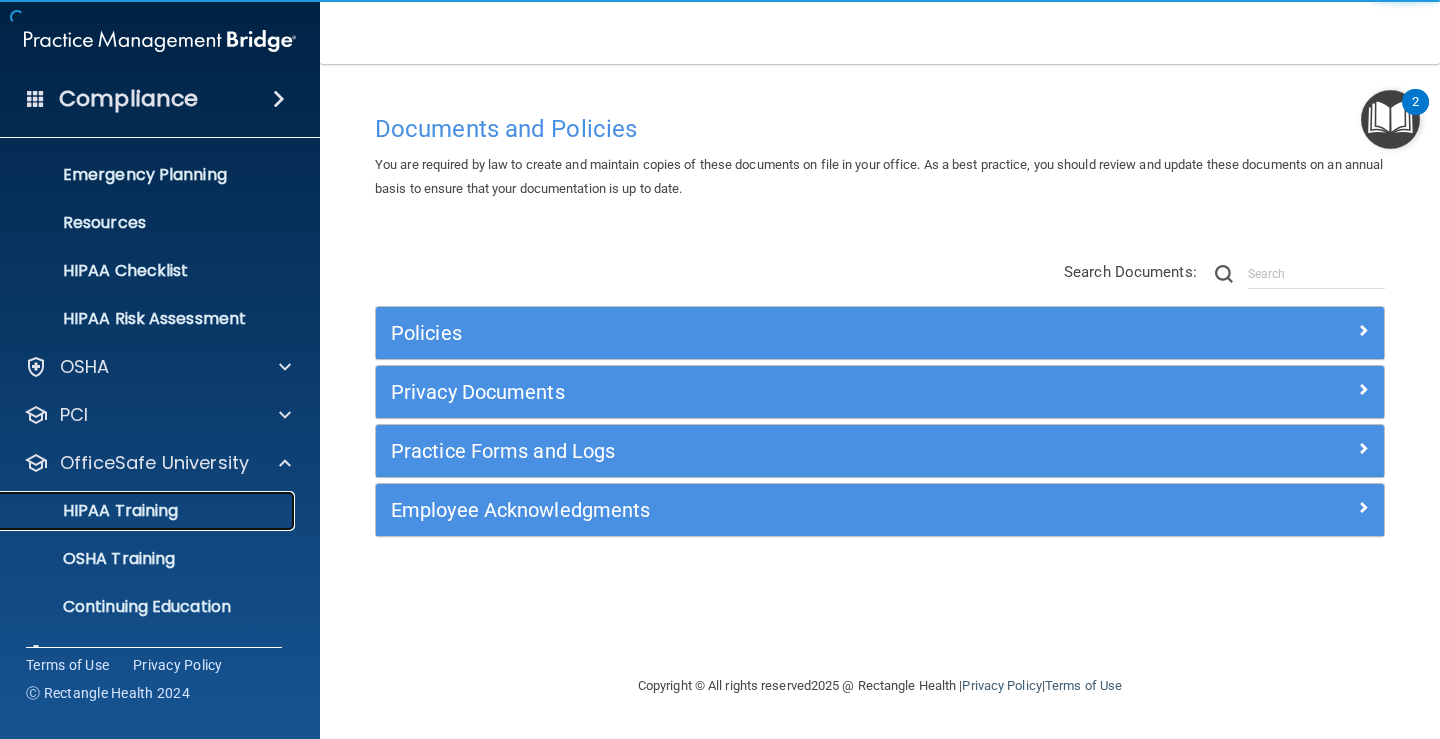 click on "HIPAA Training" at bounding box center (149, 511) 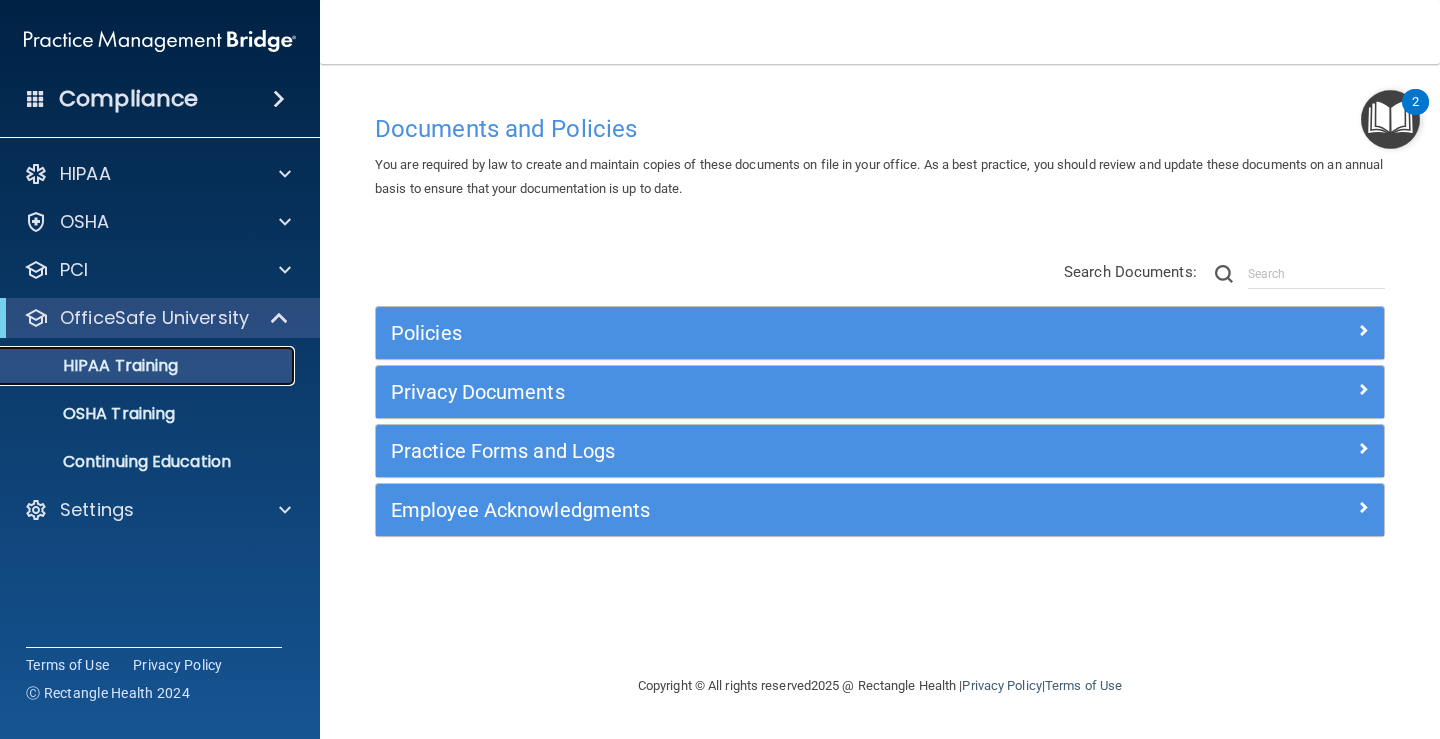 scroll, scrollTop: 0, scrollLeft: 0, axis: both 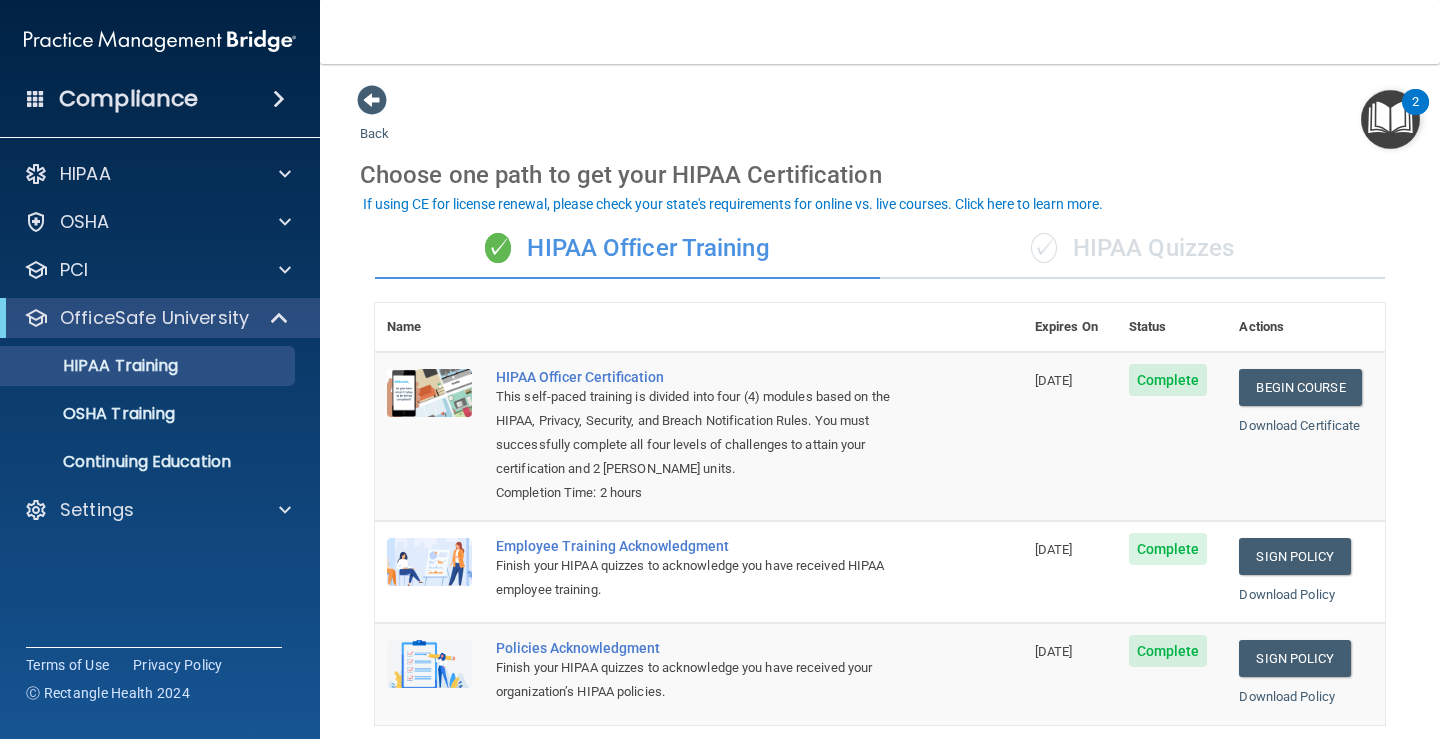 click on "✓   HIPAA Quizzes" at bounding box center [1132, 249] 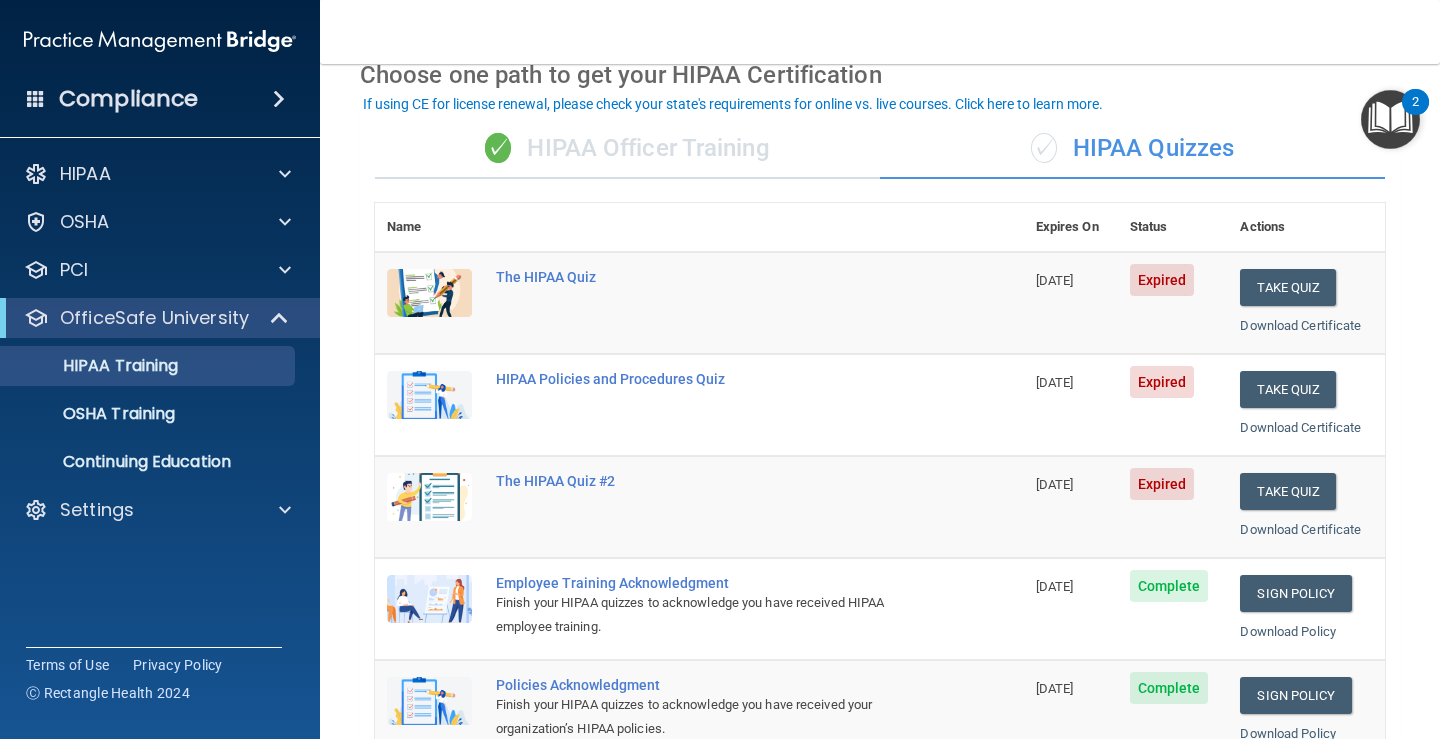 scroll, scrollTop: 200, scrollLeft: 0, axis: vertical 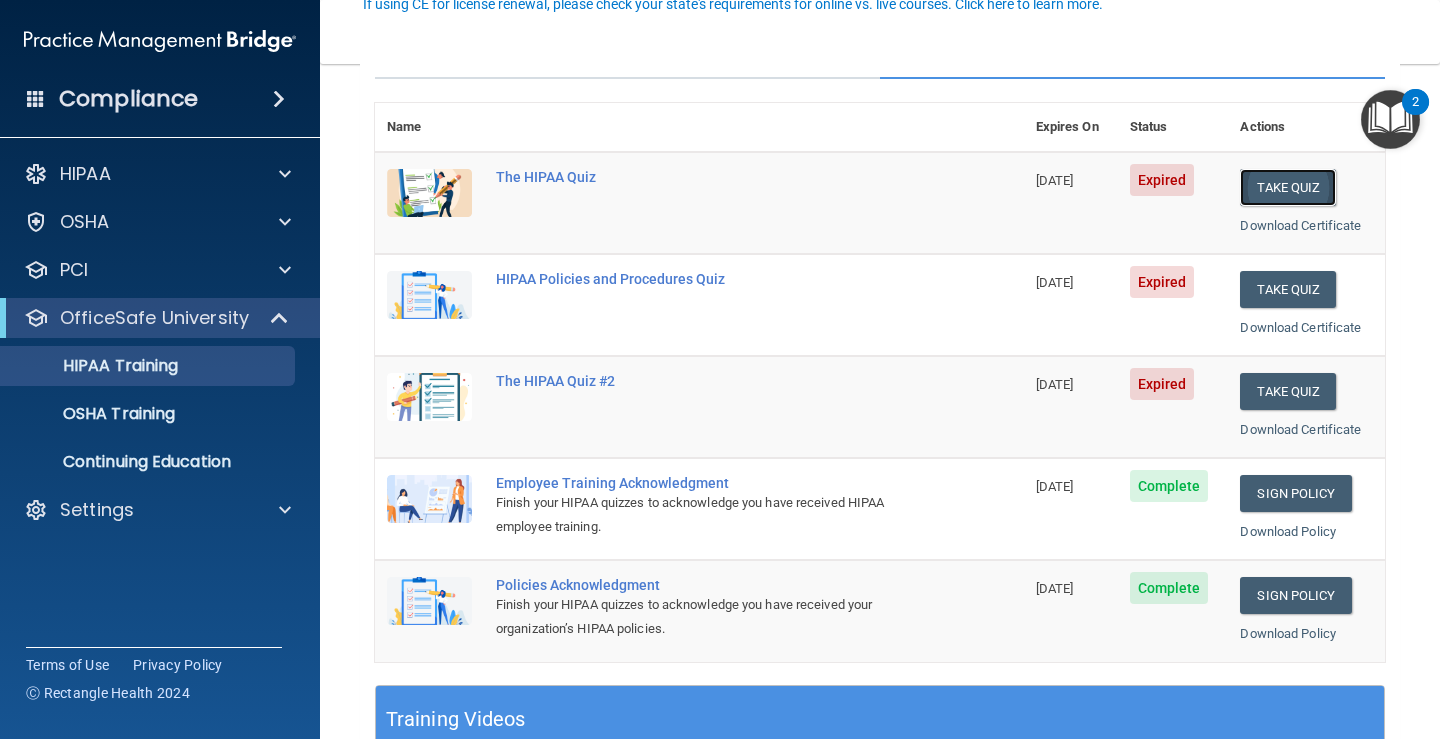 click on "Take Quiz" at bounding box center (1288, 187) 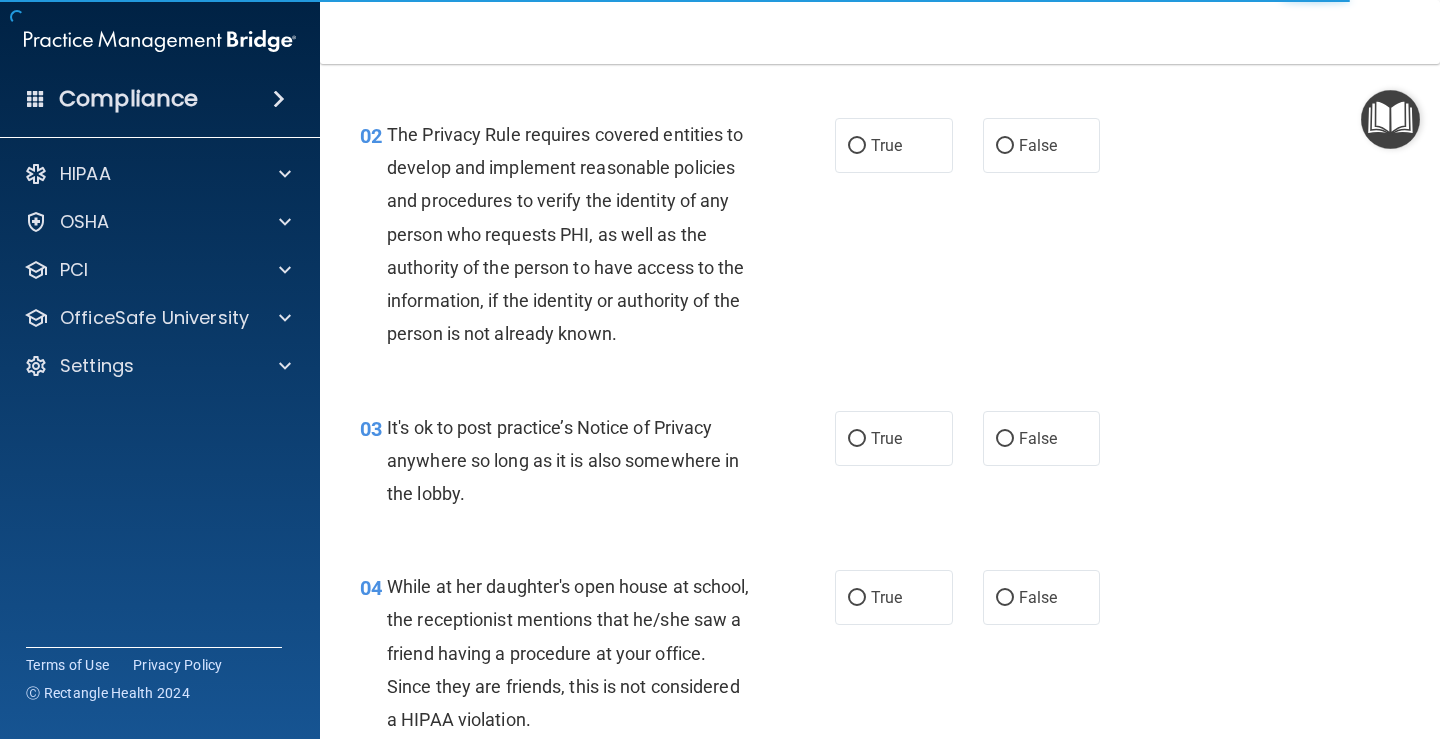 scroll, scrollTop: 0, scrollLeft: 0, axis: both 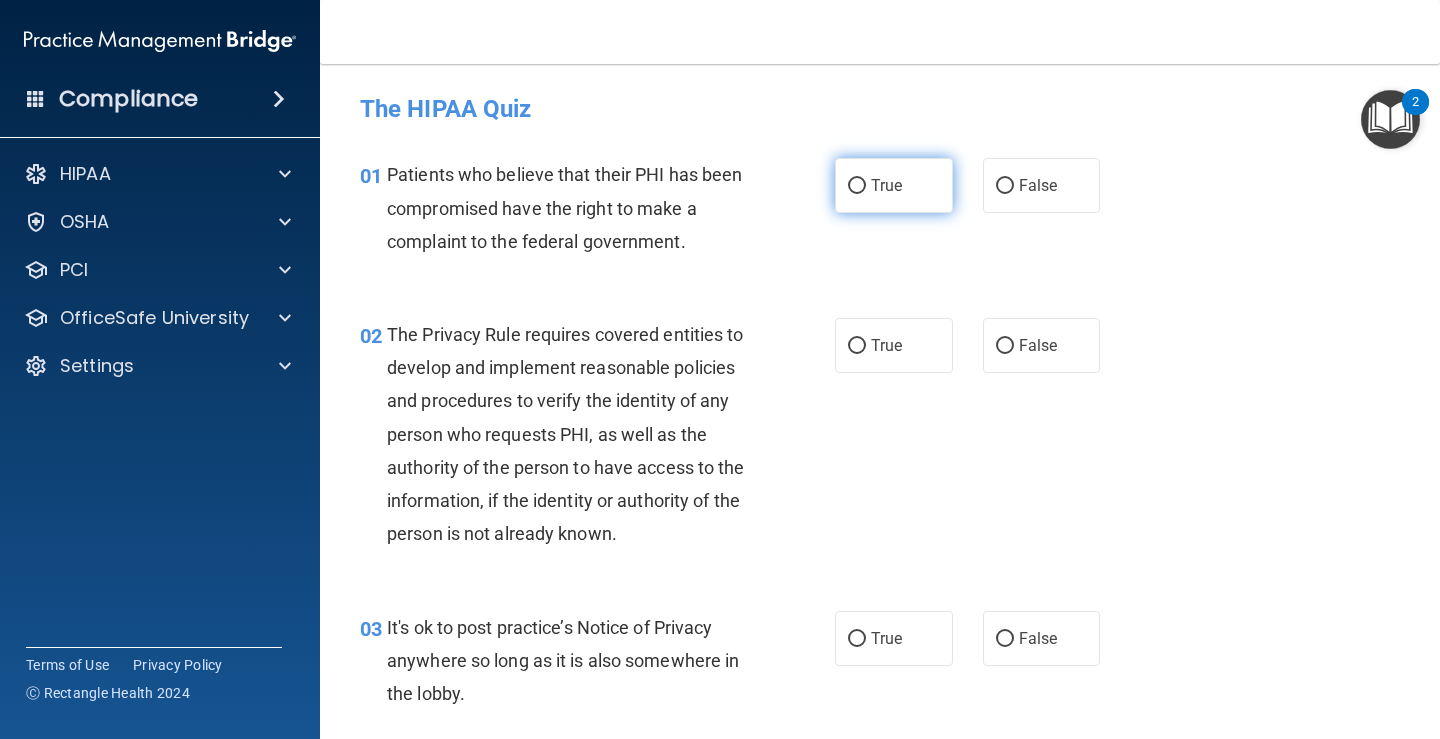 click on "True" at bounding box center [857, 186] 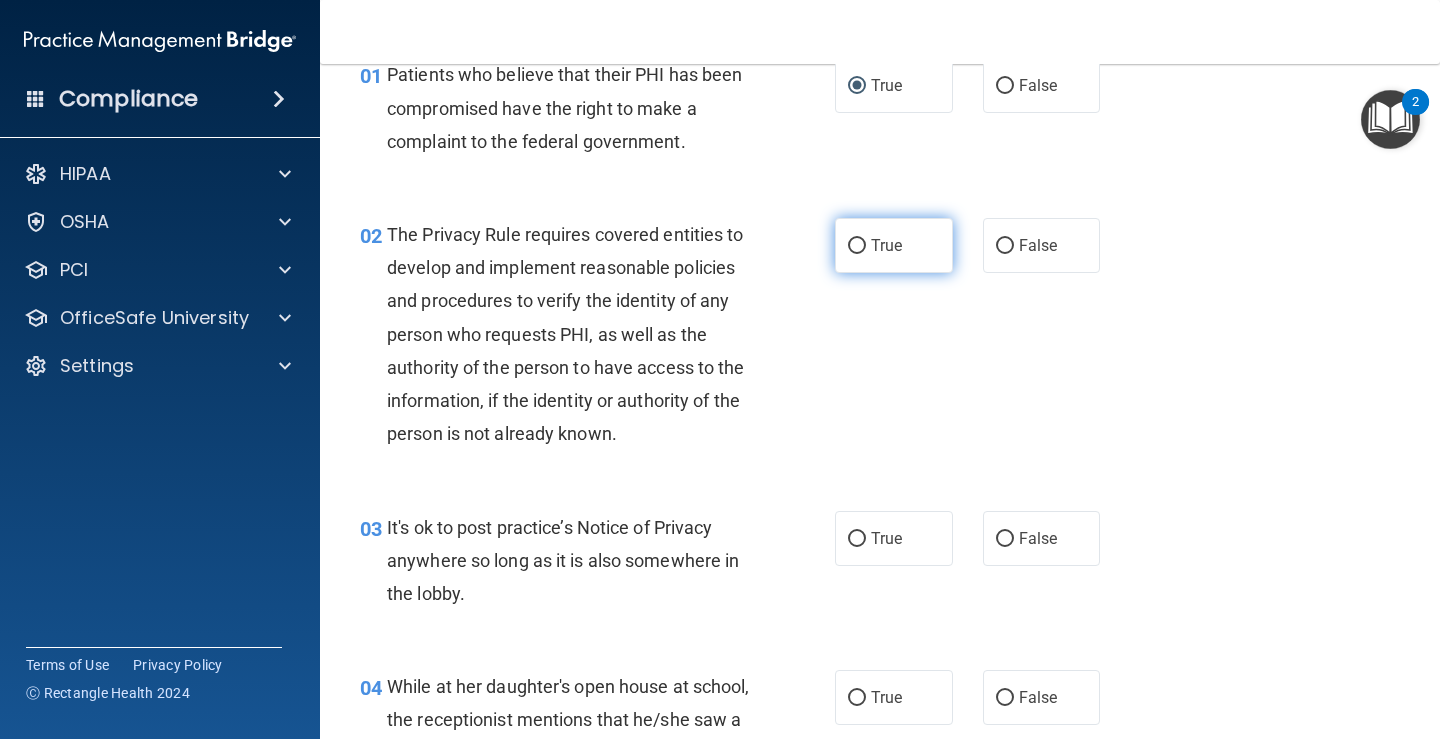 scroll, scrollTop: 200, scrollLeft: 0, axis: vertical 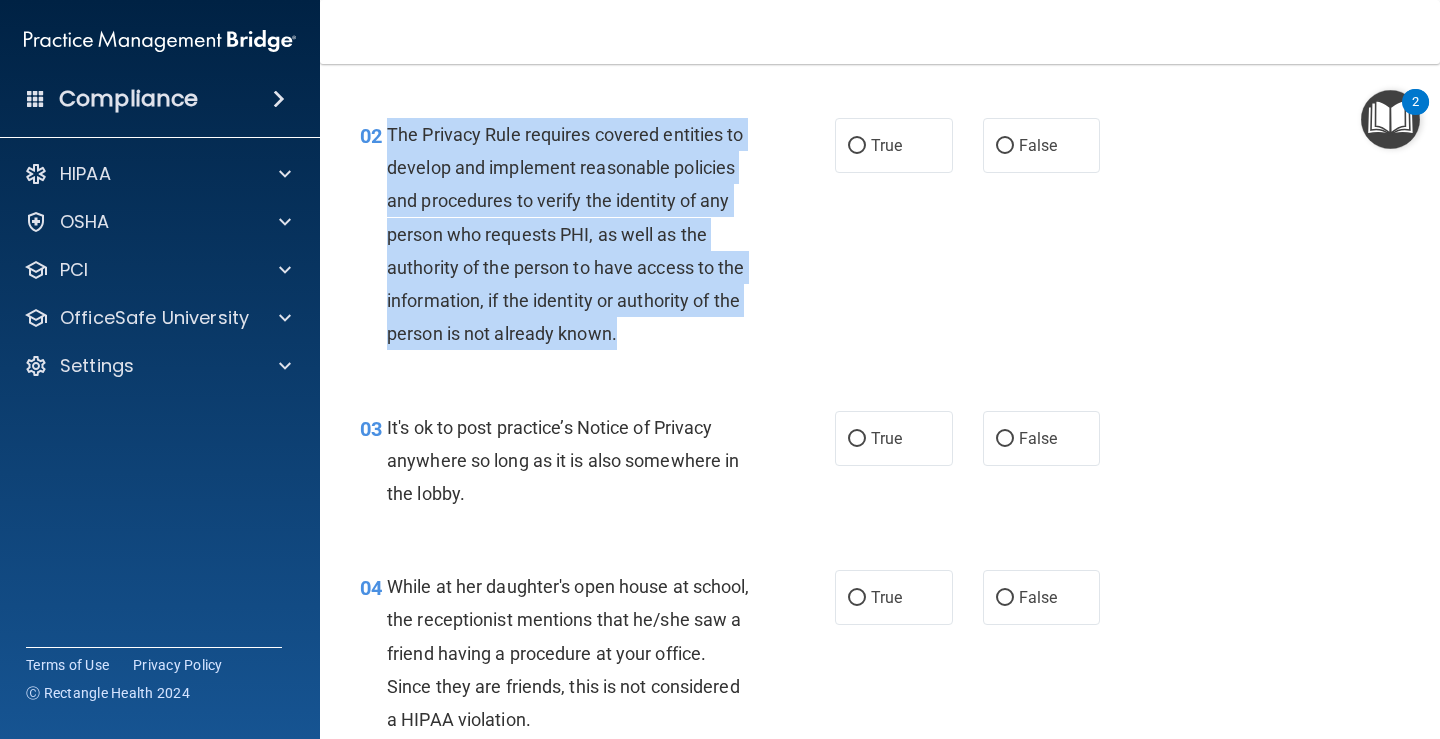 drag, startPoint x: 672, startPoint y: 339, endPoint x: 387, endPoint y: 142, distance: 346.45923 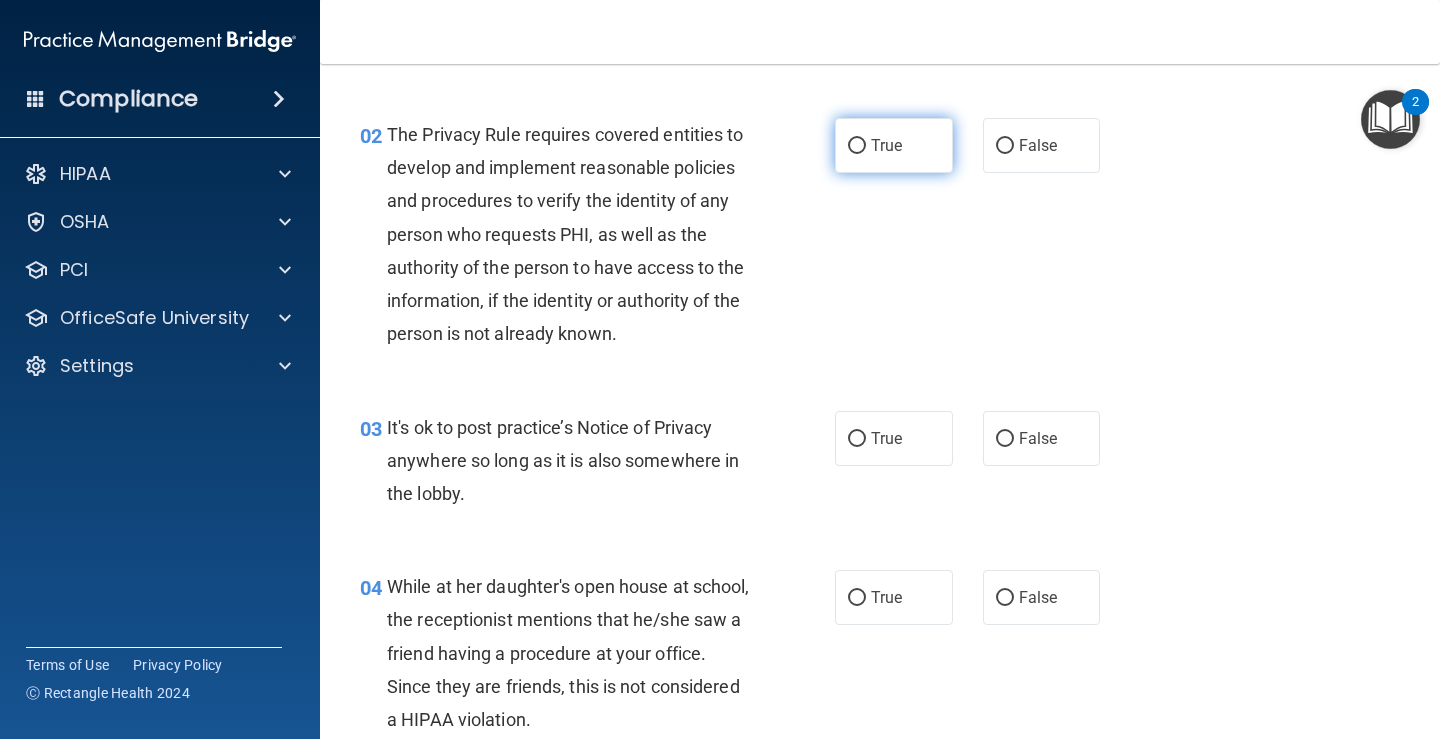 click on "True" at bounding box center [886, 145] 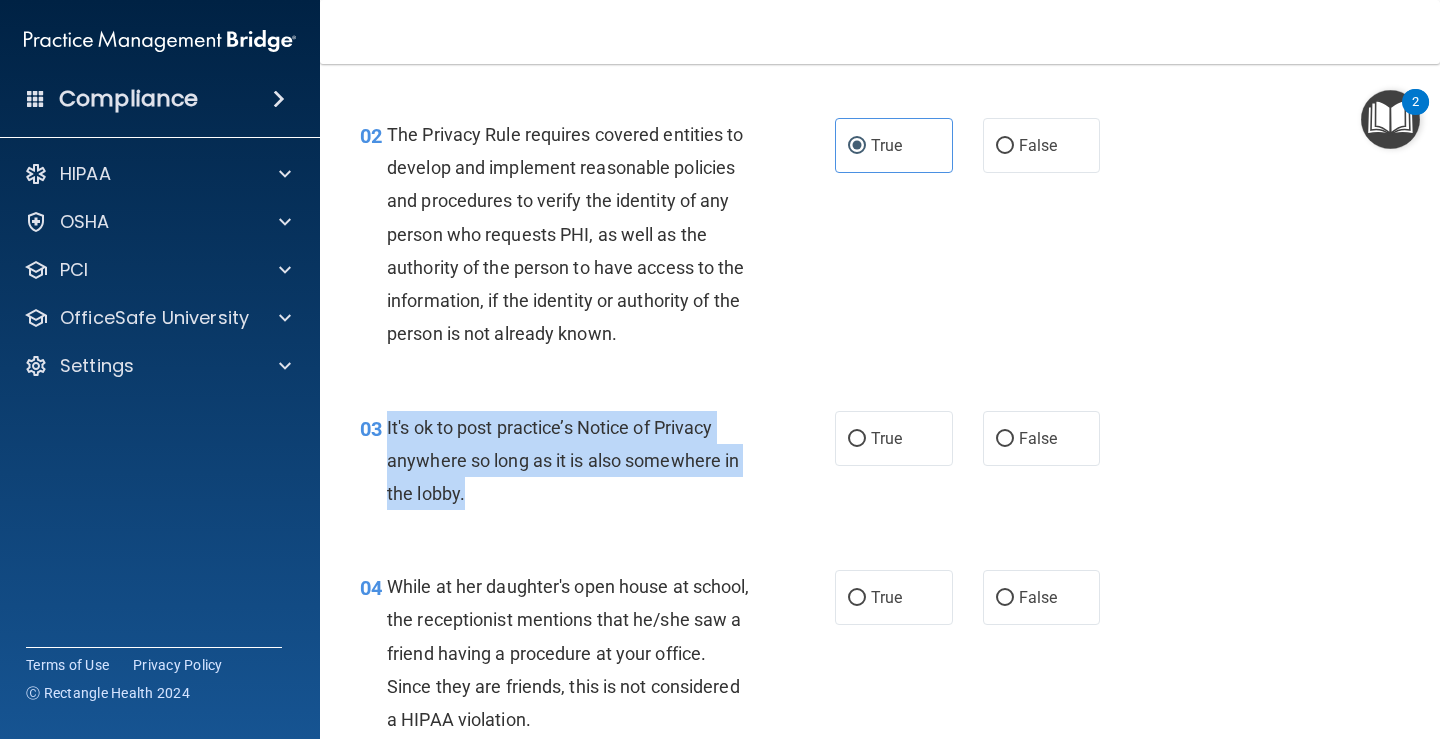 drag, startPoint x: 472, startPoint y: 489, endPoint x: 388, endPoint y: 428, distance: 103.81233 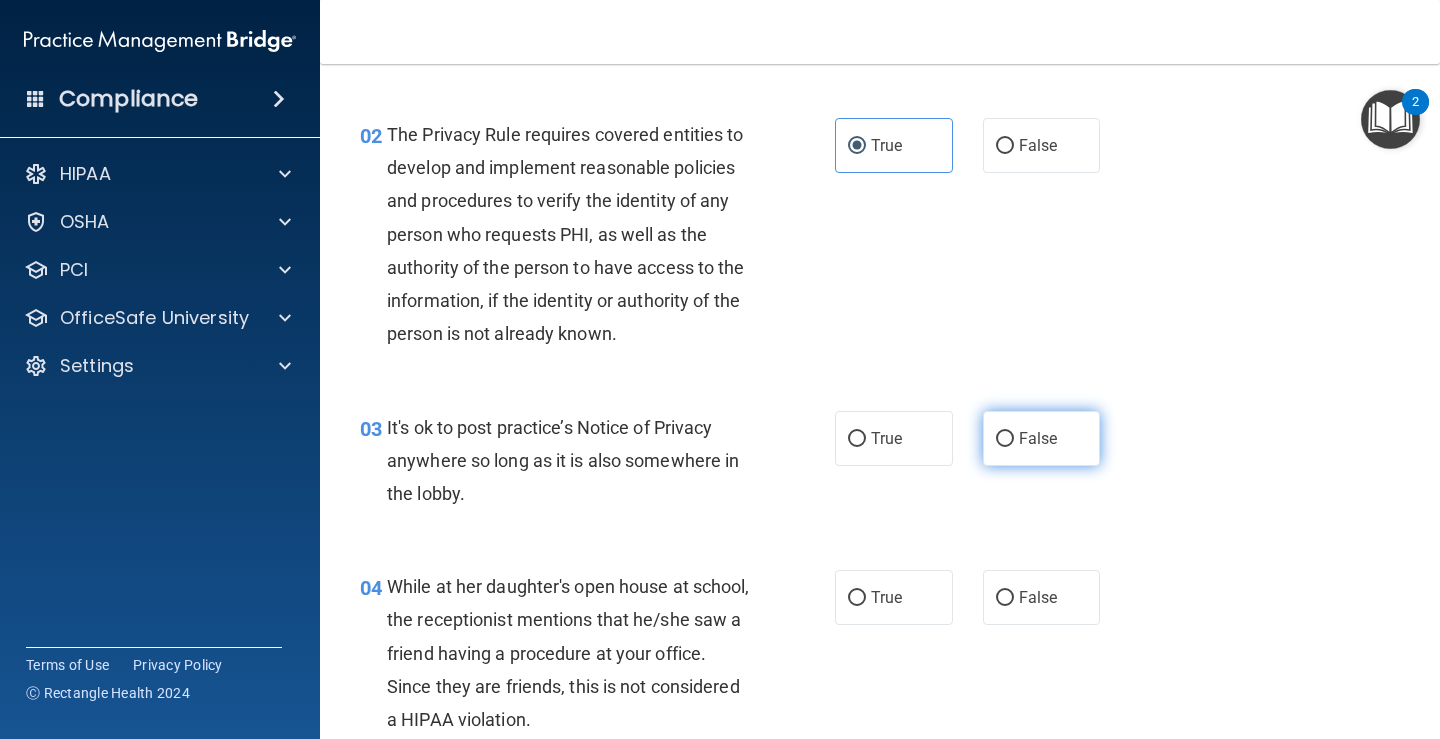 click on "False" at bounding box center [1042, 438] 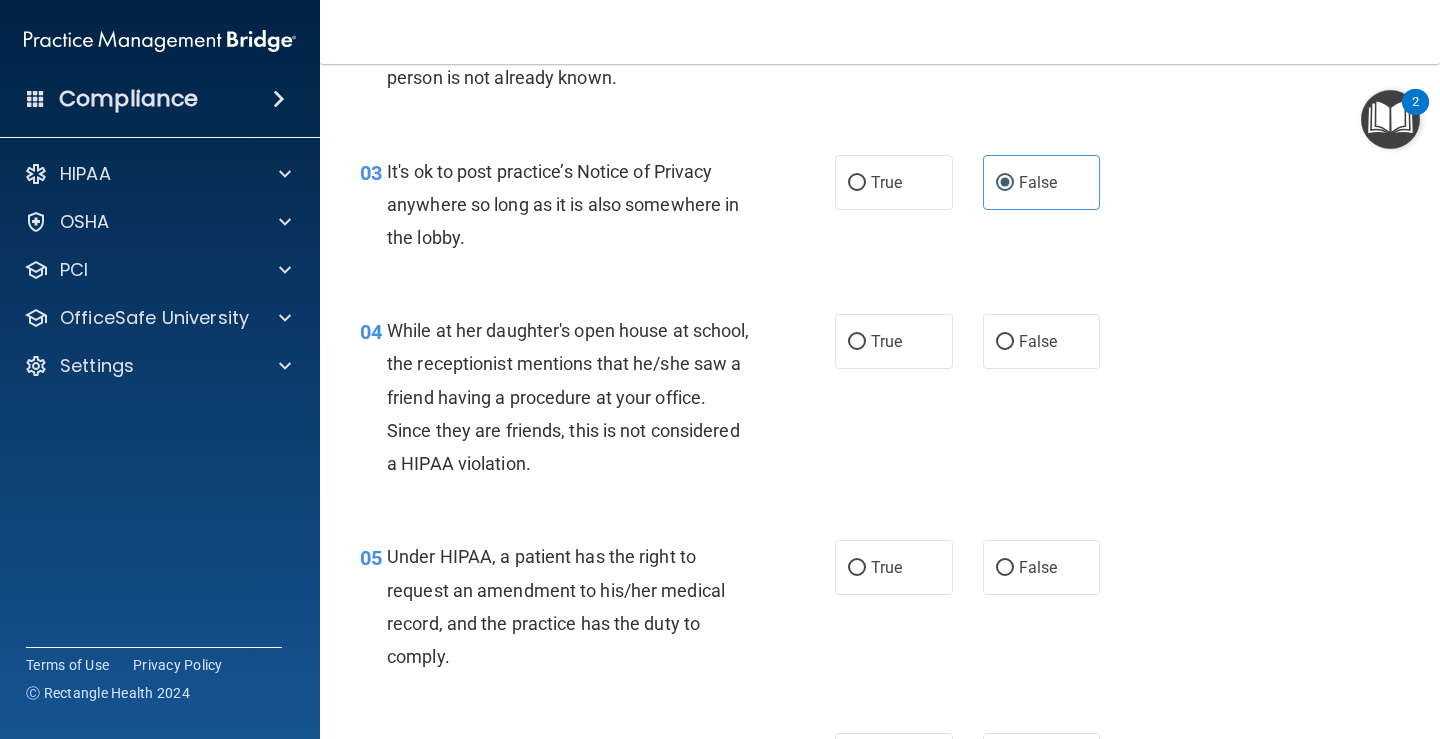 scroll, scrollTop: 500, scrollLeft: 0, axis: vertical 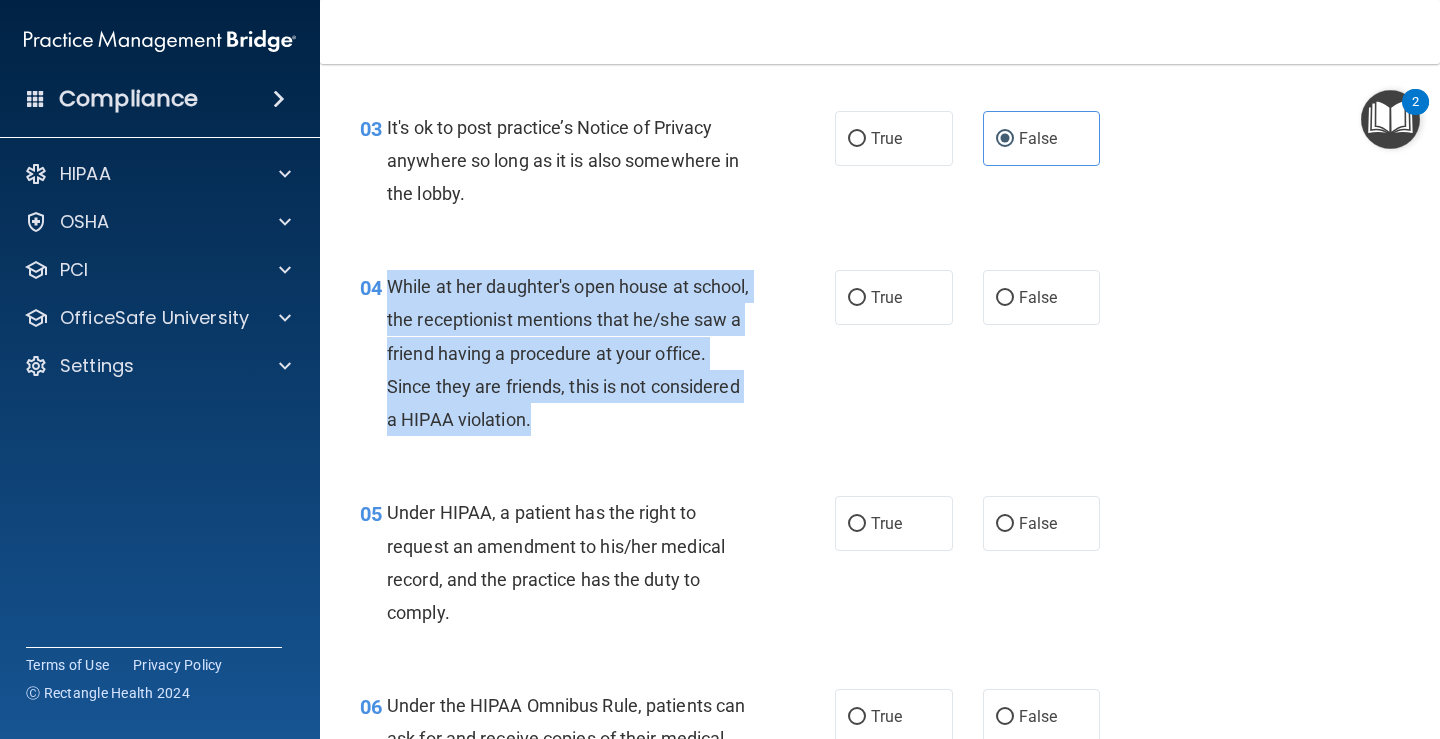 drag, startPoint x: 652, startPoint y: 418, endPoint x: 386, endPoint y: 292, distance: 294.33313 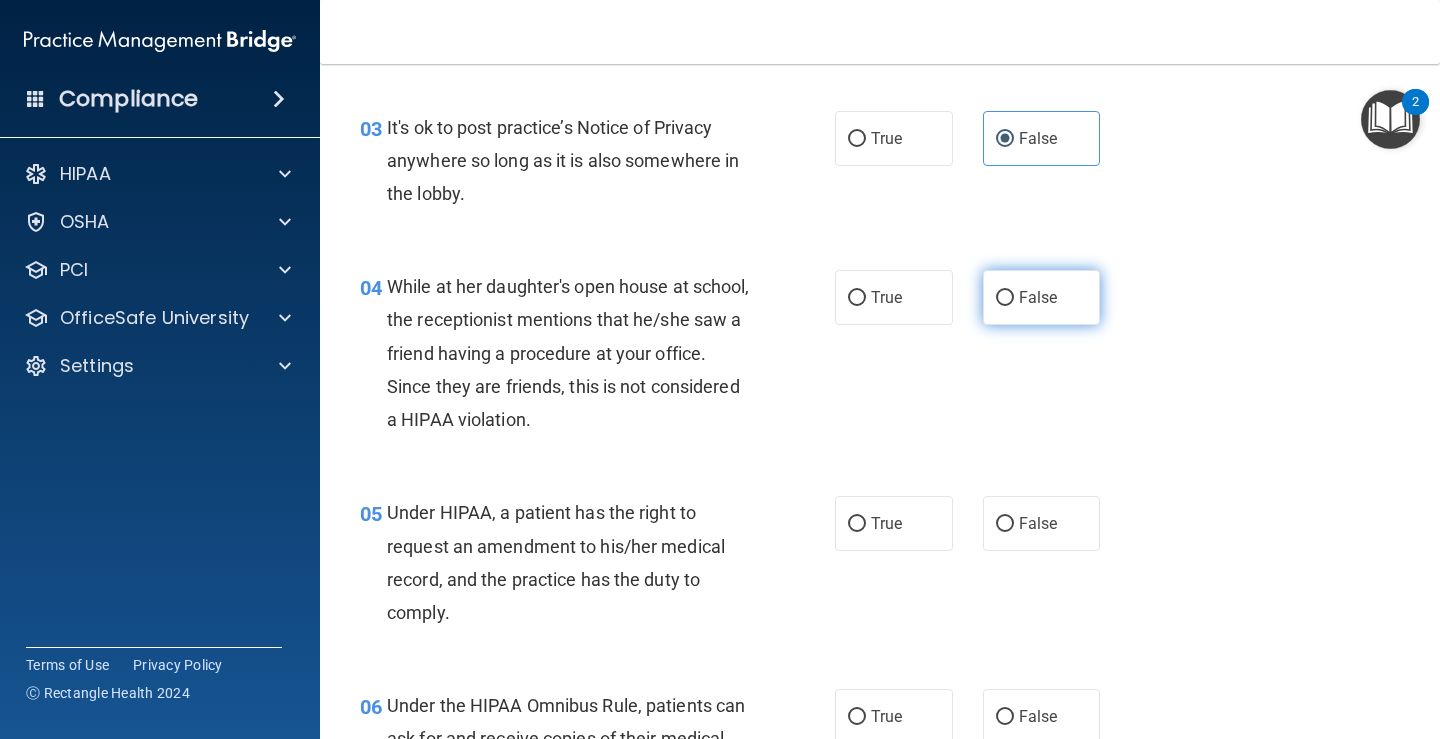 click on "False" at bounding box center (1038, 297) 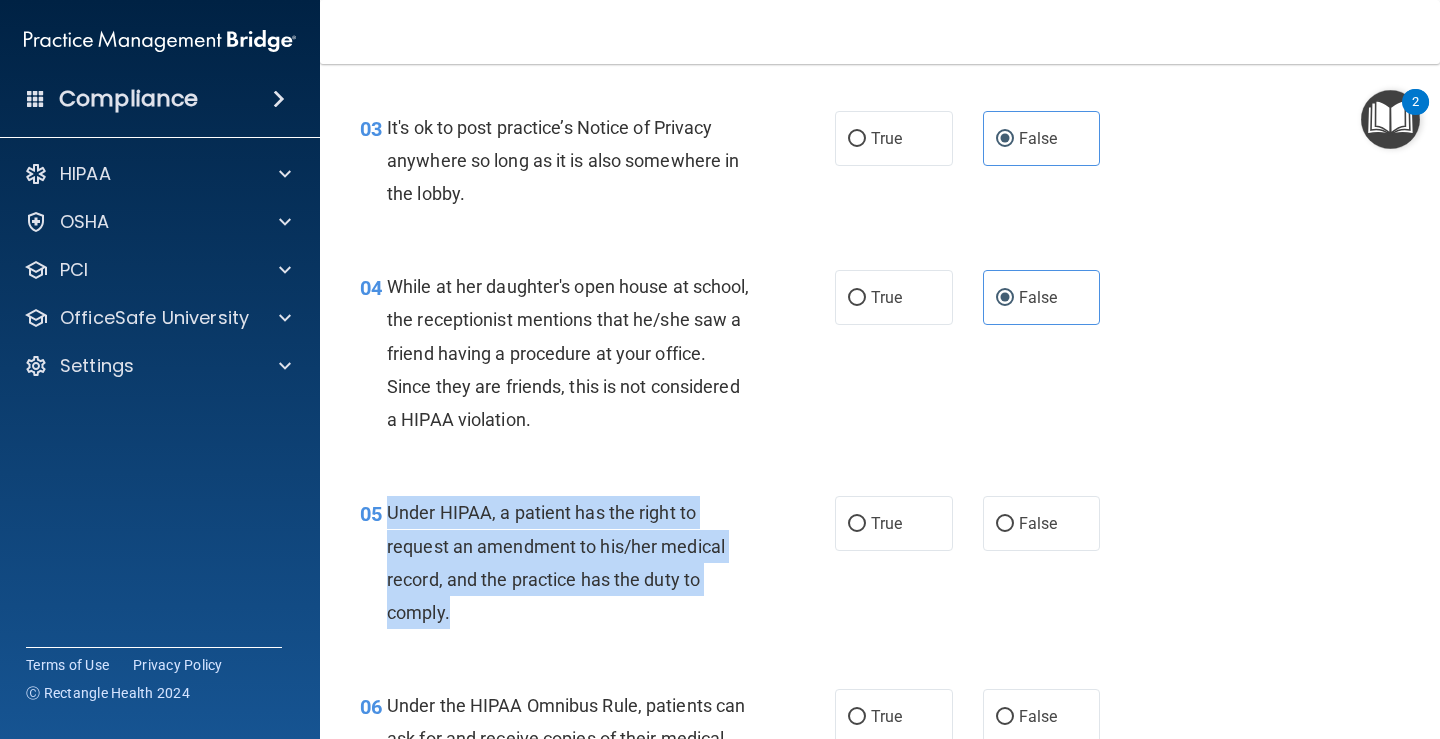 drag, startPoint x: 468, startPoint y: 619, endPoint x: 392, endPoint y: 511, distance: 132.0606 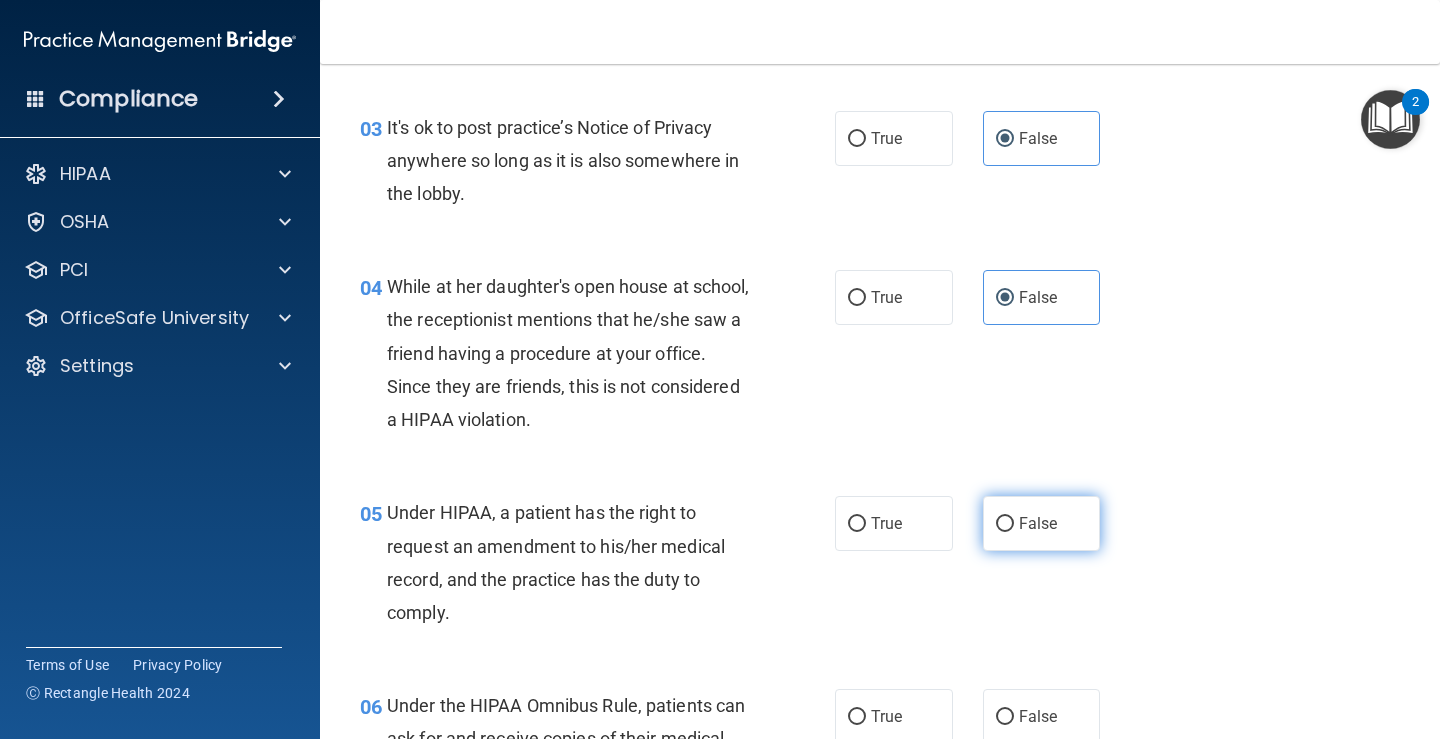 click on "False" at bounding box center (1042, 523) 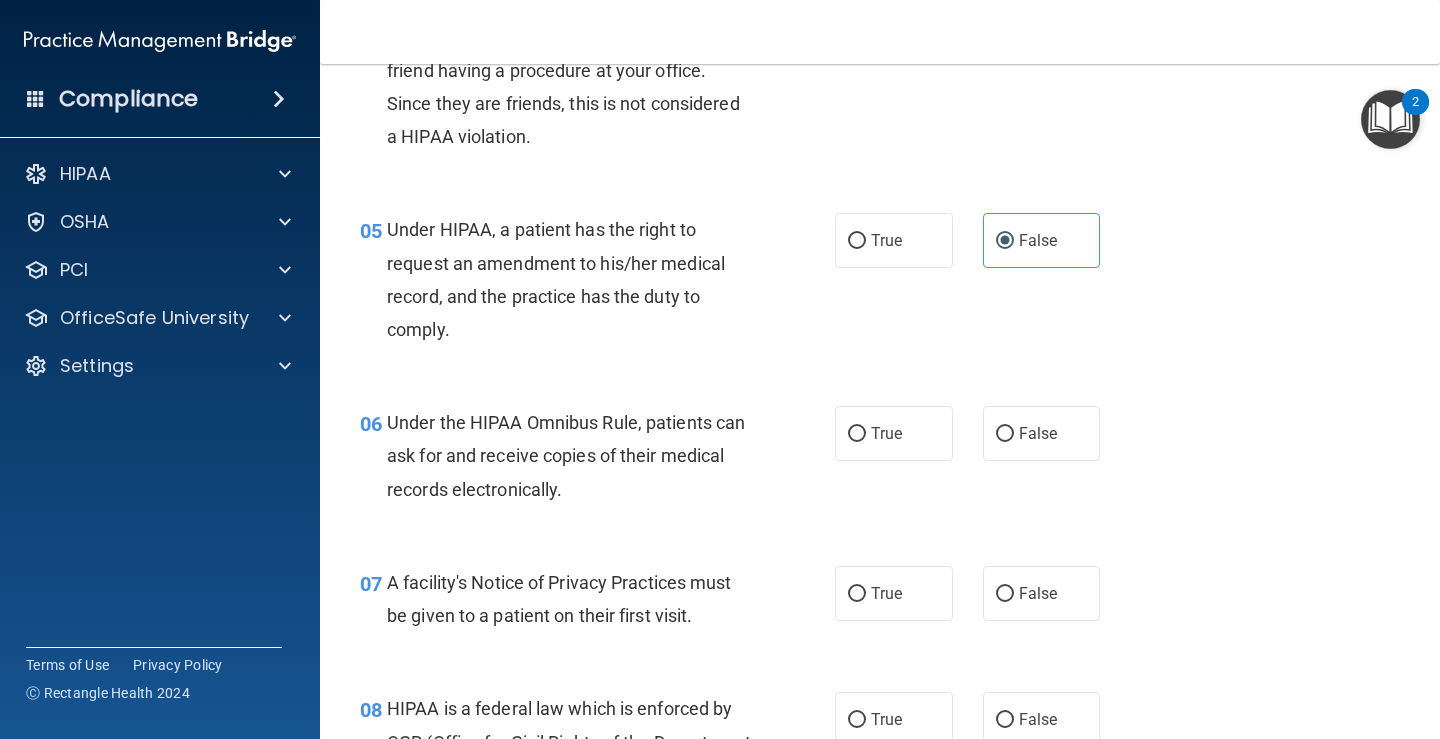scroll, scrollTop: 800, scrollLeft: 0, axis: vertical 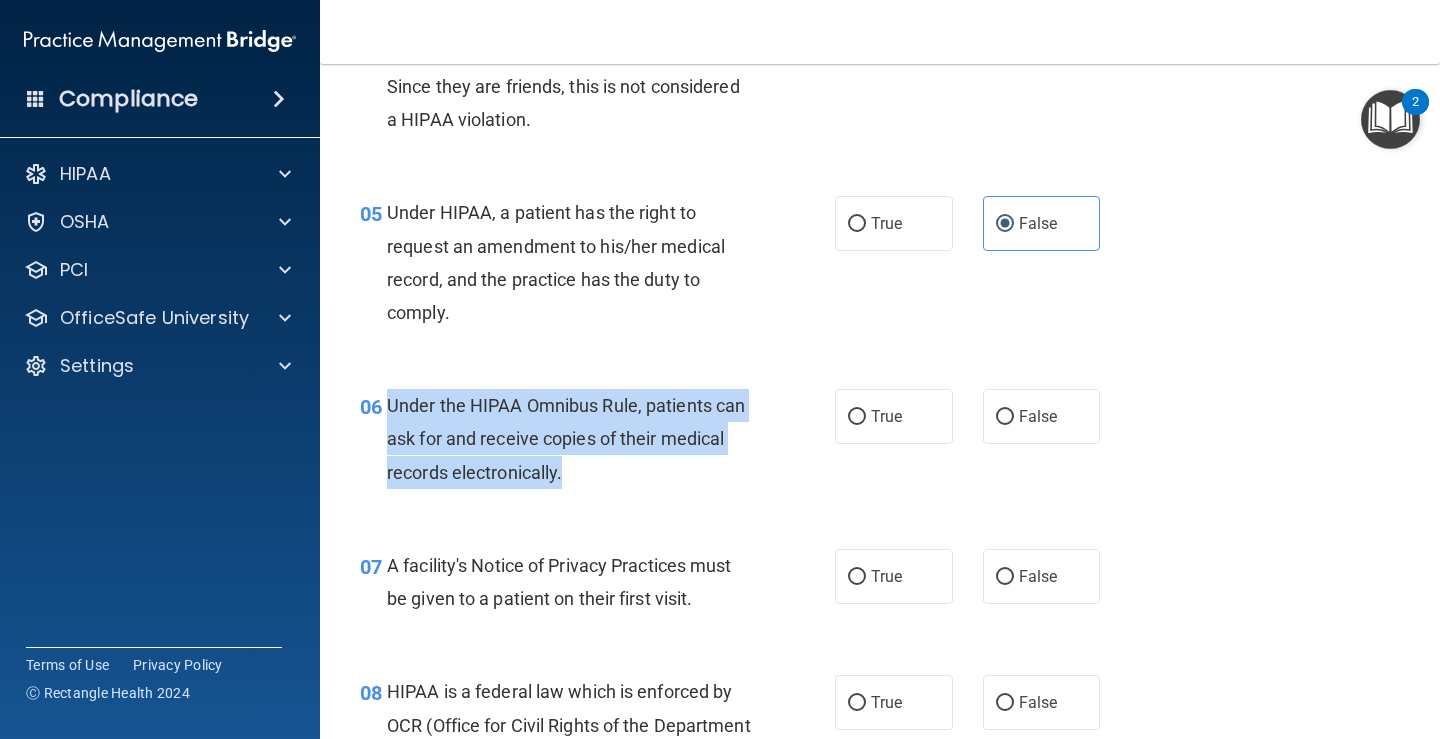 drag, startPoint x: 644, startPoint y: 484, endPoint x: 389, endPoint y: 401, distance: 268.16785 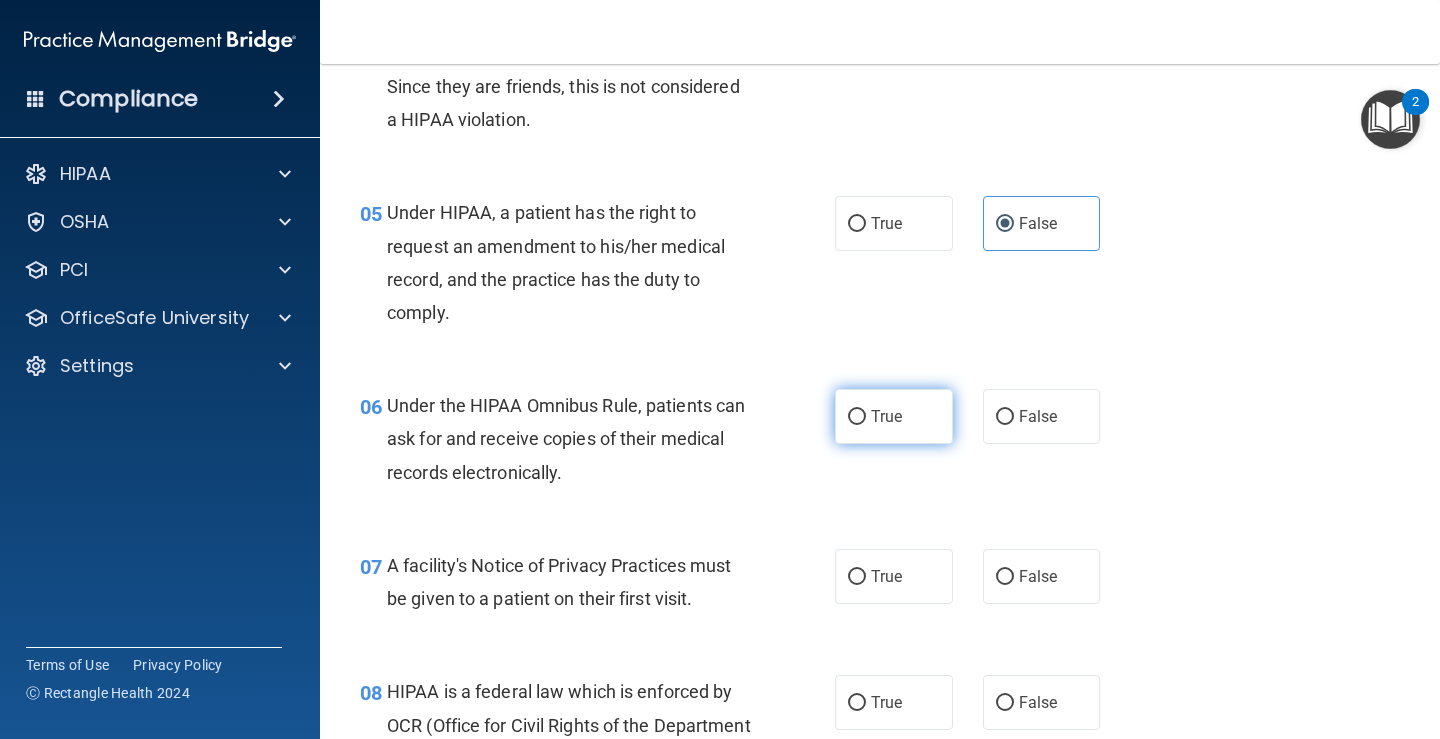 click on "True" at bounding box center [894, 416] 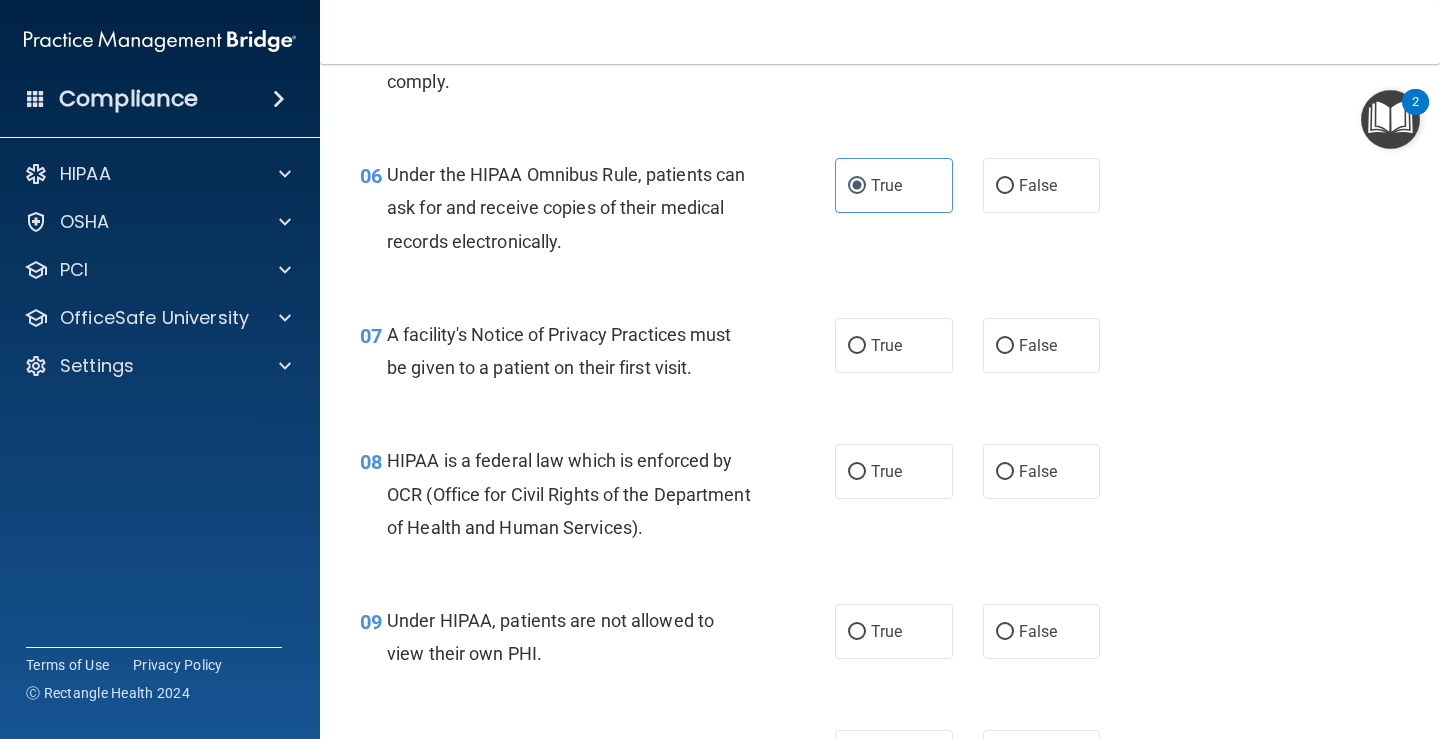 scroll, scrollTop: 1100, scrollLeft: 0, axis: vertical 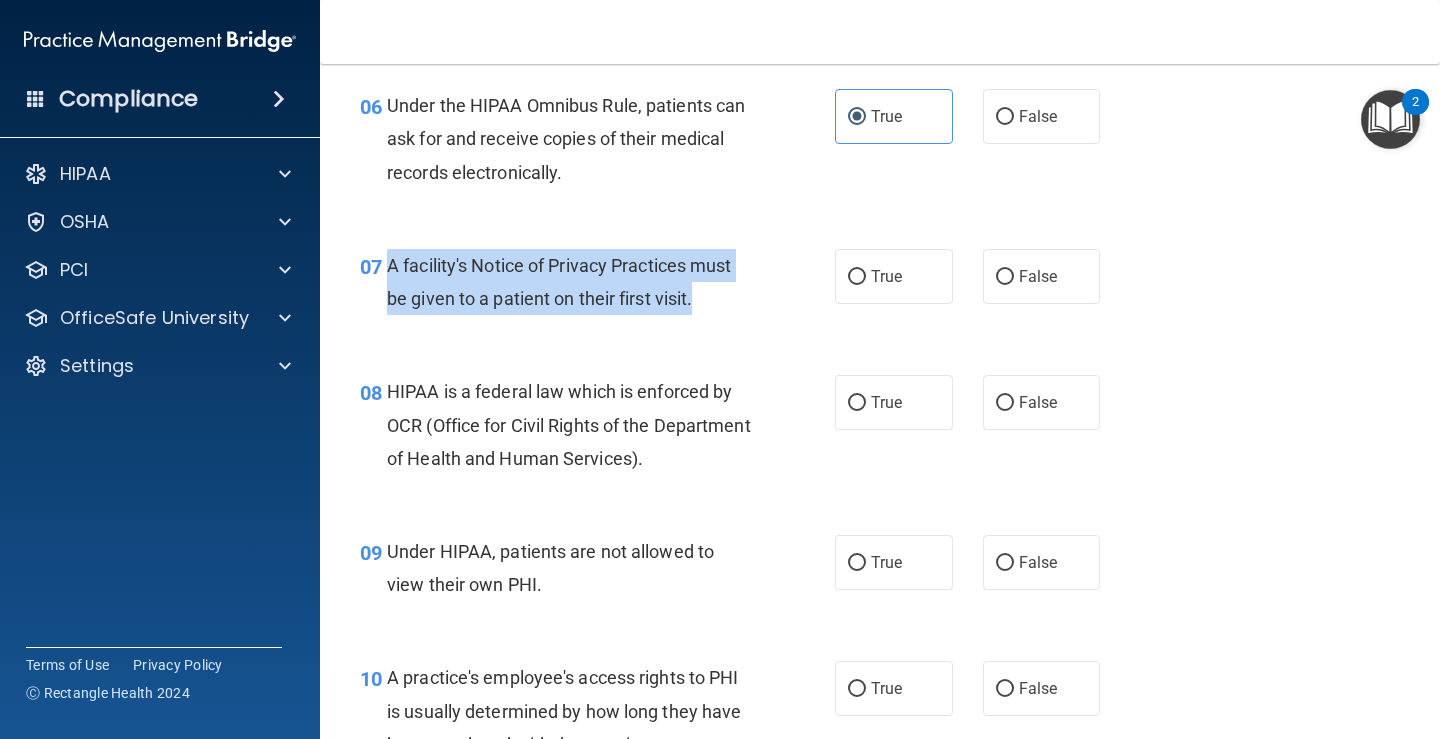drag, startPoint x: 703, startPoint y: 302, endPoint x: 382, endPoint y: 279, distance: 321.82294 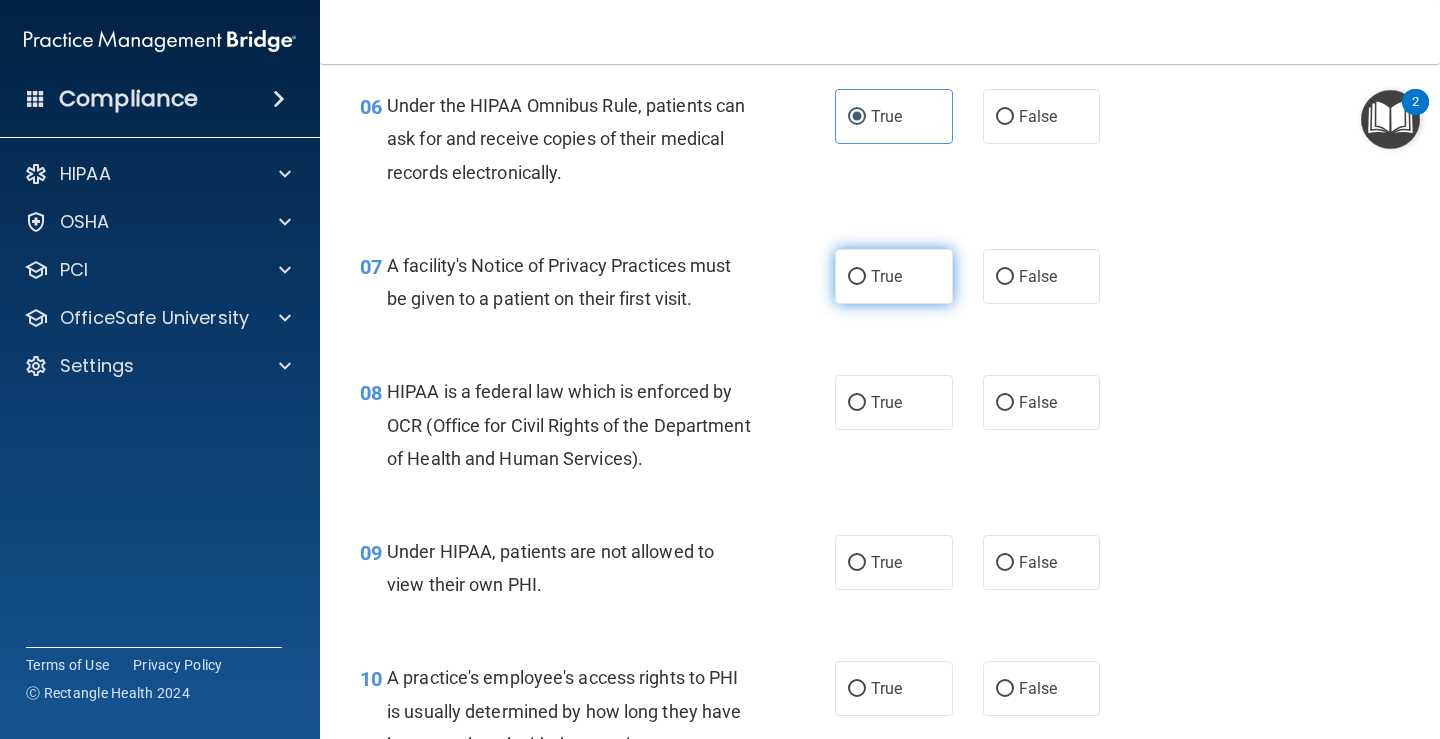 click on "True" at bounding box center (886, 276) 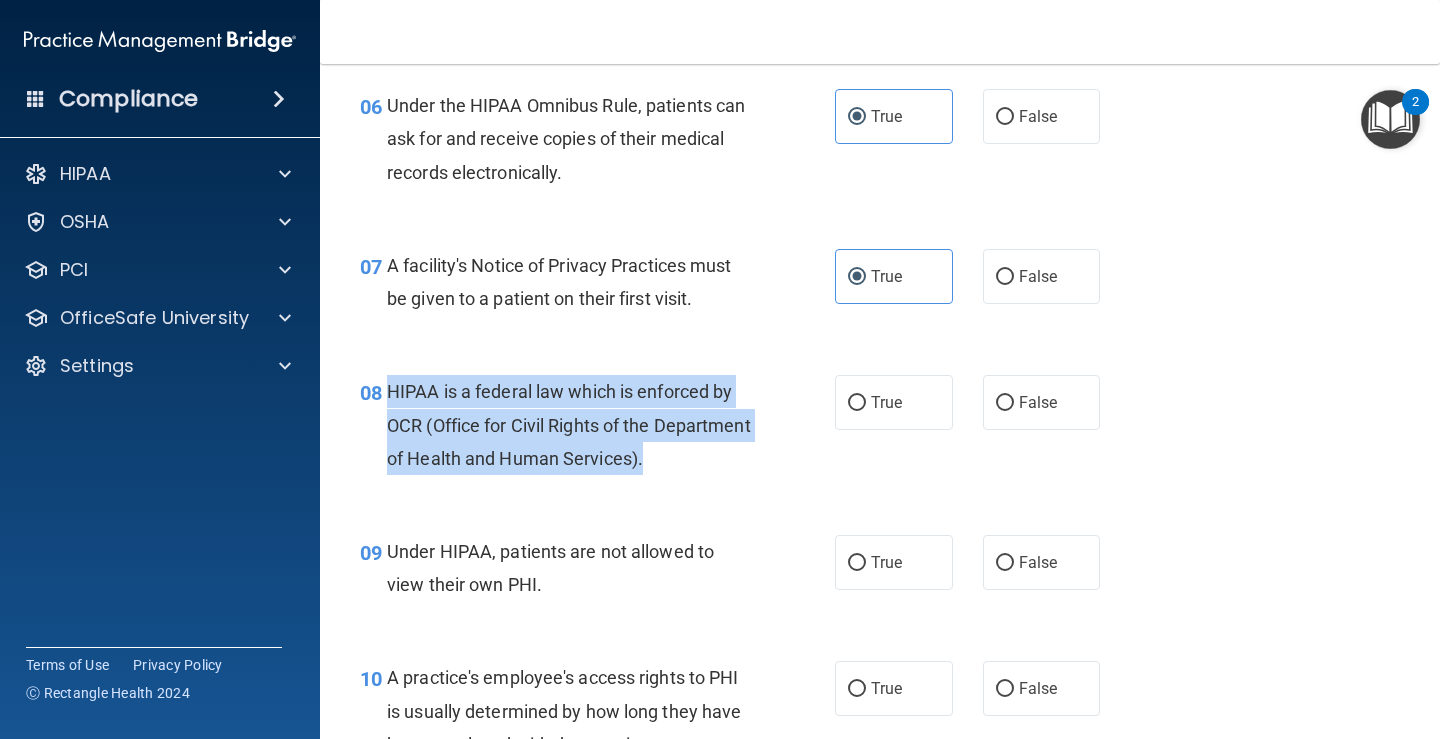 drag, startPoint x: 753, startPoint y: 466, endPoint x: 389, endPoint y: 389, distance: 372.0551 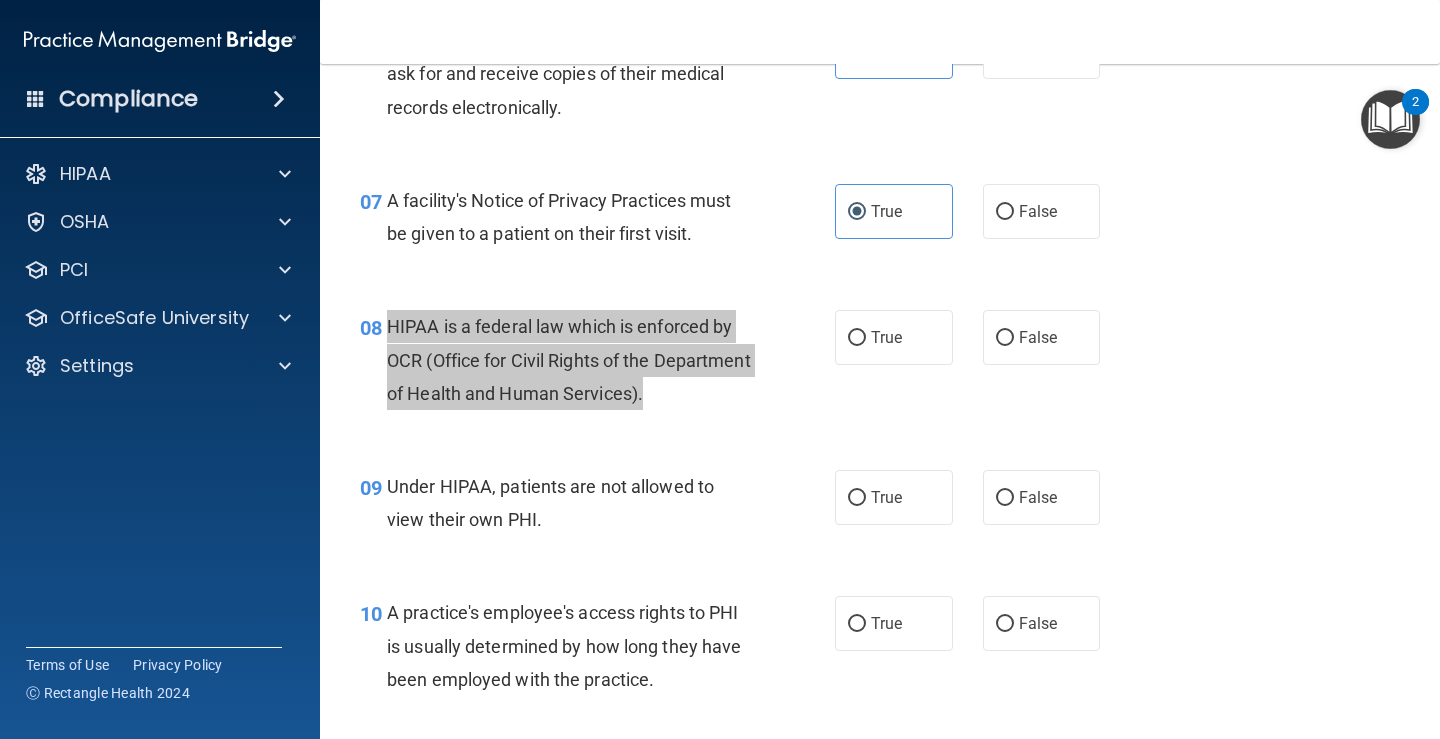 scroll, scrollTop: 1200, scrollLeft: 0, axis: vertical 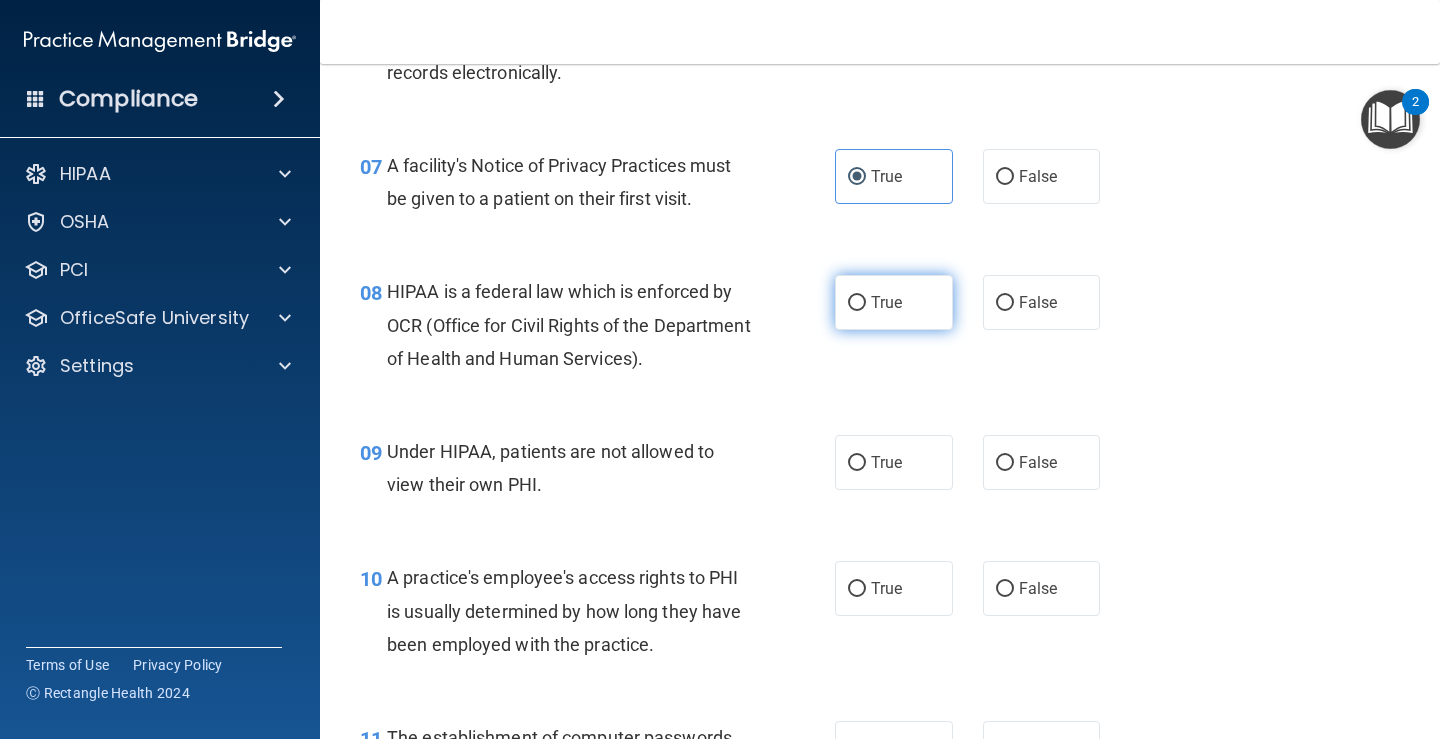 click on "True" at bounding box center (894, 302) 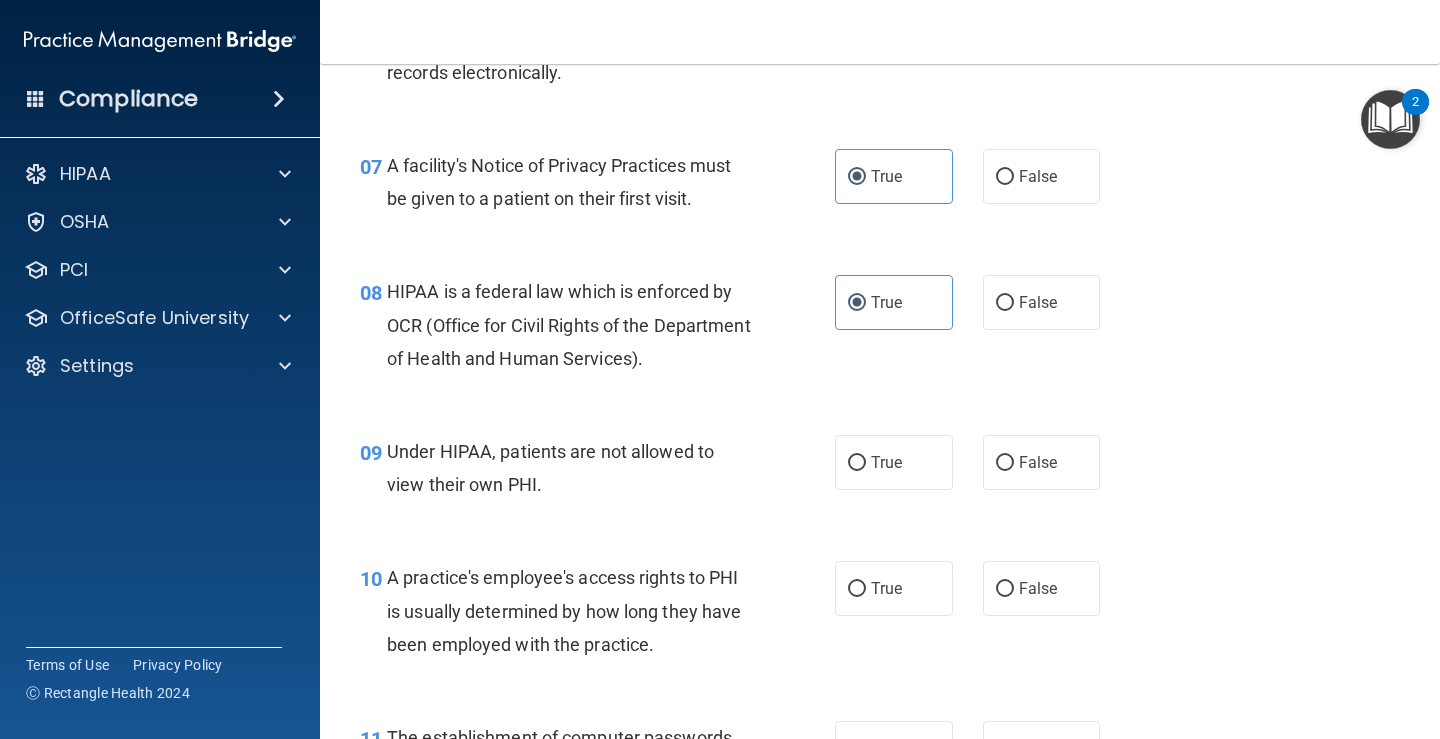 scroll, scrollTop: 1300, scrollLeft: 0, axis: vertical 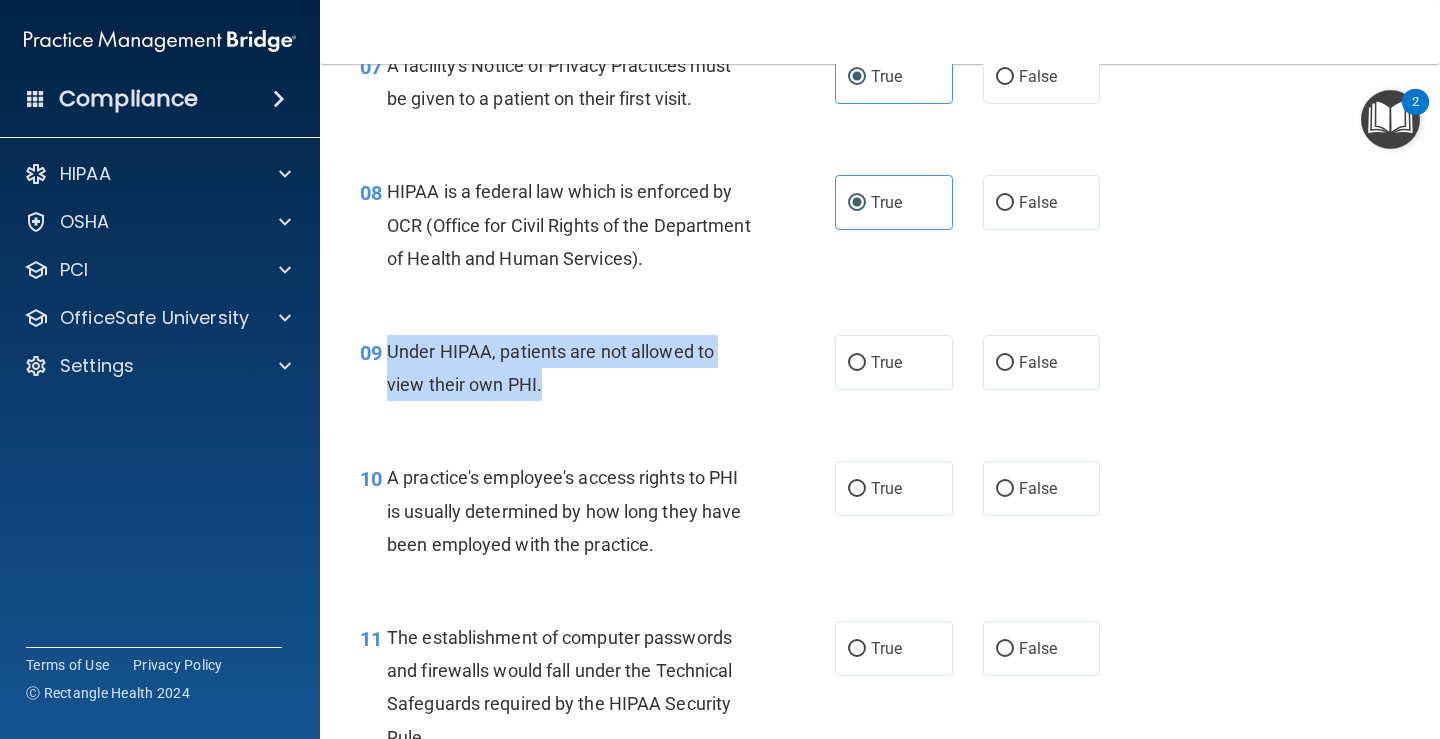 drag, startPoint x: 603, startPoint y: 403, endPoint x: 389, endPoint y: 365, distance: 217.34764 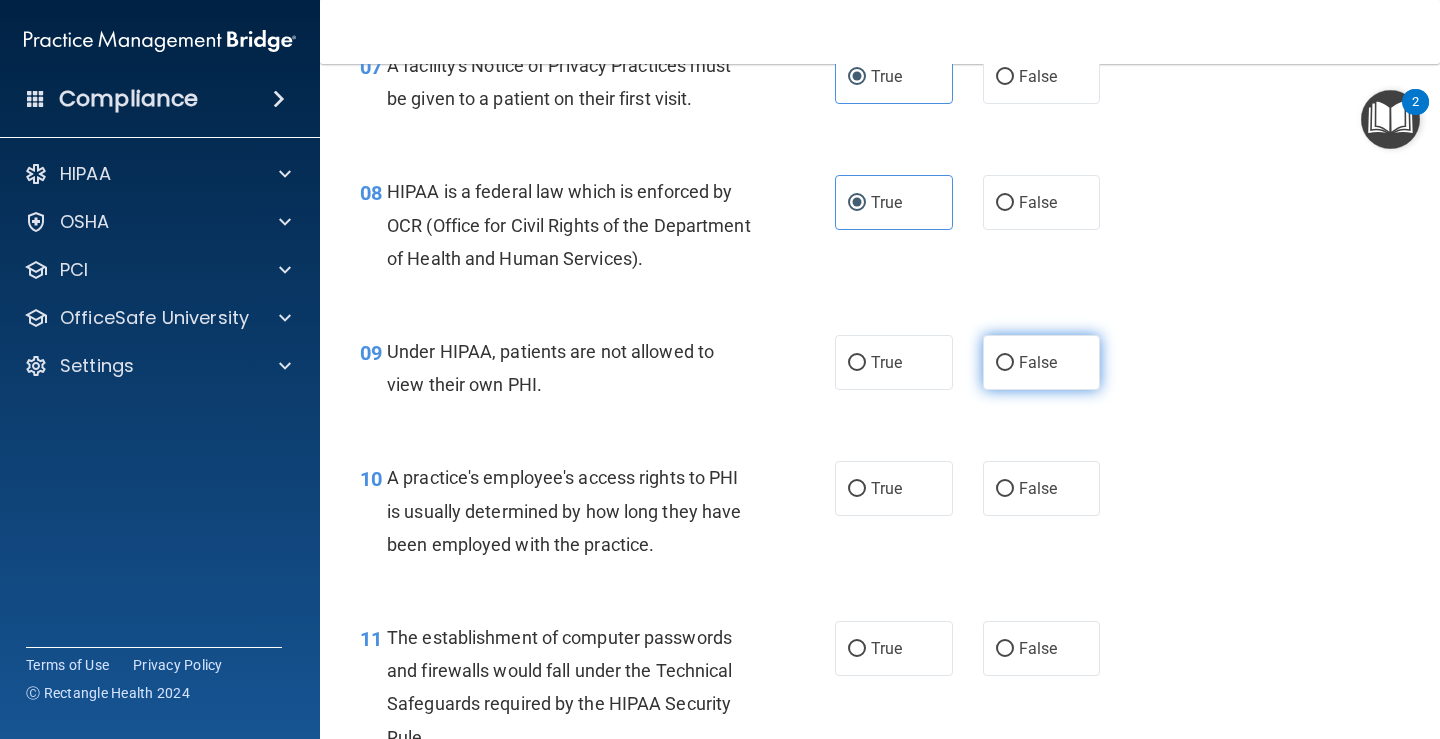 click on "False" at bounding box center (1042, 362) 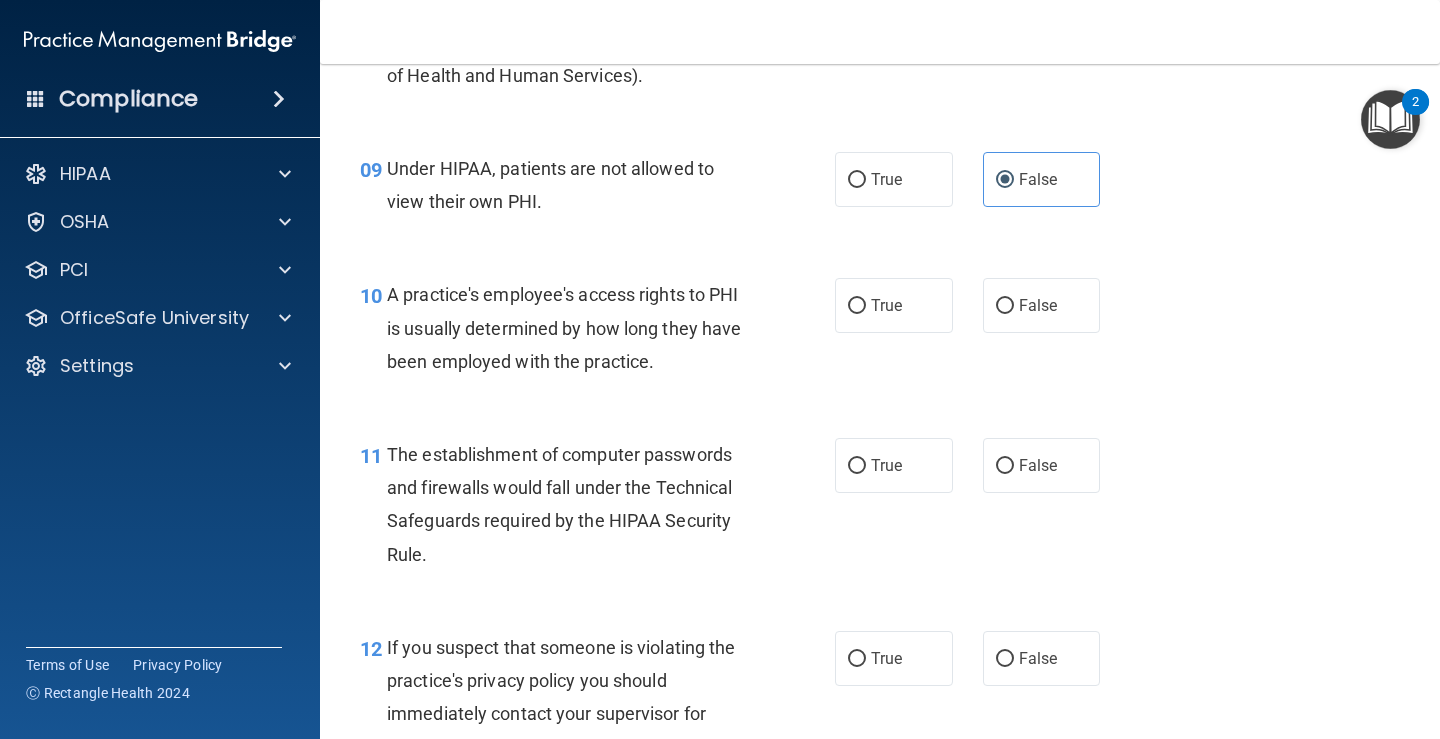 scroll, scrollTop: 1500, scrollLeft: 0, axis: vertical 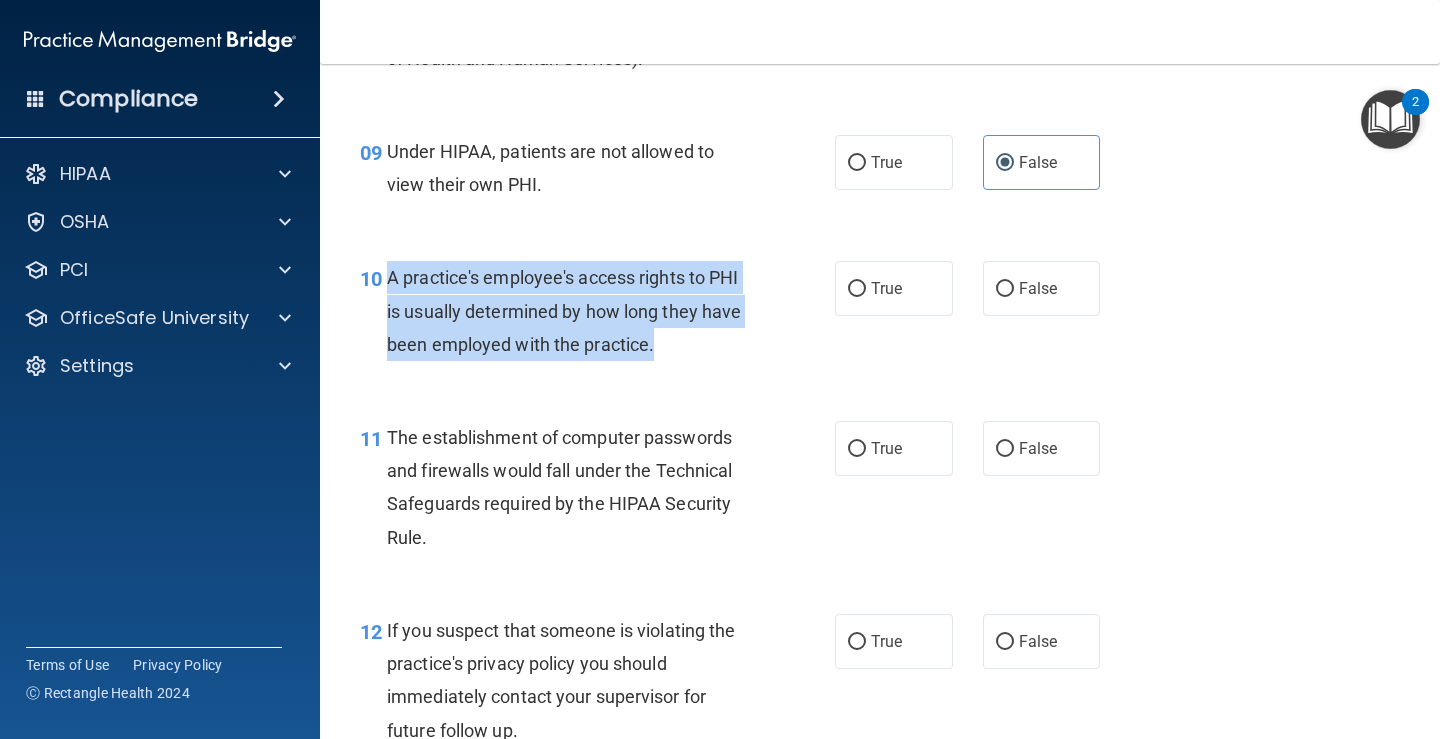drag, startPoint x: 663, startPoint y: 351, endPoint x: 384, endPoint y: 273, distance: 289.69812 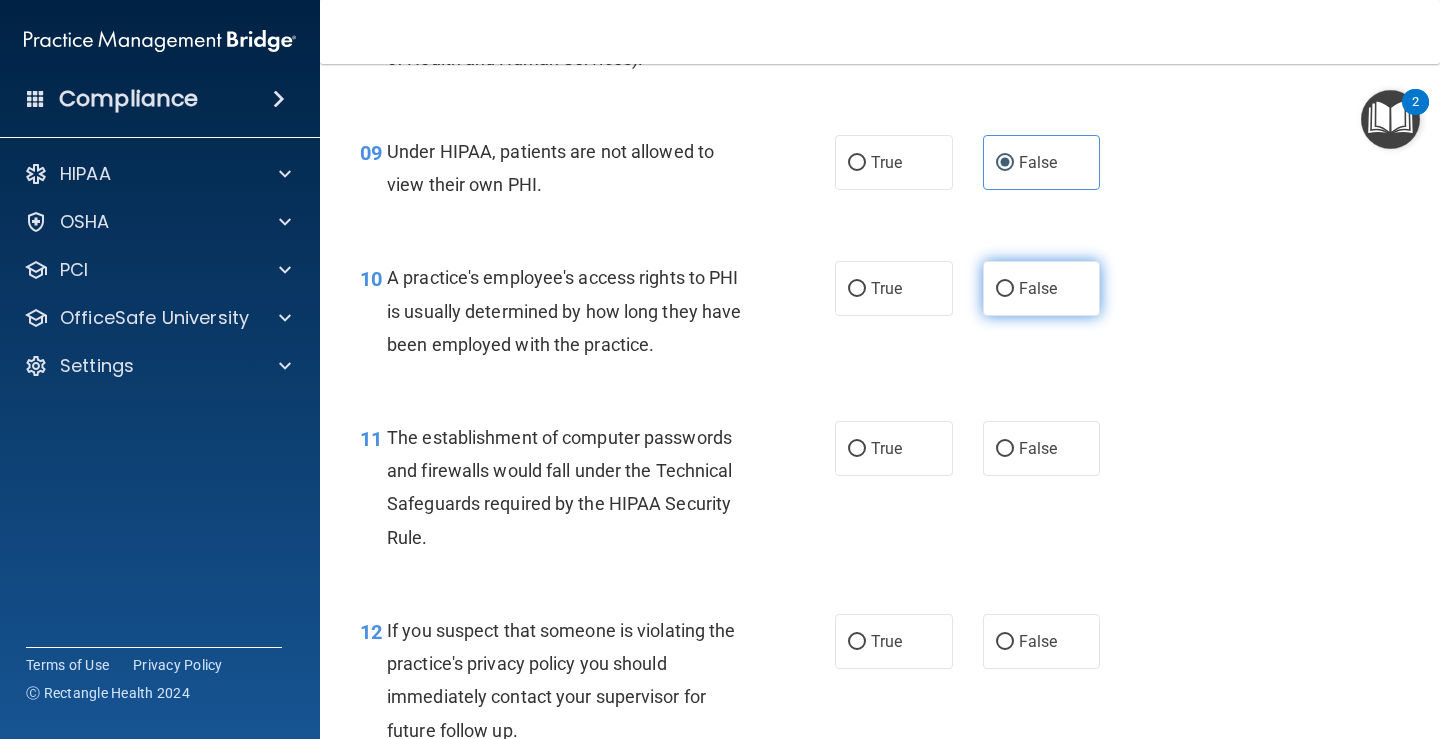 click on "False" at bounding box center [1042, 288] 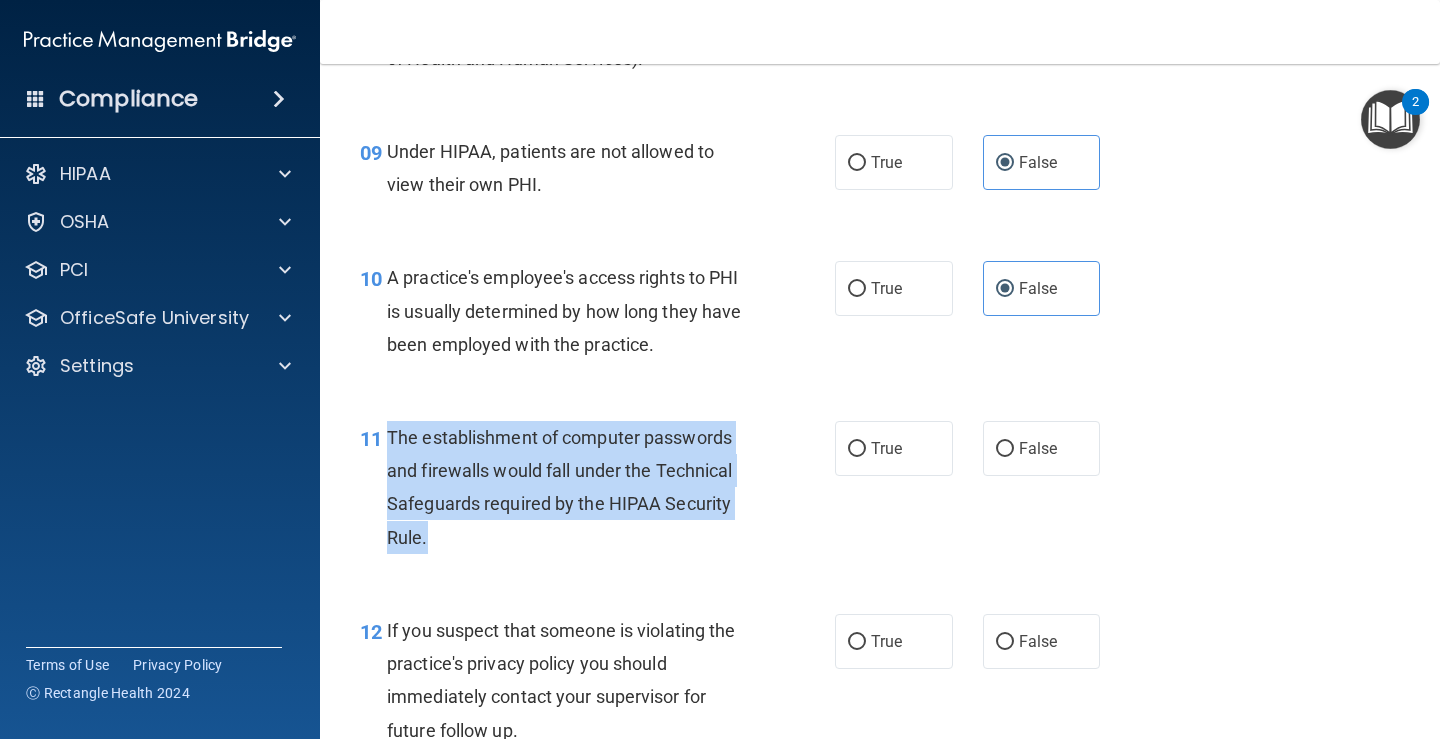 drag, startPoint x: 499, startPoint y: 537, endPoint x: 384, endPoint y: 443, distance: 148.52946 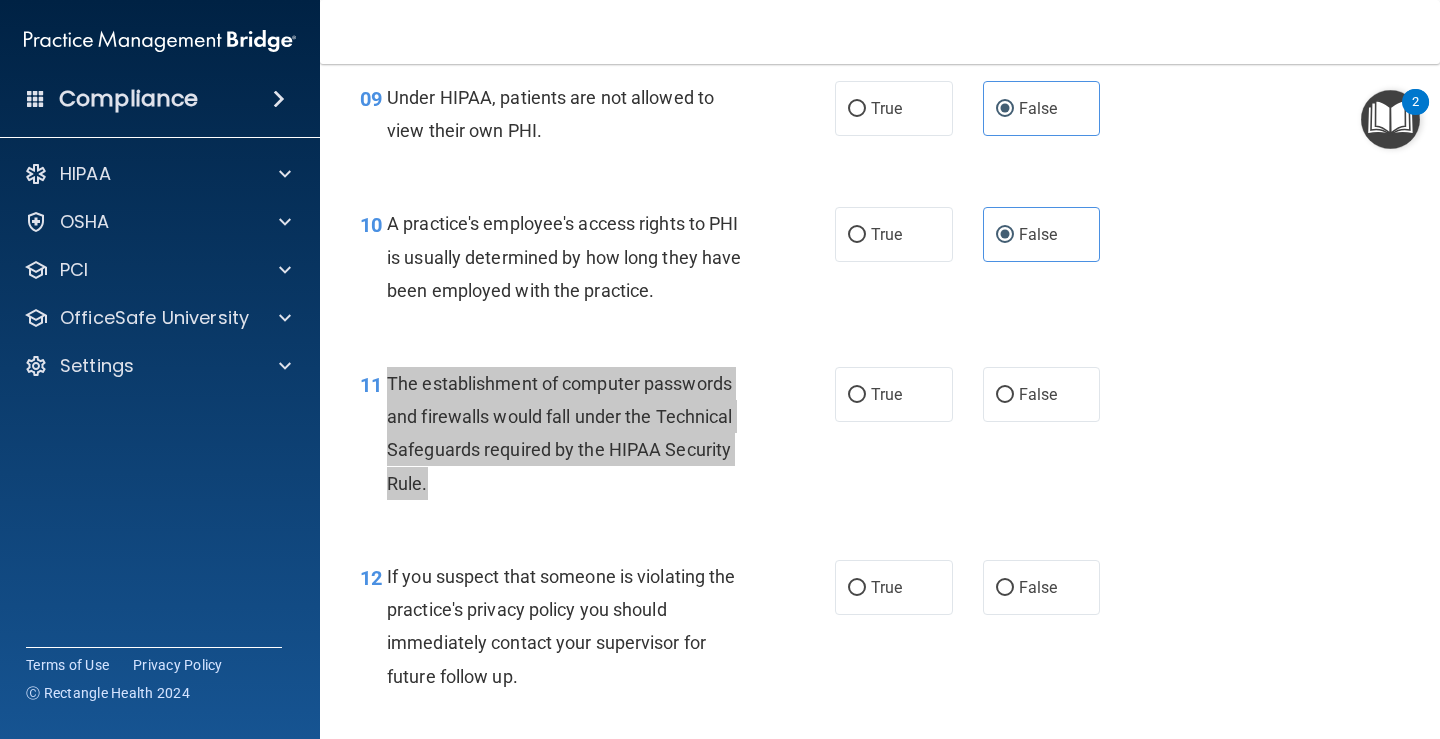 scroll, scrollTop: 1700, scrollLeft: 0, axis: vertical 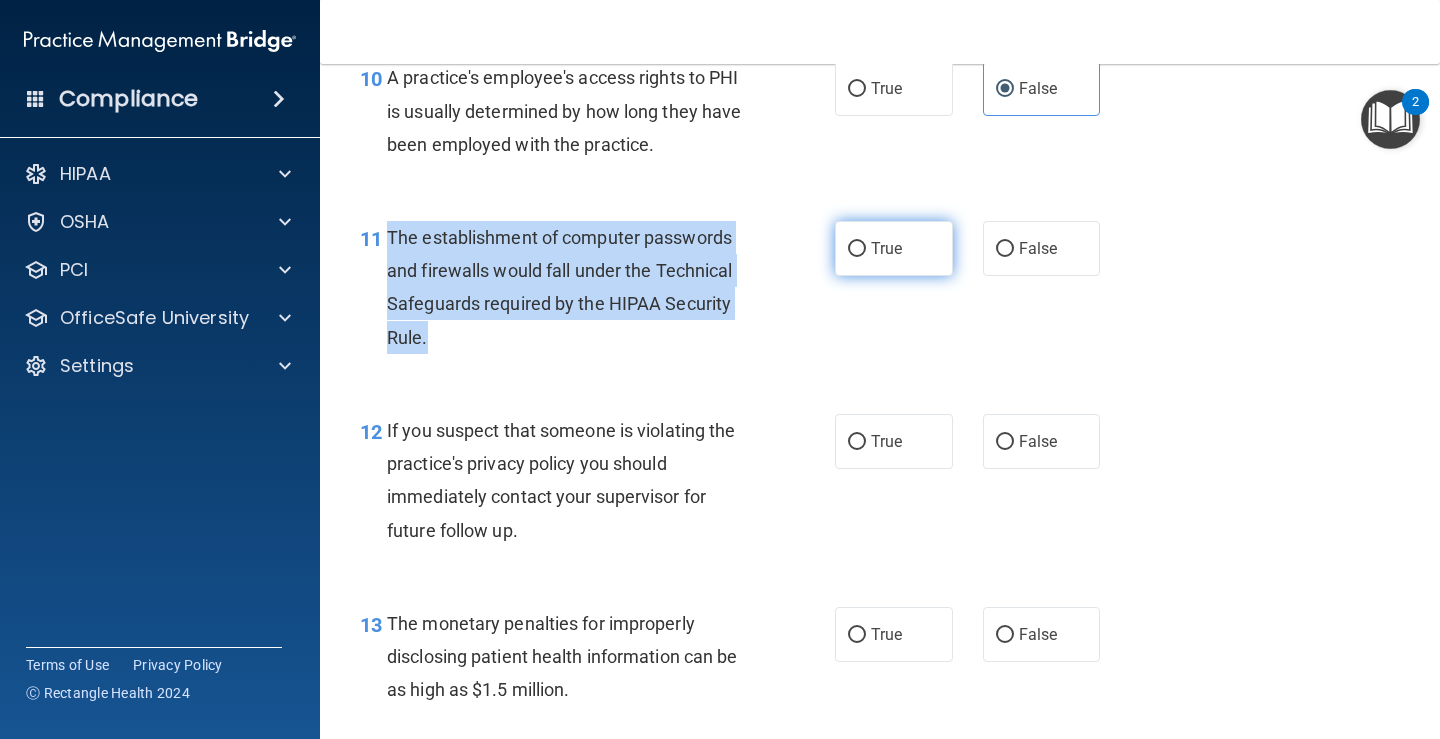click on "True" at bounding box center [857, 249] 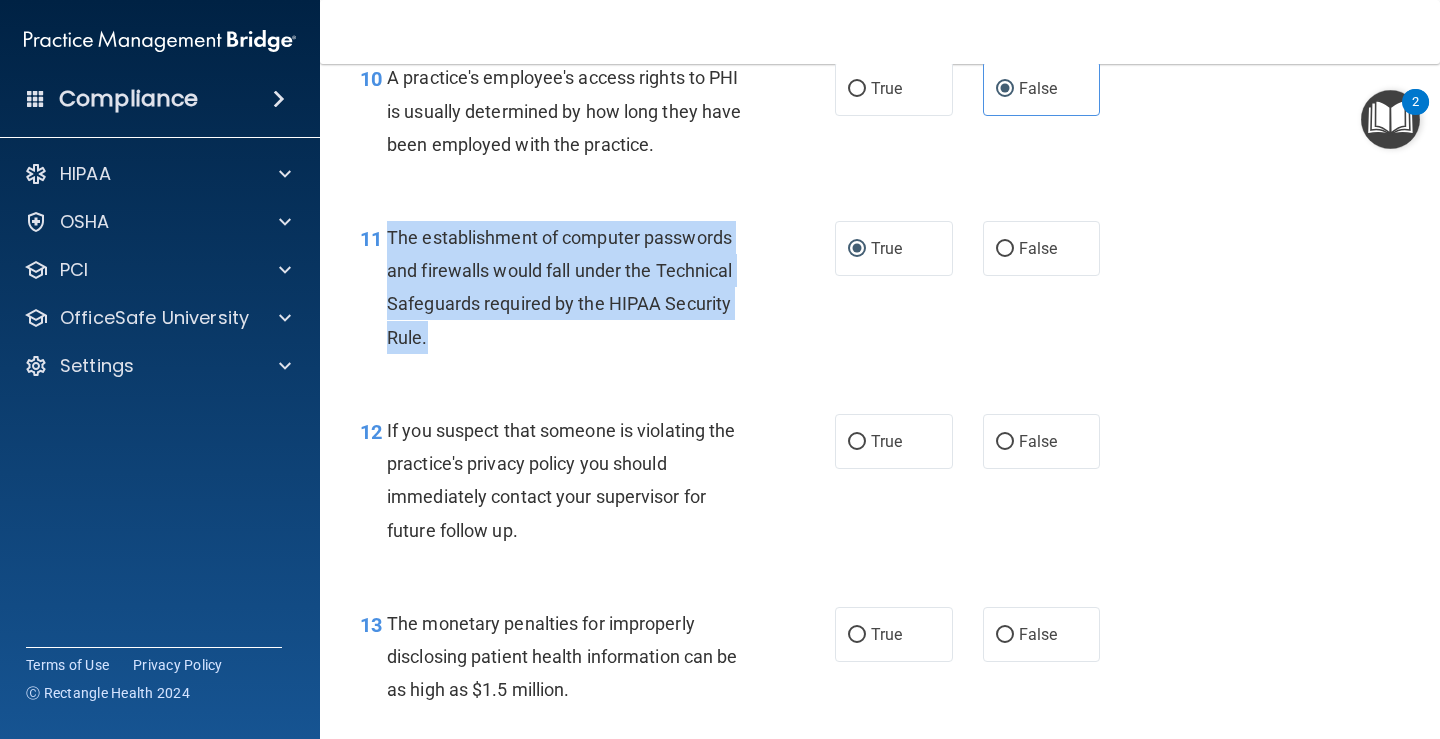 scroll, scrollTop: 1800, scrollLeft: 0, axis: vertical 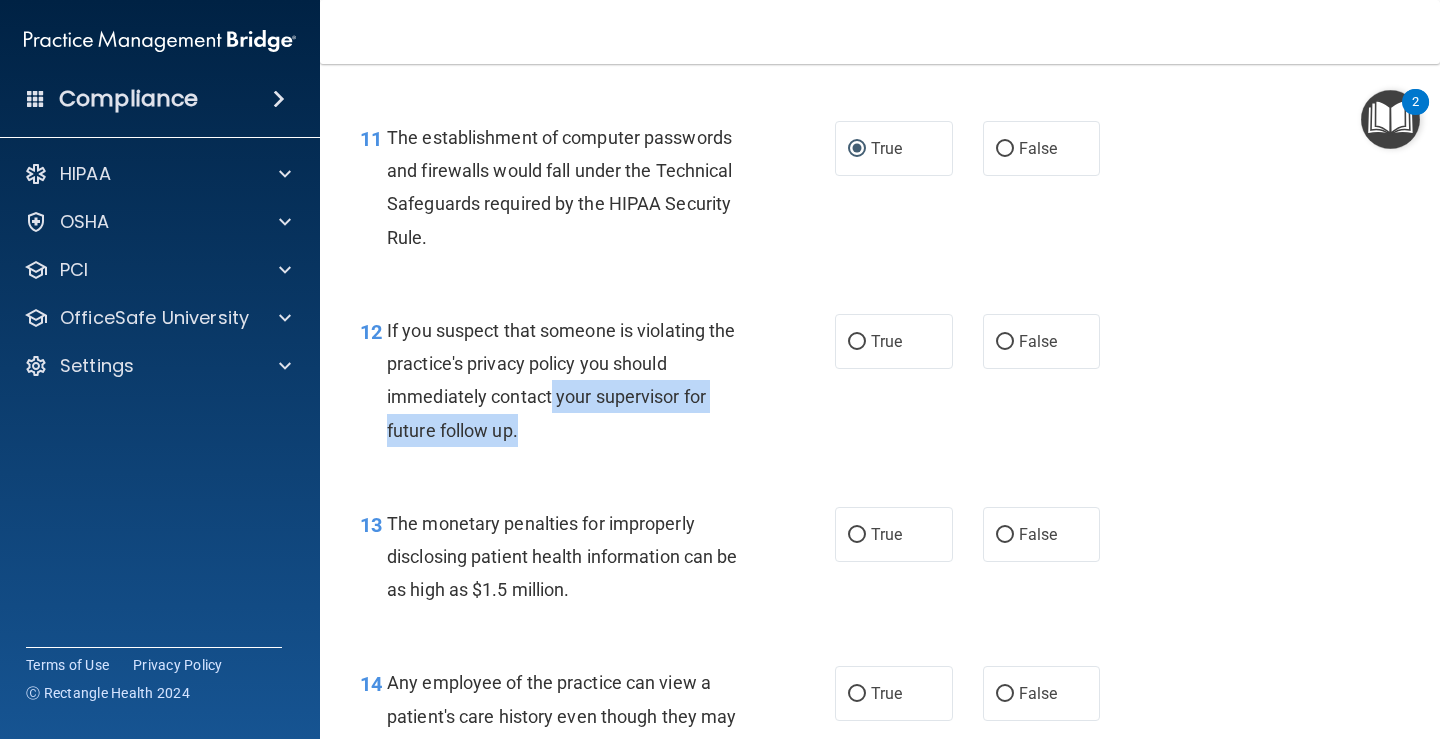 click on "If you suspect that someone is violating the practice's privacy policy you should immediately contact your supervisor for future follow up." at bounding box center (576, 380) 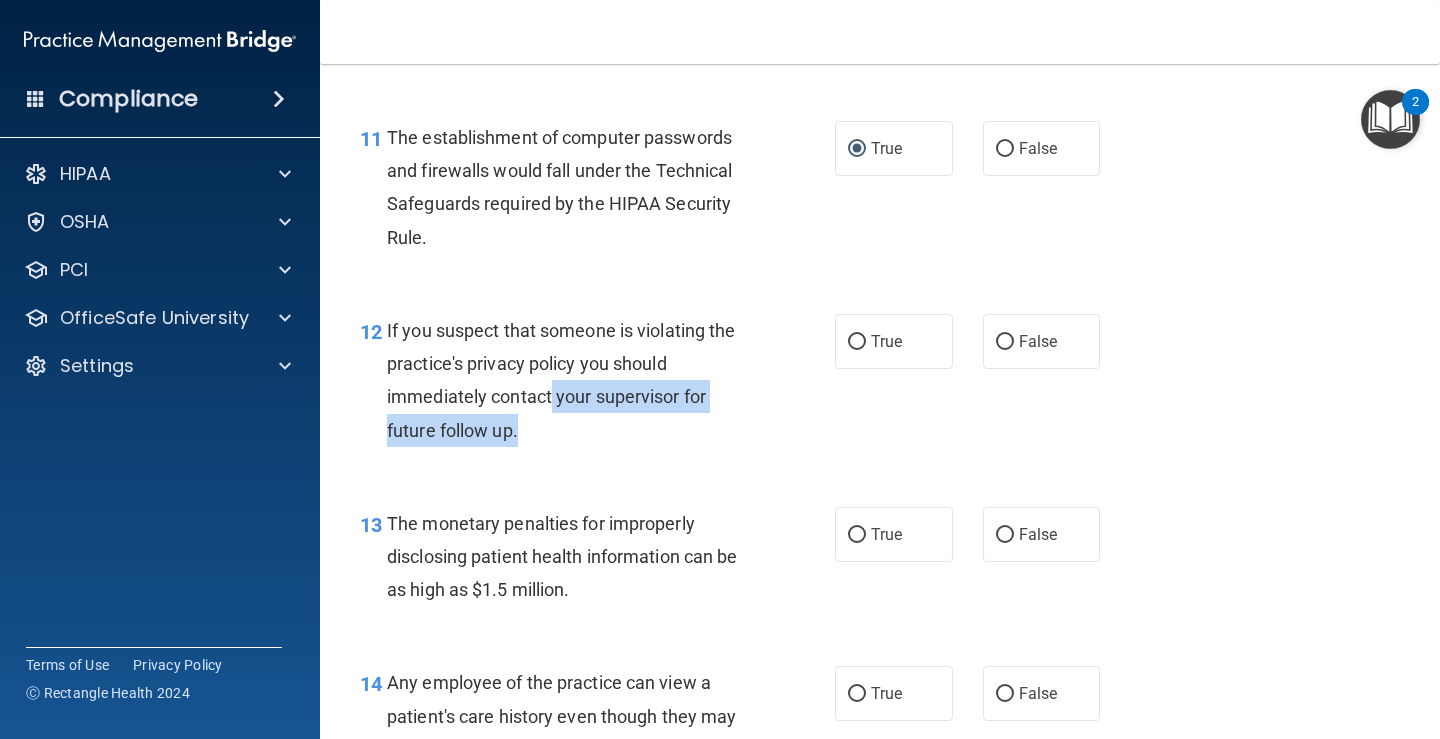 click on "If you suspect that someone is violating the practice's privacy policy you should immediately contact your supervisor for future follow up." at bounding box center [576, 380] 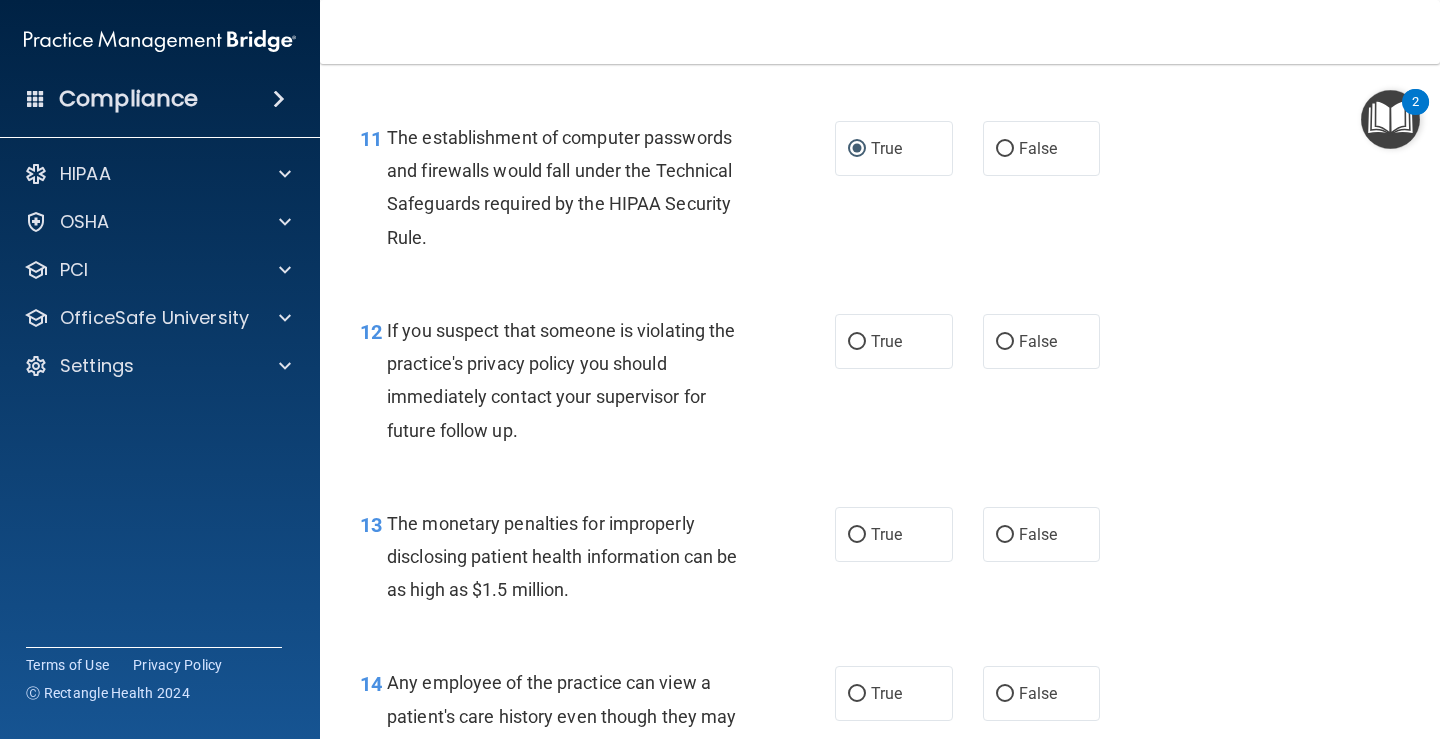 click on "If you suspect that someone is violating the practice's privacy policy you should immediately contact your supervisor for future follow up." at bounding box center [576, 380] 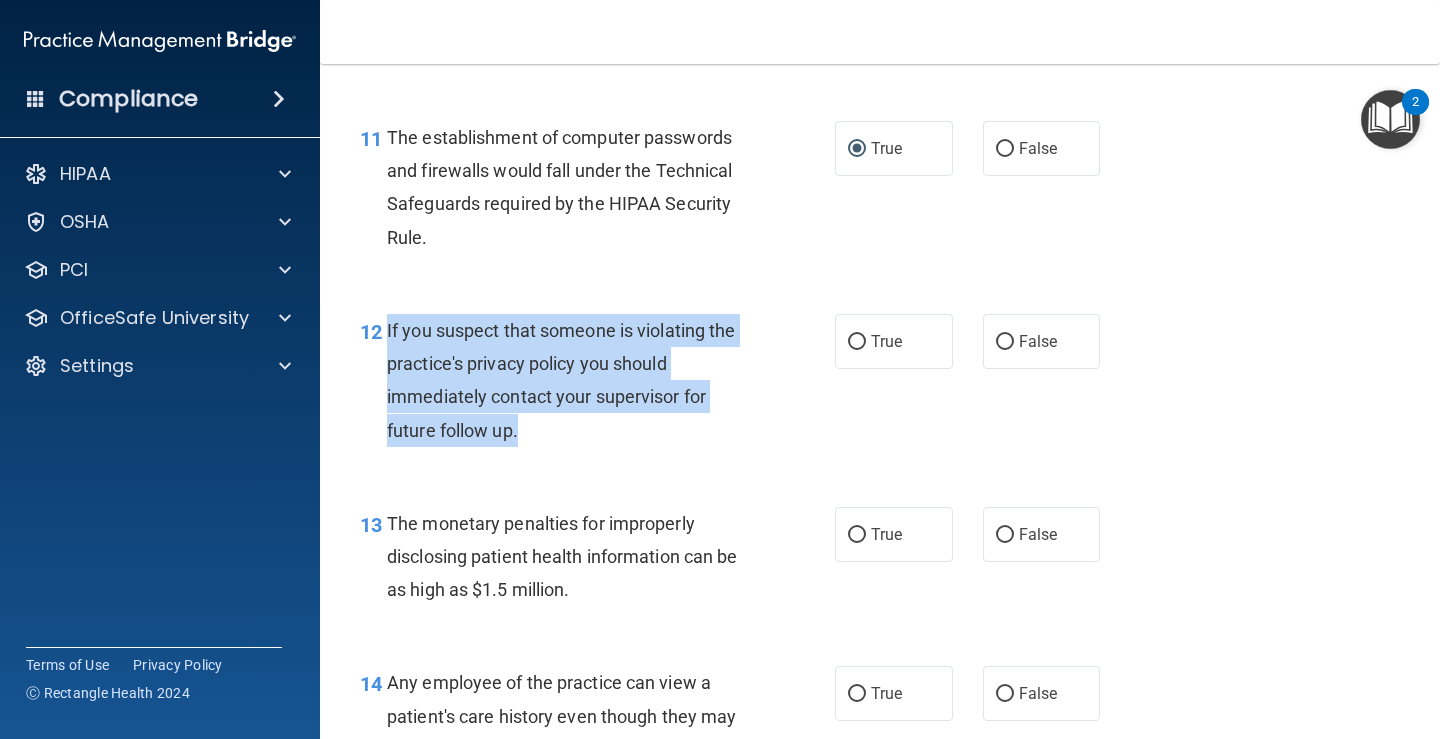 drag, startPoint x: 548, startPoint y: 427, endPoint x: 381, endPoint y: 321, distance: 197.8004 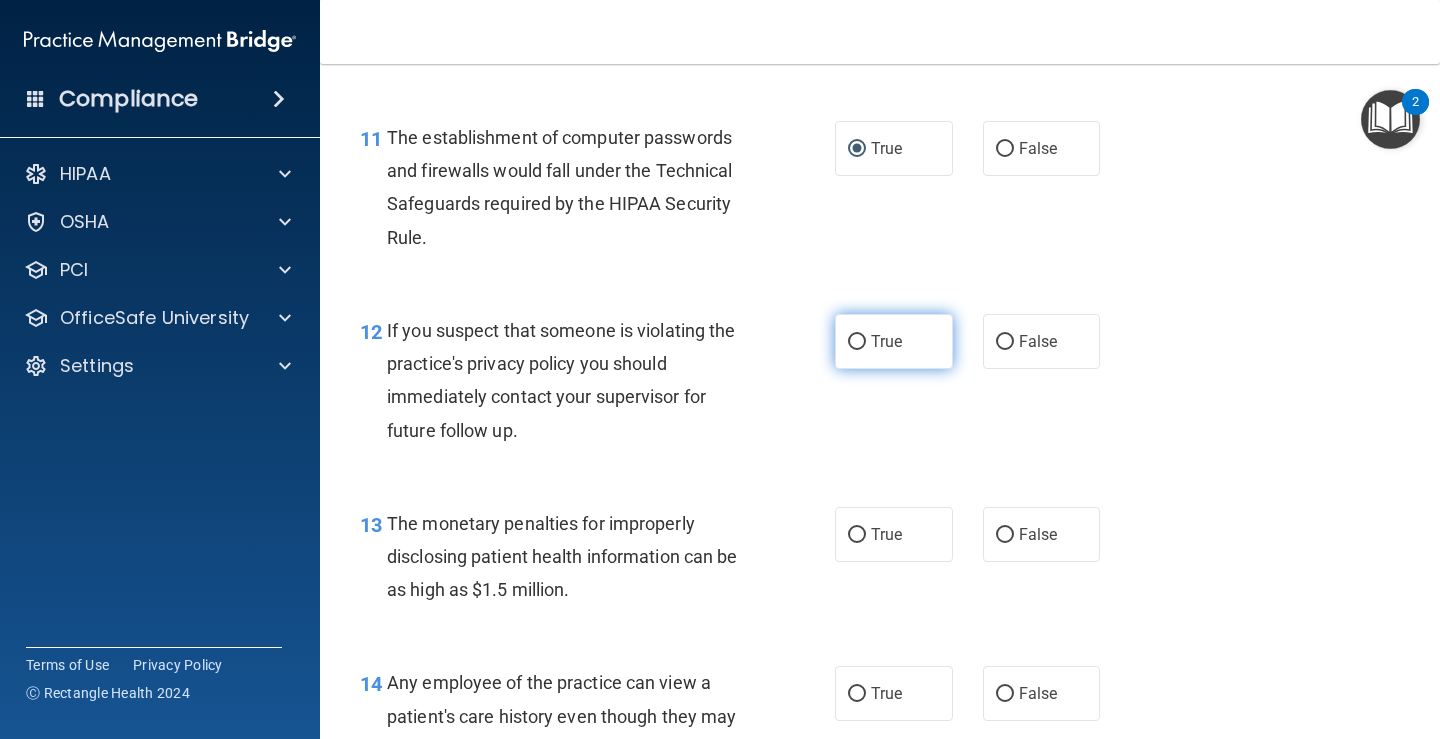 click on "True" at bounding box center (894, 341) 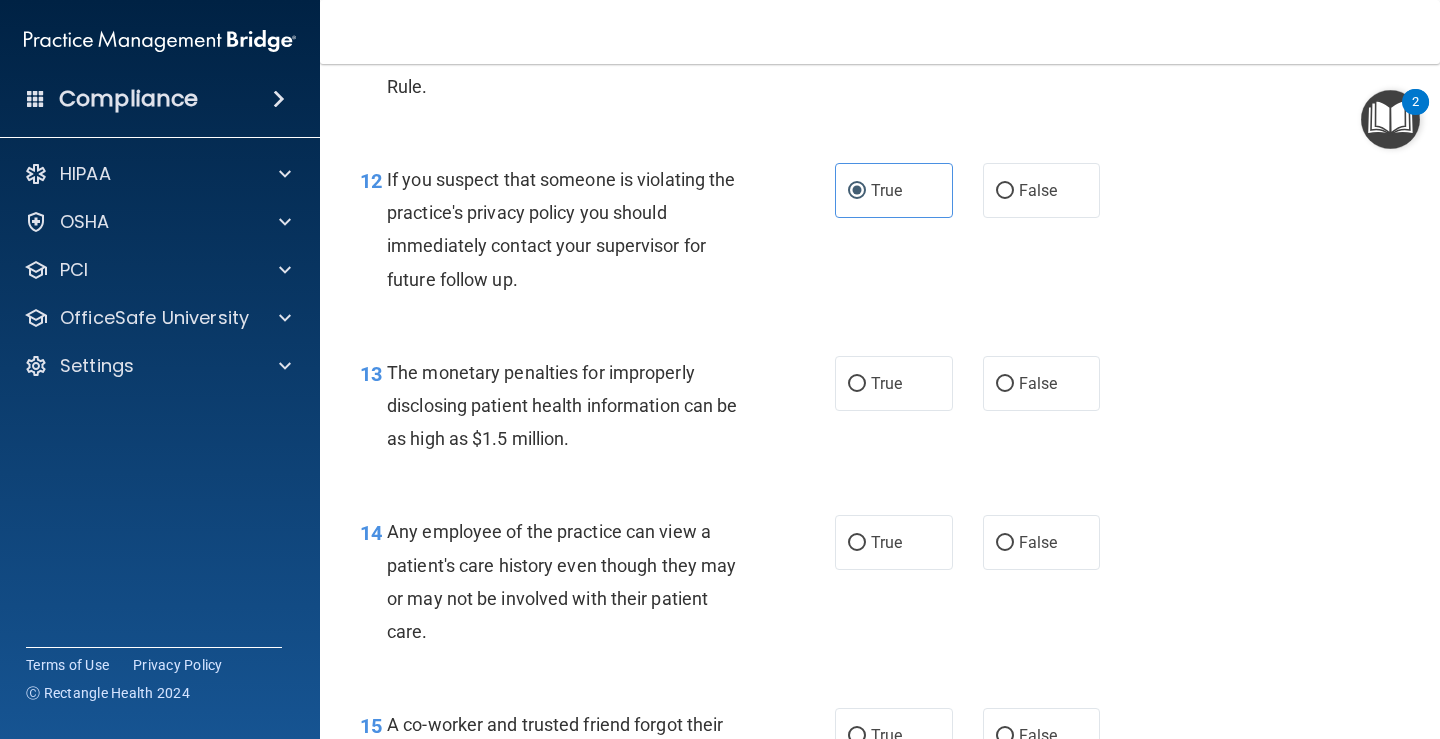 scroll, scrollTop: 2000, scrollLeft: 0, axis: vertical 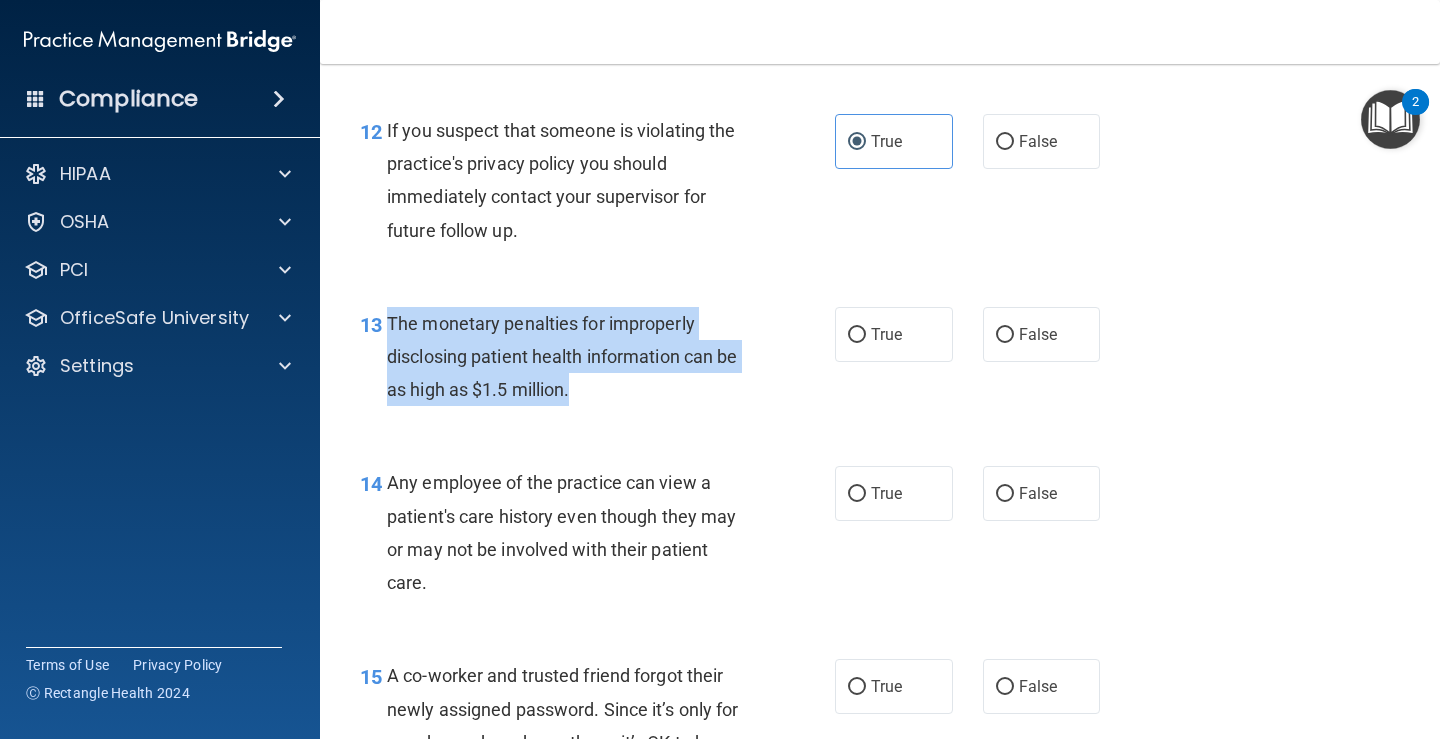 drag, startPoint x: 580, startPoint y: 390, endPoint x: 389, endPoint y: 329, distance: 200.50436 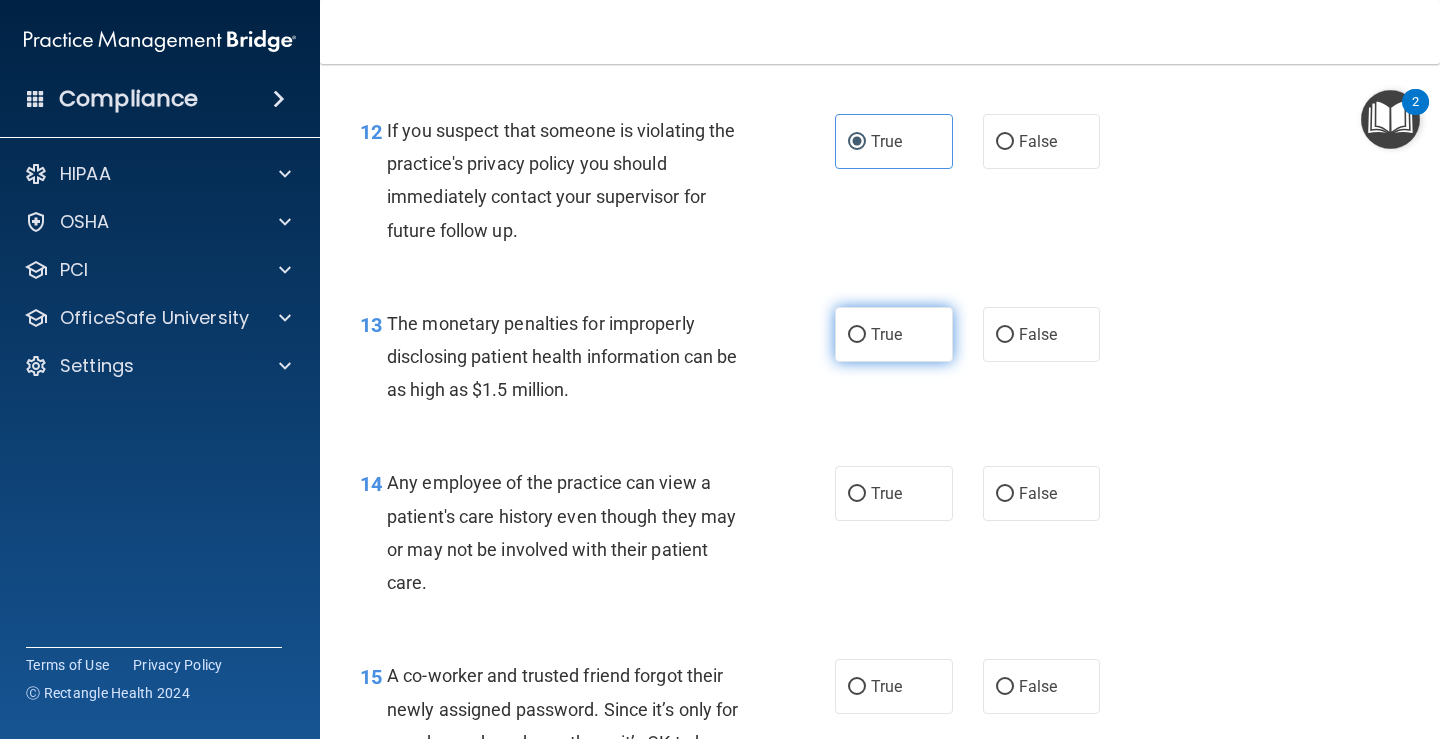 click on "True" at bounding box center (894, 334) 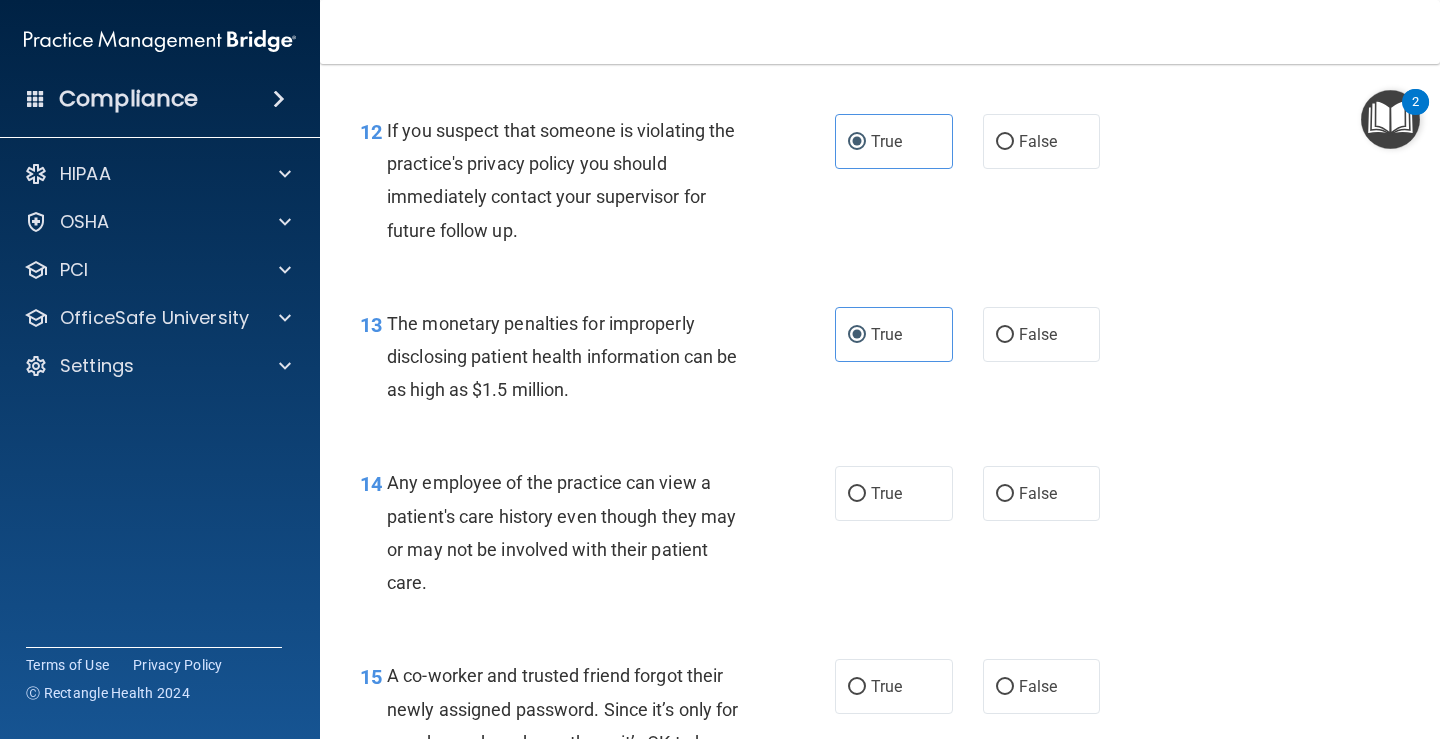 scroll, scrollTop: 2100, scrollLeft: 0, axis: vertical 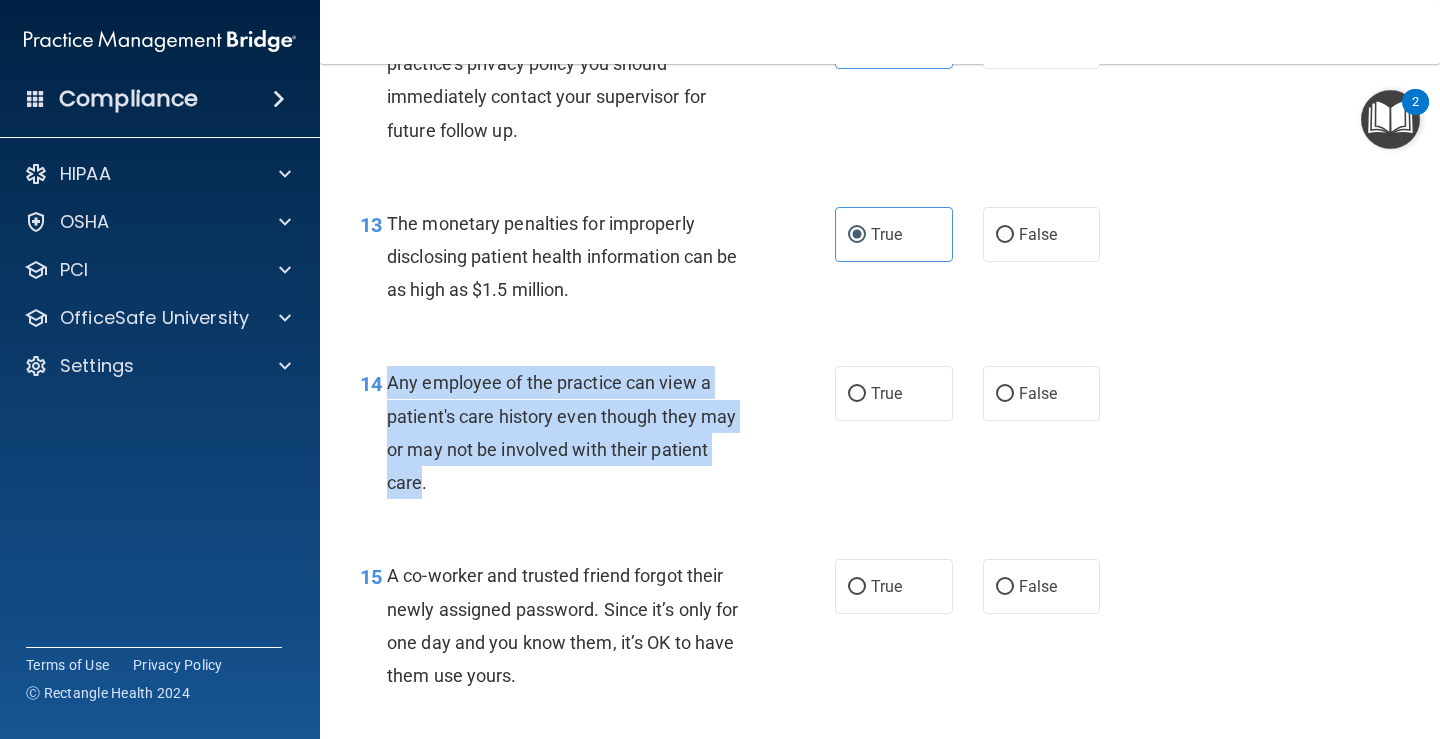 drag, startPoint x: 423, startPoint y: 486, endPoint x: 382, endPoint y: 391, distance: 103.4698 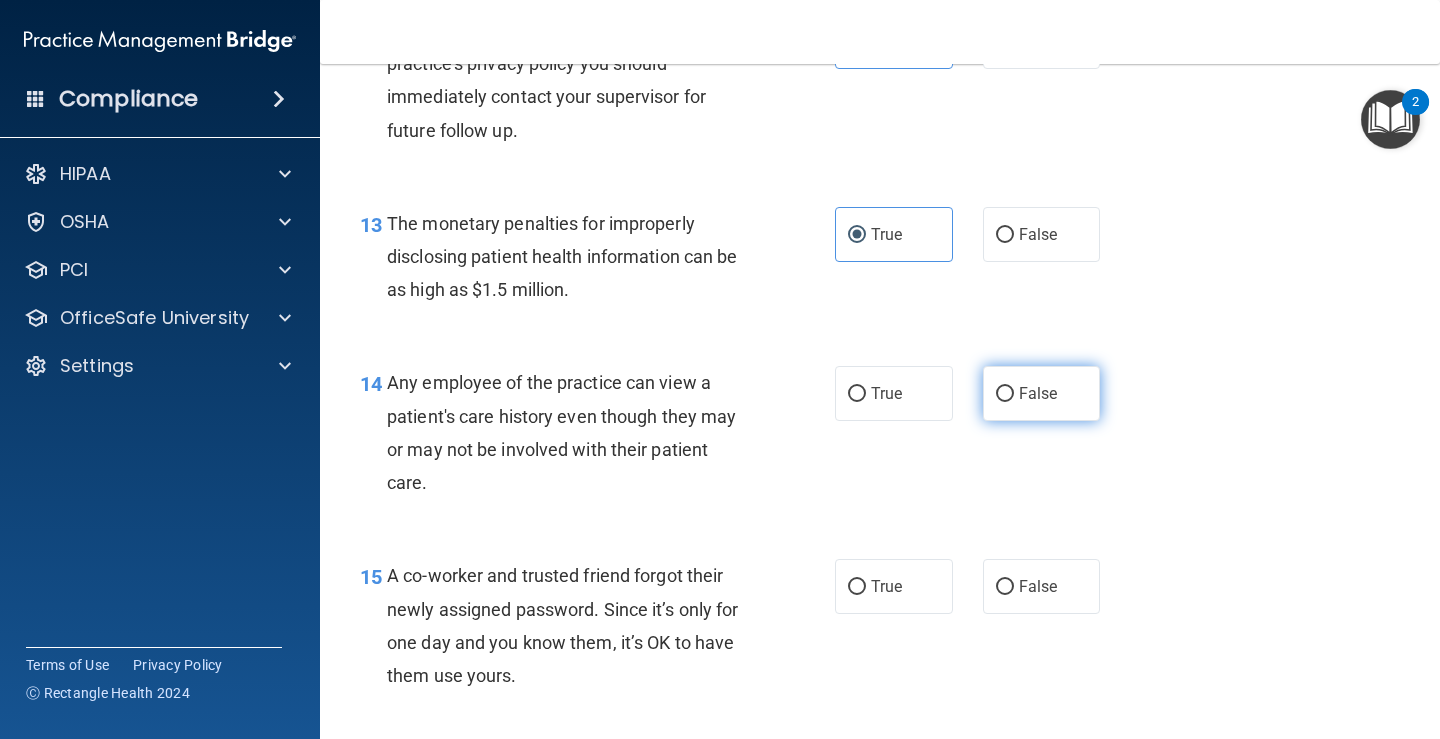 click on "True           False" at bounding box center [976, 393] 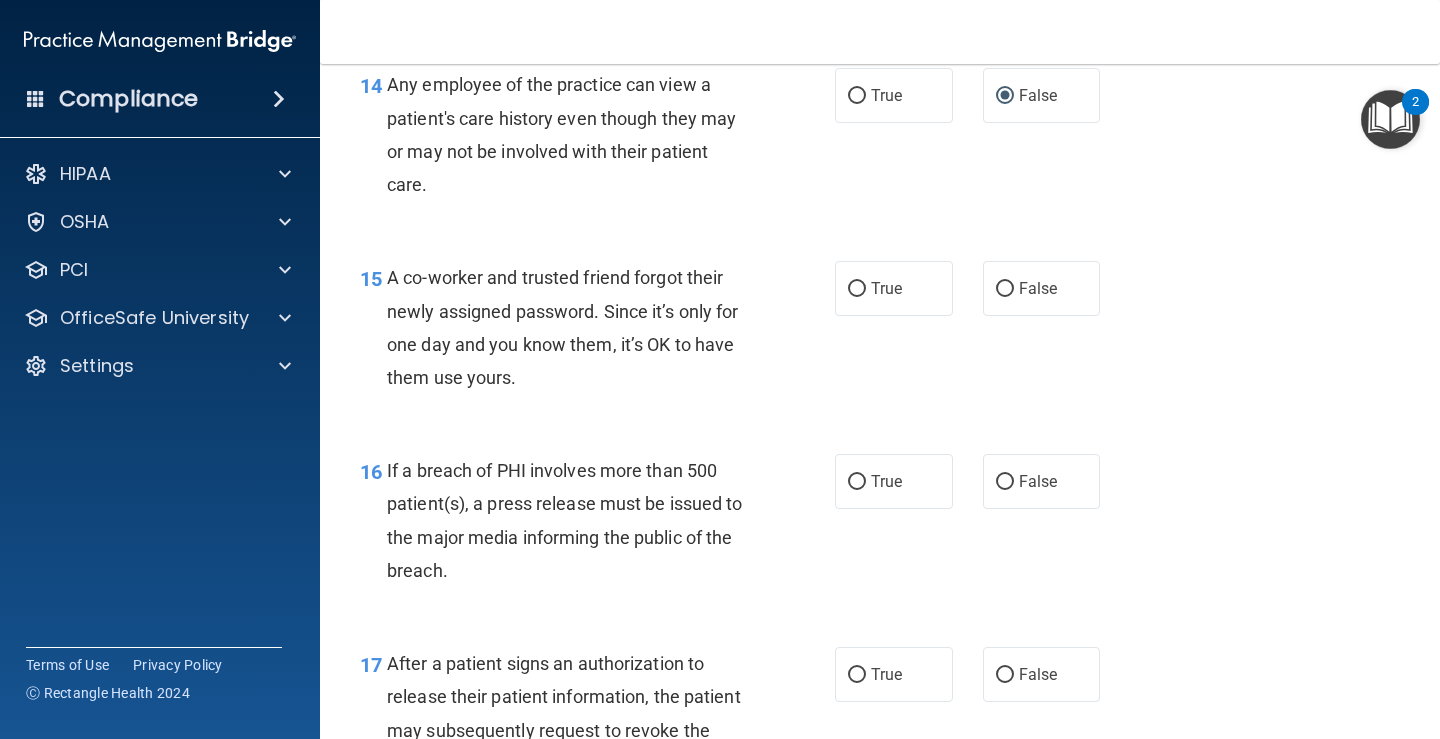 scroll, scrollTop: 2400, scrollLeft: 0, axis: vertical 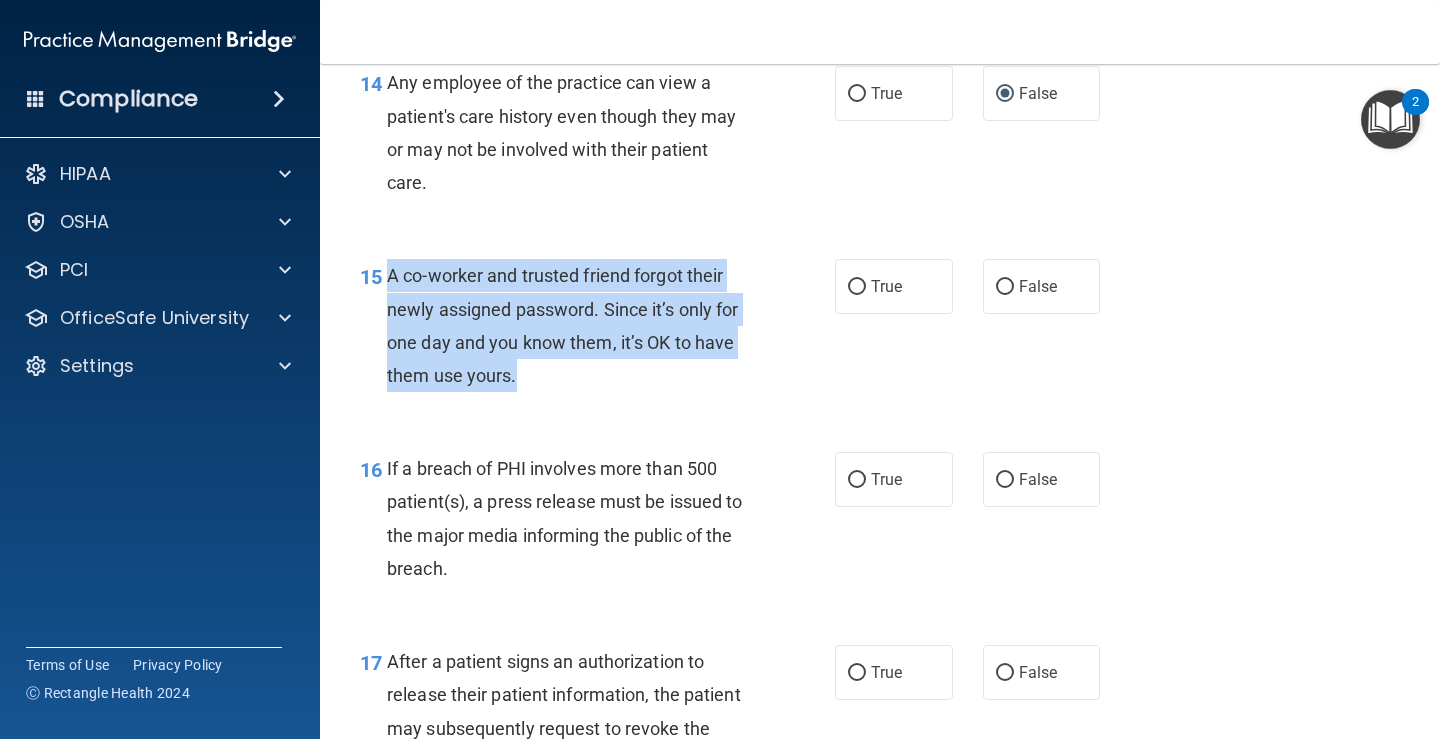 drag, startPoint x: 559, startPoint y: 386, endPoint x: 383, endPoint y: 286, distance: 202.4253 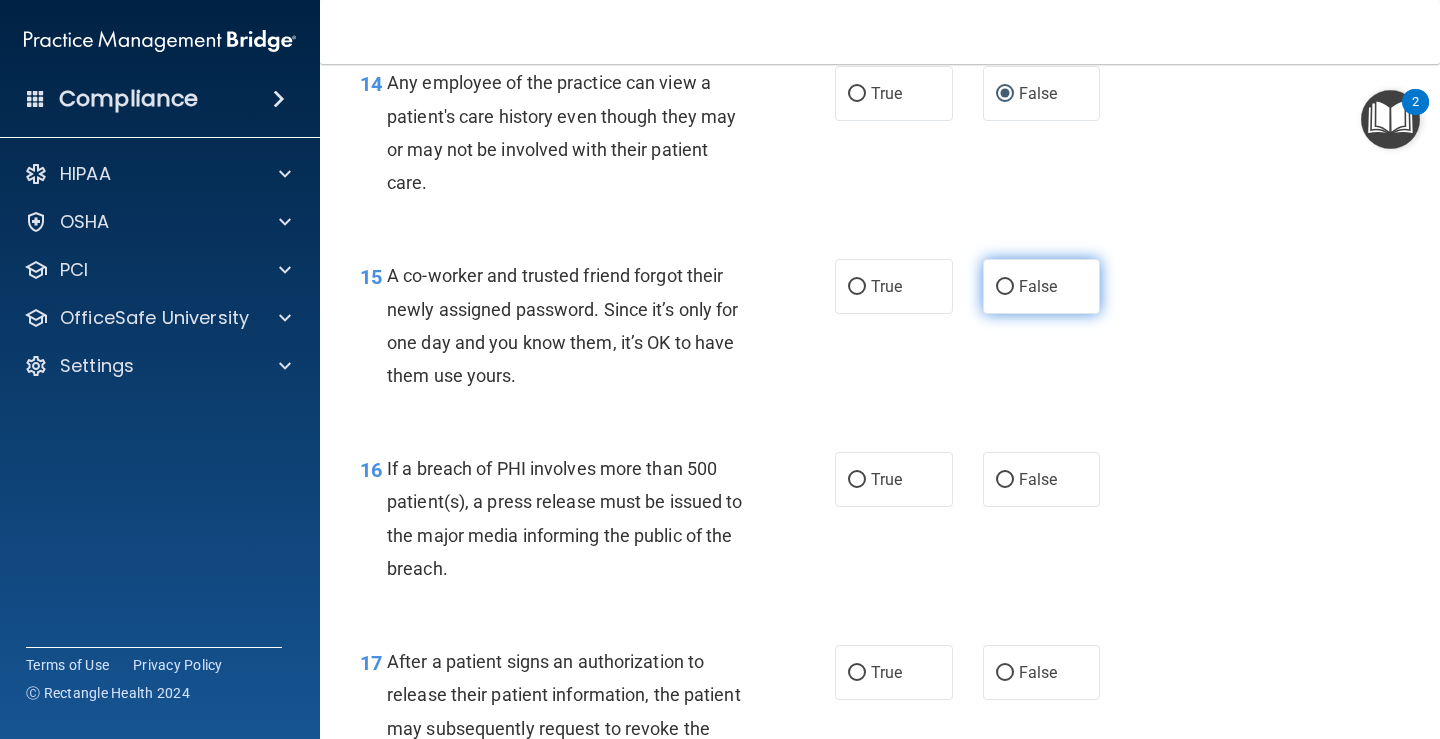 click on "False" at bounding box center (1038, 286) 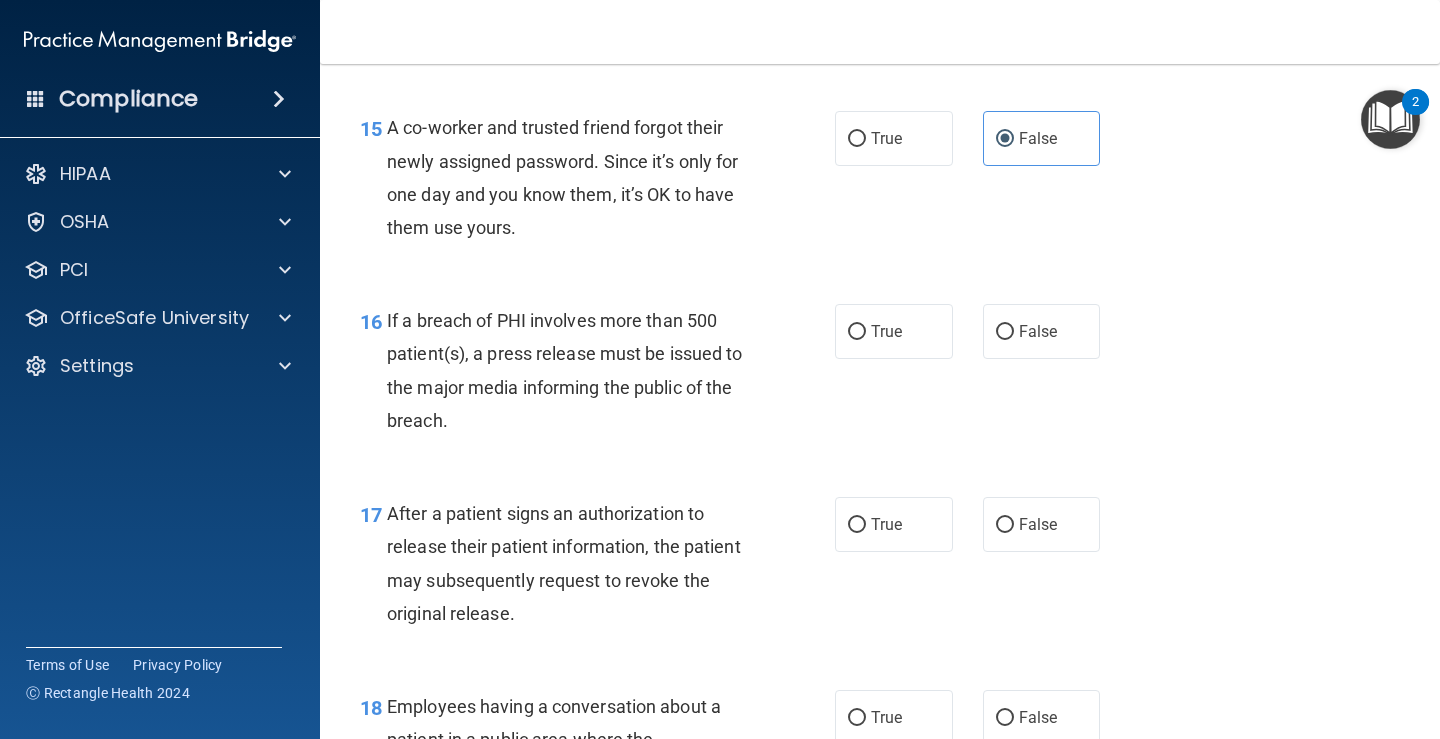 scroll, scrollTop: 2600, scrollLeft: 0, axis: vertical 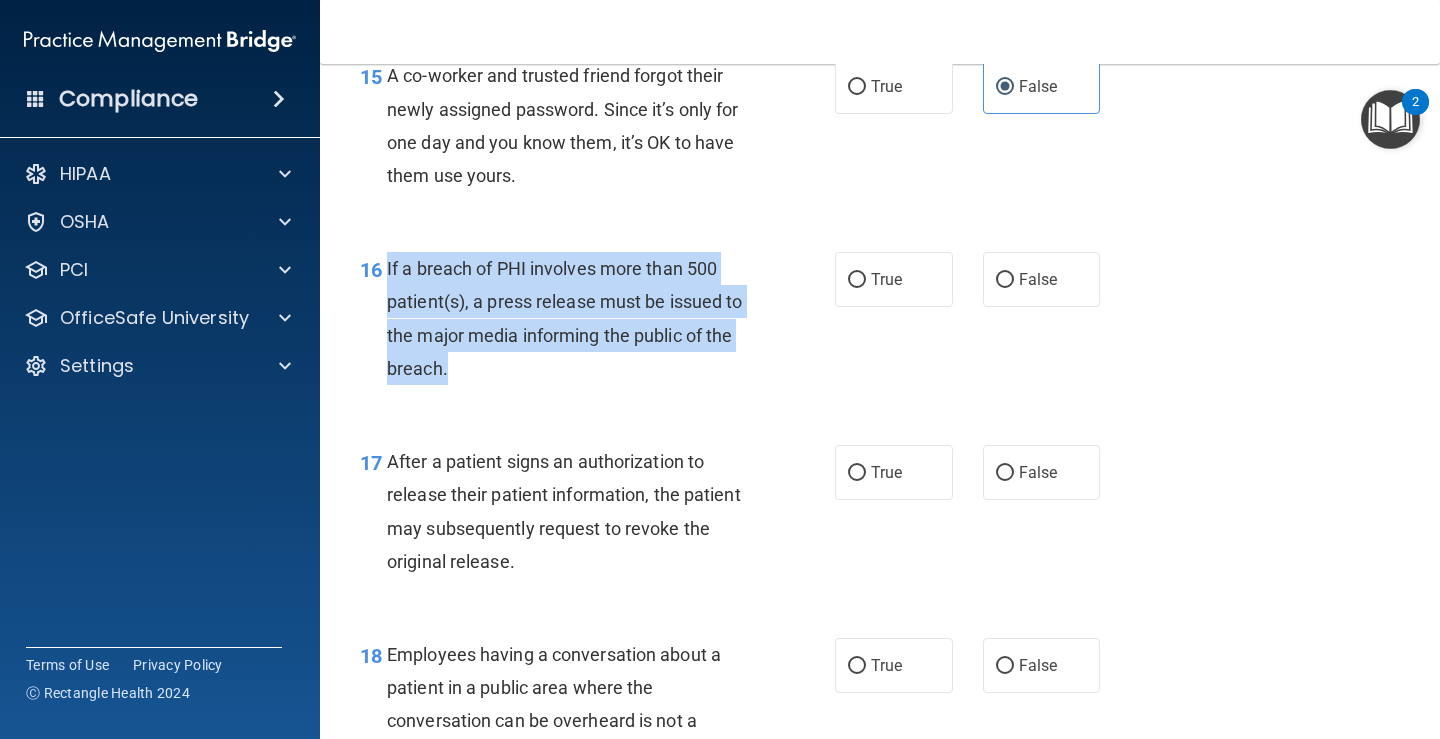 drag, startPoint x: 469, startPoint y: 358, endPoint x: 384, endPoint y: 270, distance: 122.34786 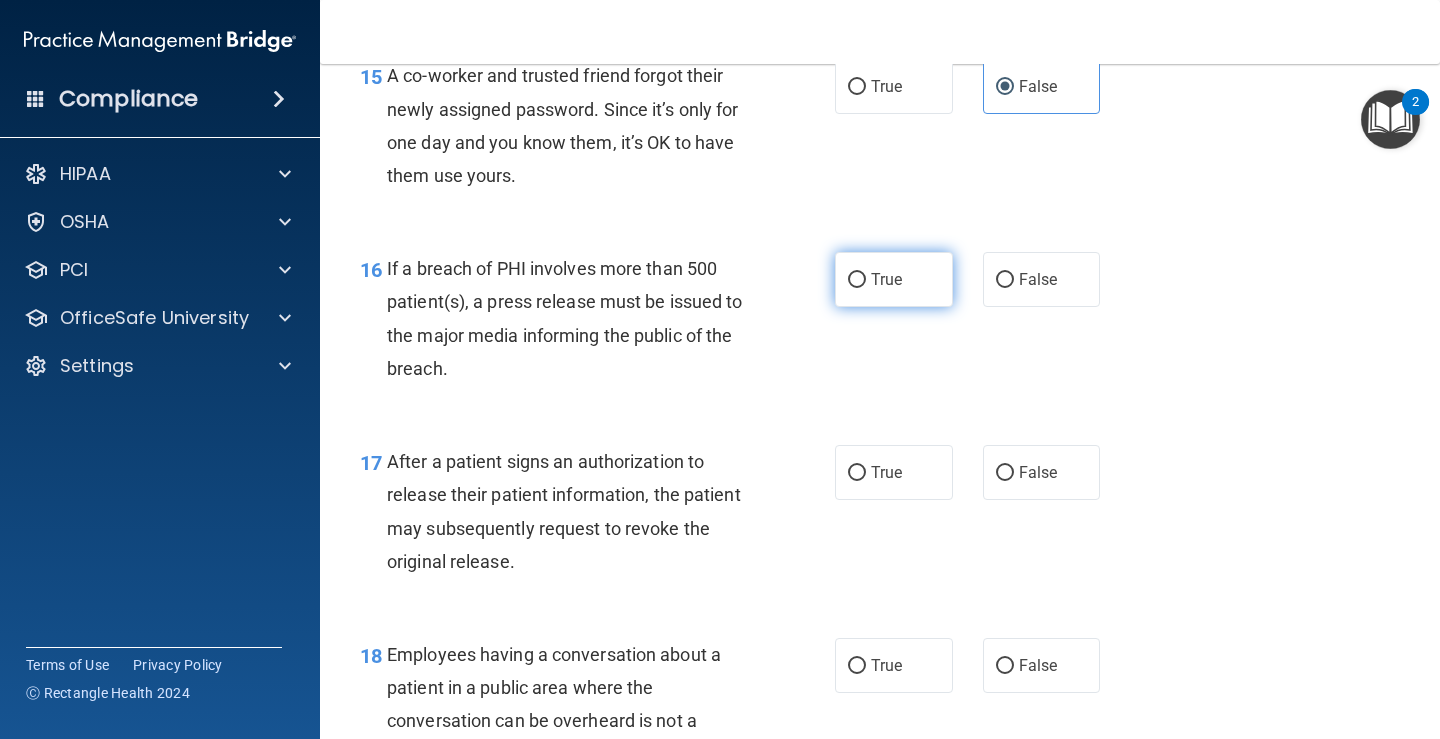 click on "True" at bounding box center [886, 279] 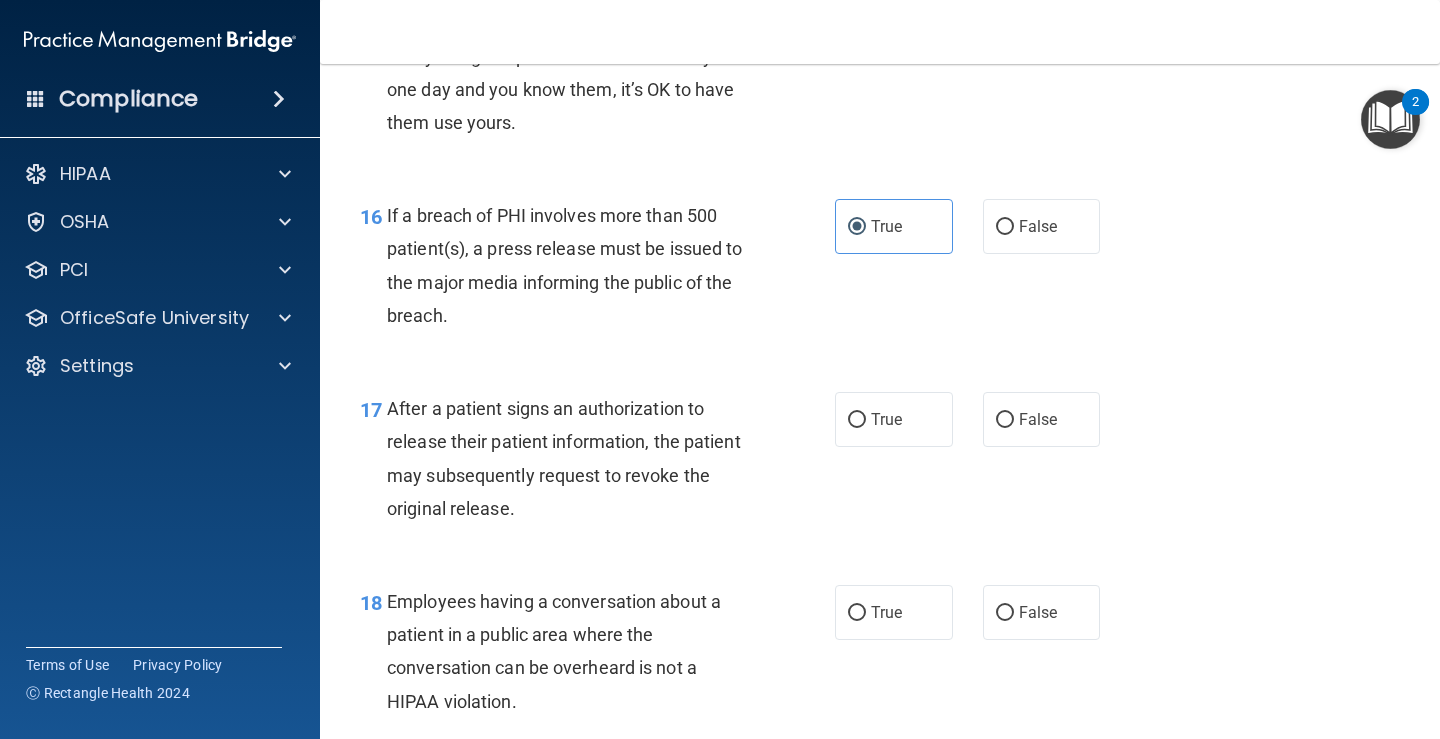 scroll, scrollTop: 2700, scrollLeft: 0, axis: vertical 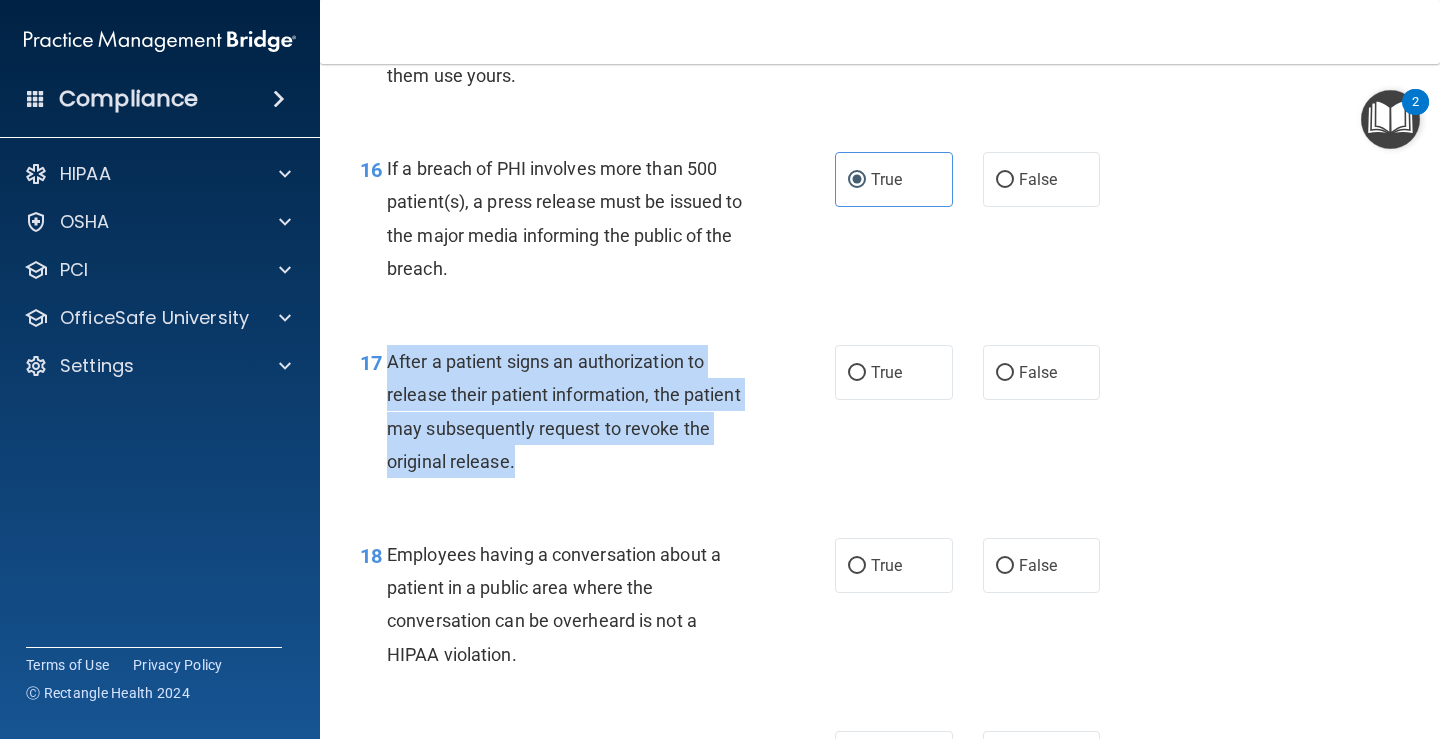 drag, startPoint x: 526, startPoint y: 460, endPoint x: 389, endPoint y: 360, distance: 169.61427 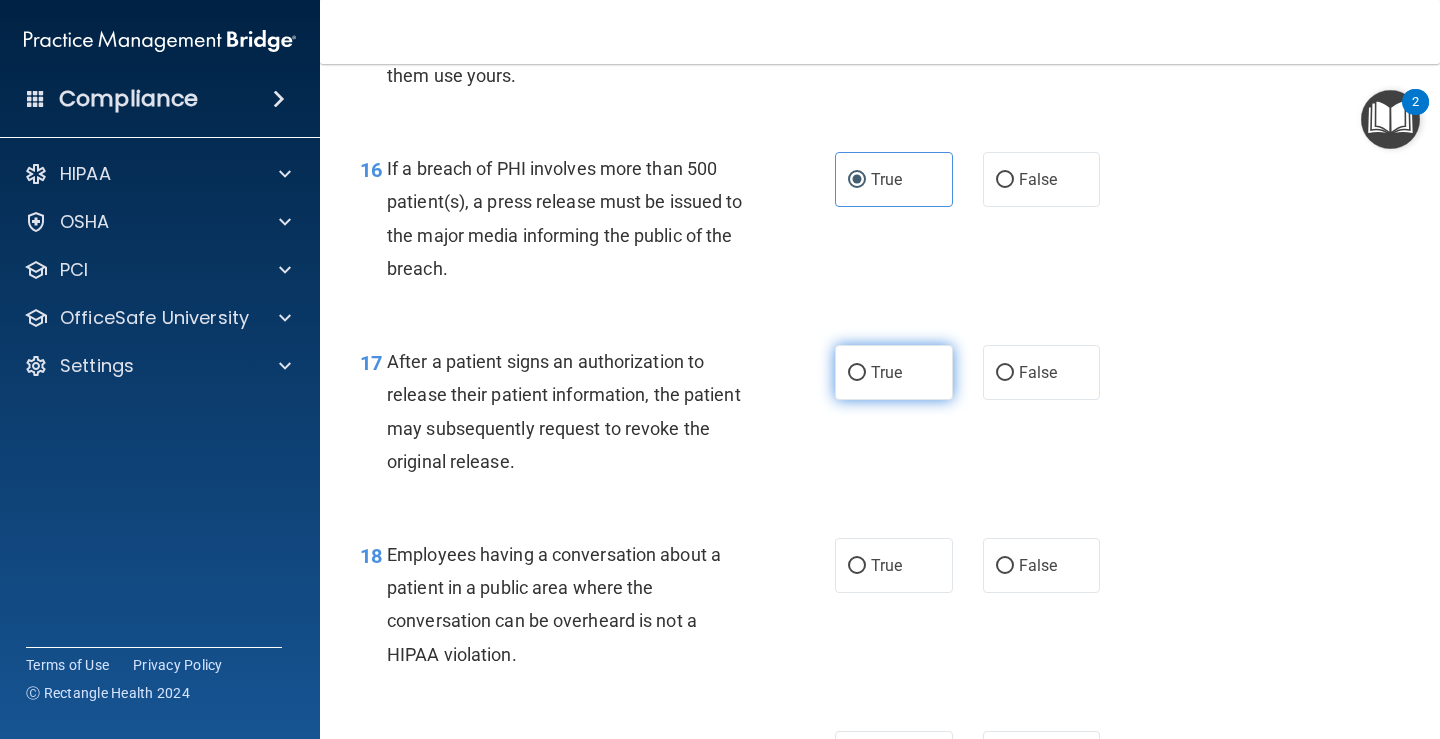 click on "True" at bounding box center [894, 372] 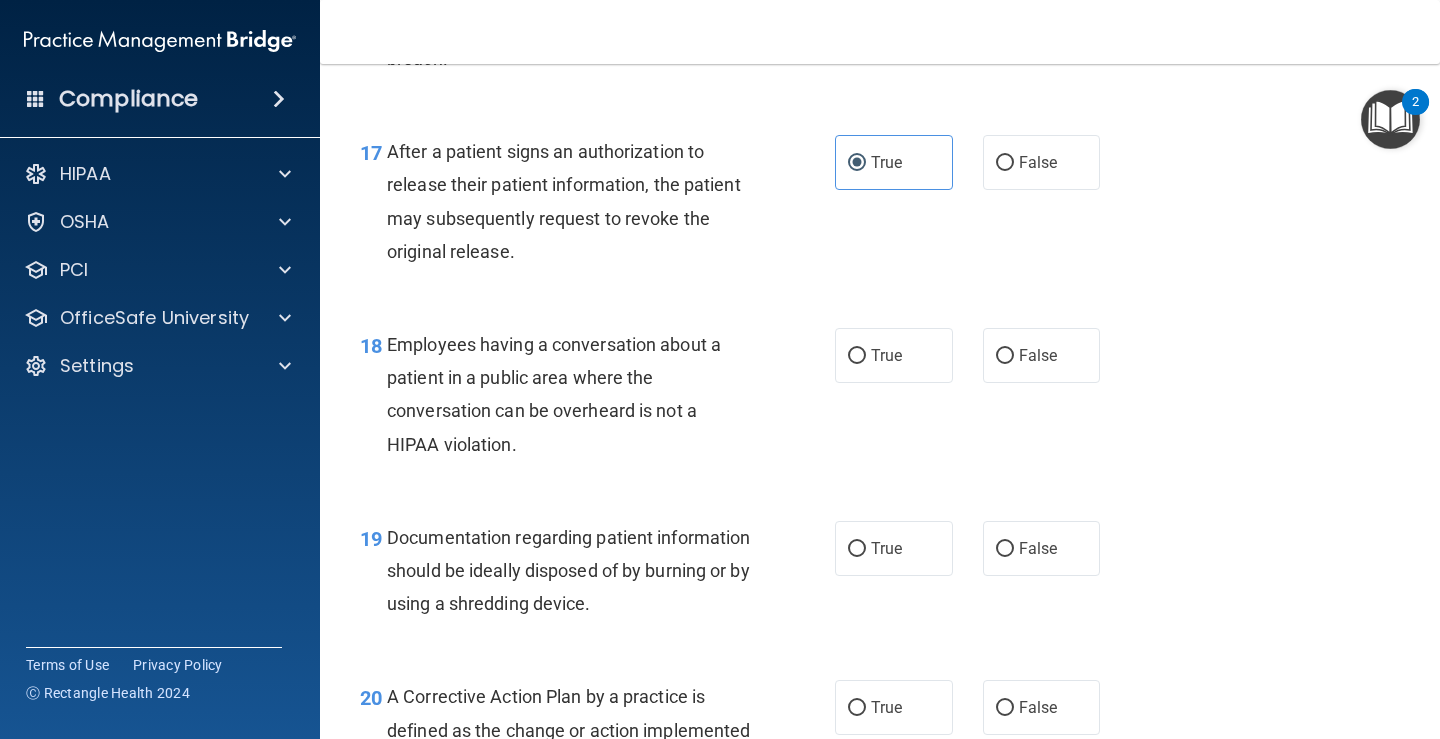 scroll, scrollTop: 3000, scrollLeft: 0, axis: vertical 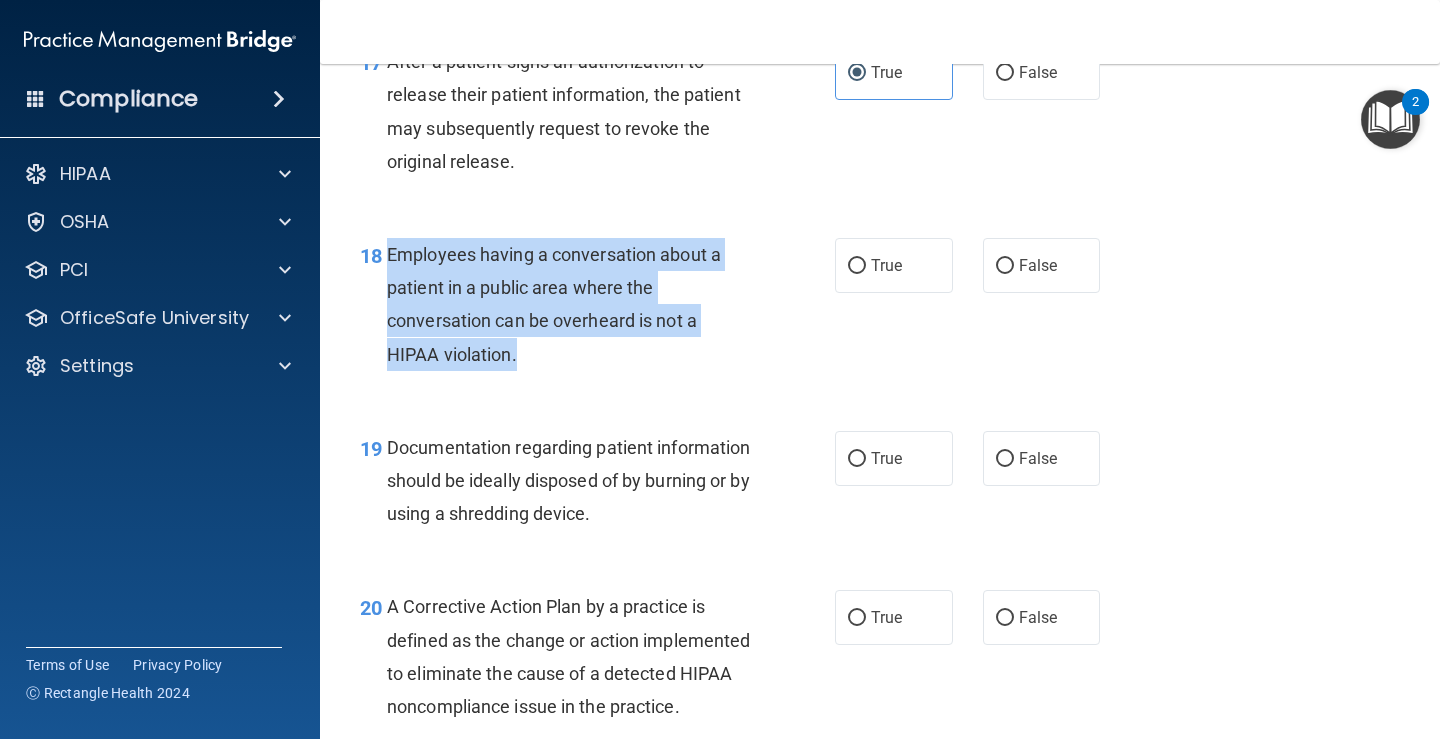 drag, startPoint x: 519, startPoint y: 350, endPoint x: 386, endPoint y: 263, distance: 158.92766 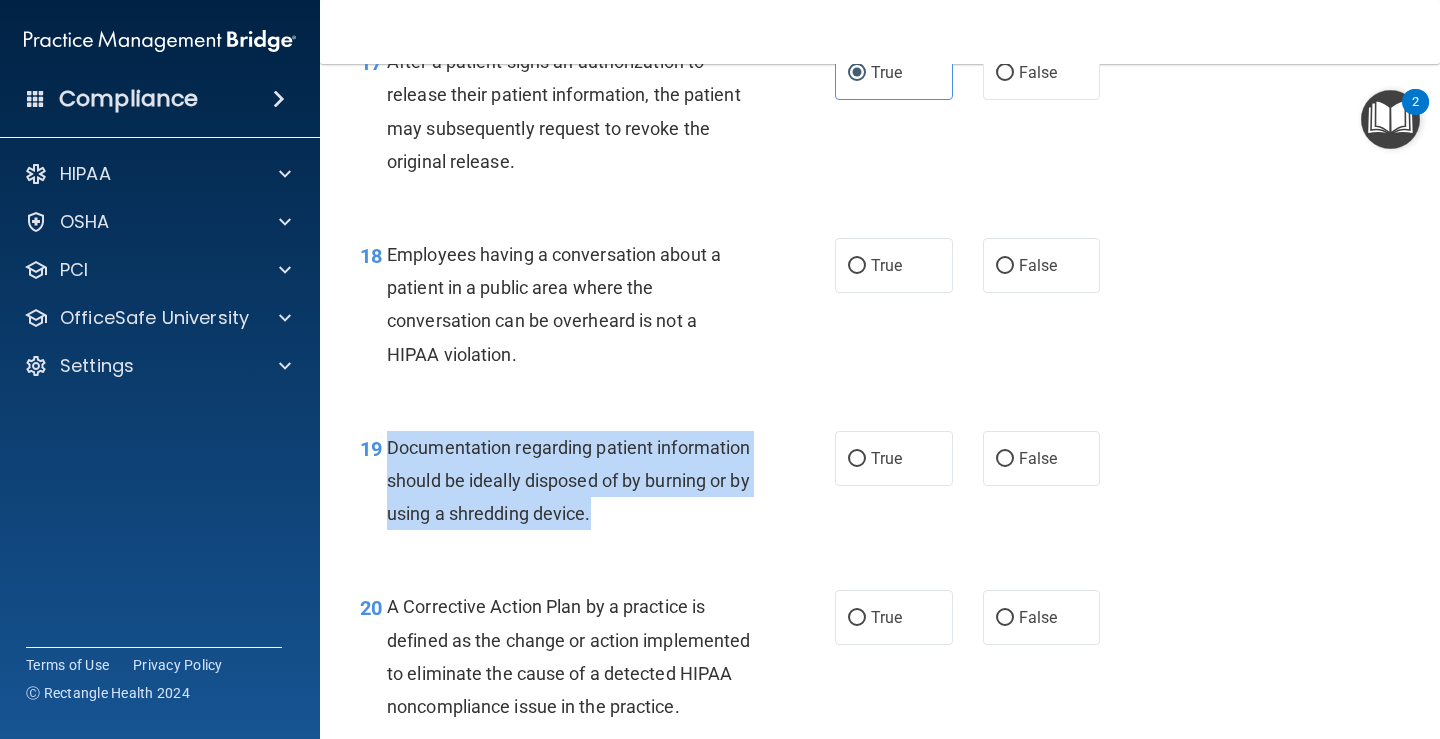 drag, startPoint x: 706, startPoint y: 517, endPoint x: 381, endPoint y: 432, distance: 335.93155 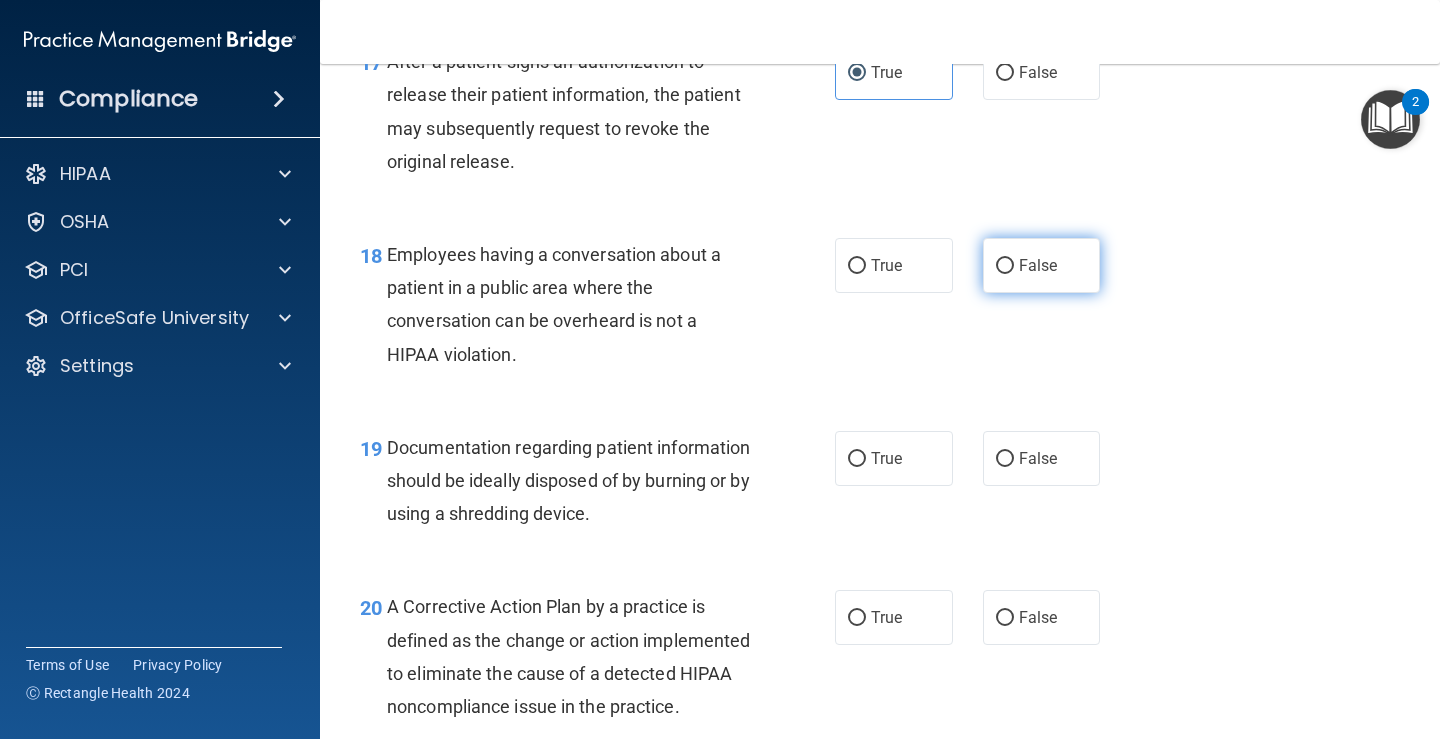 click on "False" at bounding box center [1042, 265] 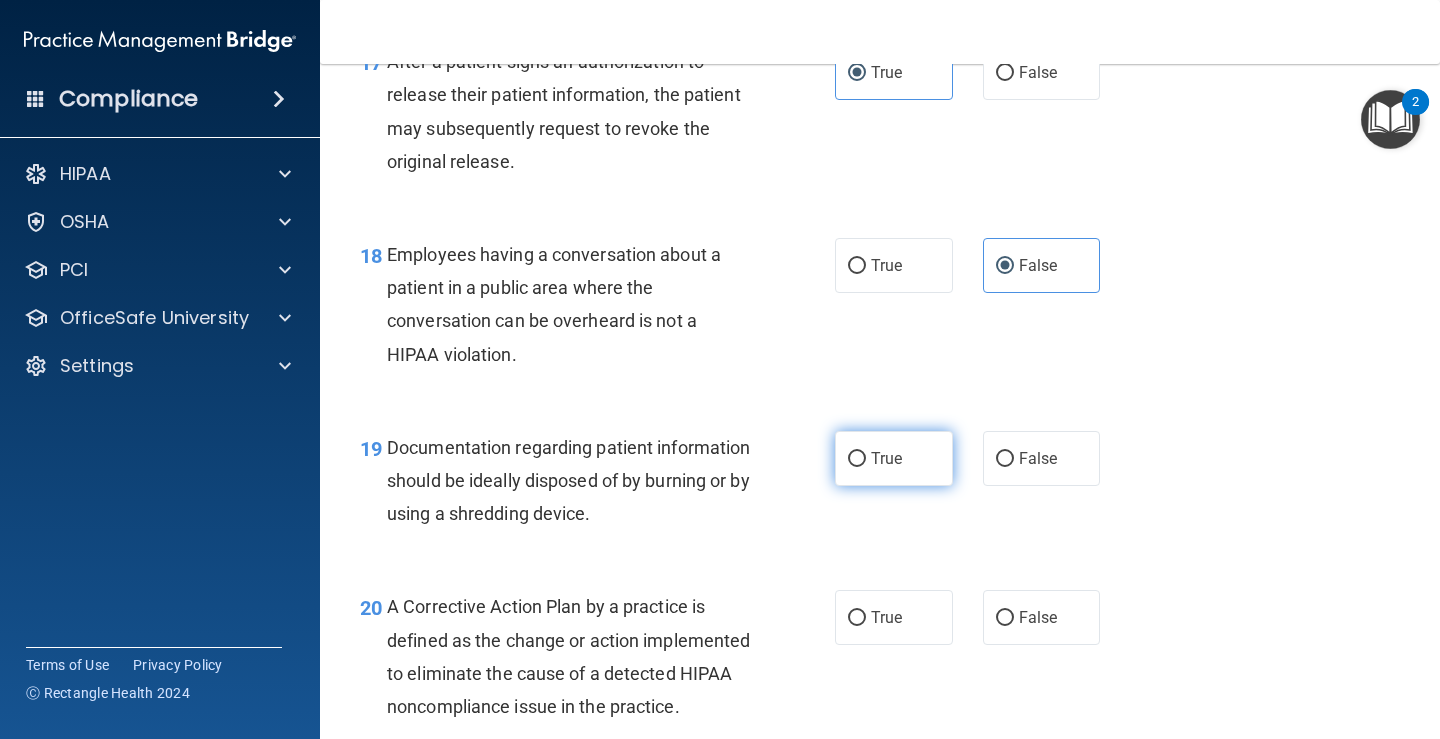 click on "True" at bounding box center (894, 458) 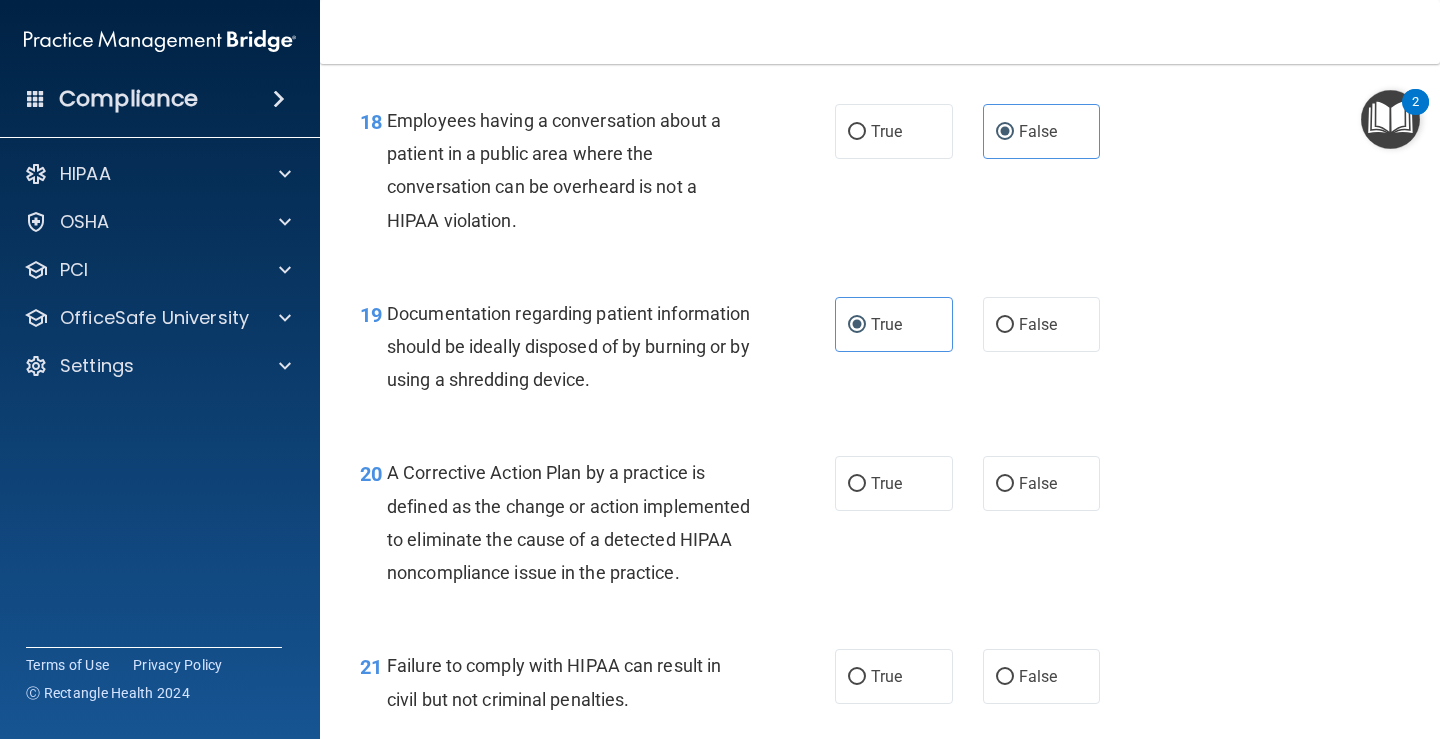 scroll, scrollTop: 3300, scrollLeft: 0, axis: vertical 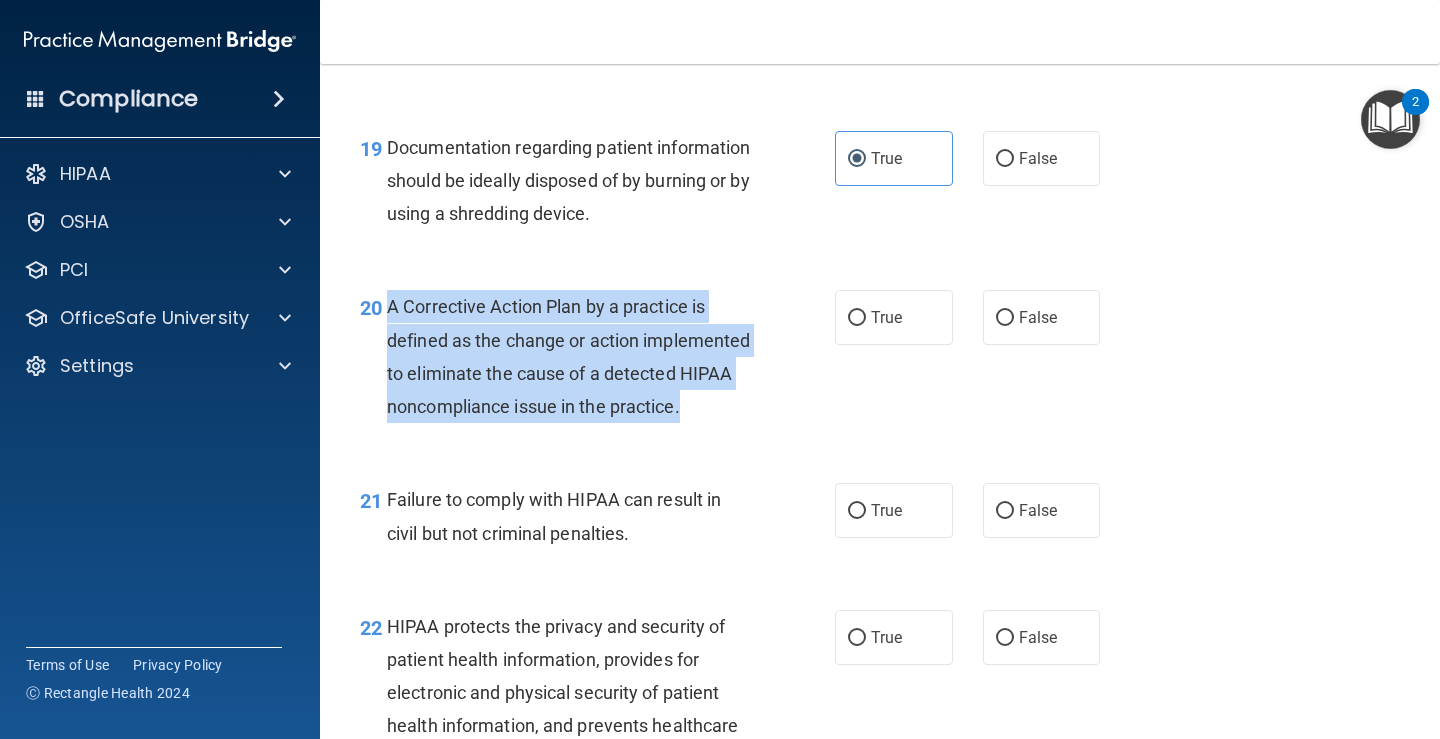 drag, startPoint x: 527, startPoint y: 429, endPoint x: 387, endPoint y: 307, distance: 185.69868 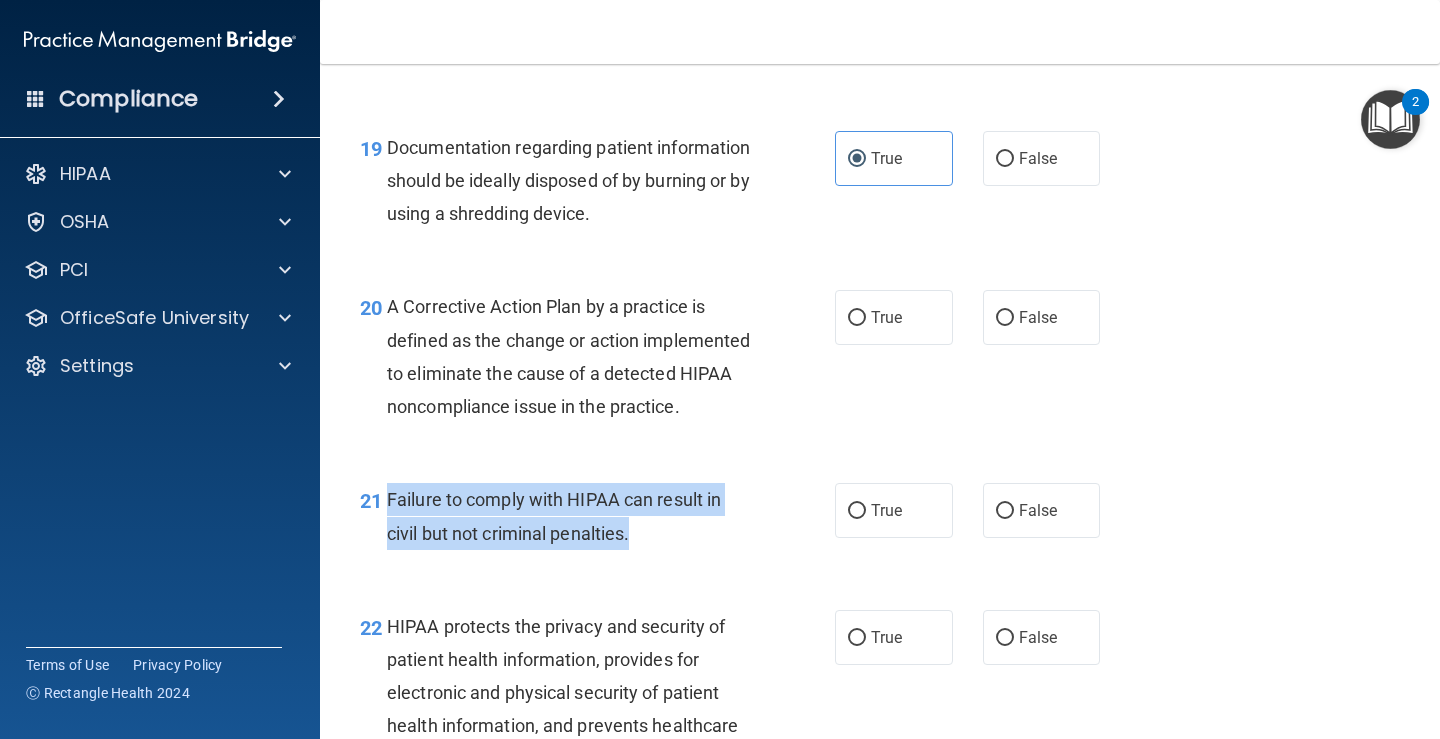 drag, startPoint x: 632, startPoint y: 568, endPoint x: 489, endPoint y: 530, distance: 147.96283 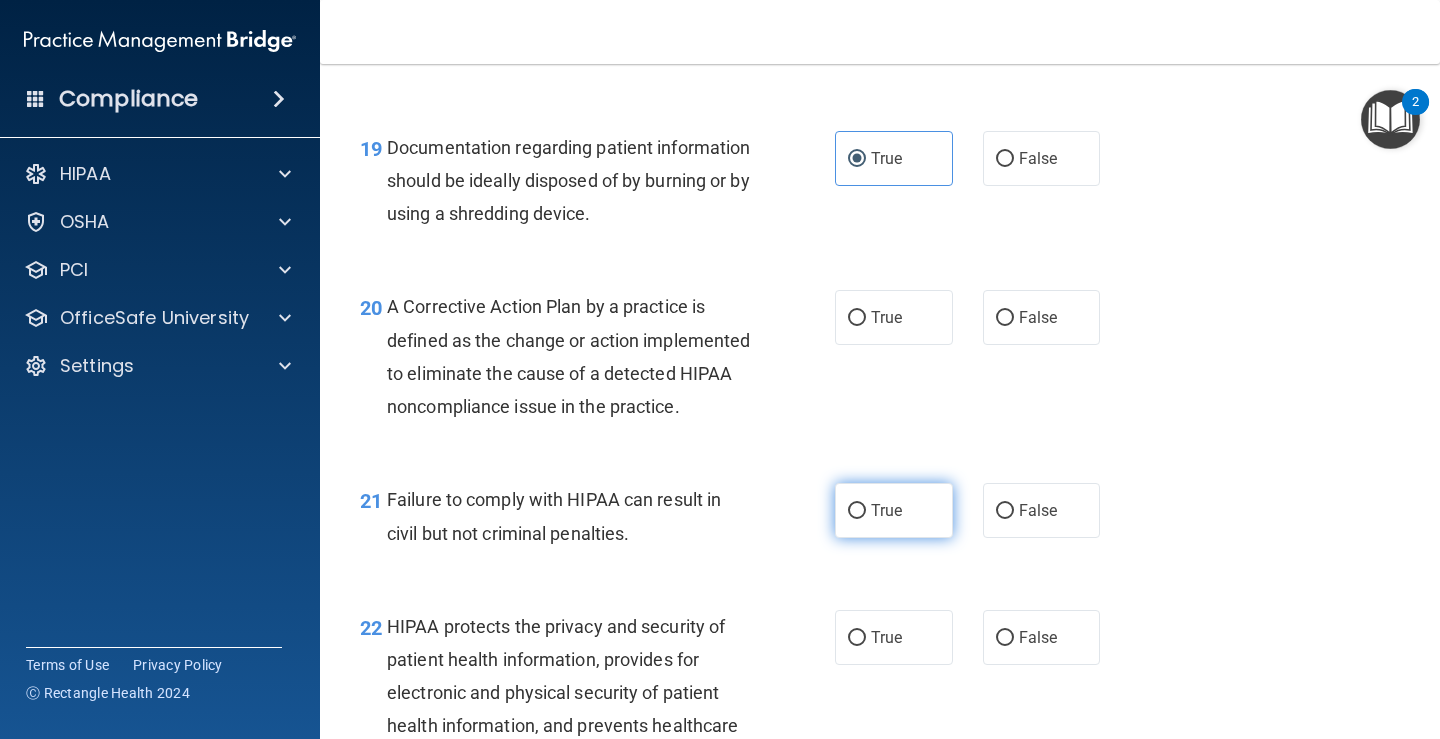 click on "True" at bounding box center [886, 510] 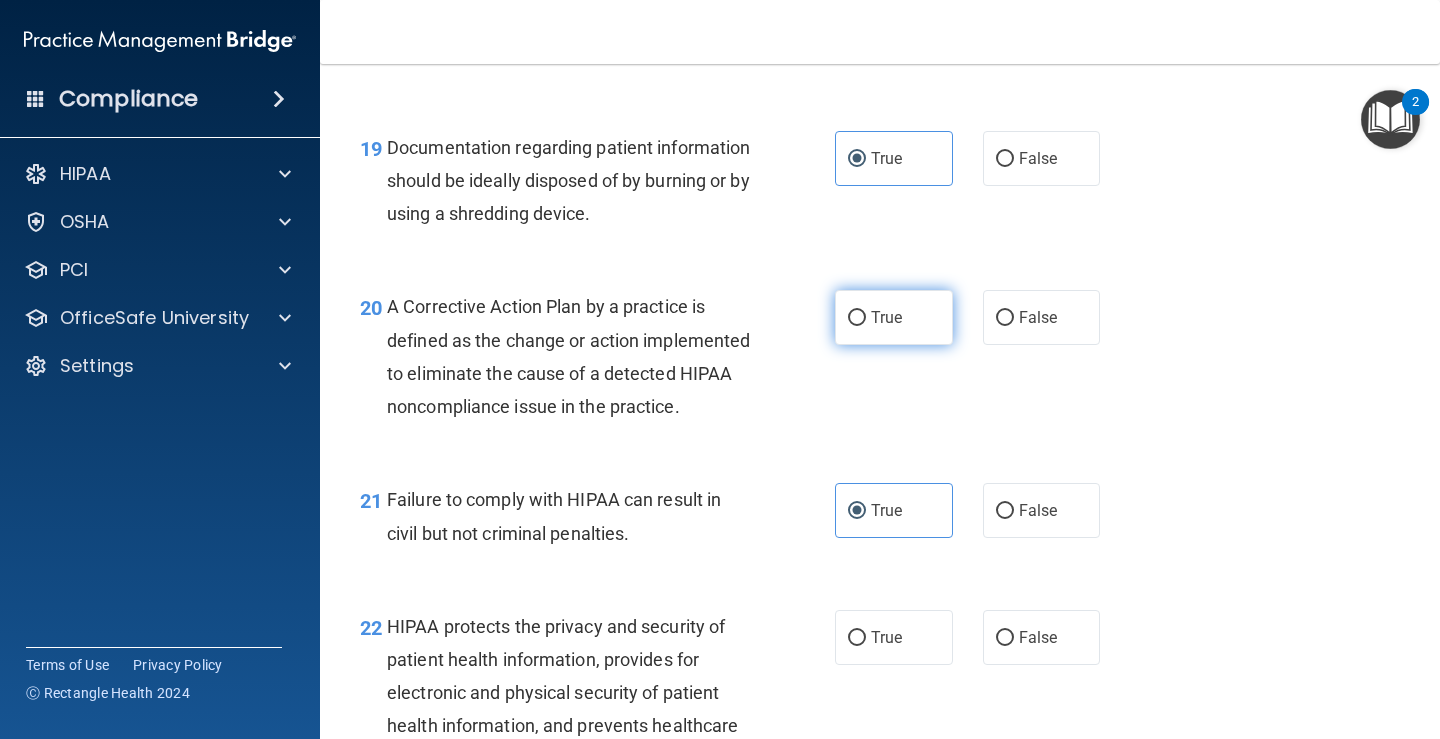click on "True" at bounding box center [894, 317] 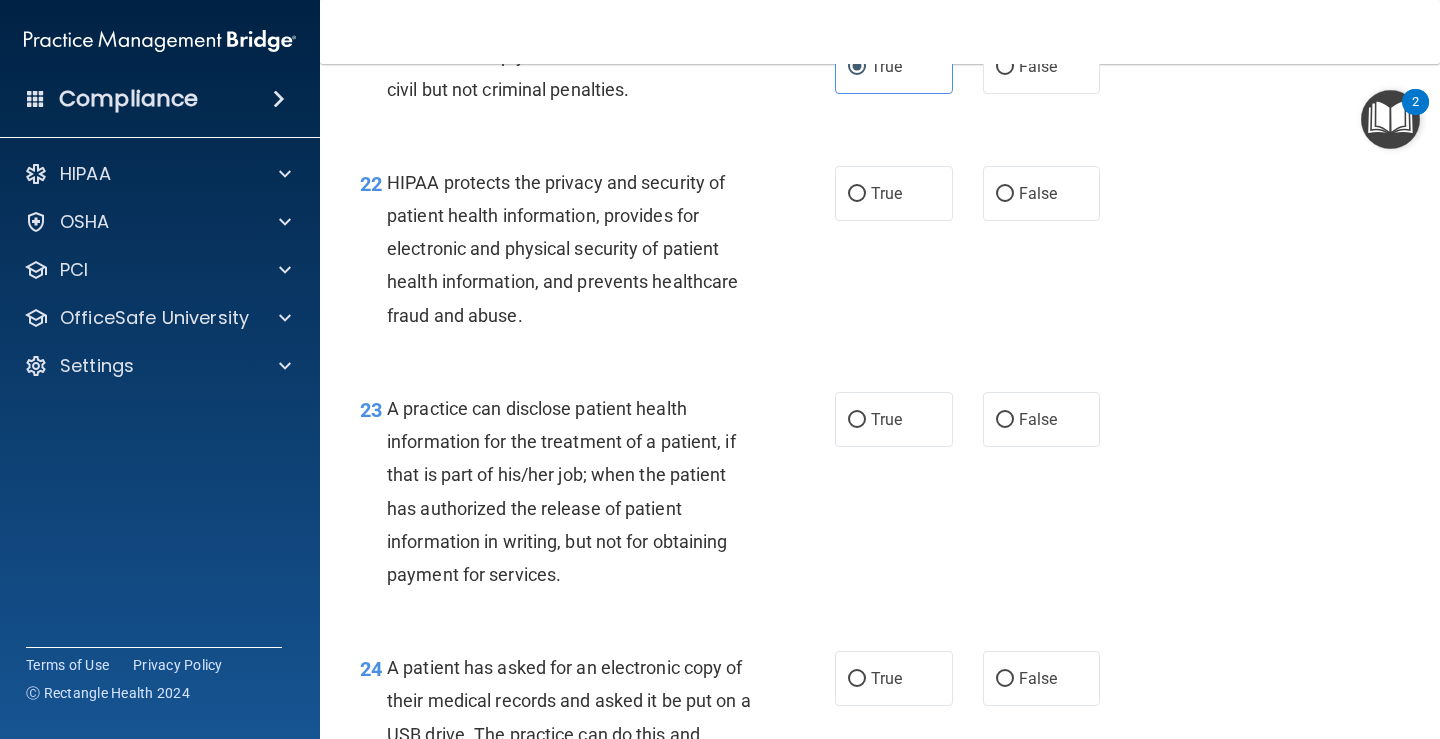 scroll, scrollTop: 3800, scrollLeft: 0, axis: vertical 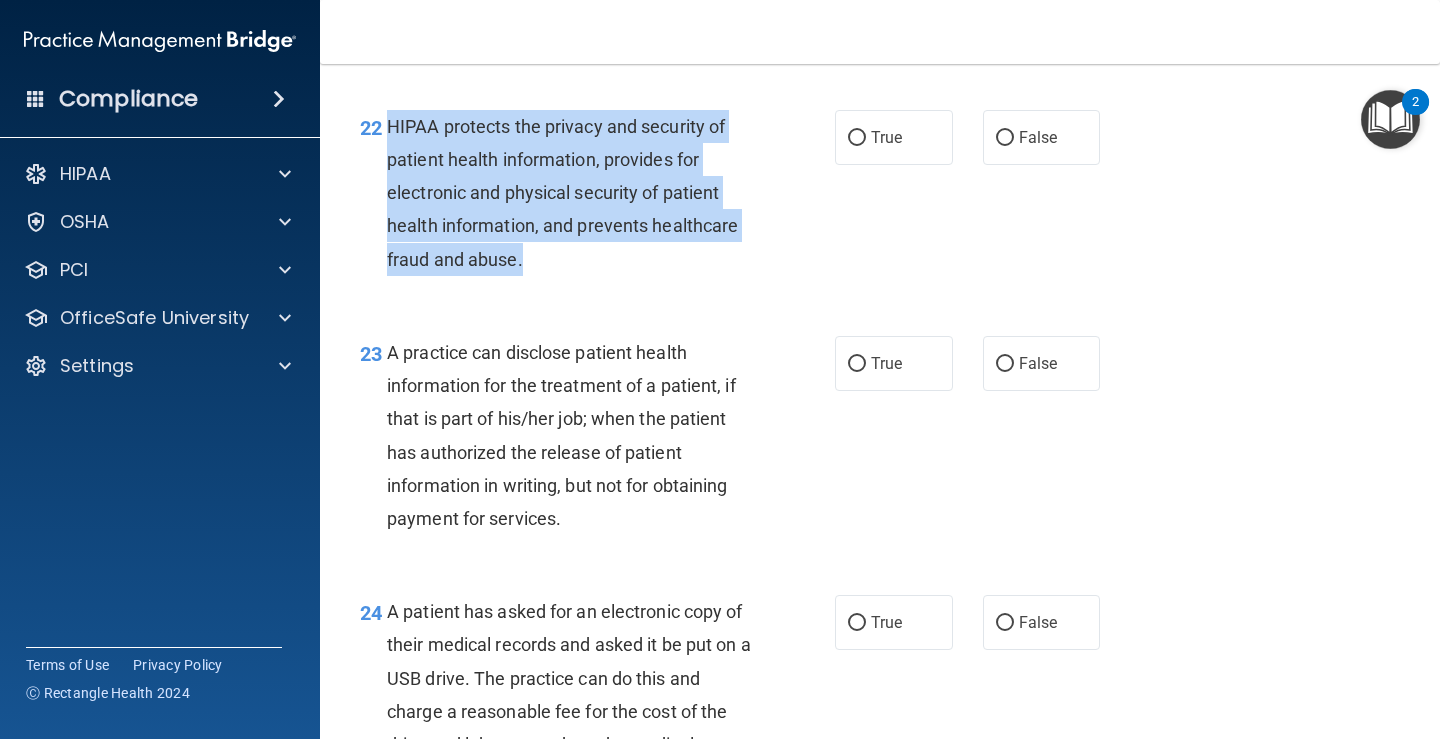 drag, startPoint x: 500, startPoint y: 273, endPoint x: 392, endPoint y: 168, distance: 150.62868 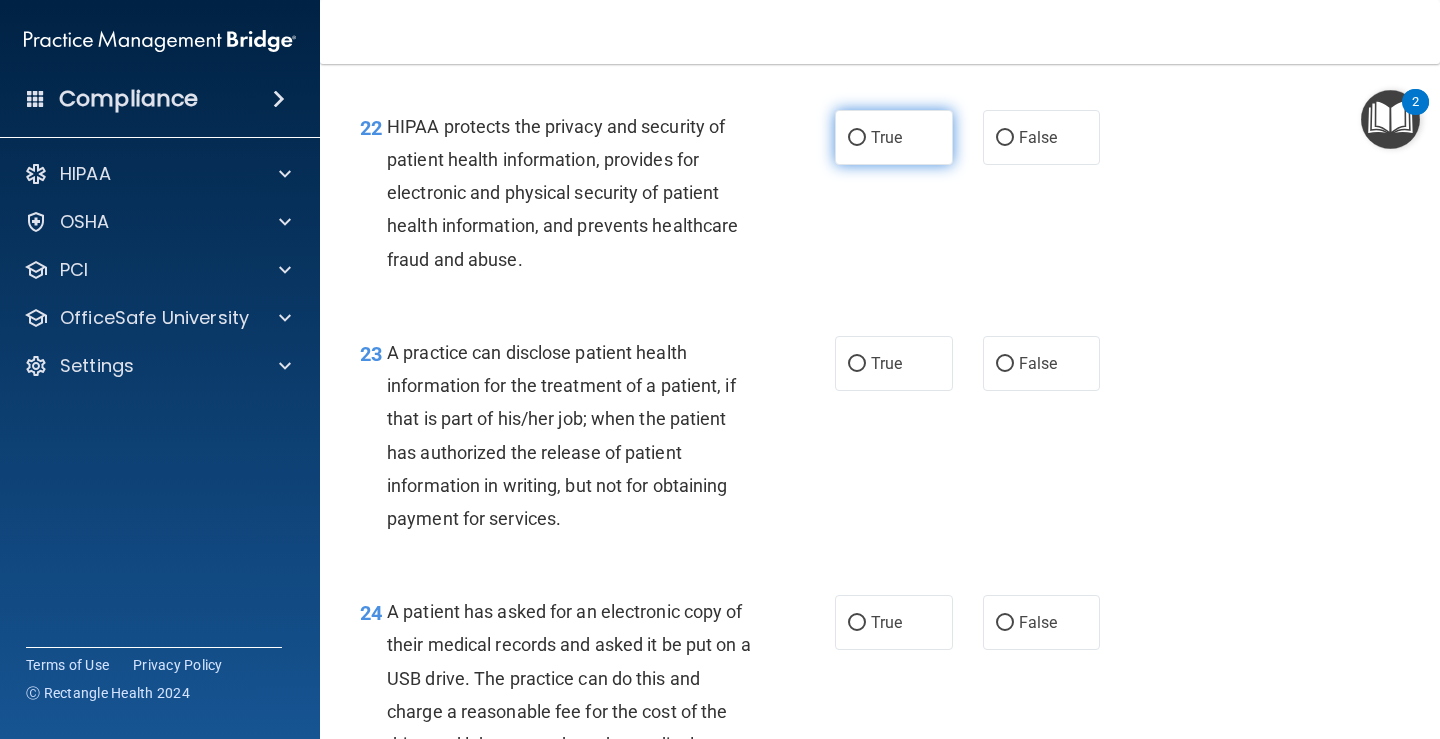 drag, startPoint x: 882, startPoint y: 174, endPoint x: 888, endPoint y: 195, distance: 21.84033 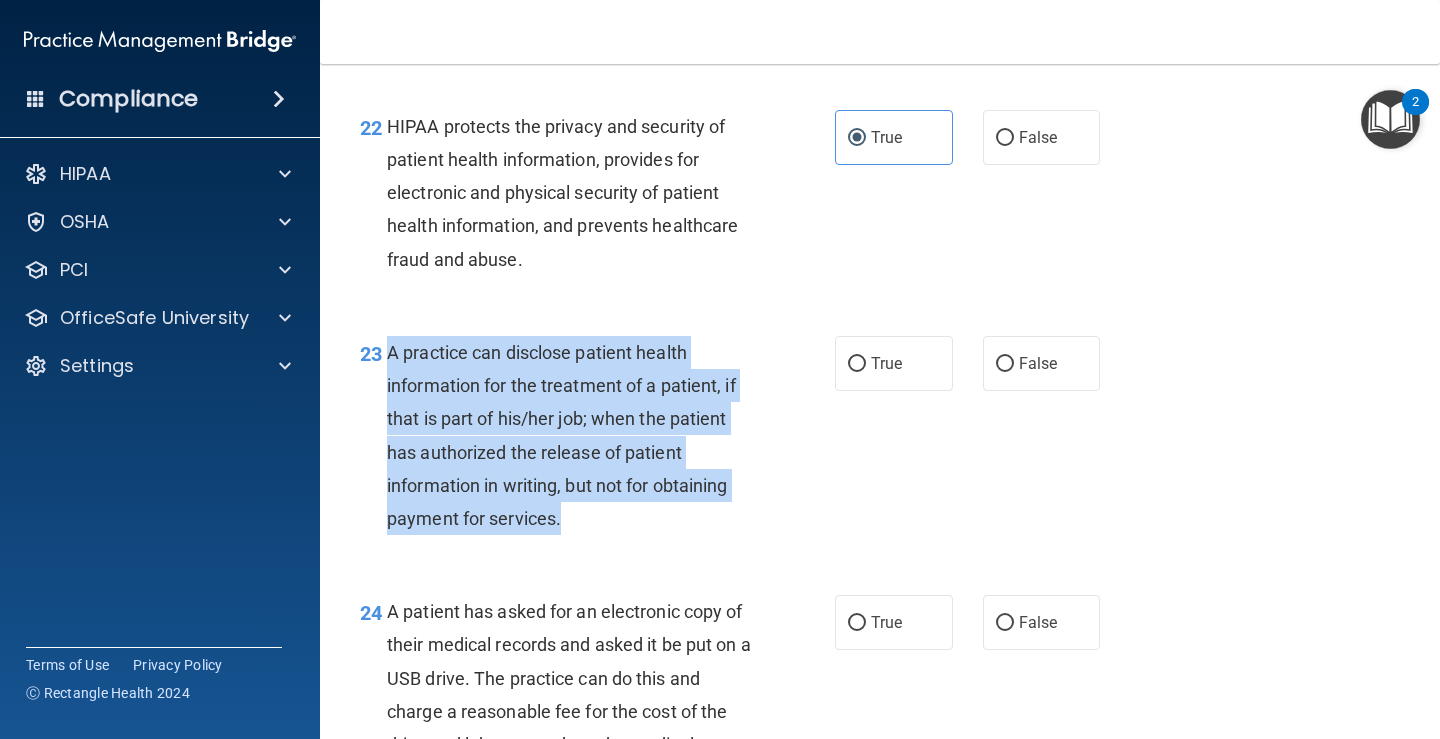 drag, startPoint x: 588, startPoint y: 559, endPoint x: 381, endPoint y: 379, distance: 274.31552 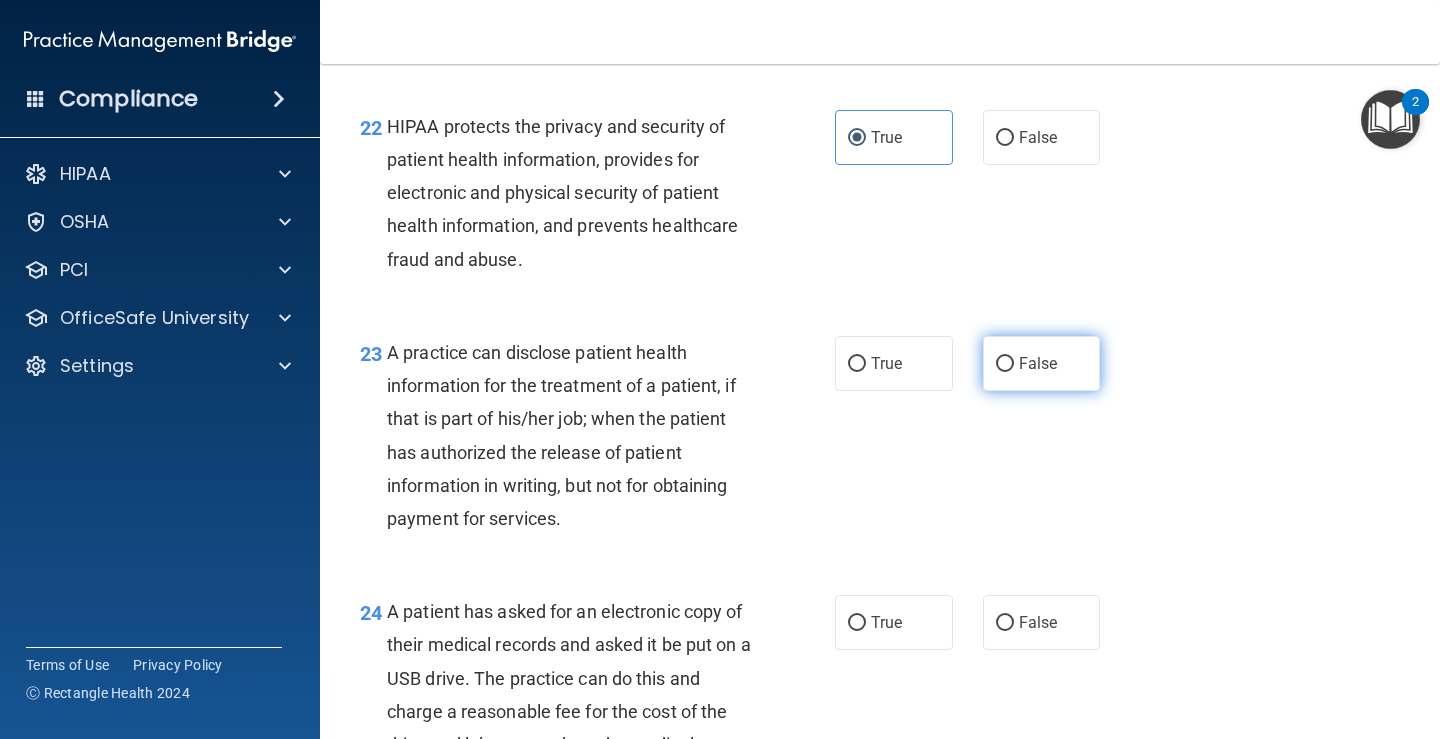 click on "False" at bounding box center (1042, 363) 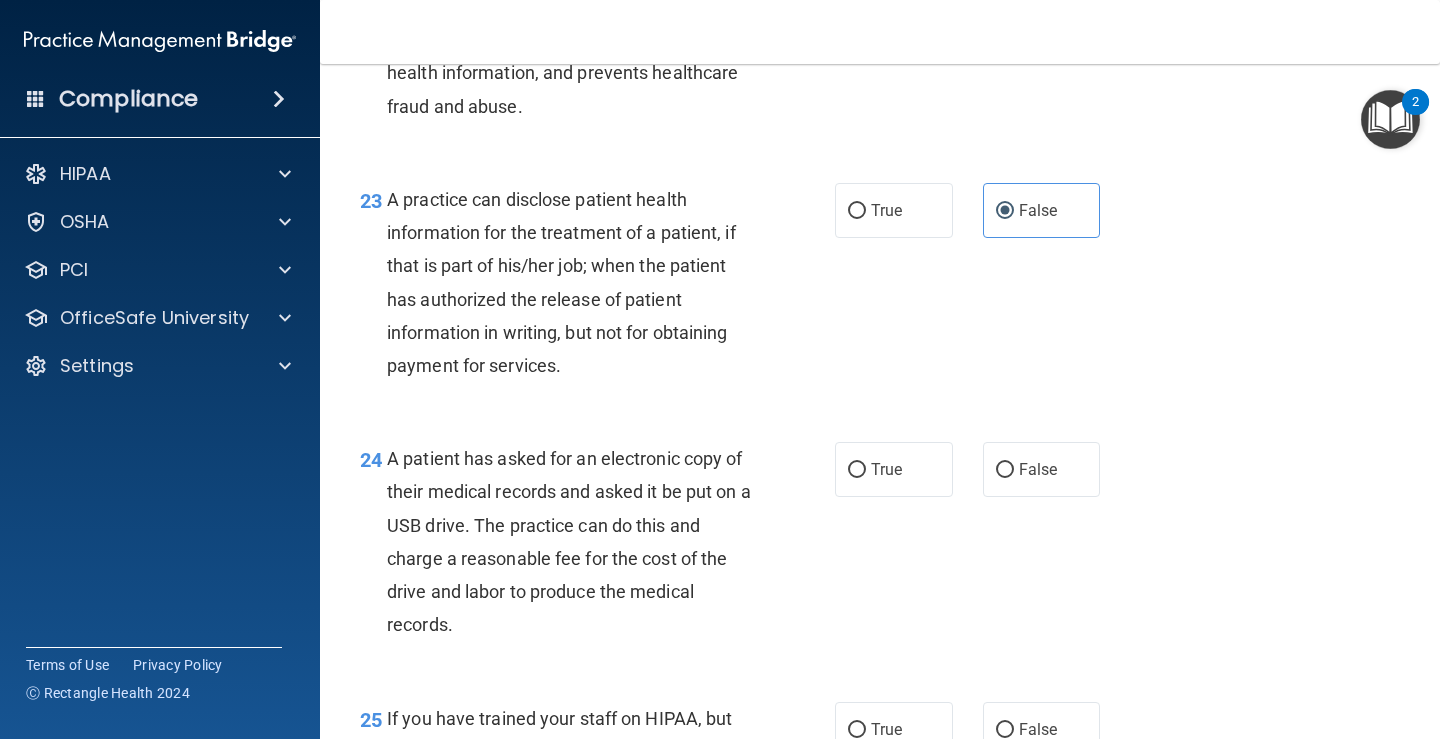 scroll, scrollTop: 4000, scrollLeft: 0, axis: vertical 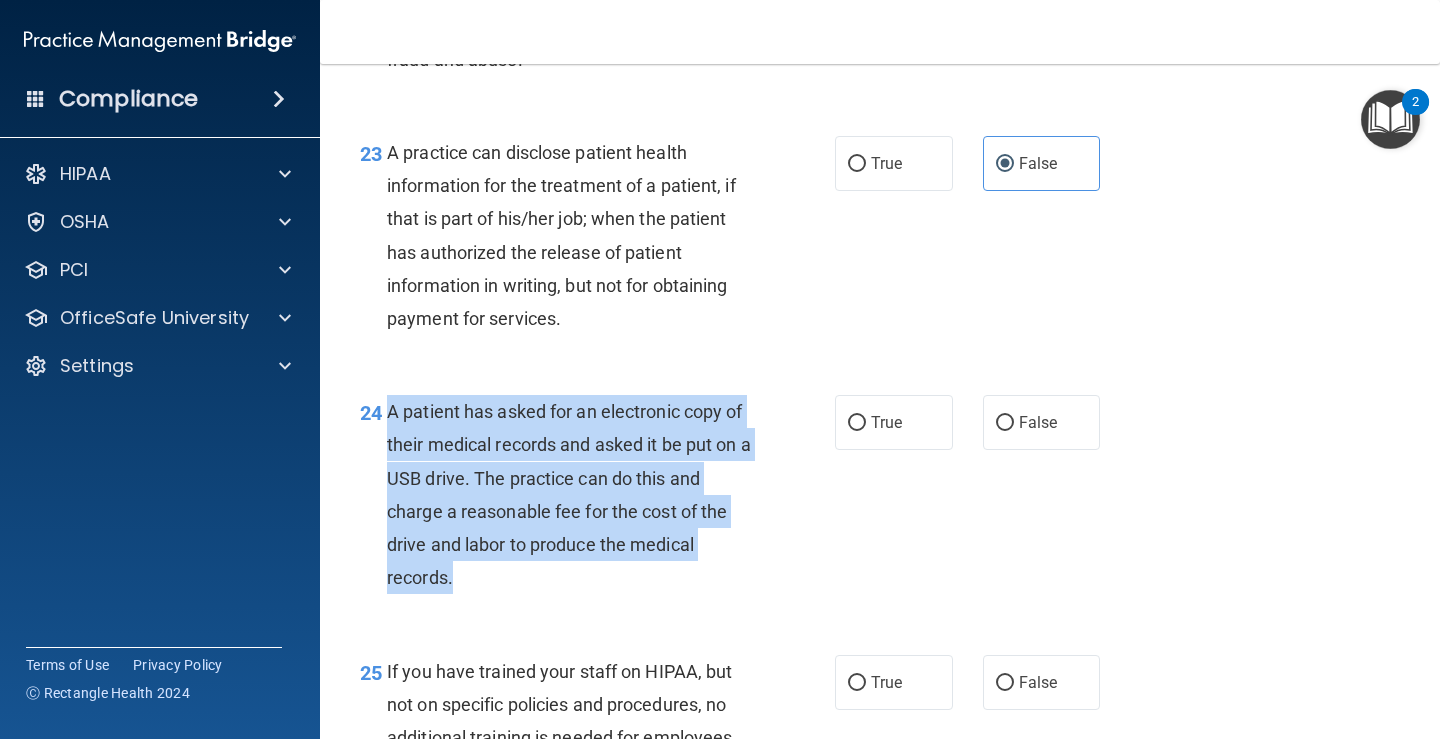 drag, startPoint x: 504, startPoint y: 605, endPoint x: 387, endPoint y: 450, distance: 194.20093 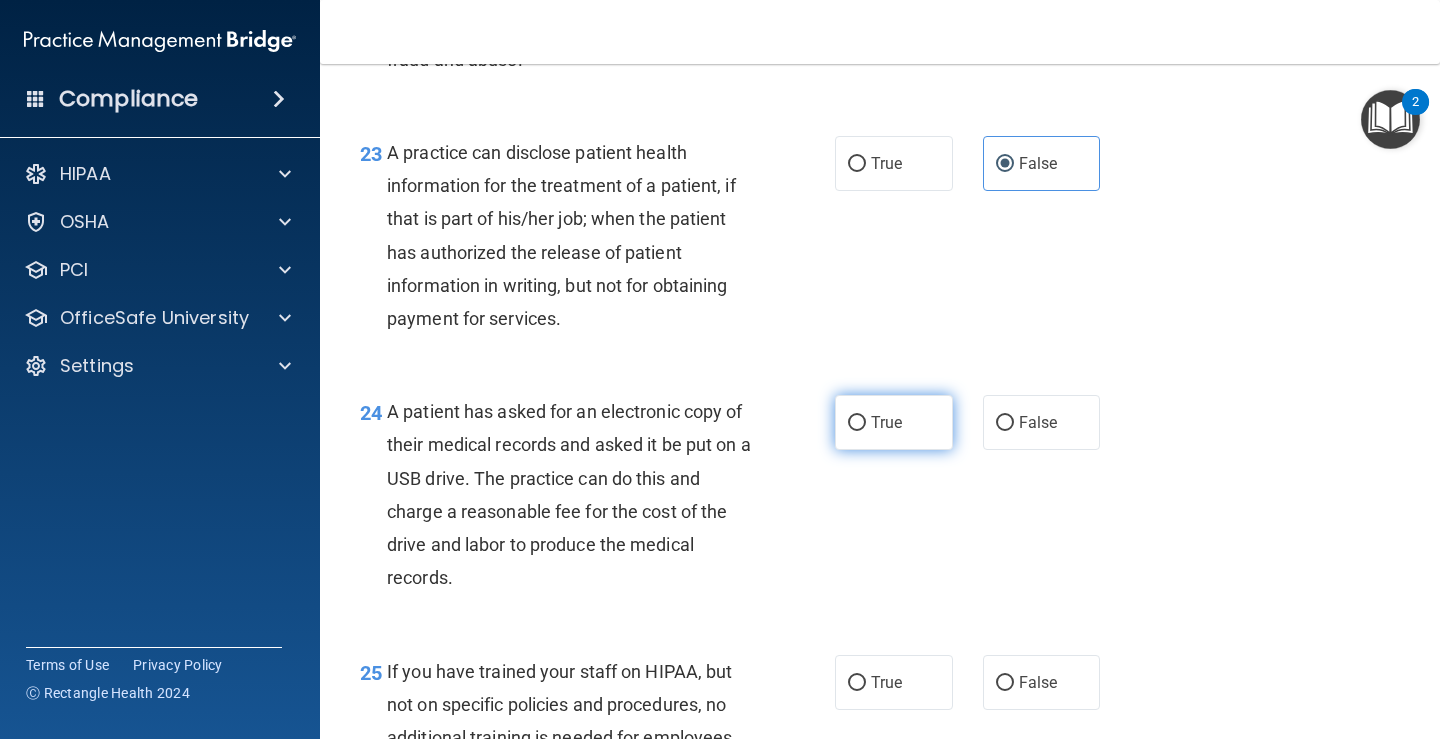 click on "True" at bounding box center (886, 422) 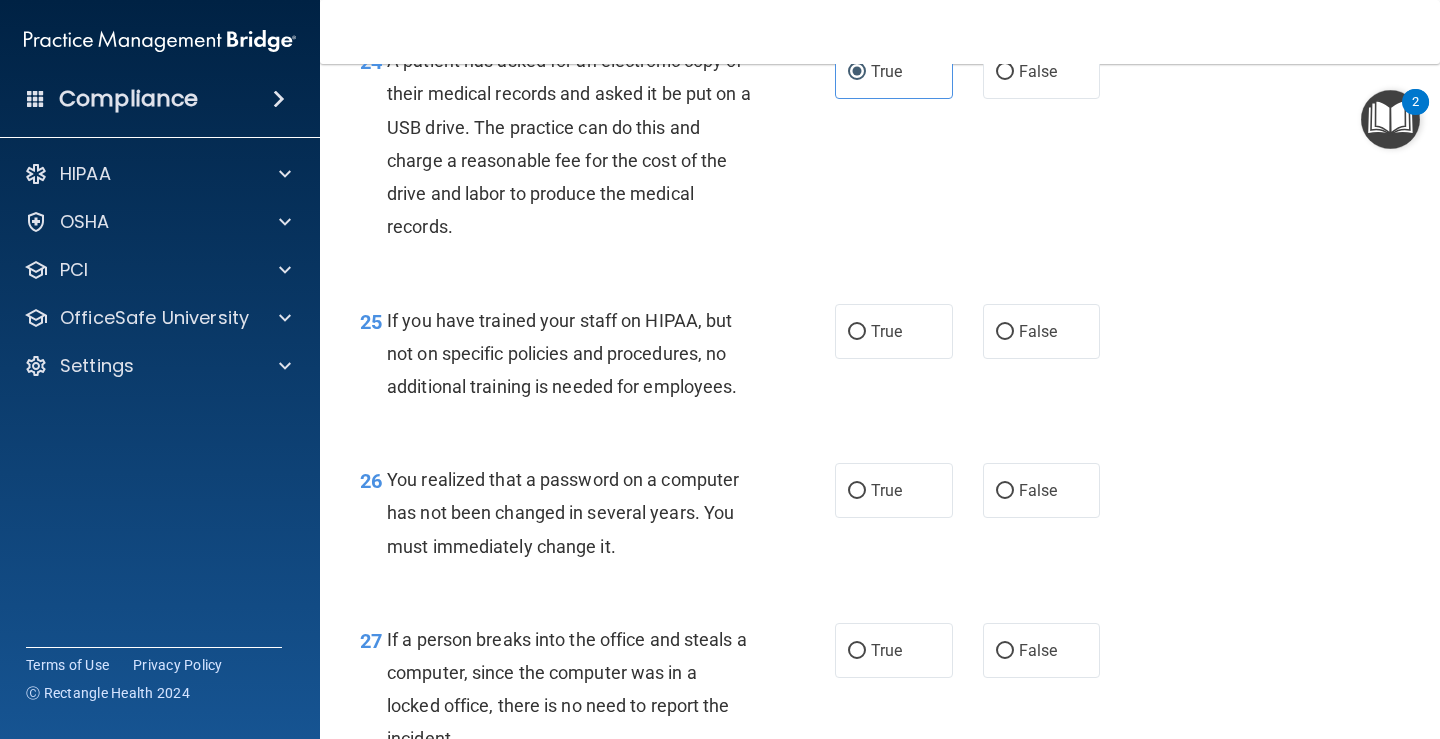 scroll, scrollTop: 4400, scrollLeft: 0, axis: vertical 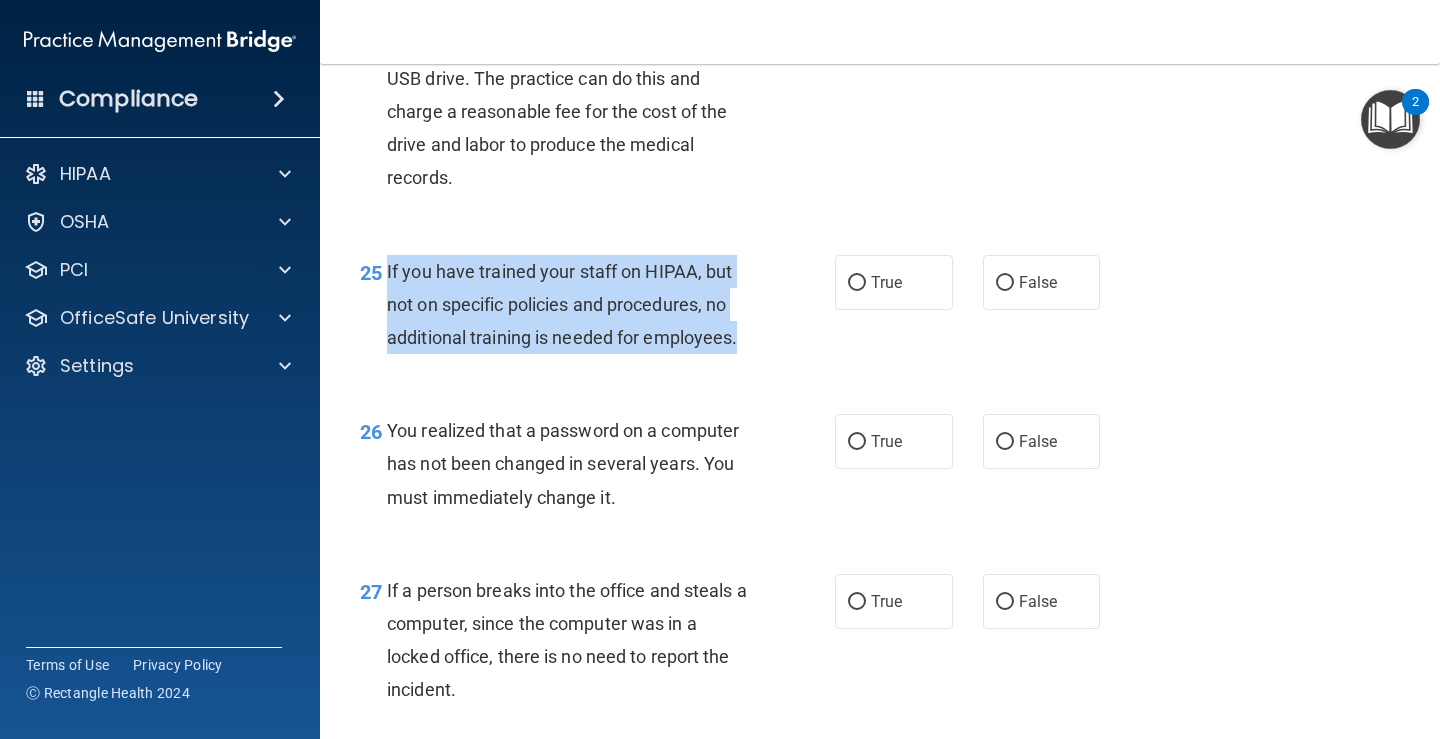 drag, startPoint x: 764, startPoint y: 373, endPoint x: 384, endPoint y: 308, distance: 385.51913 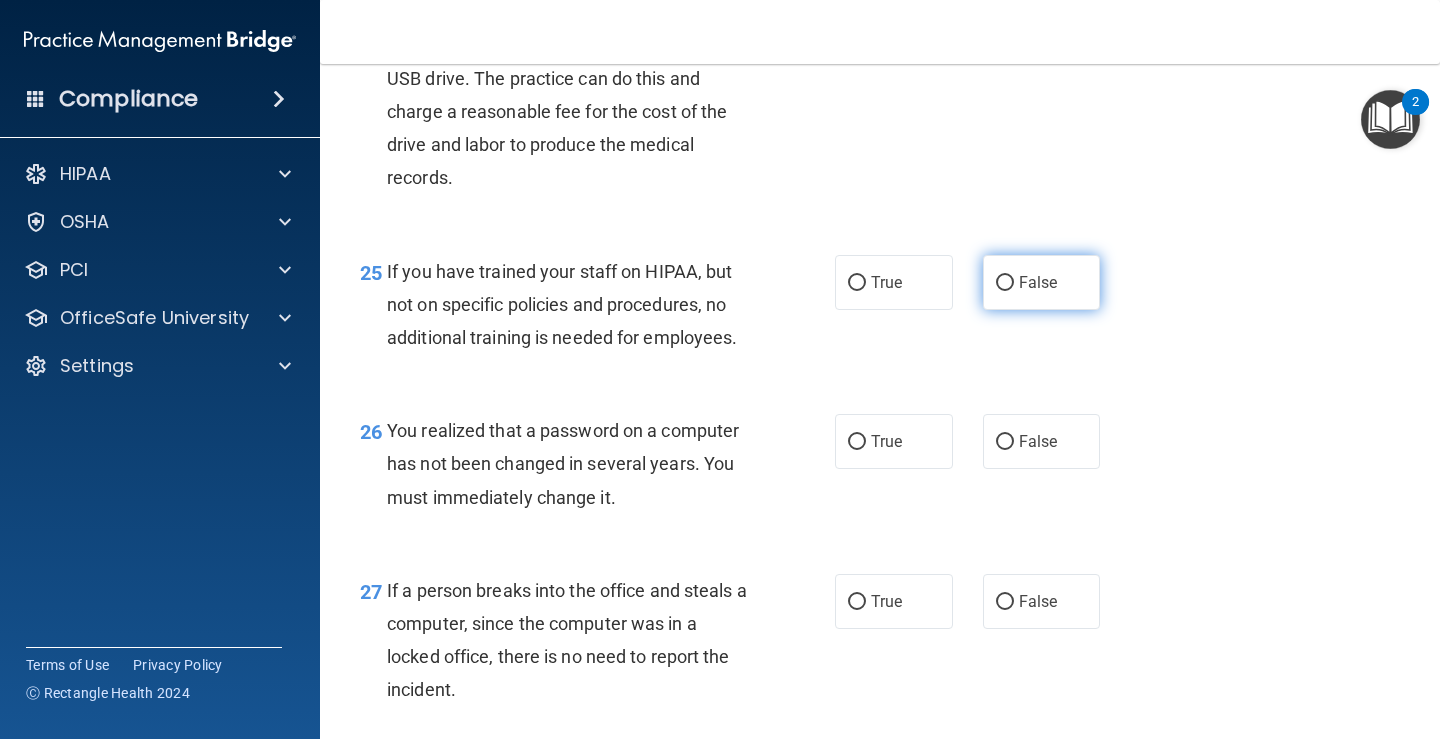 click on "False" at bounding box center (1042, 282) 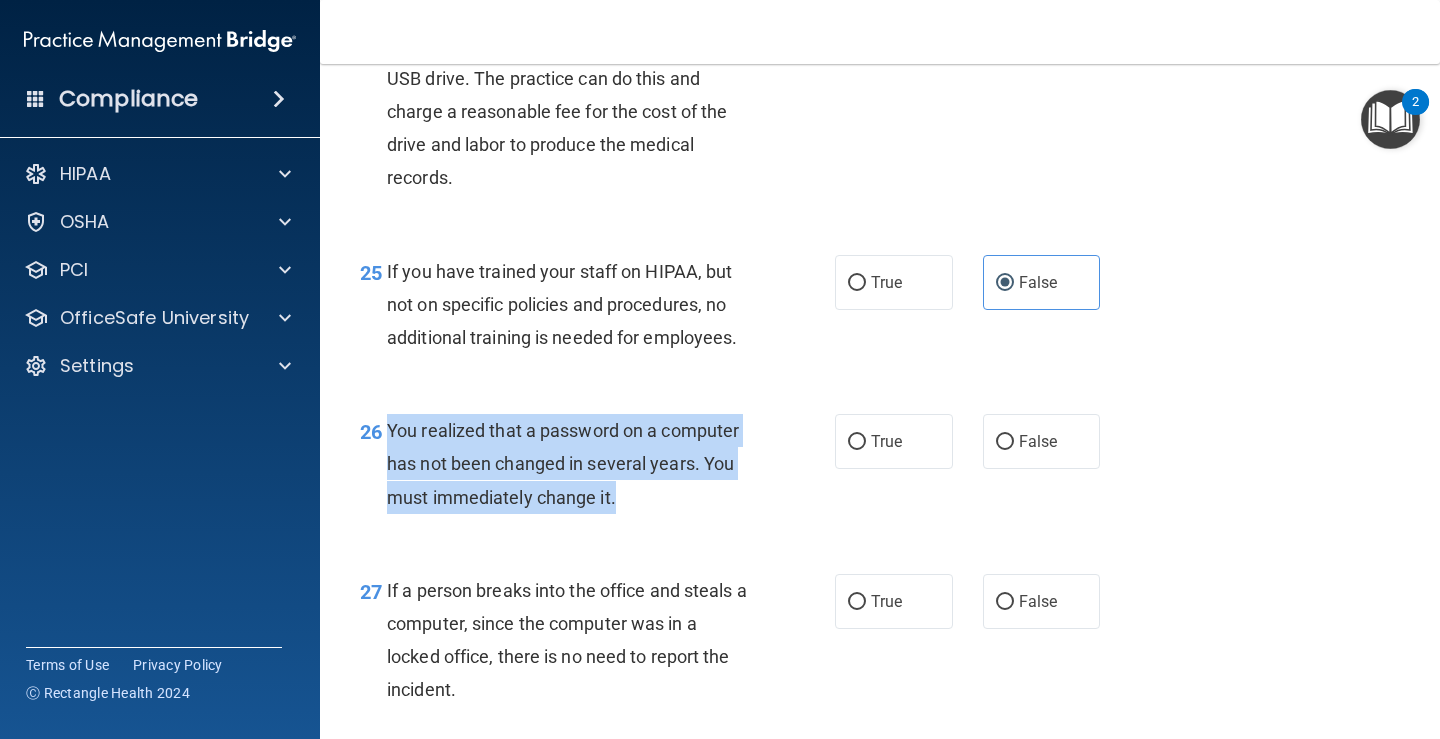 drag, startPoint x: 641, startPoint y: 528, endPoint x: 388, endPoint y: 458, distance: 262.50525 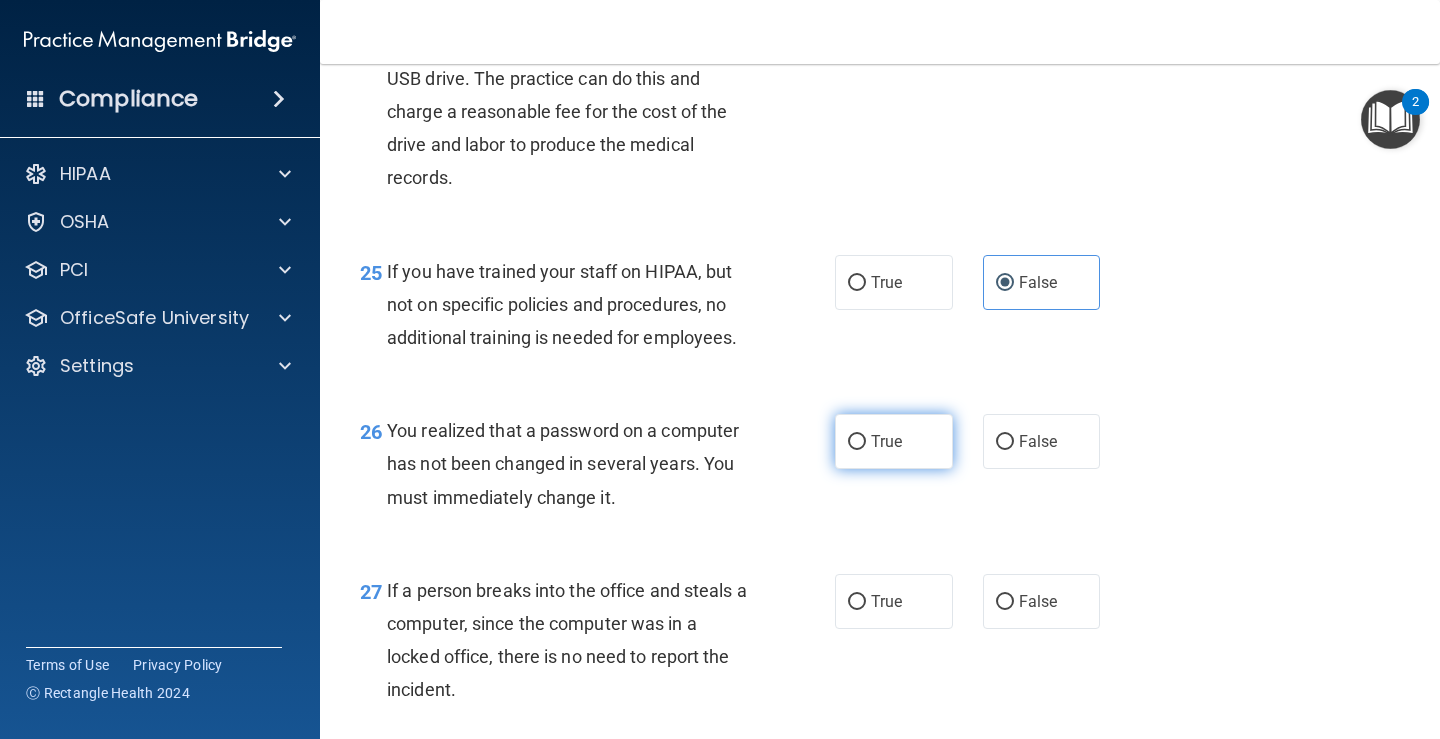 click on "True" at bounding box center (894, 441) 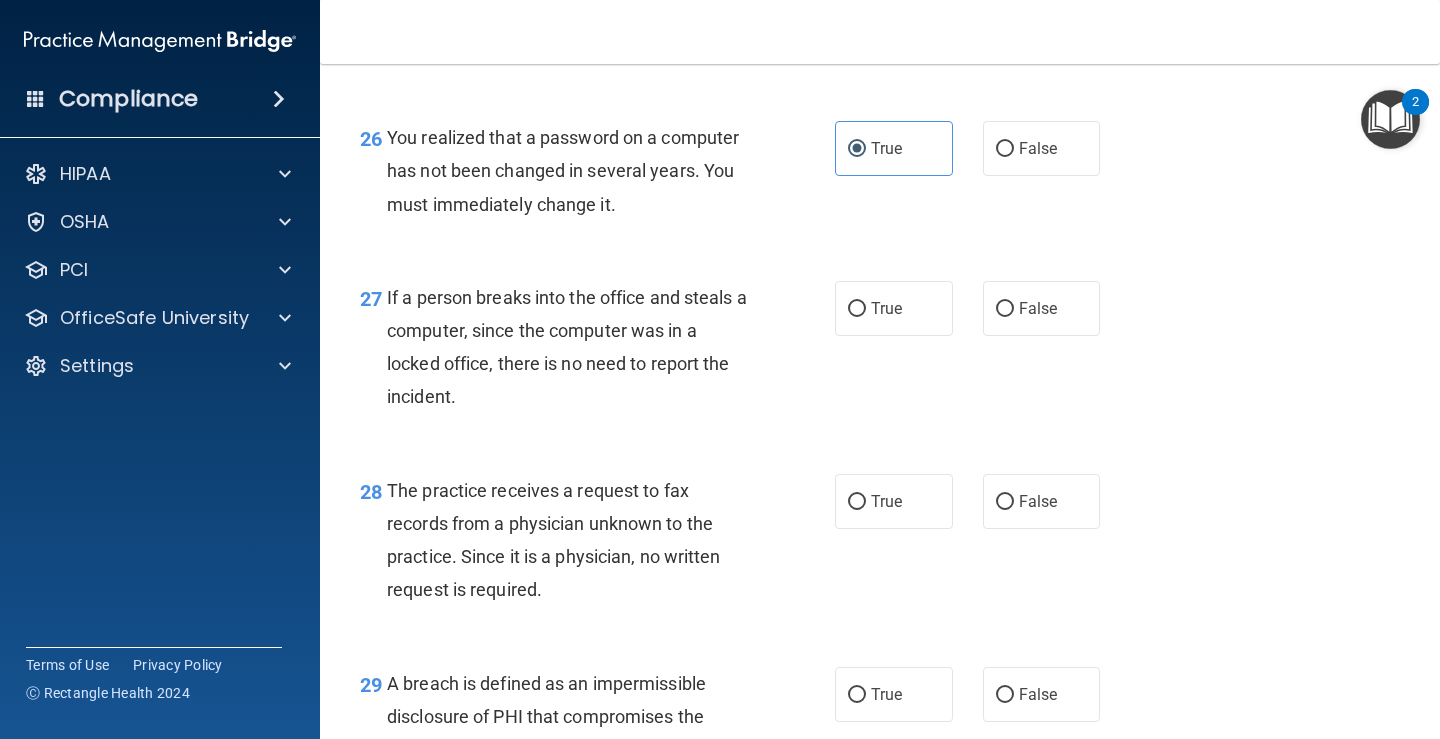 scroll, scrollTop: 4800, scrollLeft: 0, axis: vertical 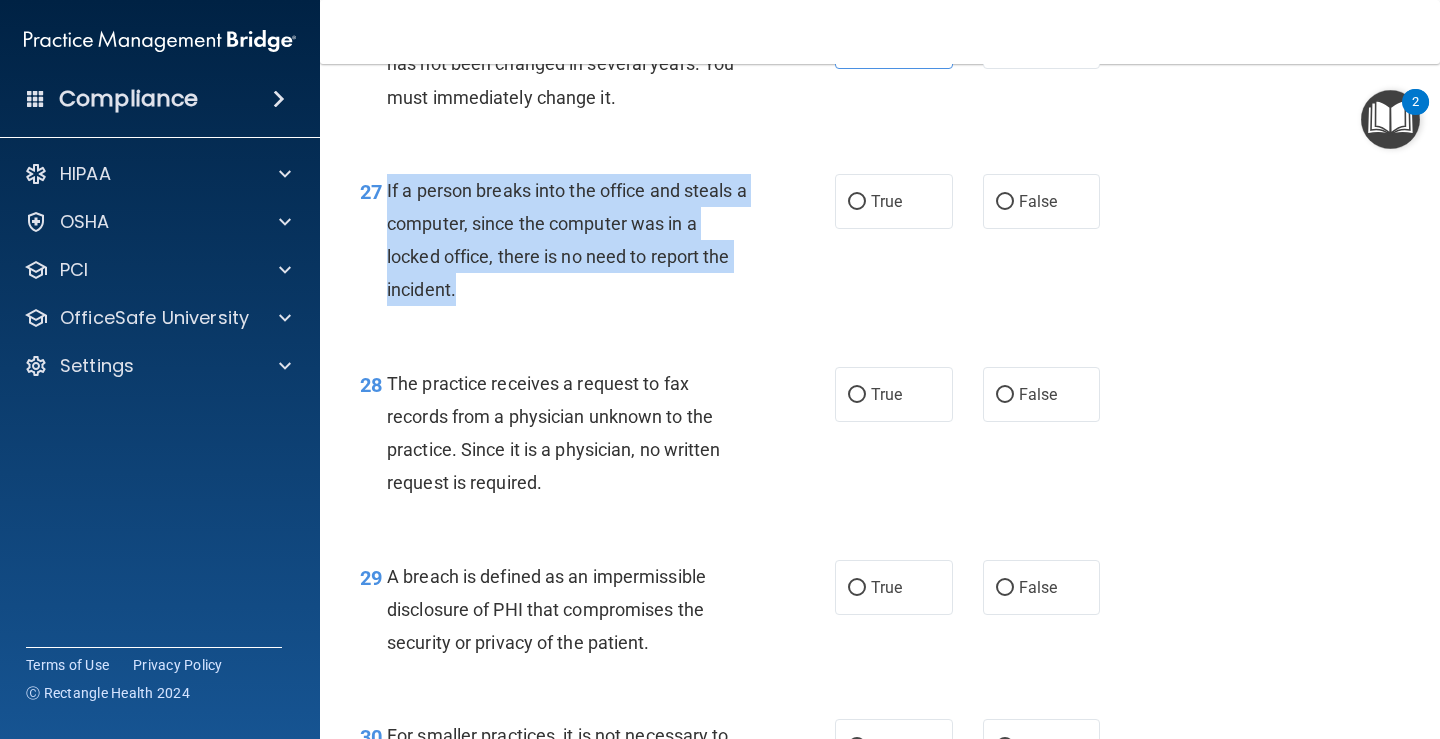 drag, startPoint x: 491, startPoint y: 334, endPoint x: 383, endPoint y: 240, distance: 143.1782 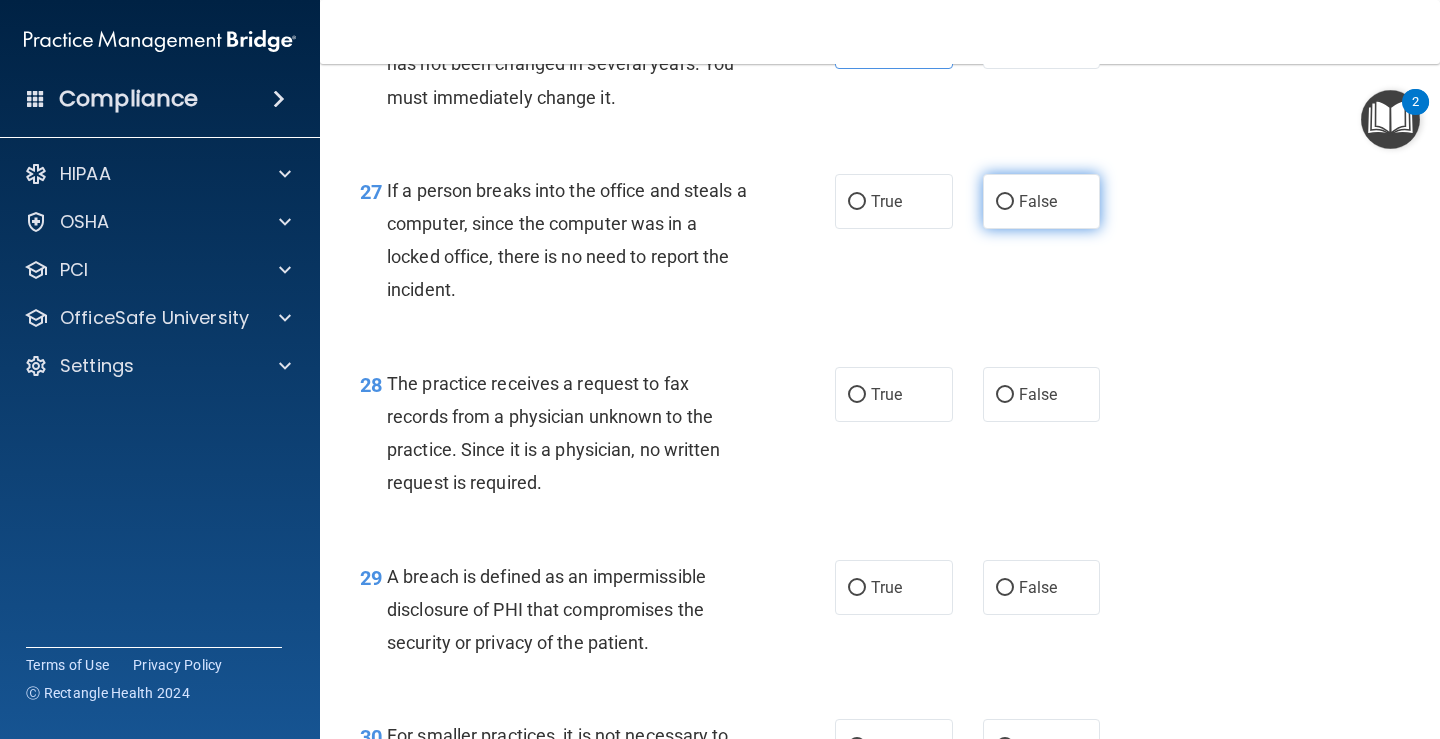 click on "False" at bounding box center [1038, 201] 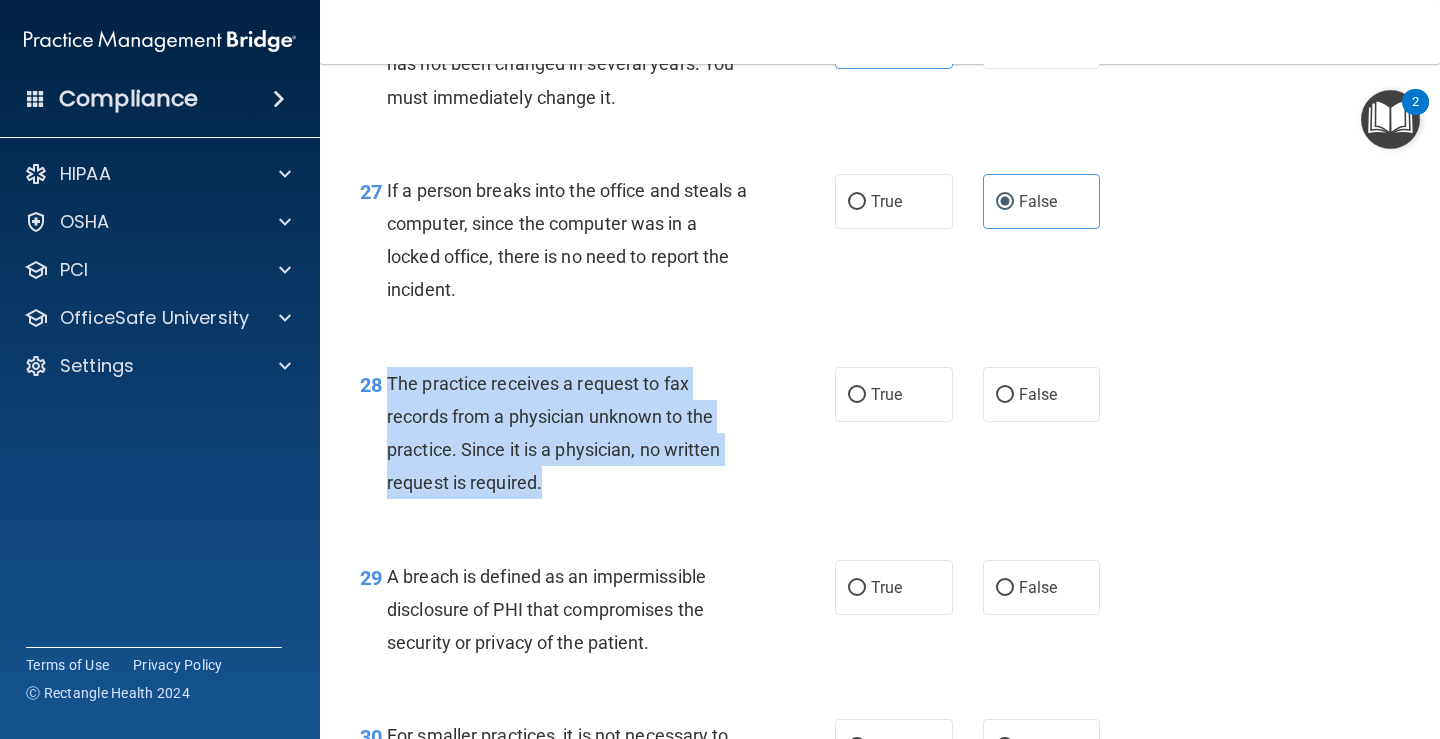 drag, startPoint x: 577, startPoint y: 512, endPoint x: 389, endPoint y: 417, distance: 210.6395 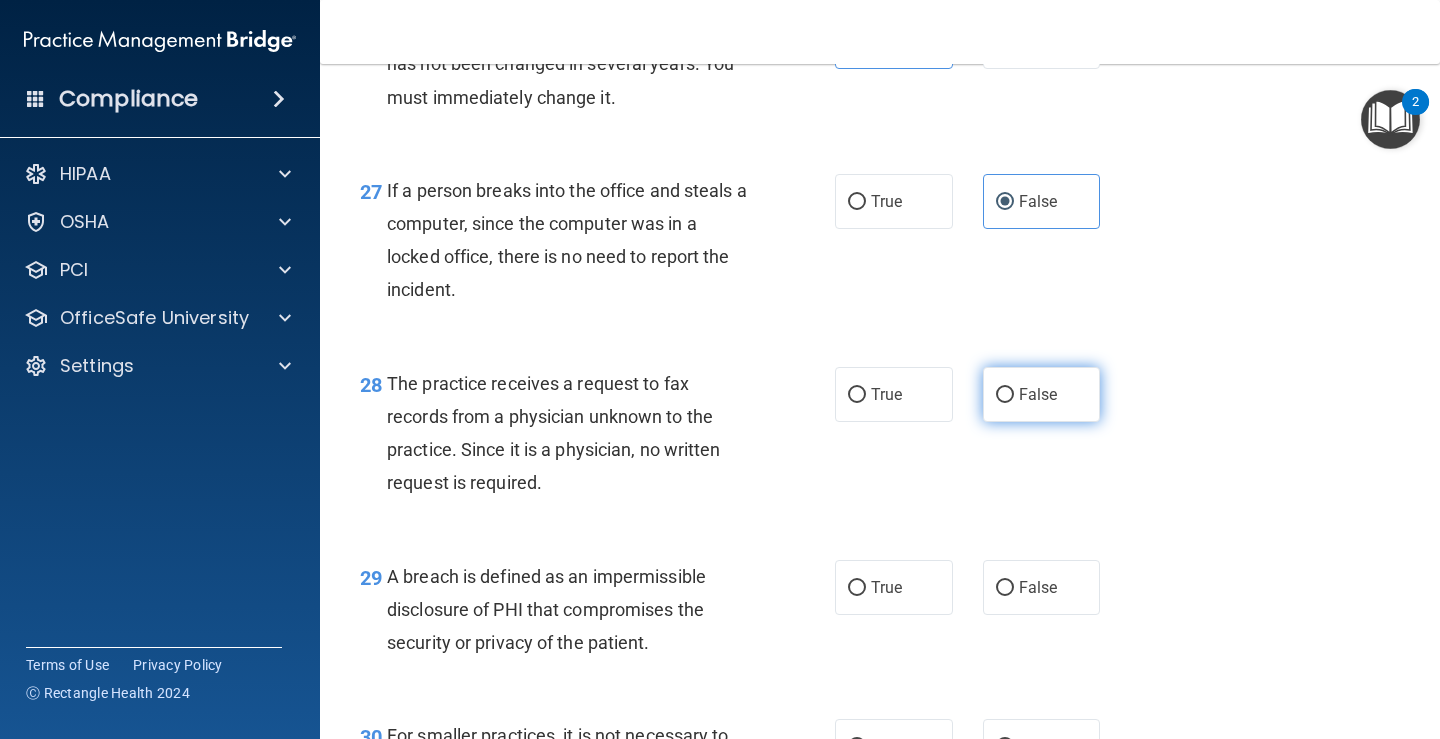 click on "False" at bounding box center [1042, 394] 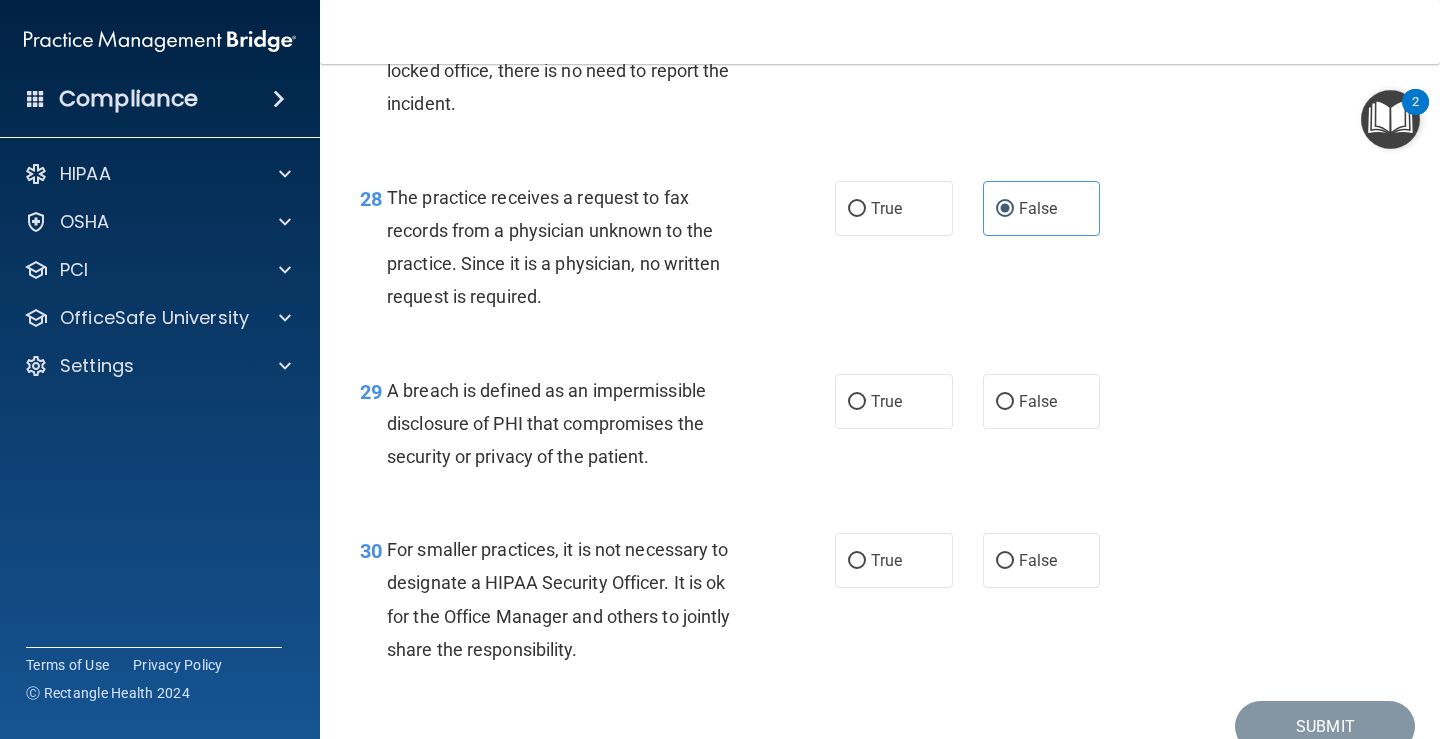 scroll, scrollTop: 5000, scrollLeft: 0, axis: vertical 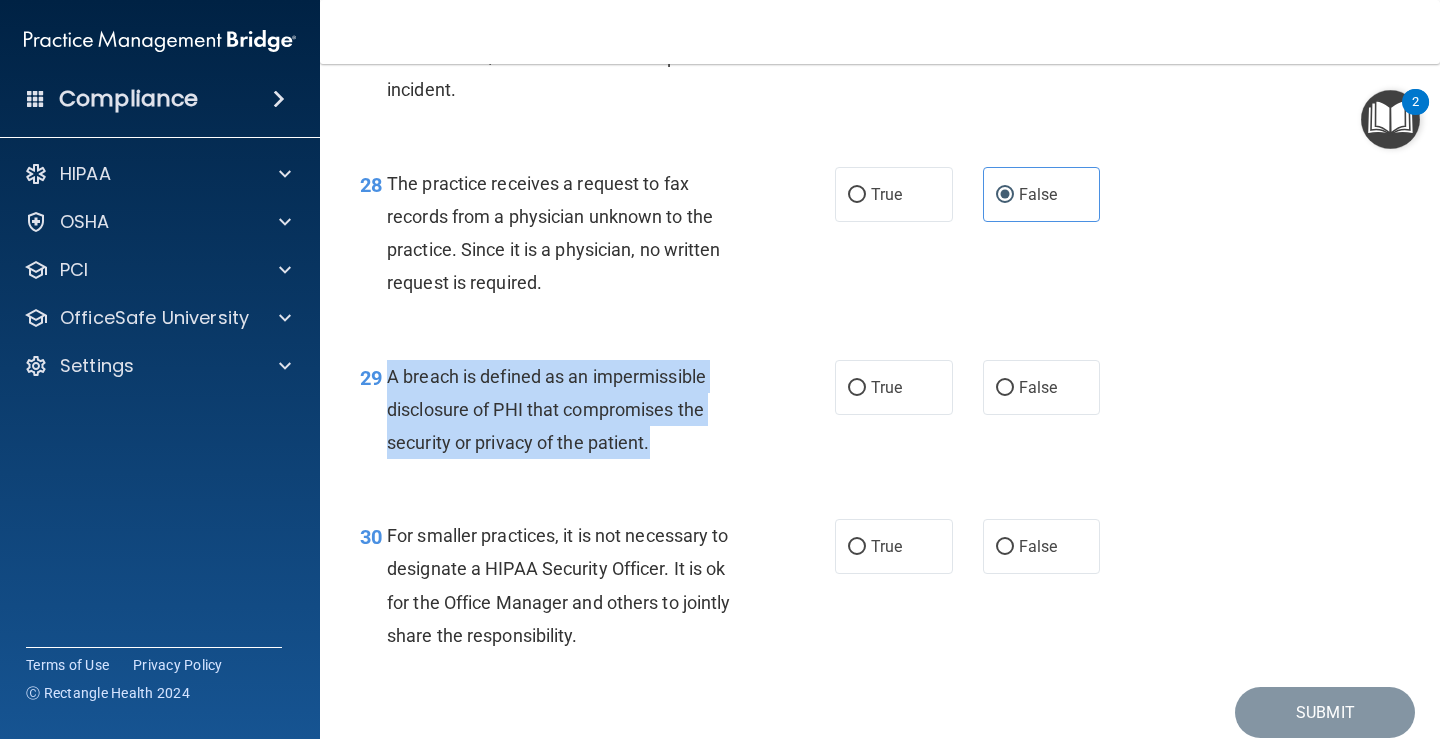 drag, startPoint x: 667, startPoint y: 483, endPoint x: 388, endPoint y: 407, distance: 289.16605 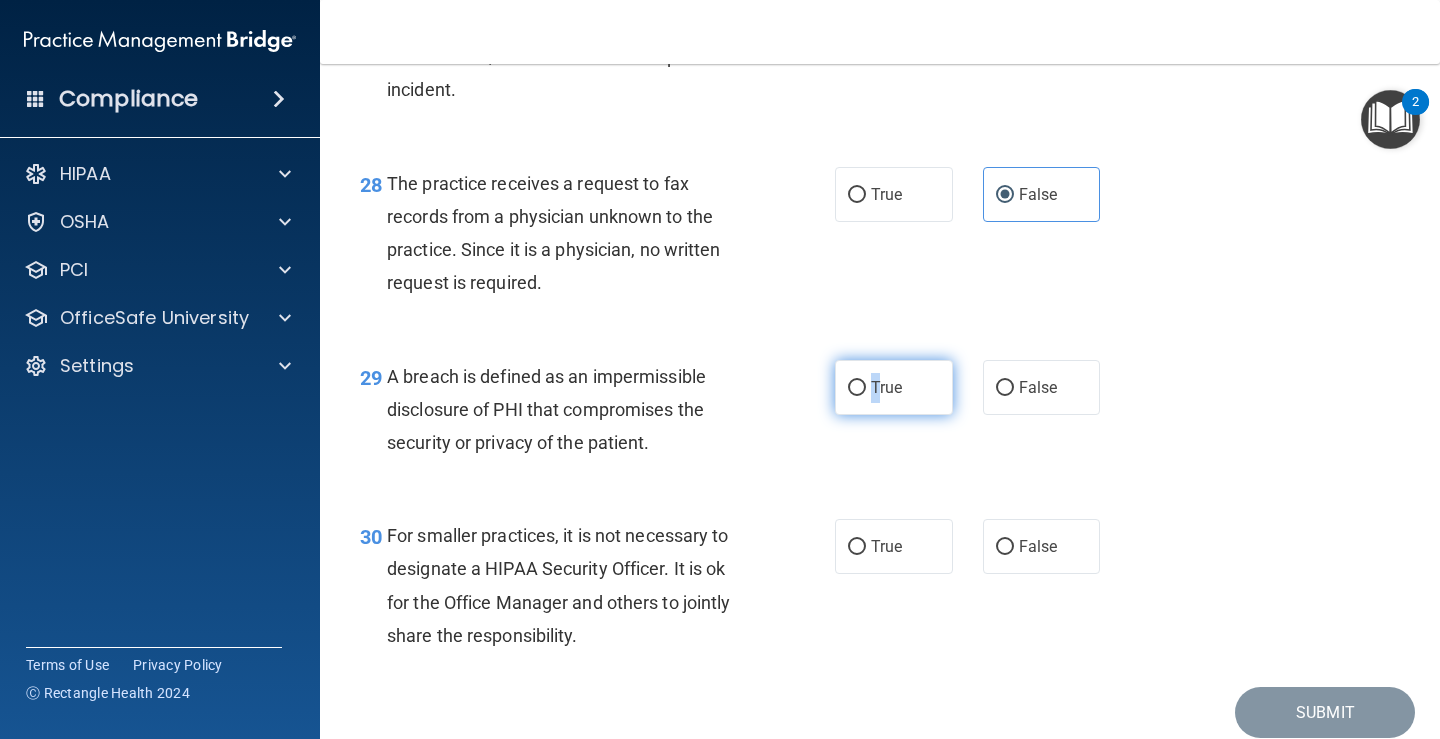 click on "True" at bounding box center (894, 387) 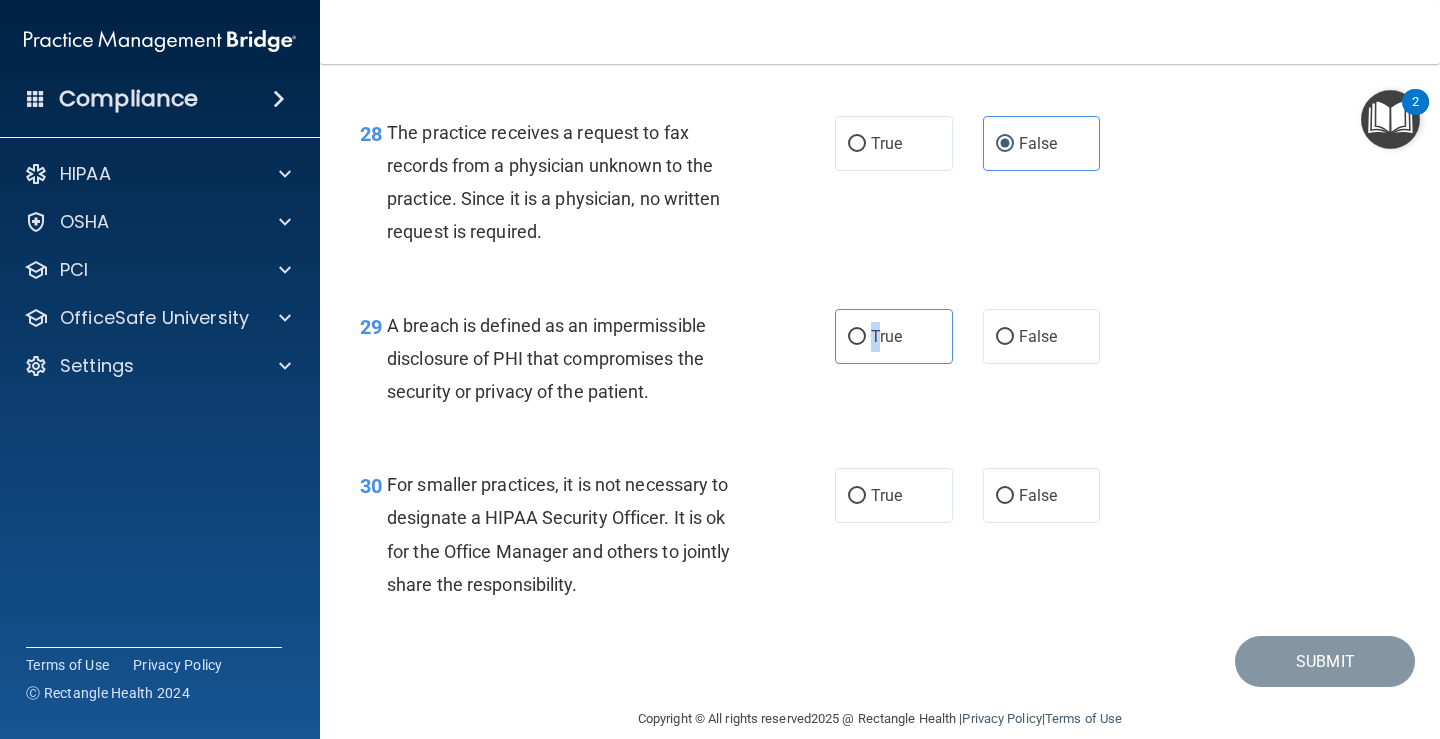 scroll, scrollTop: 5100, scrollLeft: 0, axis: vertical 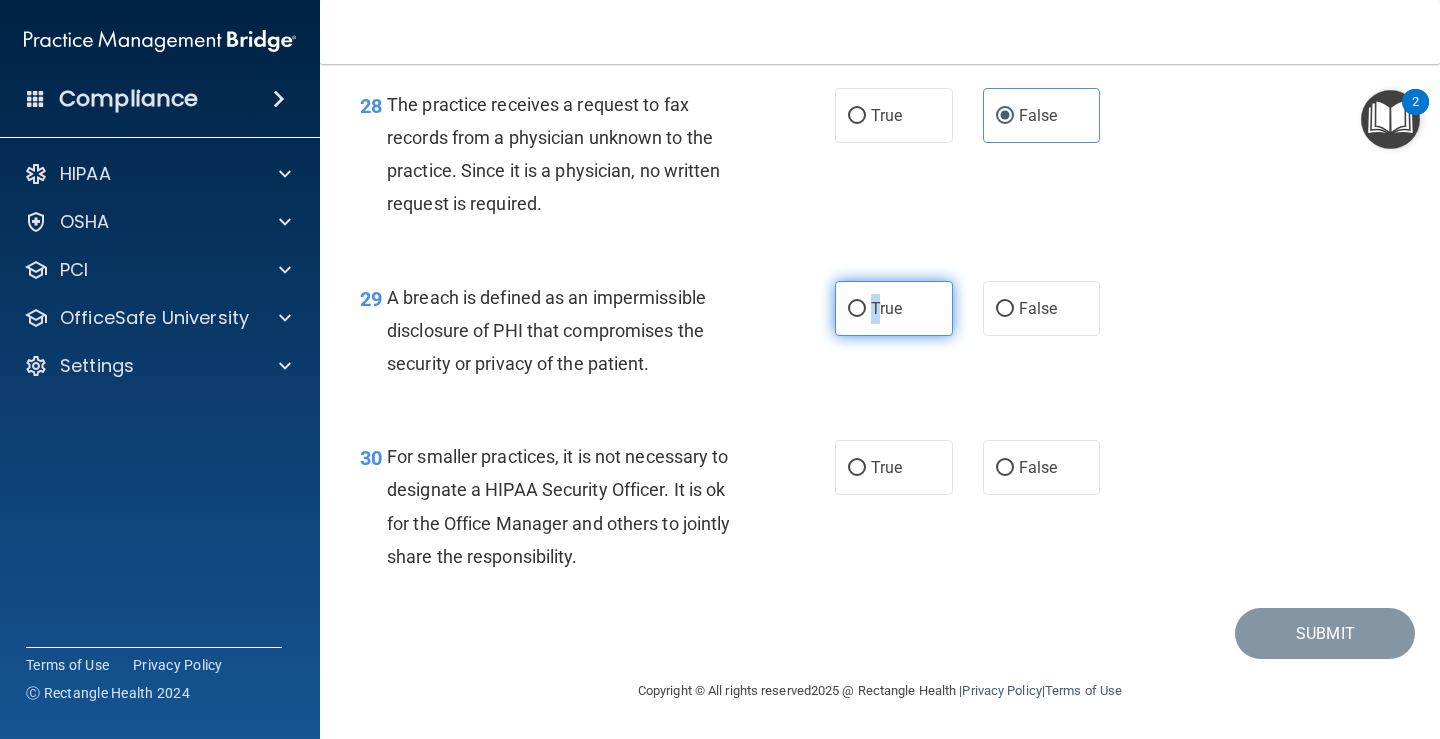click on "True" at bounding box center (886, 308) 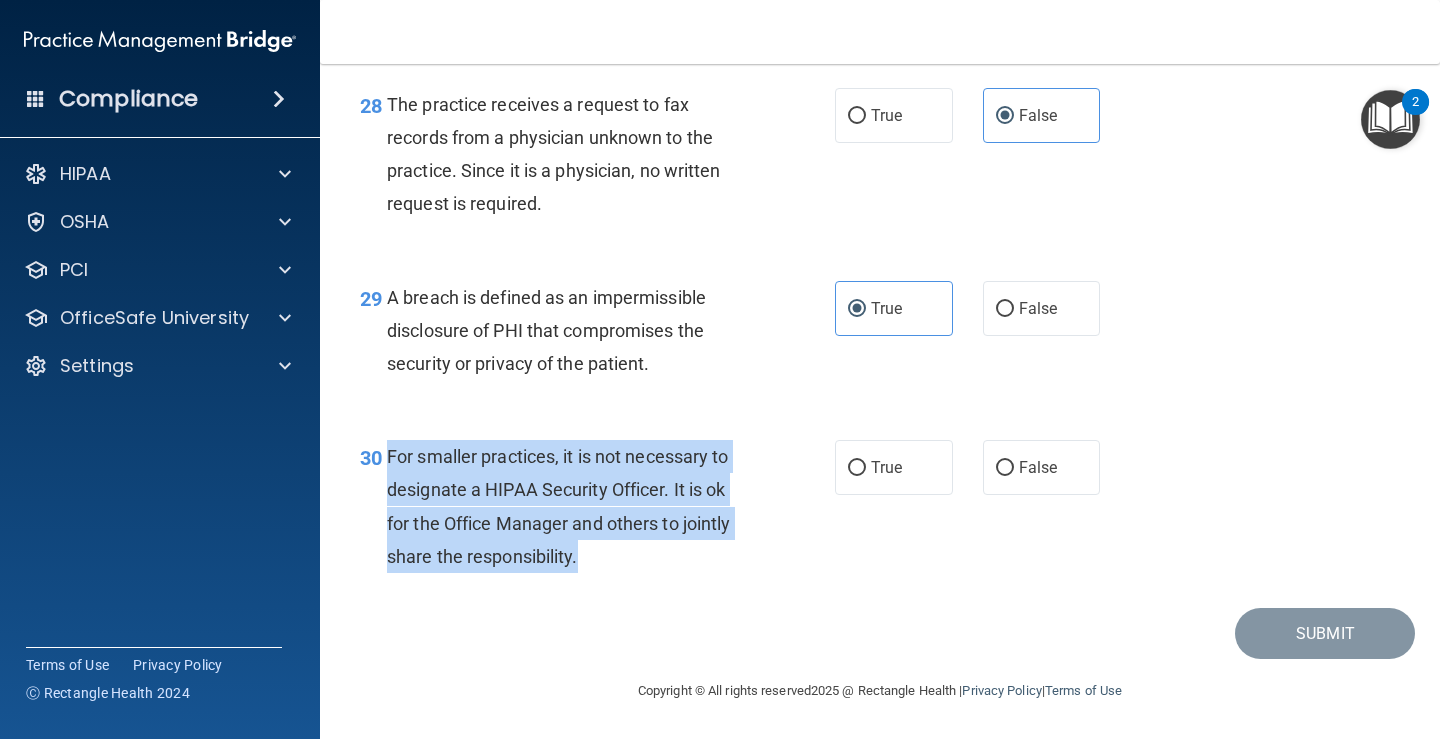 drag, startPoint x: 608, startPoint y: 588, endPoint x: 383, endPoint y: 470, distance: 254.06496 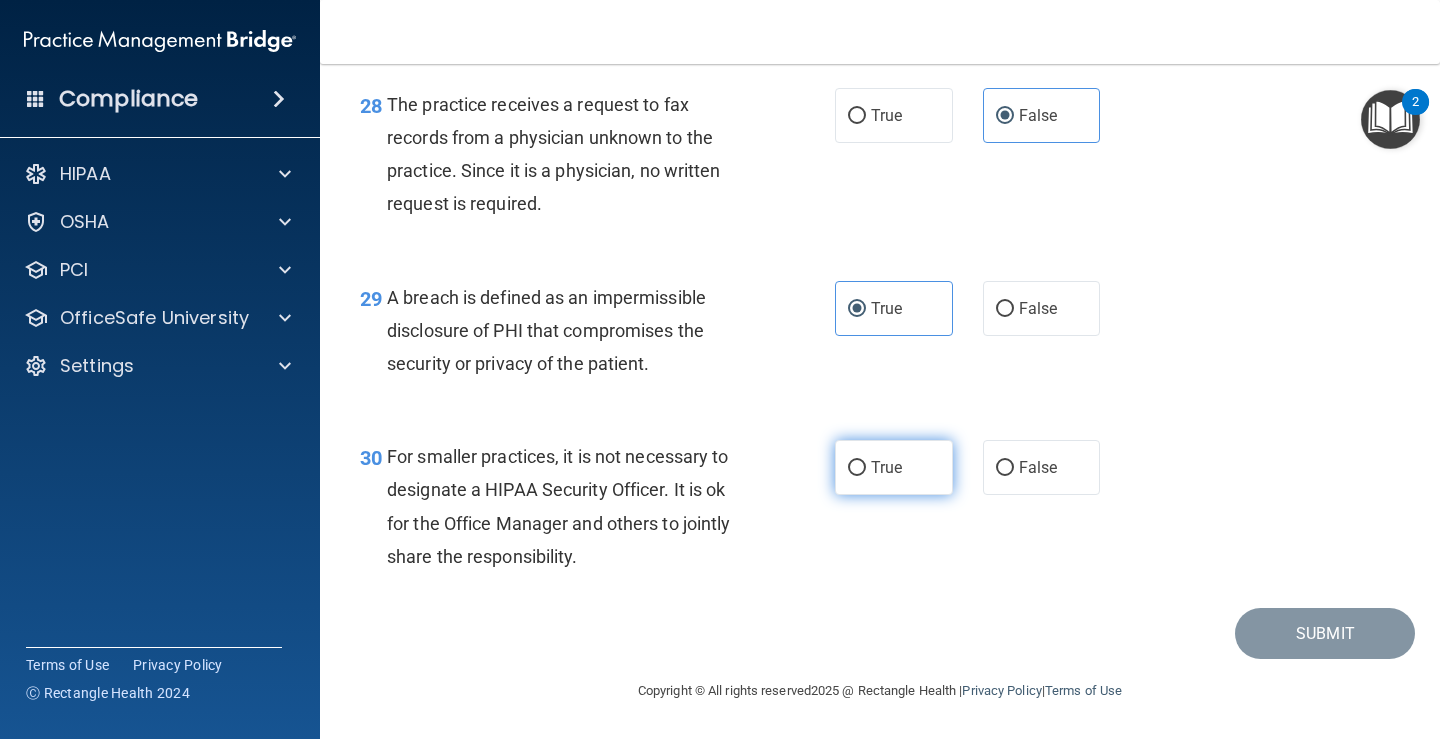 click on "True" at bounding box center [886, 467] 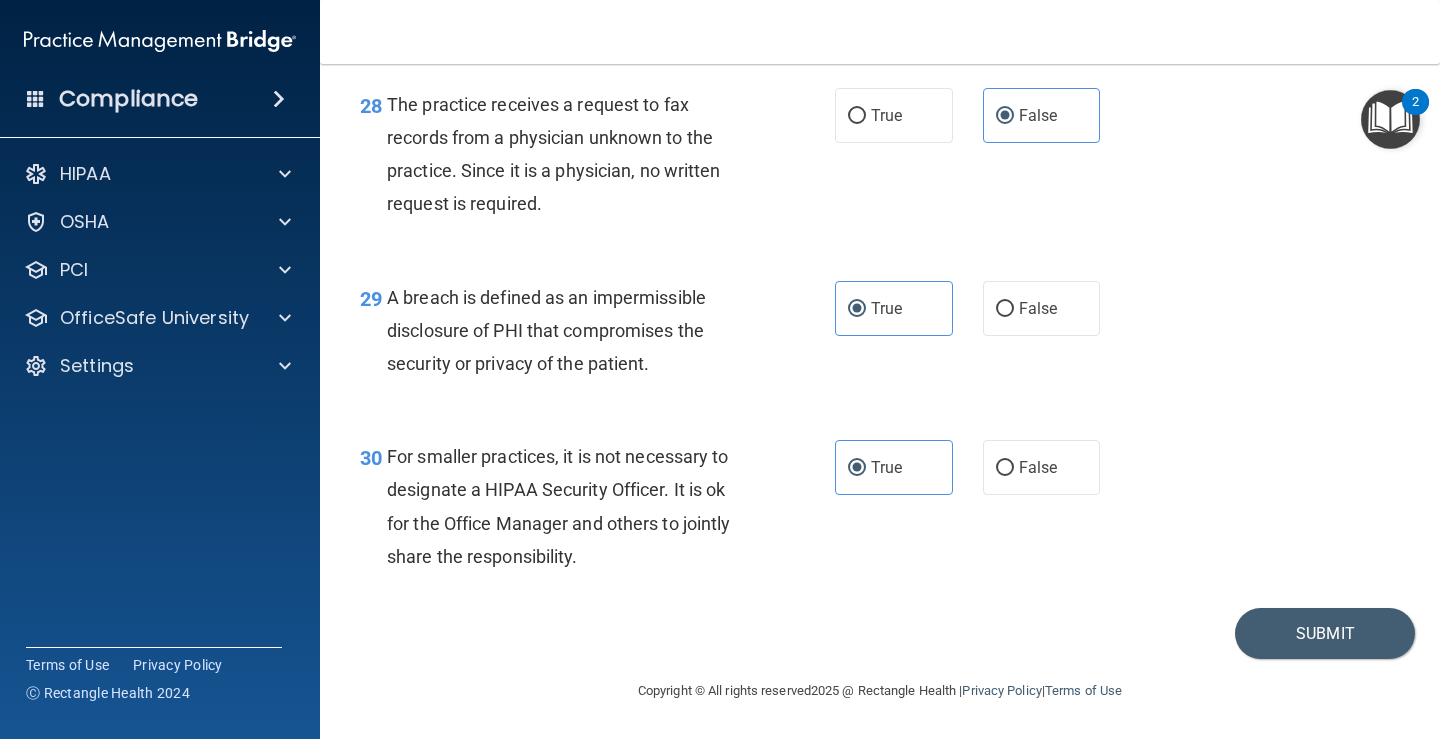 scroll, scrollTop: 5112, scrollLeft: 0, axis: vertical 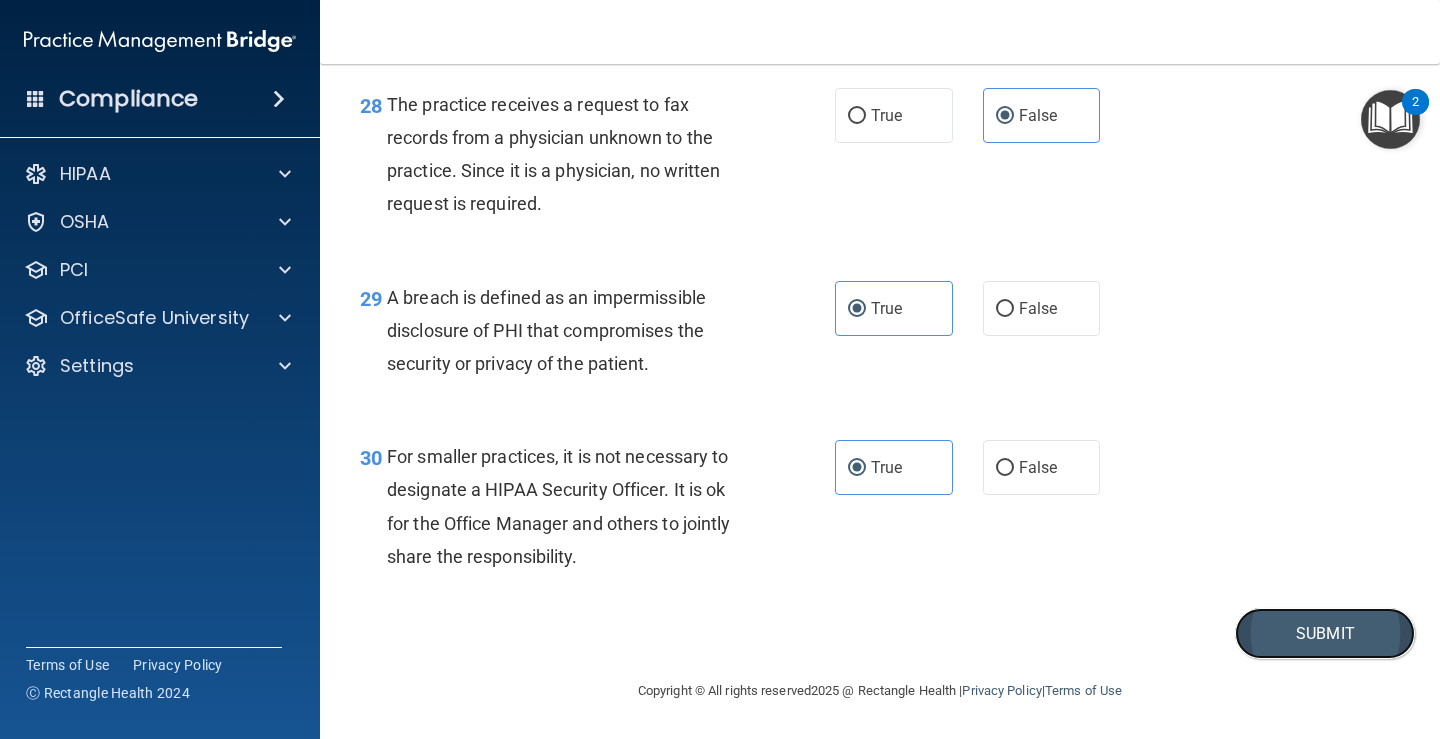 click on "Submit" at bounding box center [1325, 633] 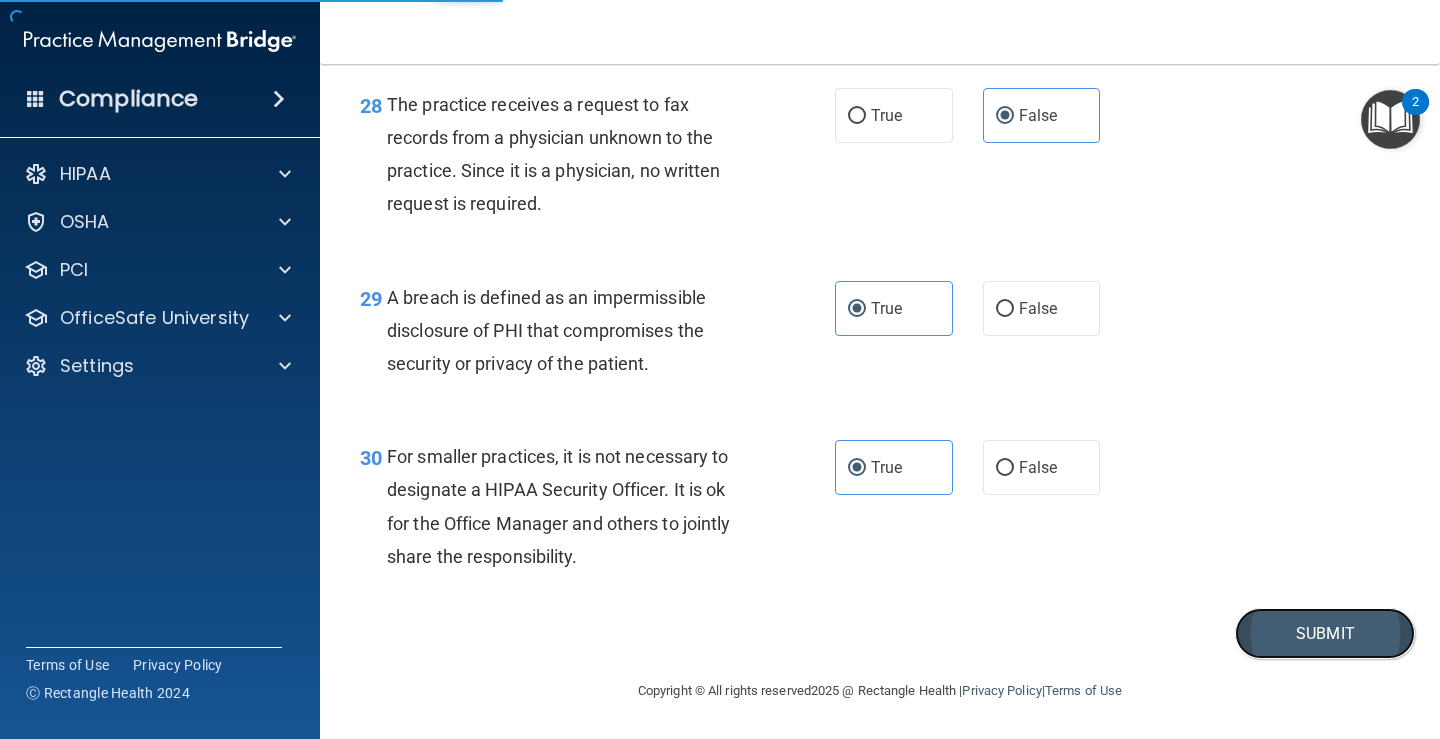 click on "Submit" at bounding box center (1325, 633) 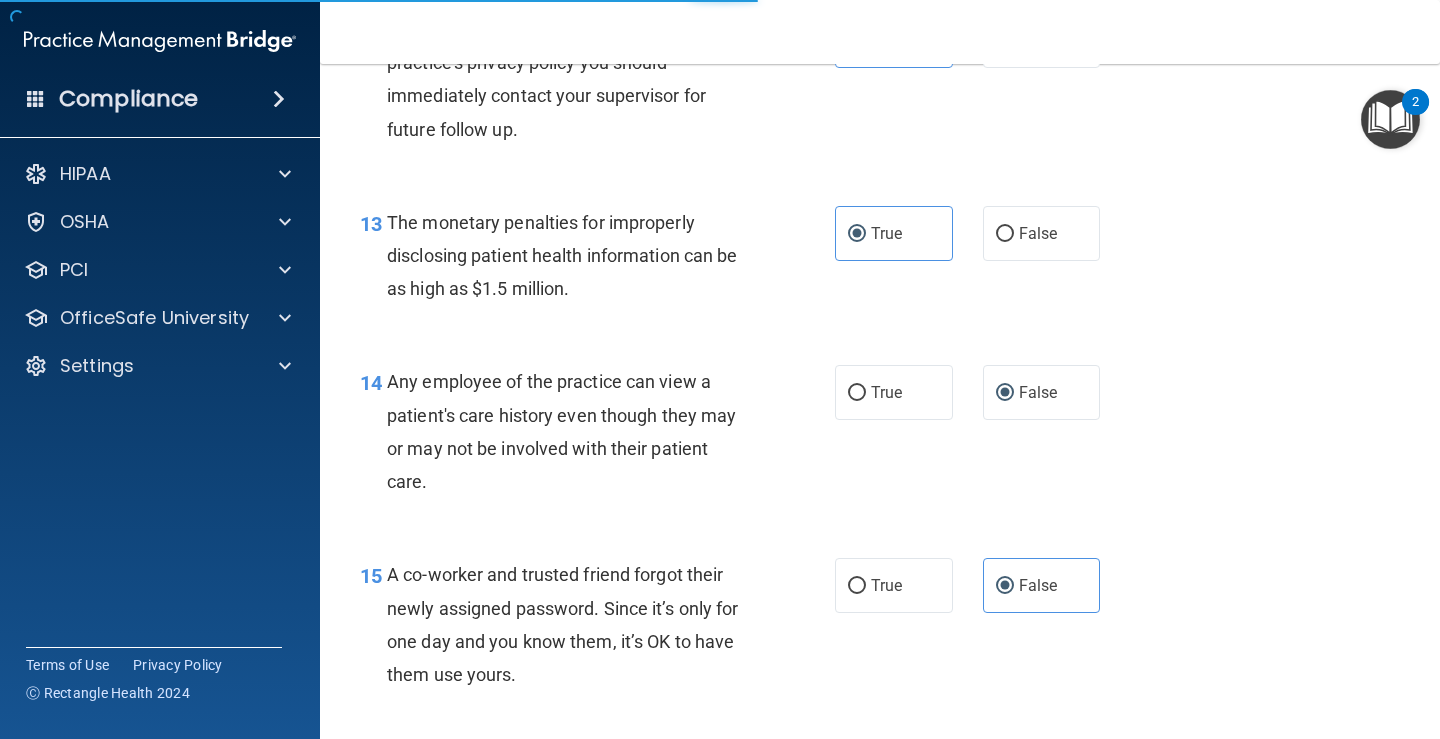 scroll, scrollTop: 0, scrollLeft: 0, axis: both 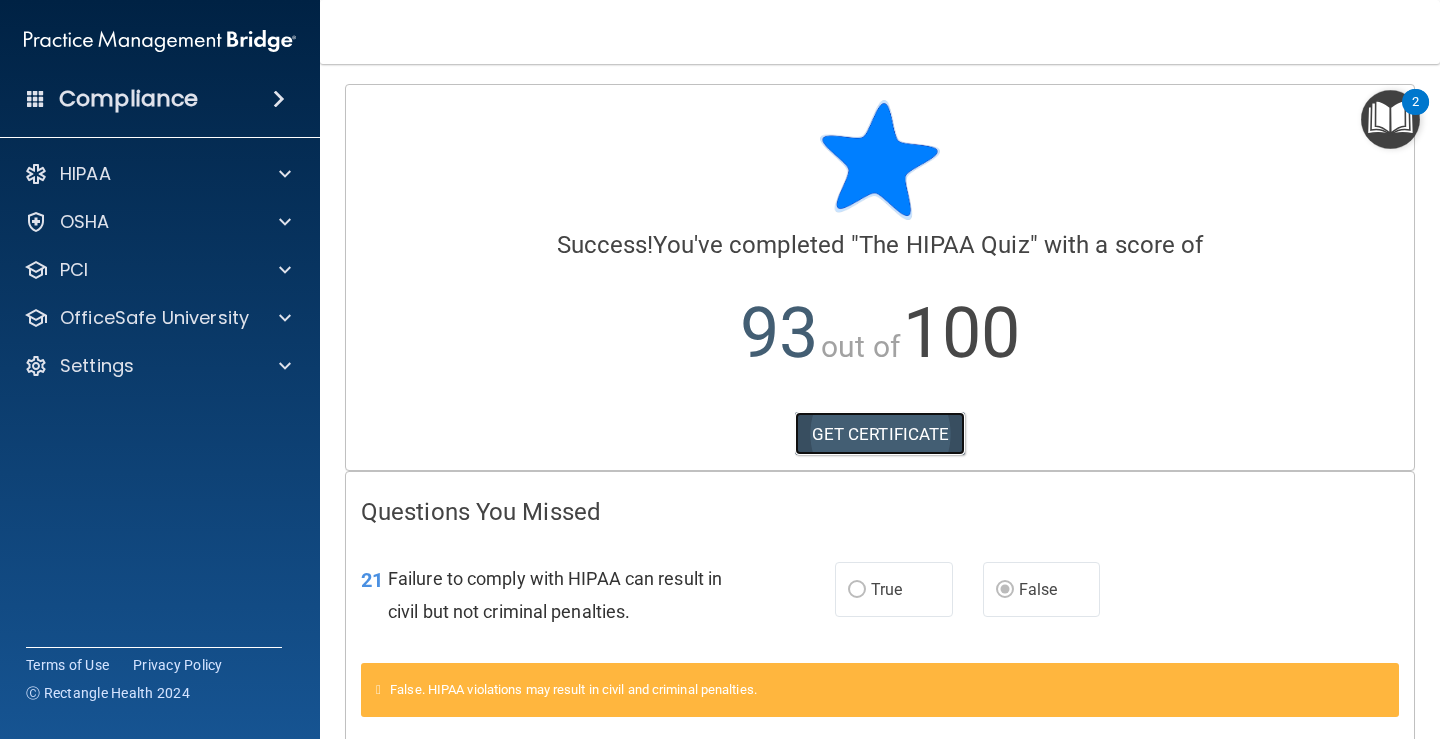 click on "GET CERTIFICATE" at bounding box center [880, 434] 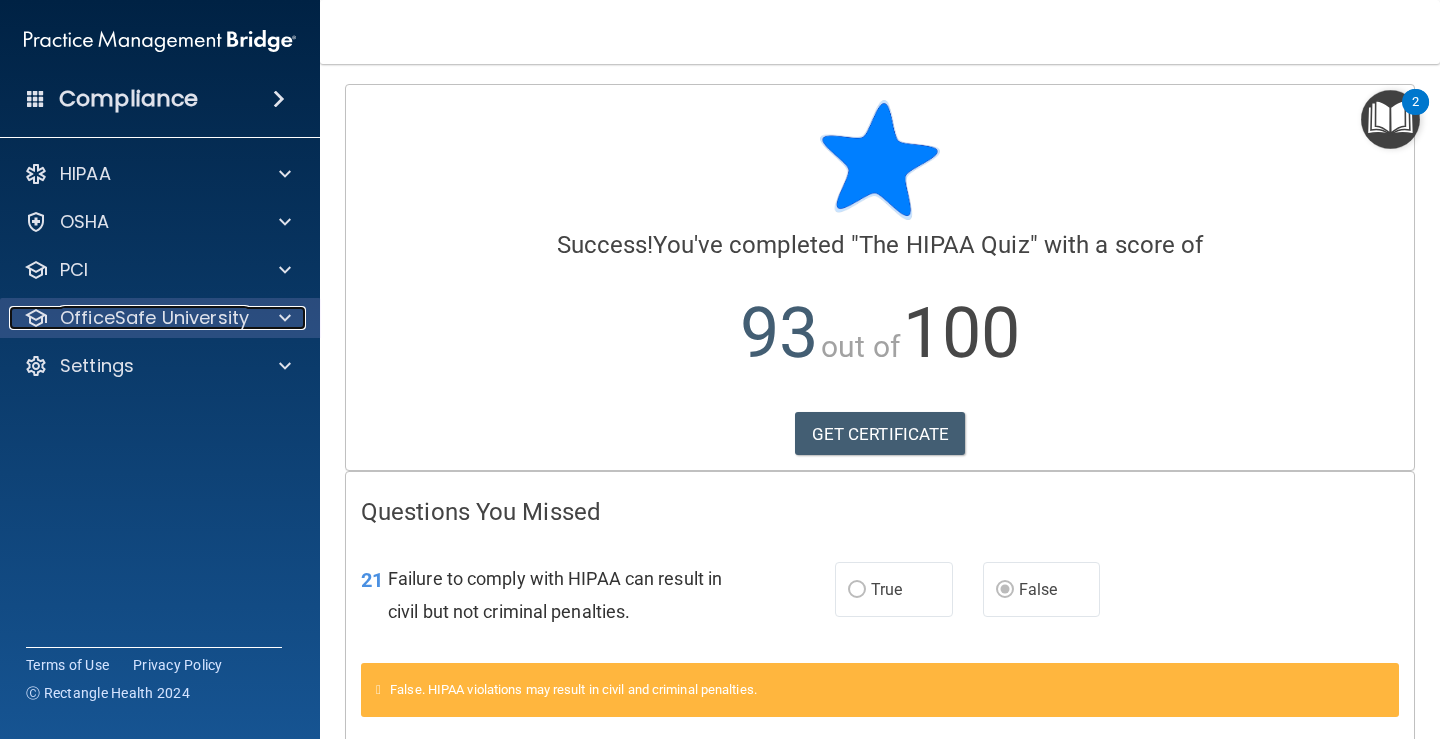 click on "OfficeSafe University" at bounding box center [154, 318] 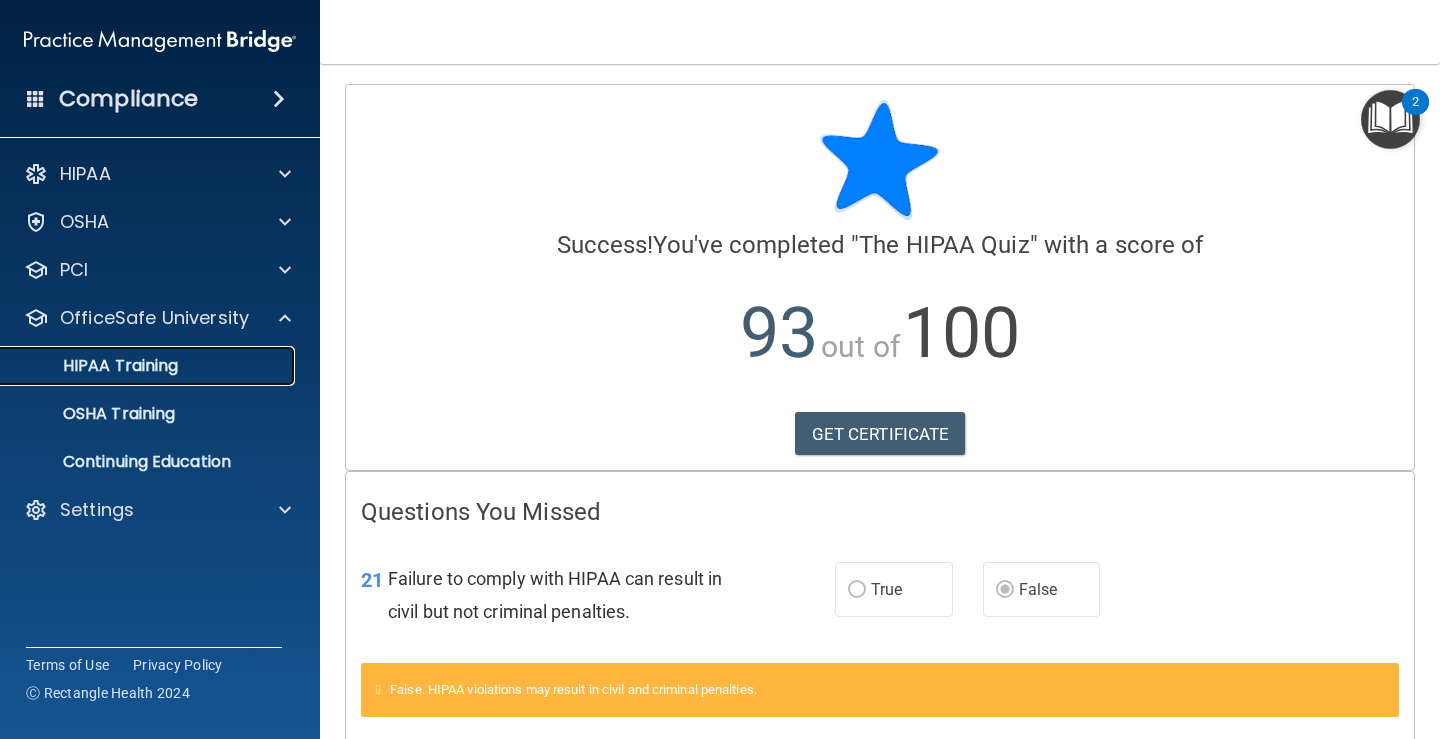 click on "HIPAA Training" at bounding box center (137, 366) 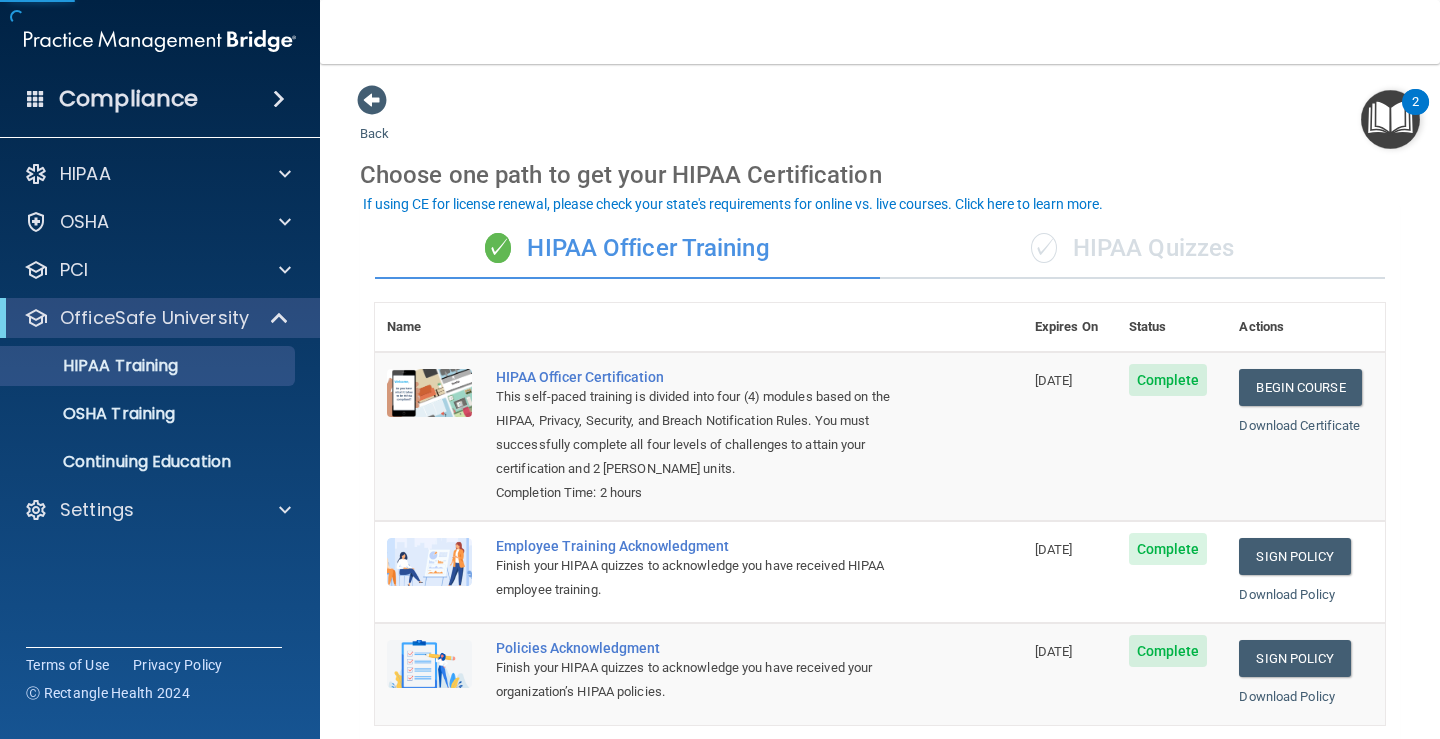 click on "✓   HIPAA Quizzes" at bounding box center (1132, 249) 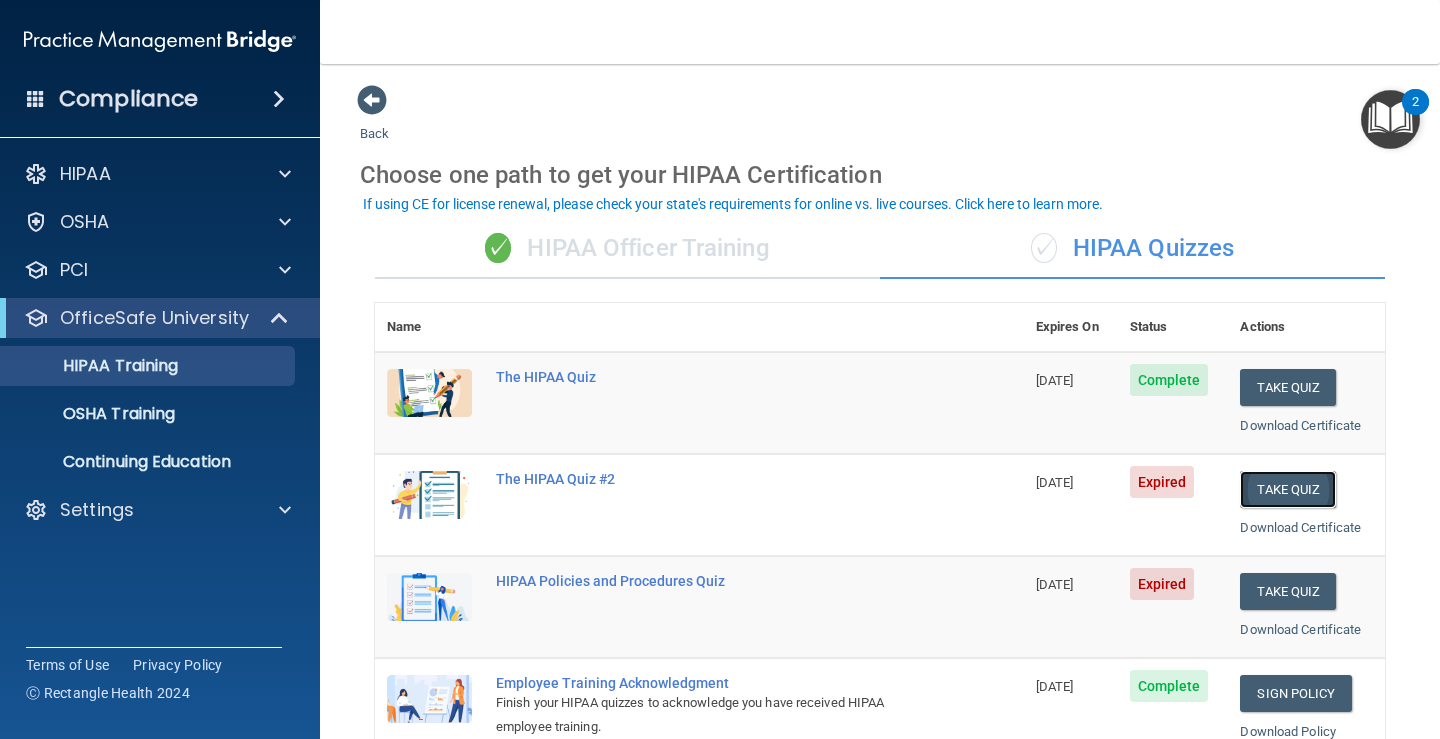 click on "Take Quiz" at bounding box center (1288, 489) 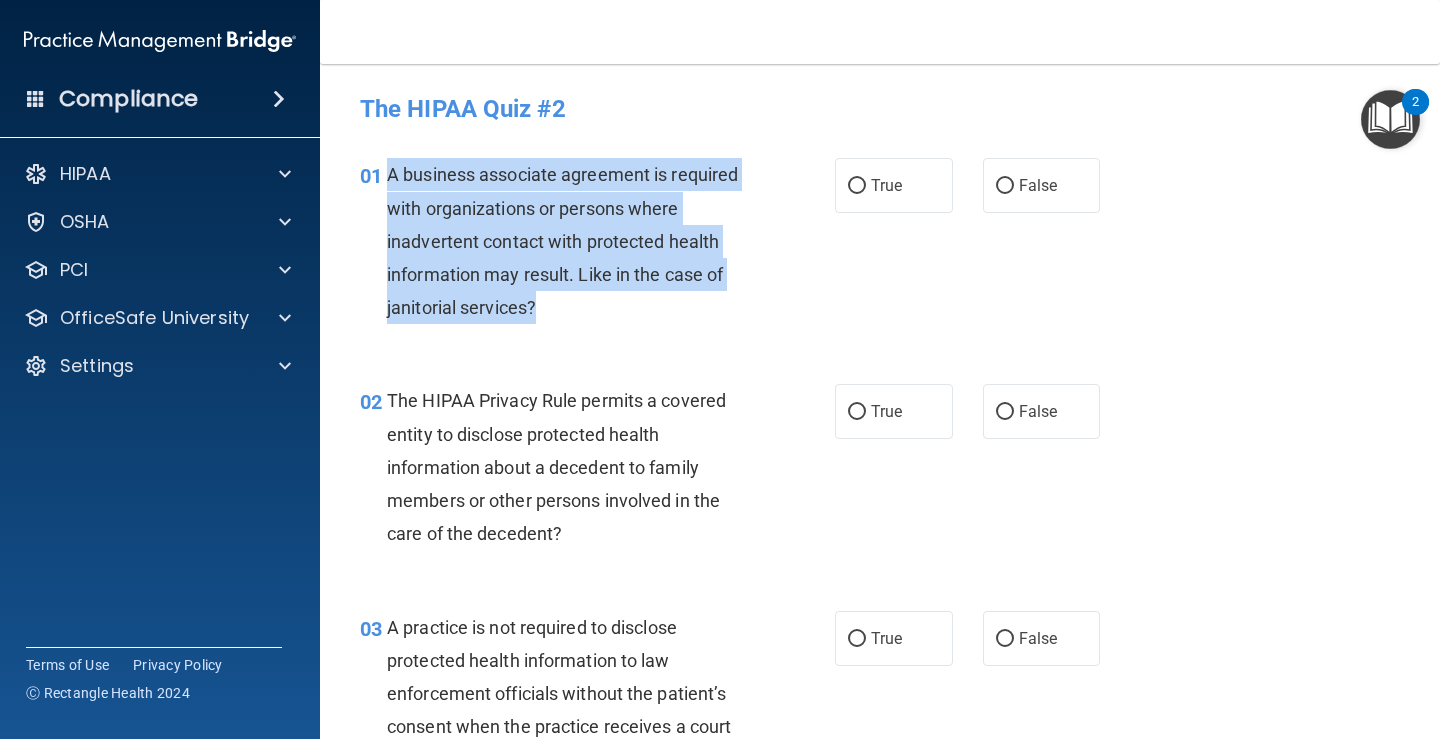 drag, startPoint x: 579, startPoint y: 319, endPoint x: 388, endPoint y: 177, distance: 238.0021 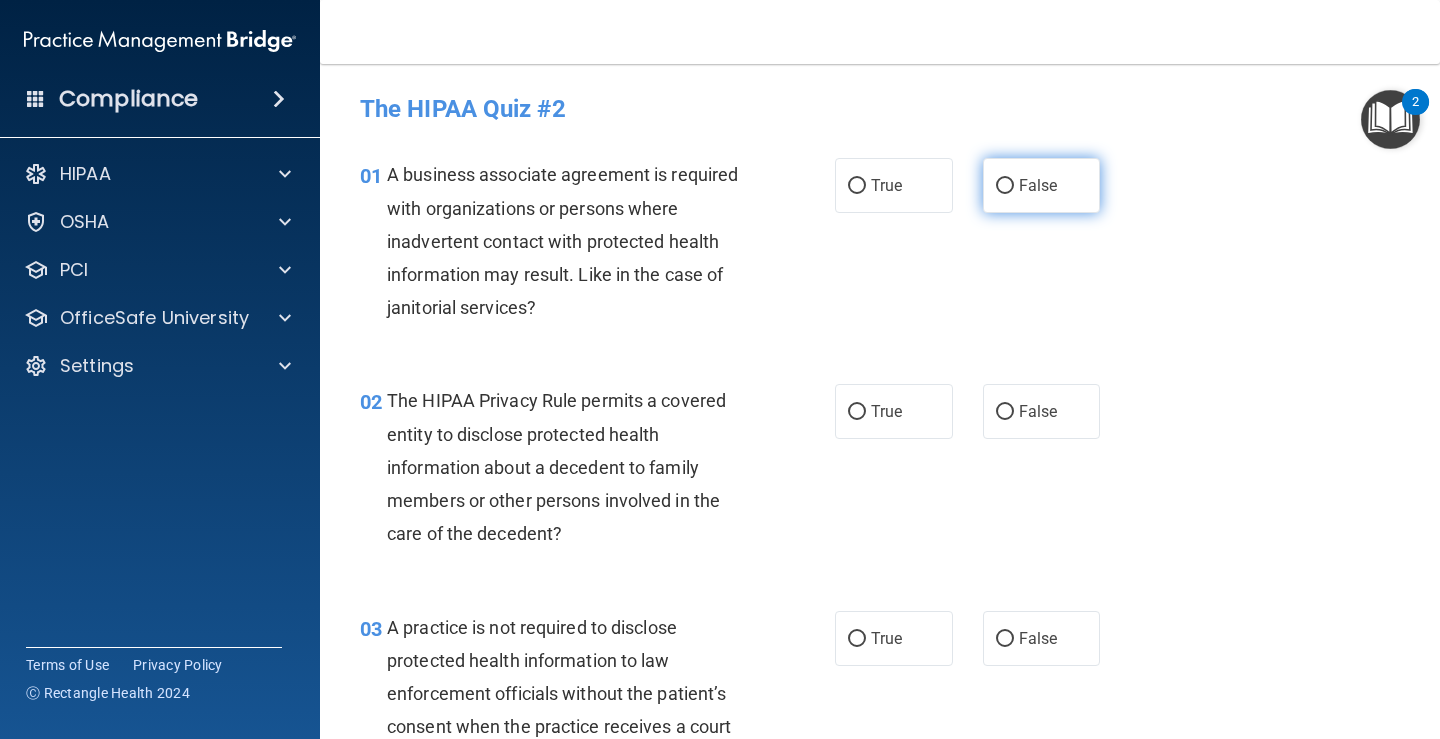 click on "False" at bounding box center [1042, 185] 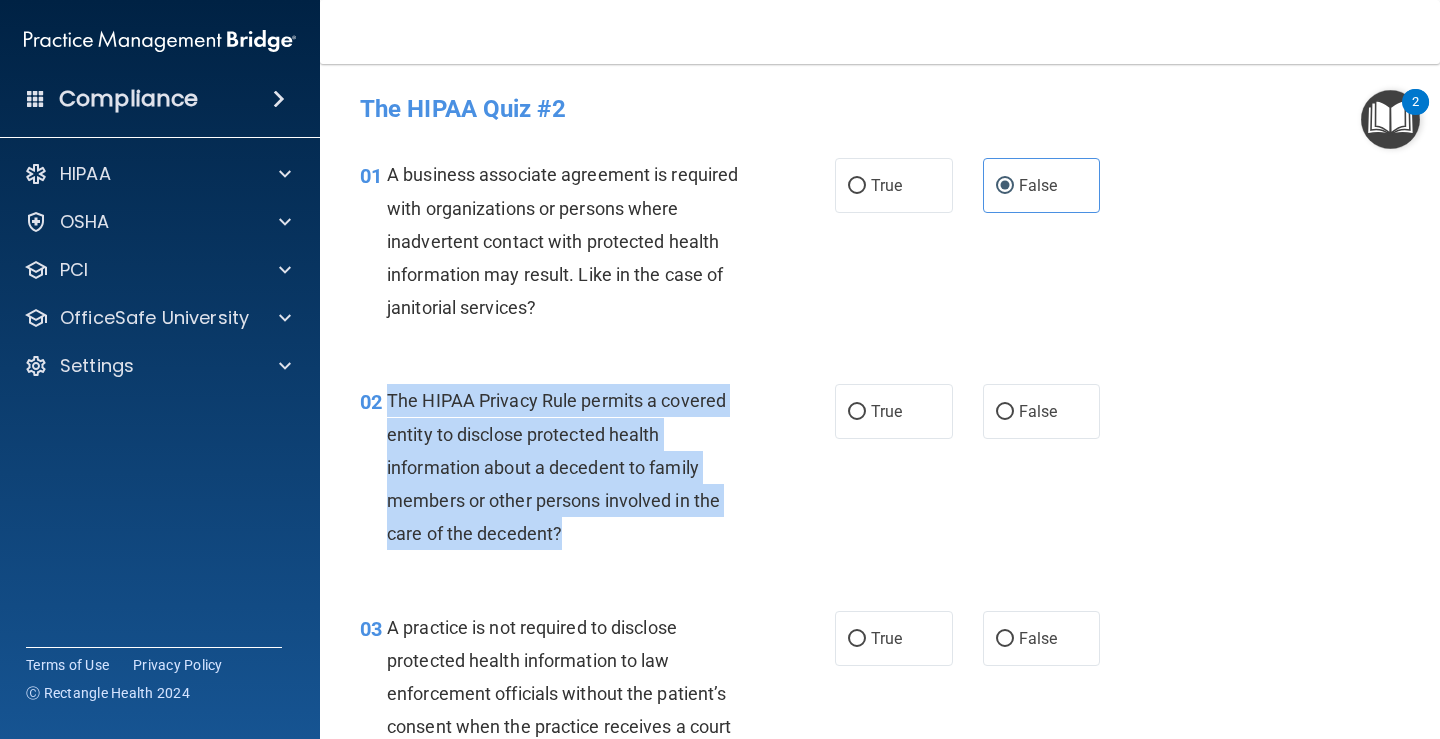 drag, startPoint x: 611, startPoint y: 533, endPoint x: 379, endPoint y: 397, distance: 268.92377 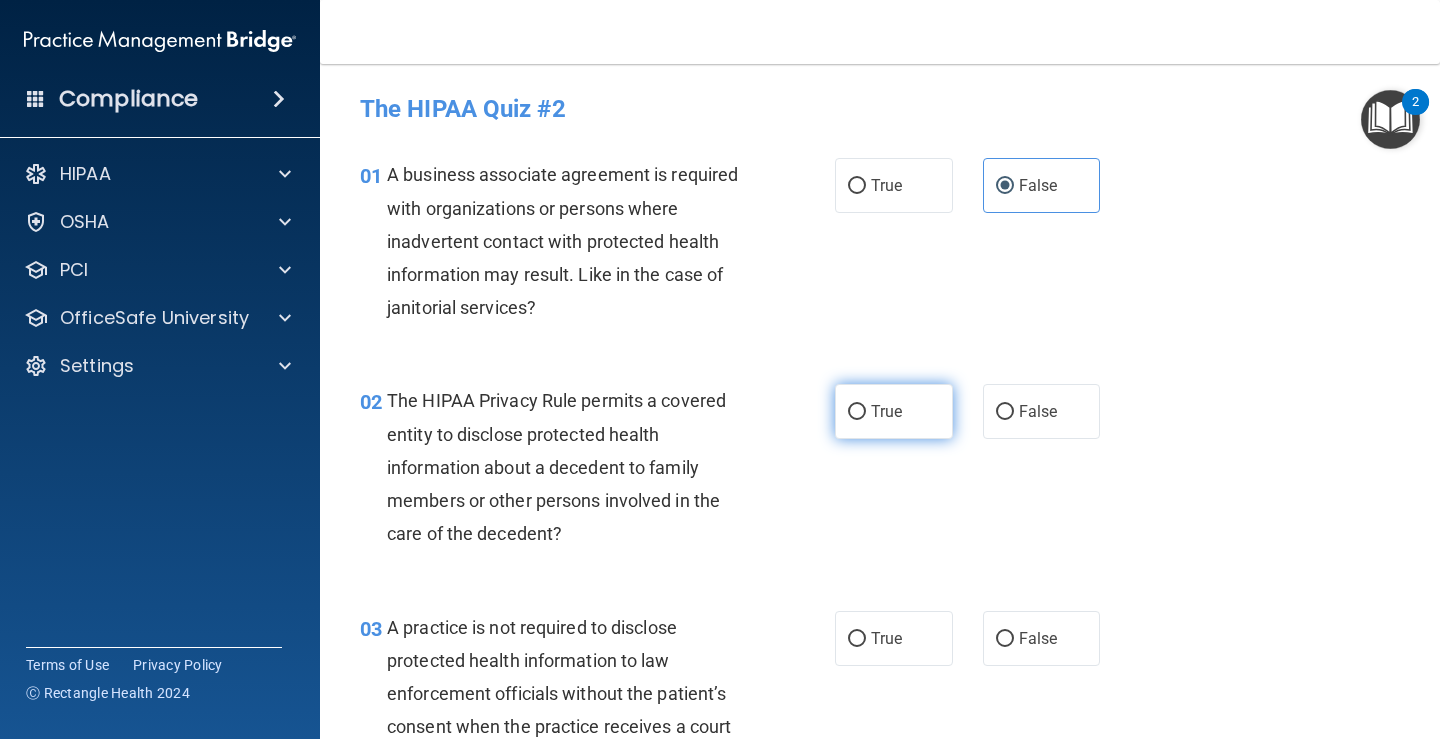 click on "True" at bounding box center (886, 411) 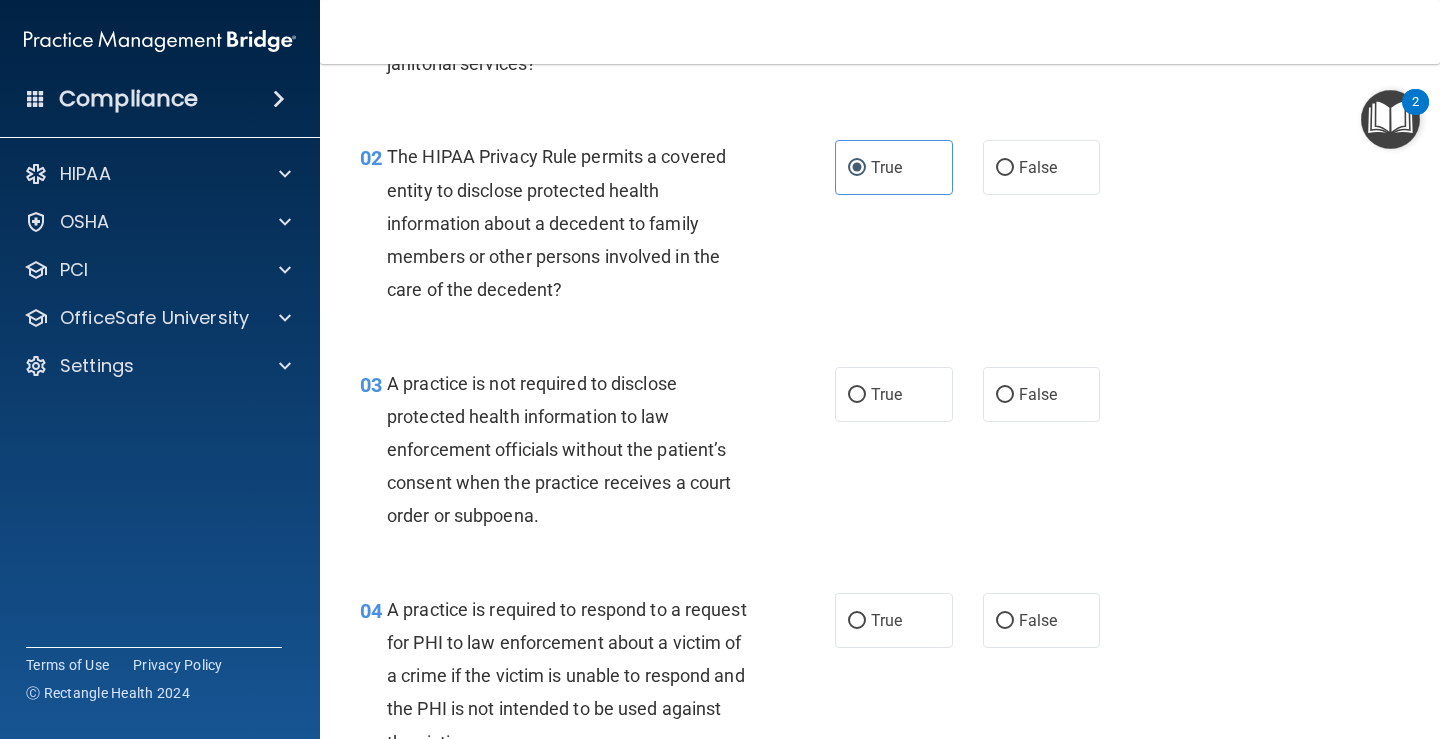 scroll, scrollTop: 300, scrollLeft: 0, axis: vertical 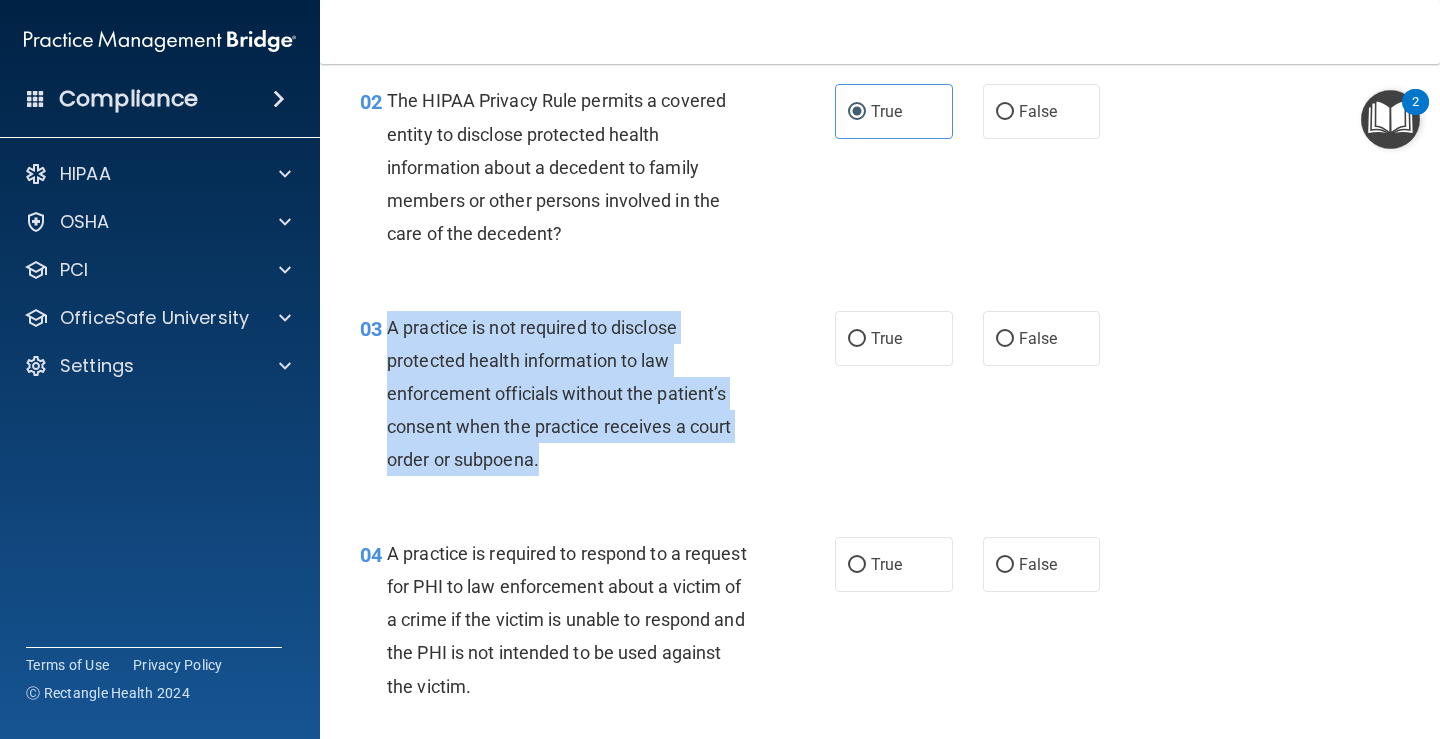 drag, startPoint x: 617, startPoint y: 468, endPoint x: 388, endPoint y: 318, distance: 273.75354 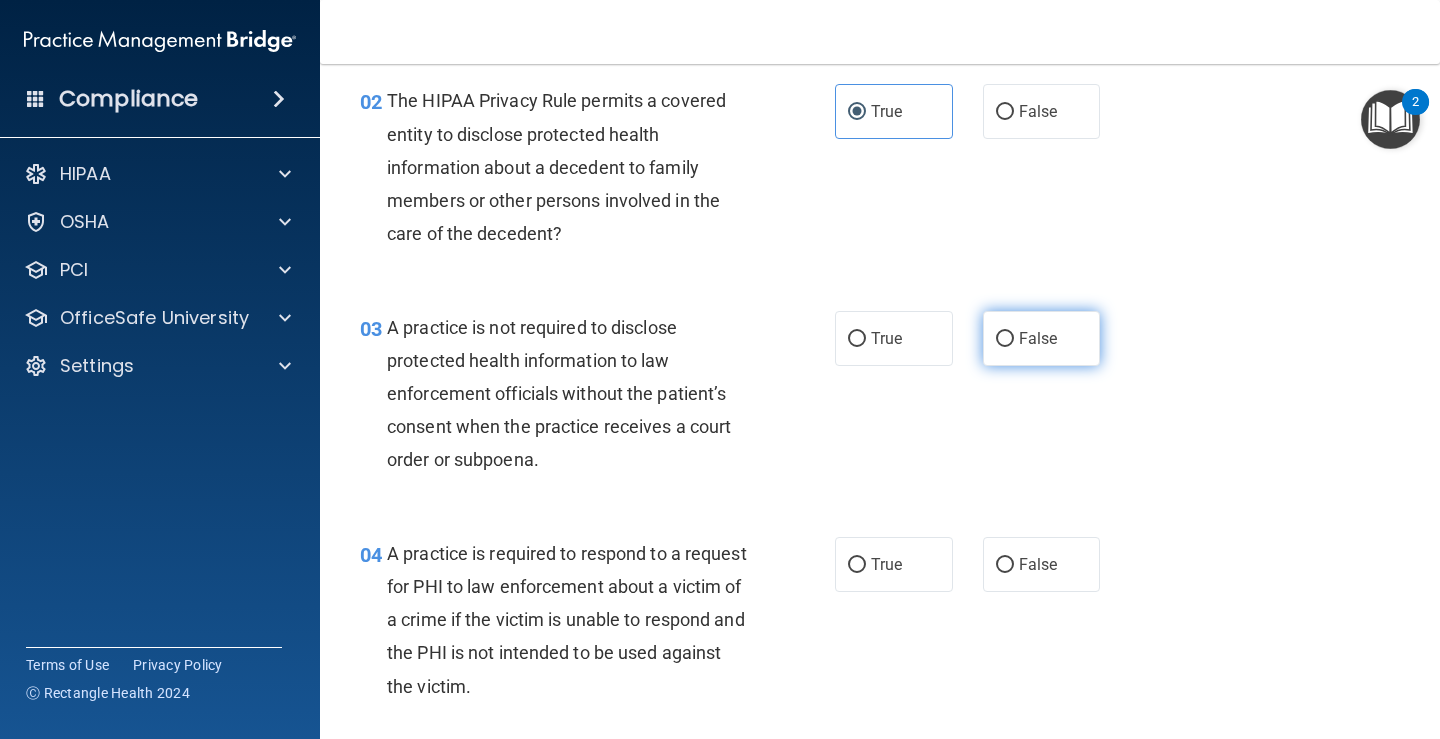 click on "False" at bounding box center [1042, 338] 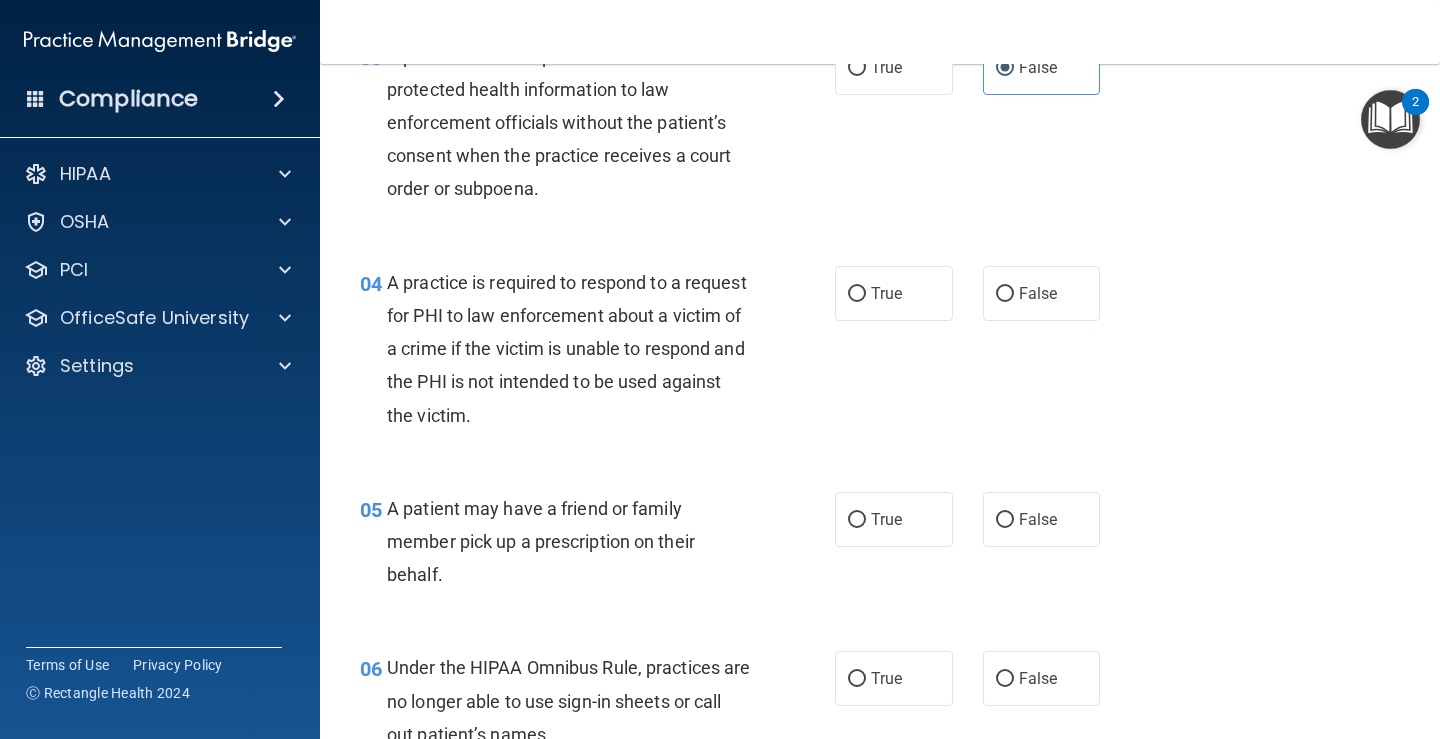scroll, scrollTop: 600, scrollLeft: 0, axis: vertical 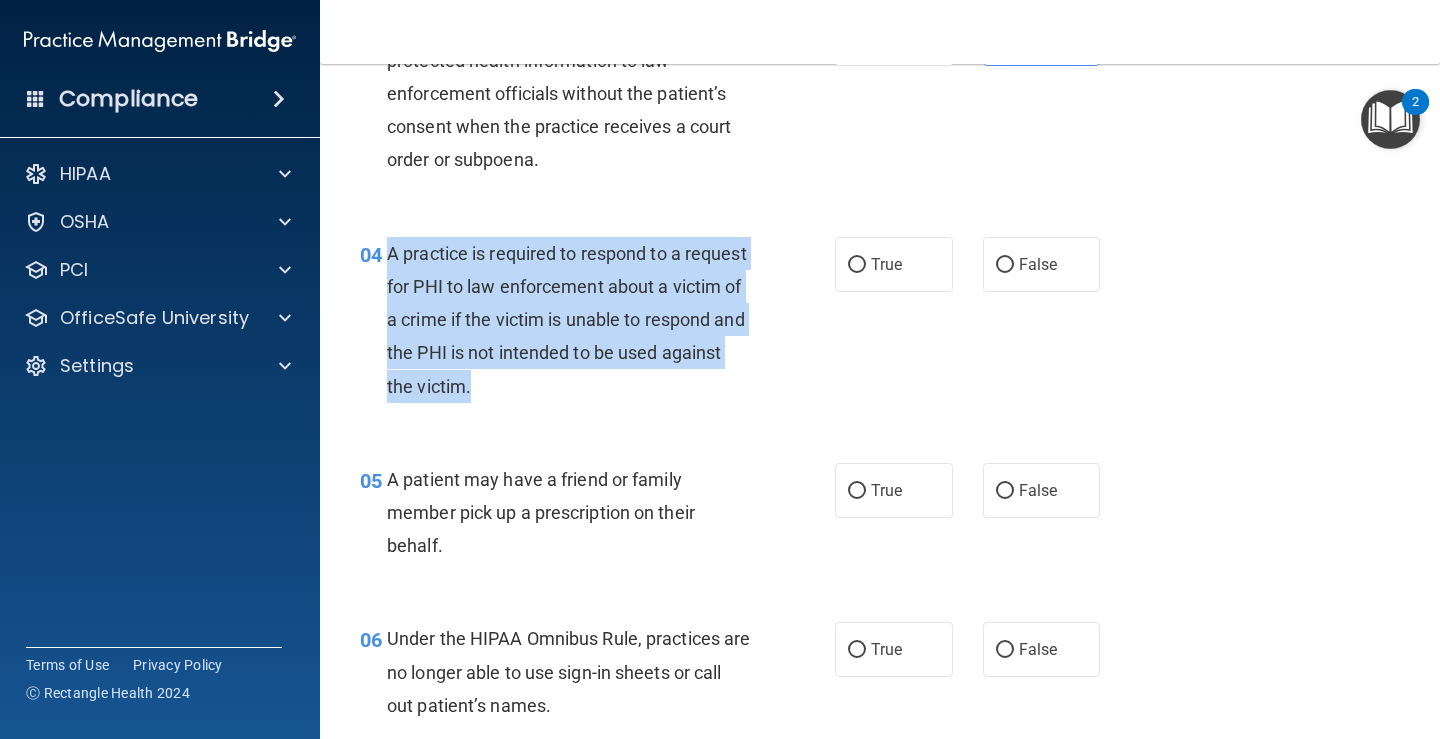 drag, startPoint x: 612, startPoint y: 397, endPoint x: 389, endPoint y: 248, distance: 268.1977 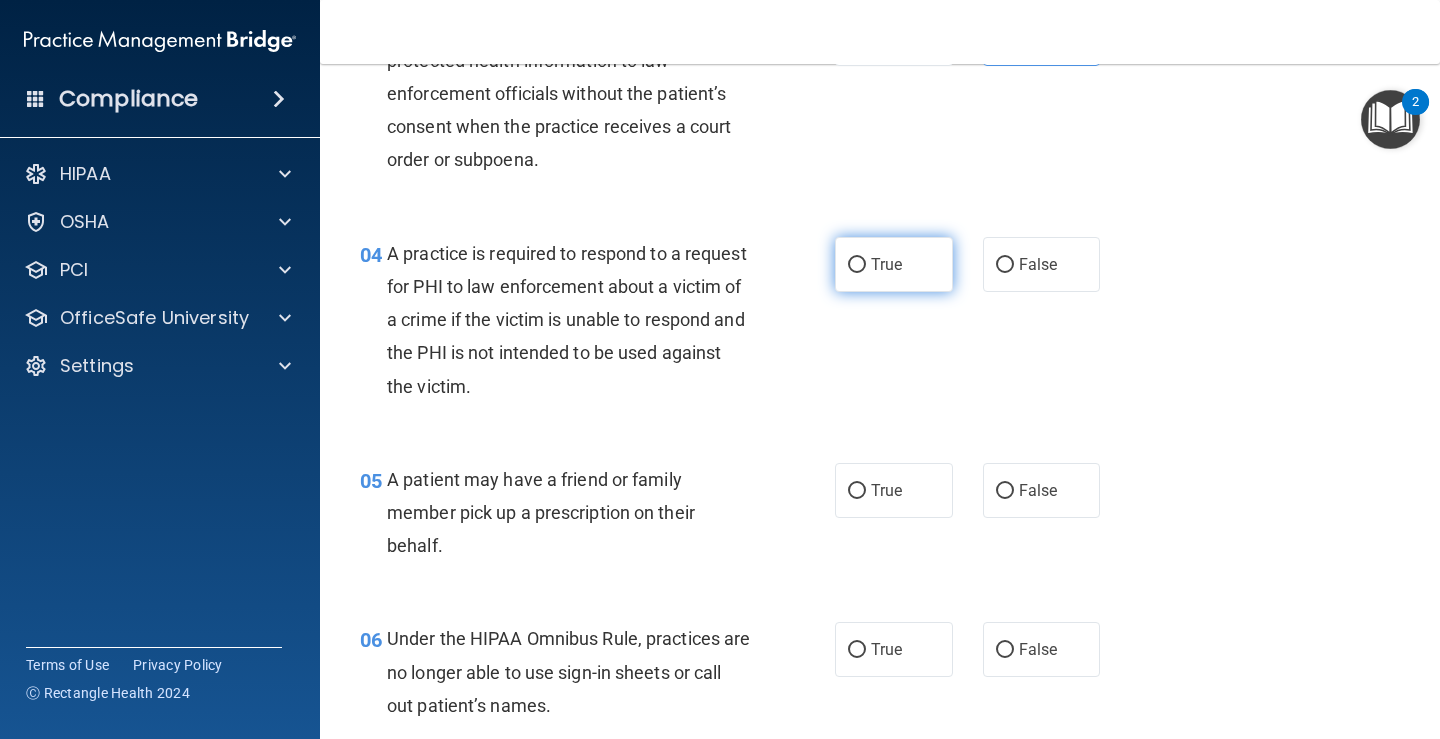 click on "True" at bounding box center (894, 264) 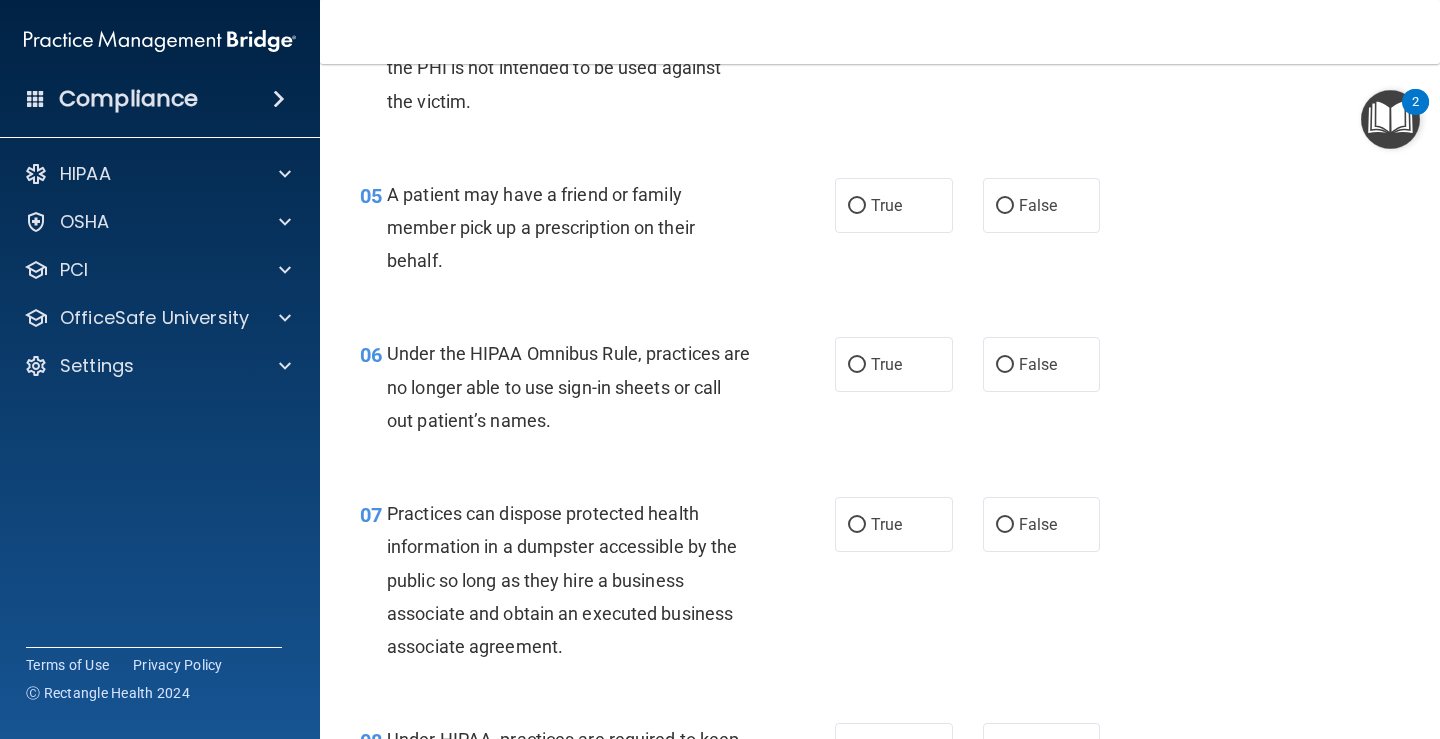 scroll, scrollTop: 900, scrollLeft: 0, axis: vertical 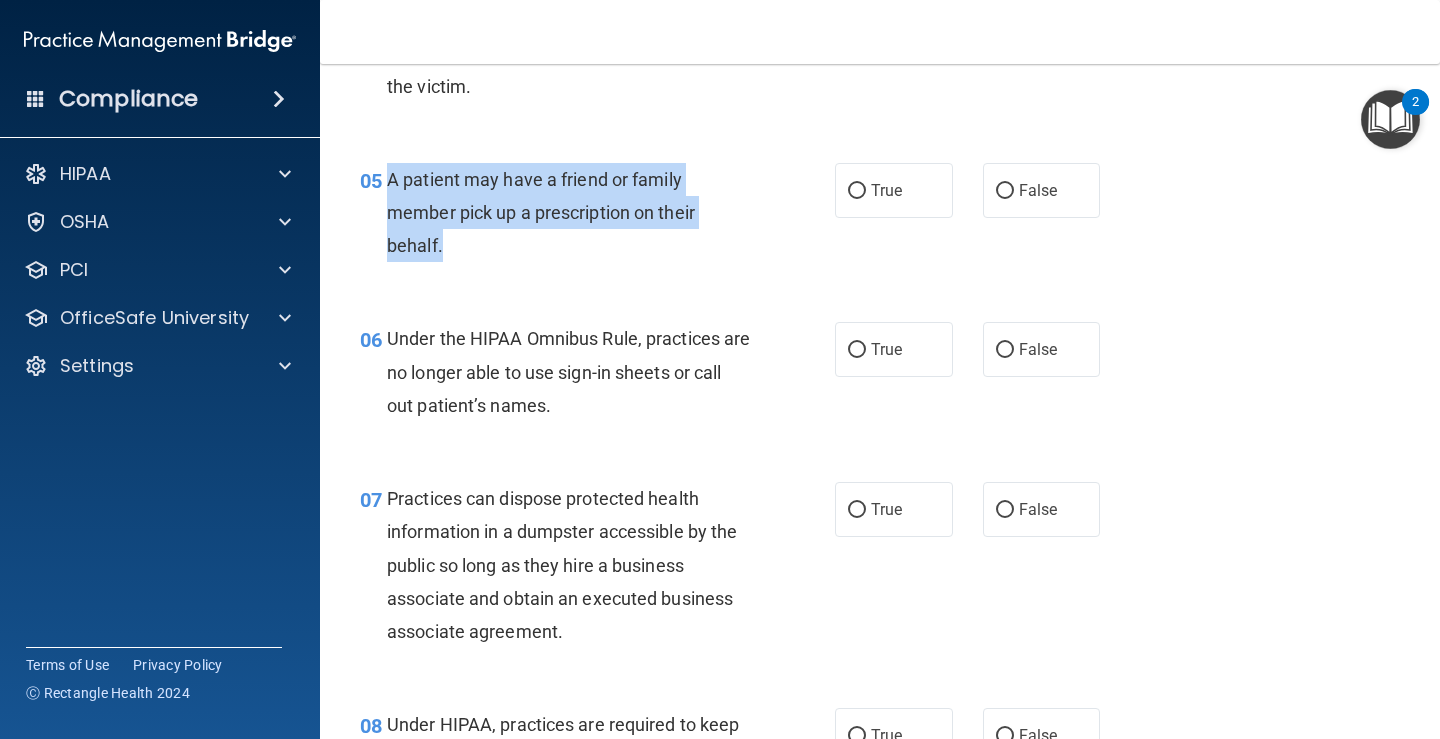 drag, startPoint x: 460, startPoint y: 248, endPoint x: 390, endPoint y: 171, distance: 104.062485 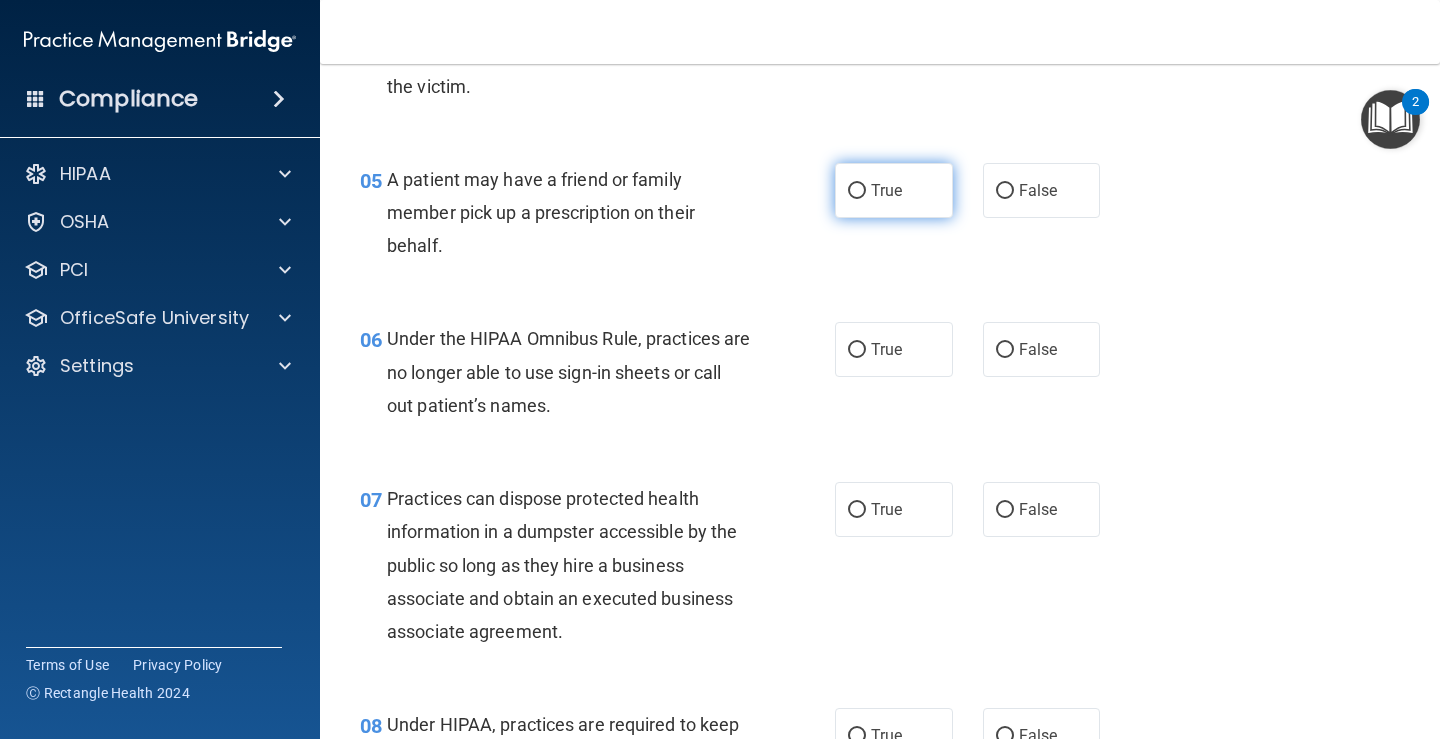 click on "True" at bounding box center (886, 190) 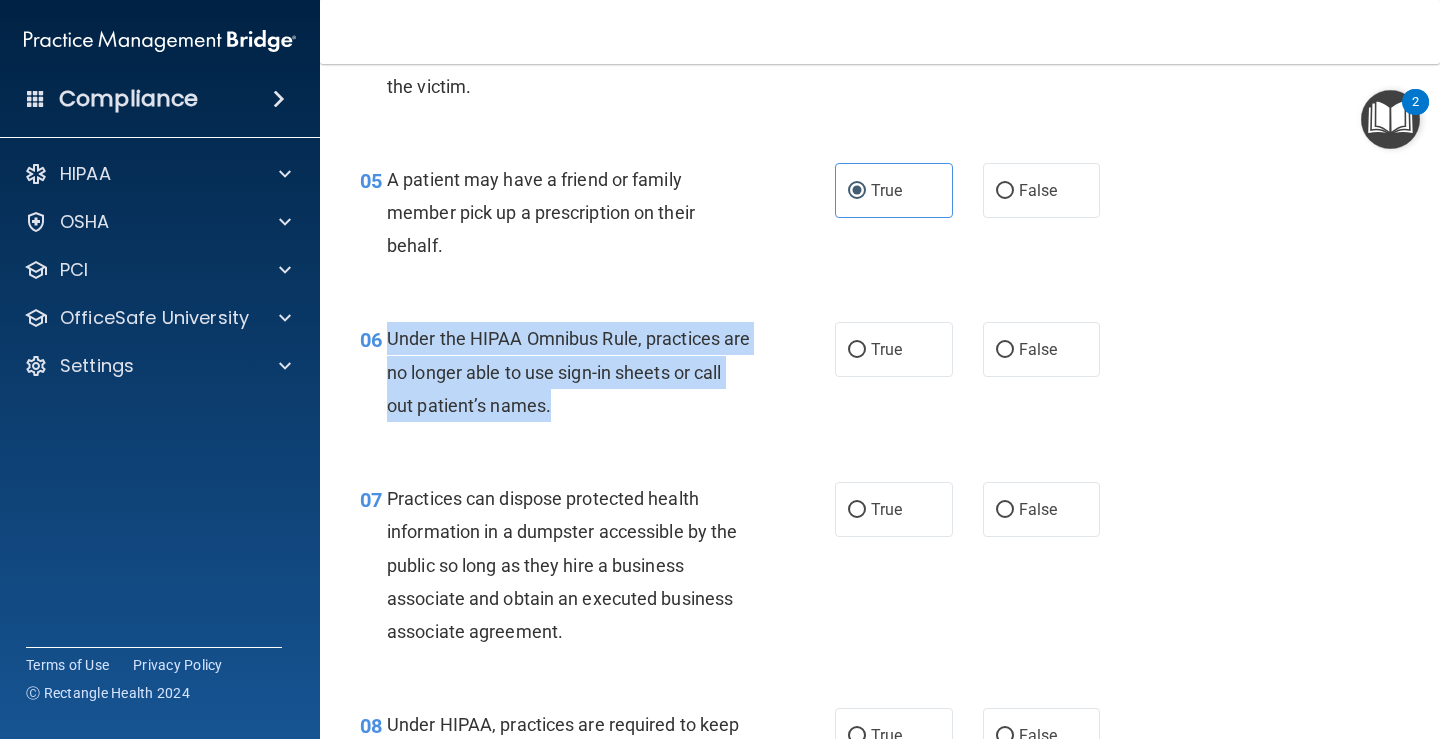 drag, startPoint x: 623, startPoint y: 410, endPoint x: 386, endPoint y: 336, distance: 248.28412 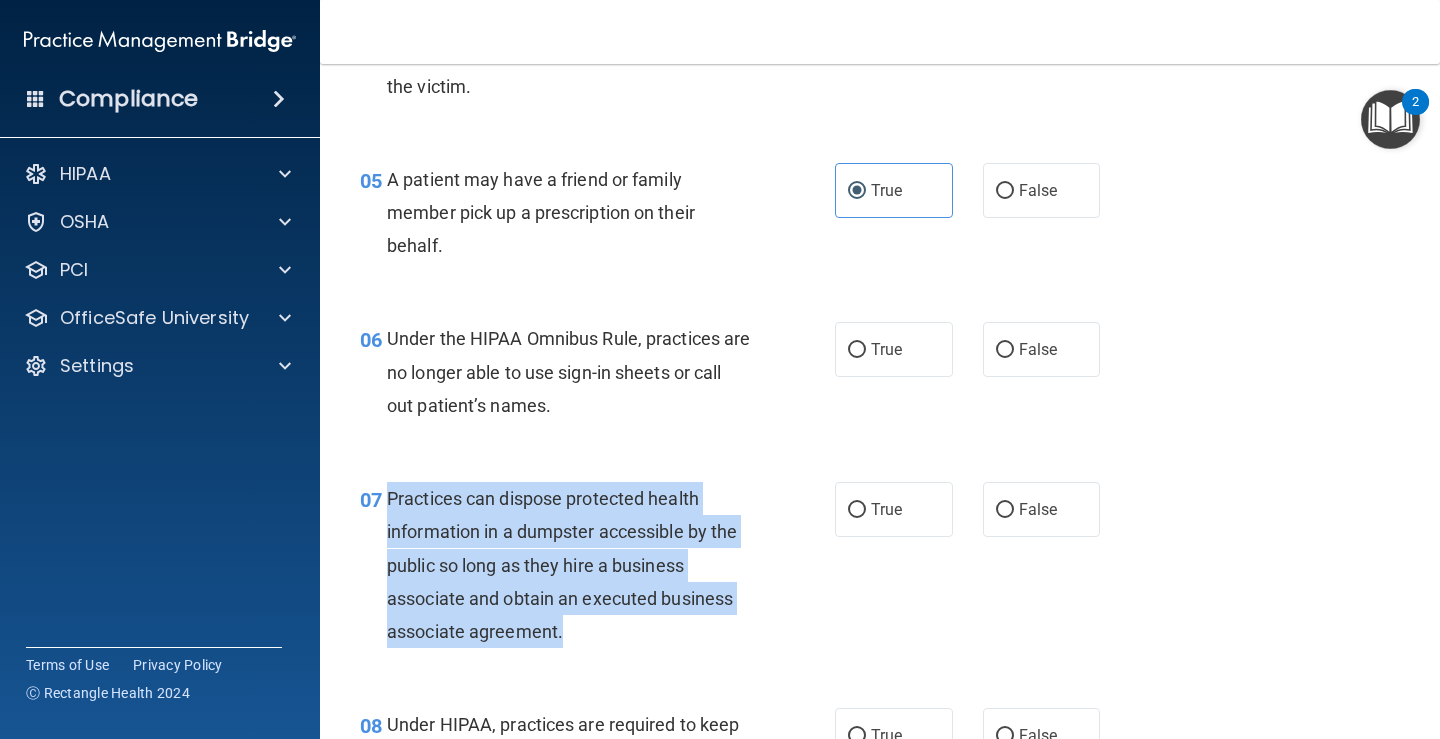 drag, startPoint x: 582, startPoint y: 636, endPoint x: 391, endPoint y: 492, distance: 239.20076 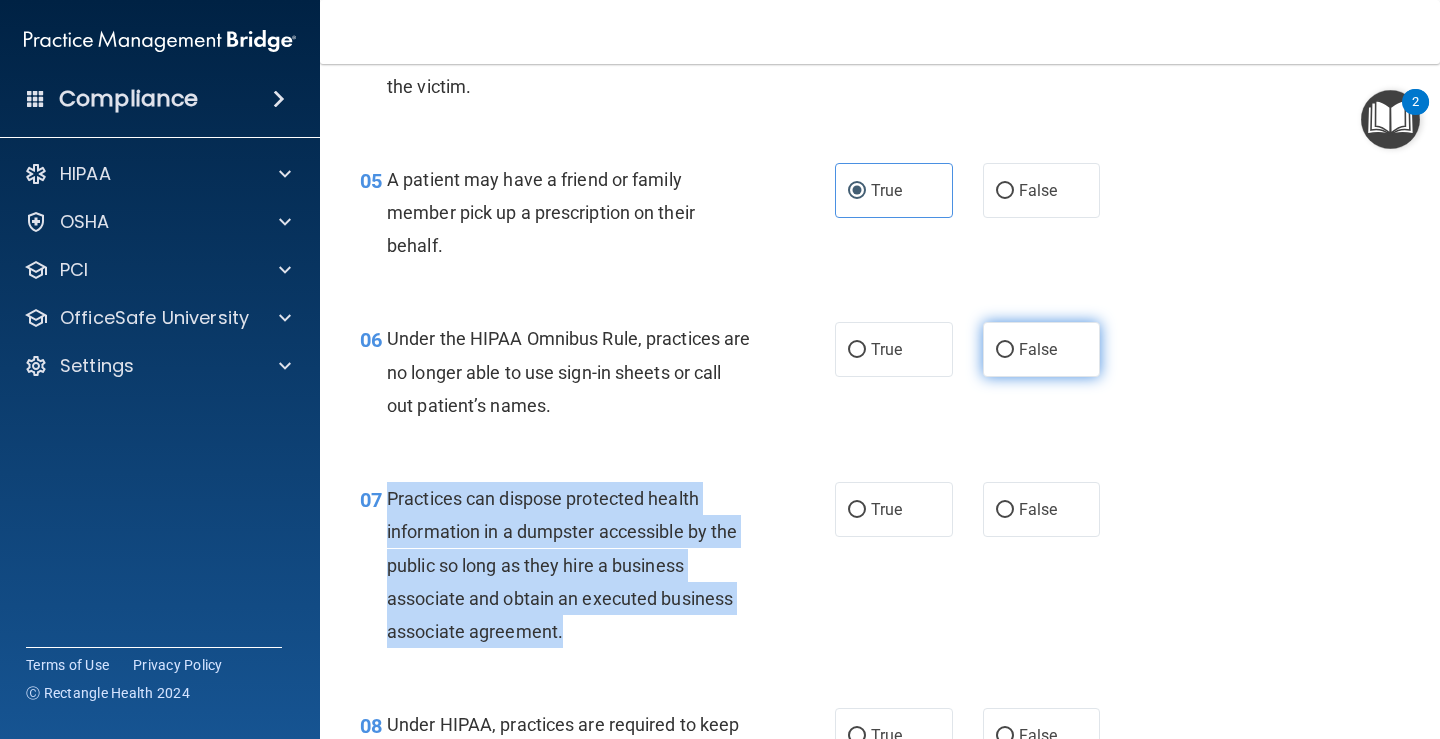 click on "False" at bounding box center (1005, 350) 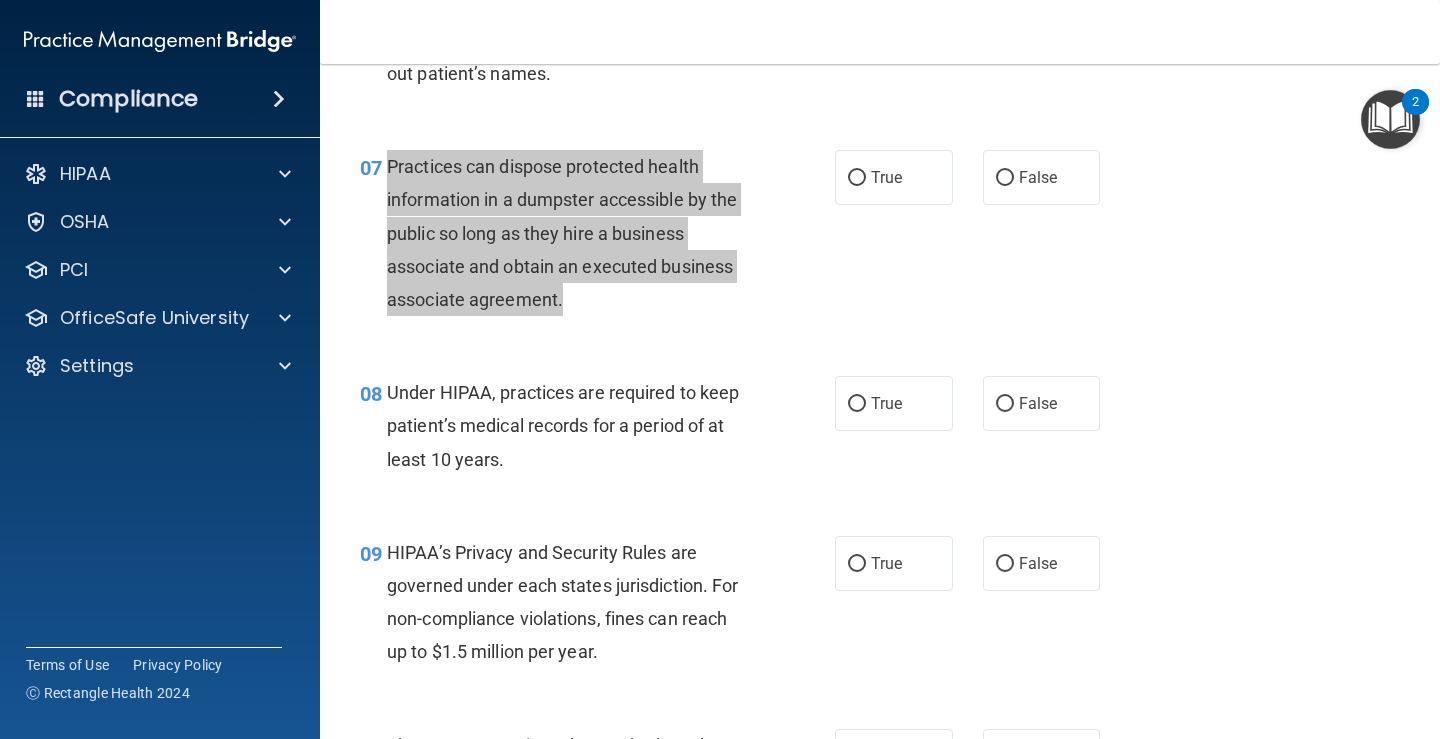 scroll, scrollTop: 1200, scrollLeft: 0, axis: vertical 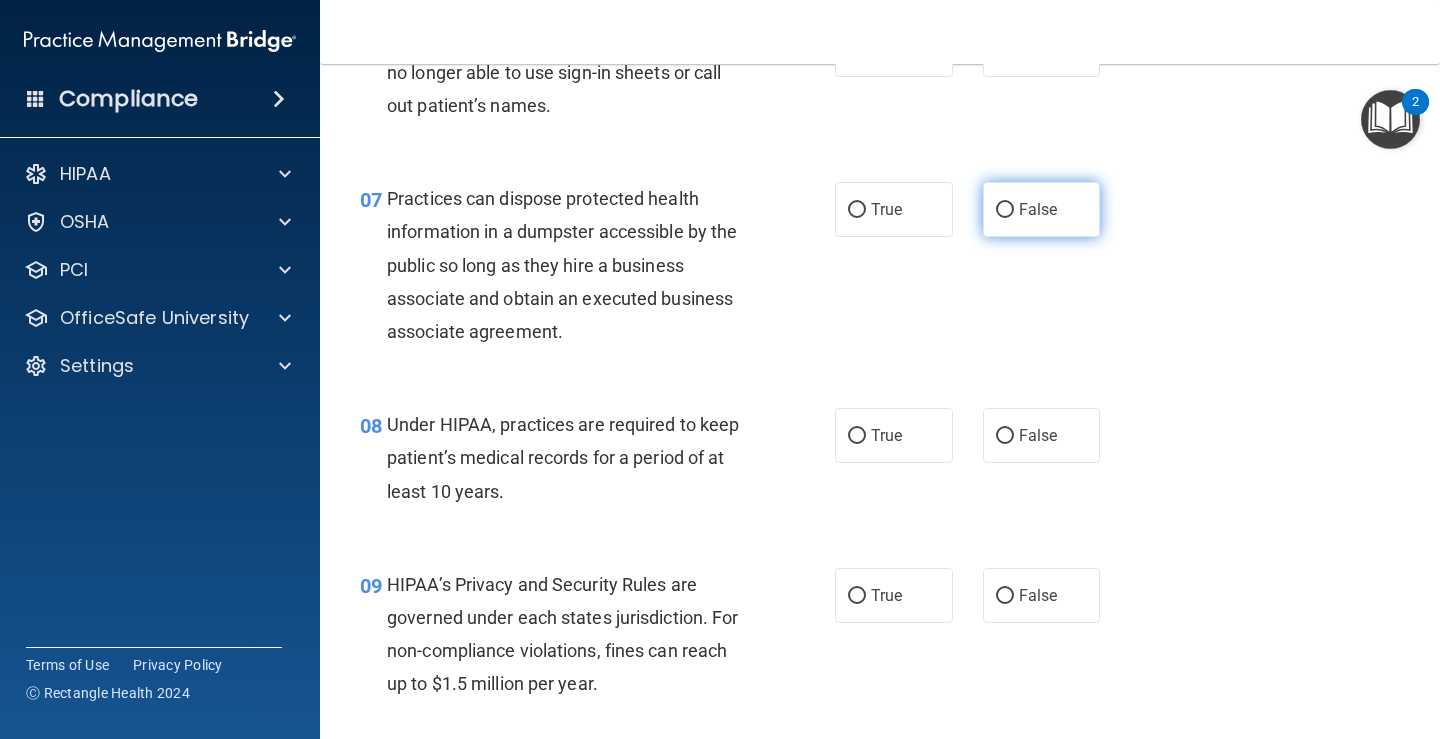 click on "False" at bounding box center [1038, 209] 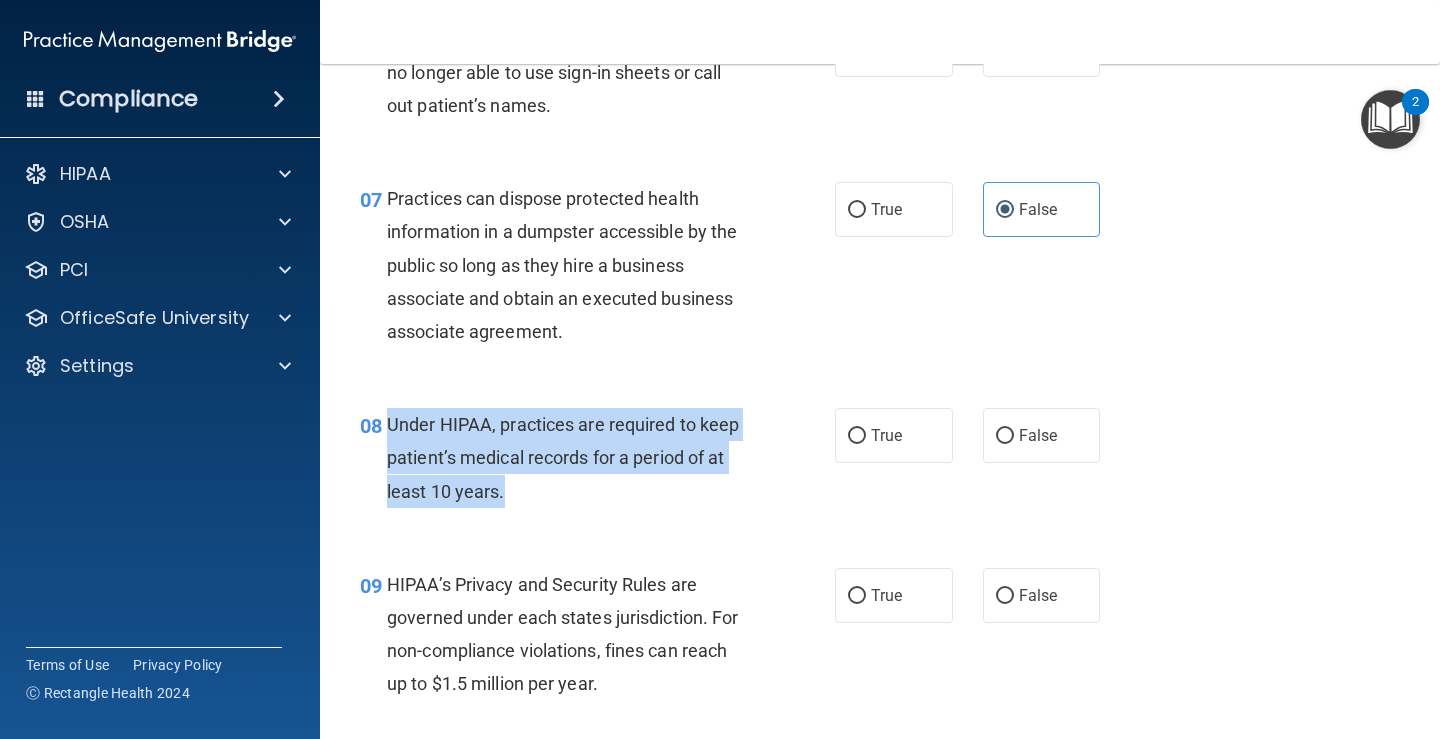 drag, startPoint x: 543, startPoint y: 495, endPoint x: 387, endPoint y: 432, distance: 168.2409 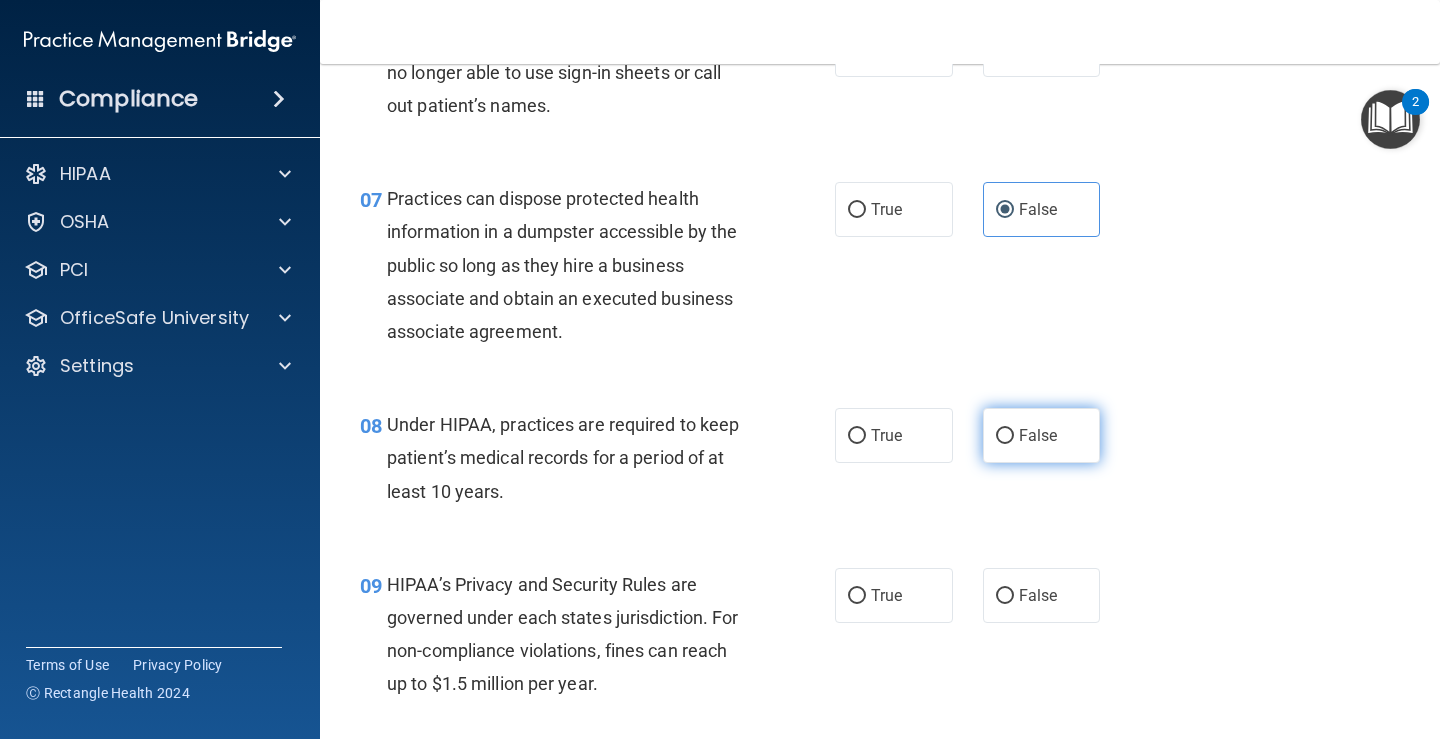 click on "False" at bounding box center [1042, 435] 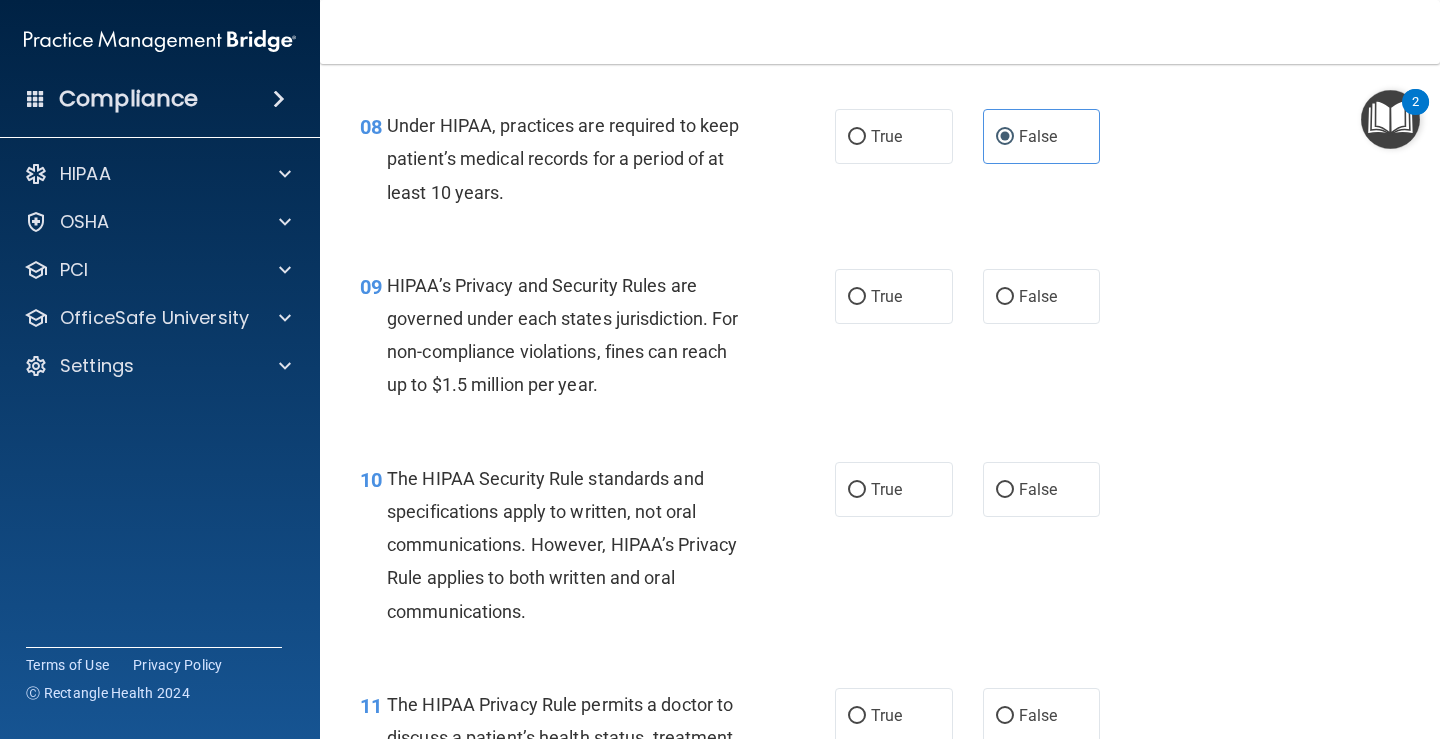 scroll, scrollTop: 1500, scrollLeft: 0, axis: vertical 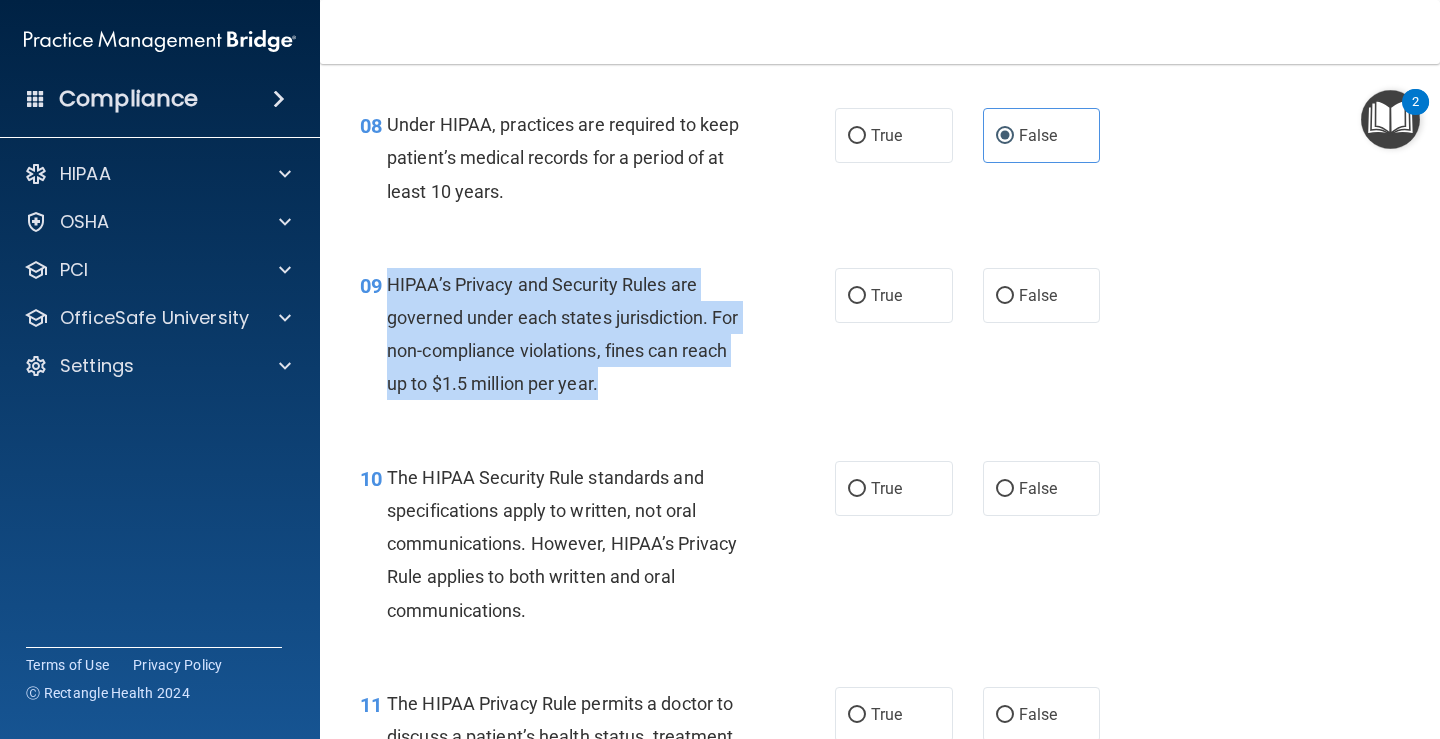 drag, startPoint x: 627, startPoint y: 382, endPoint x: 384, endPoint y: 286, distance: 261.27573 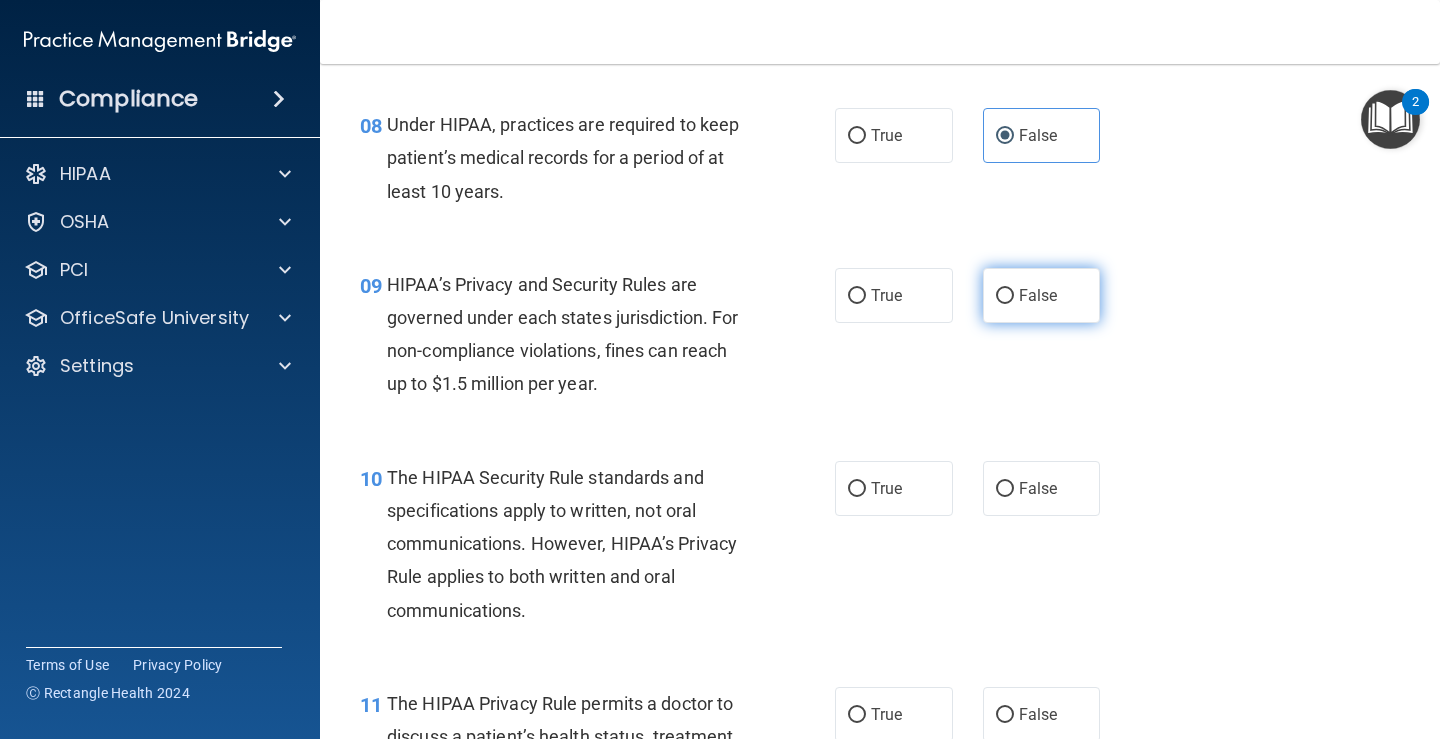 click on "False" at bounding box center [1042, 295] 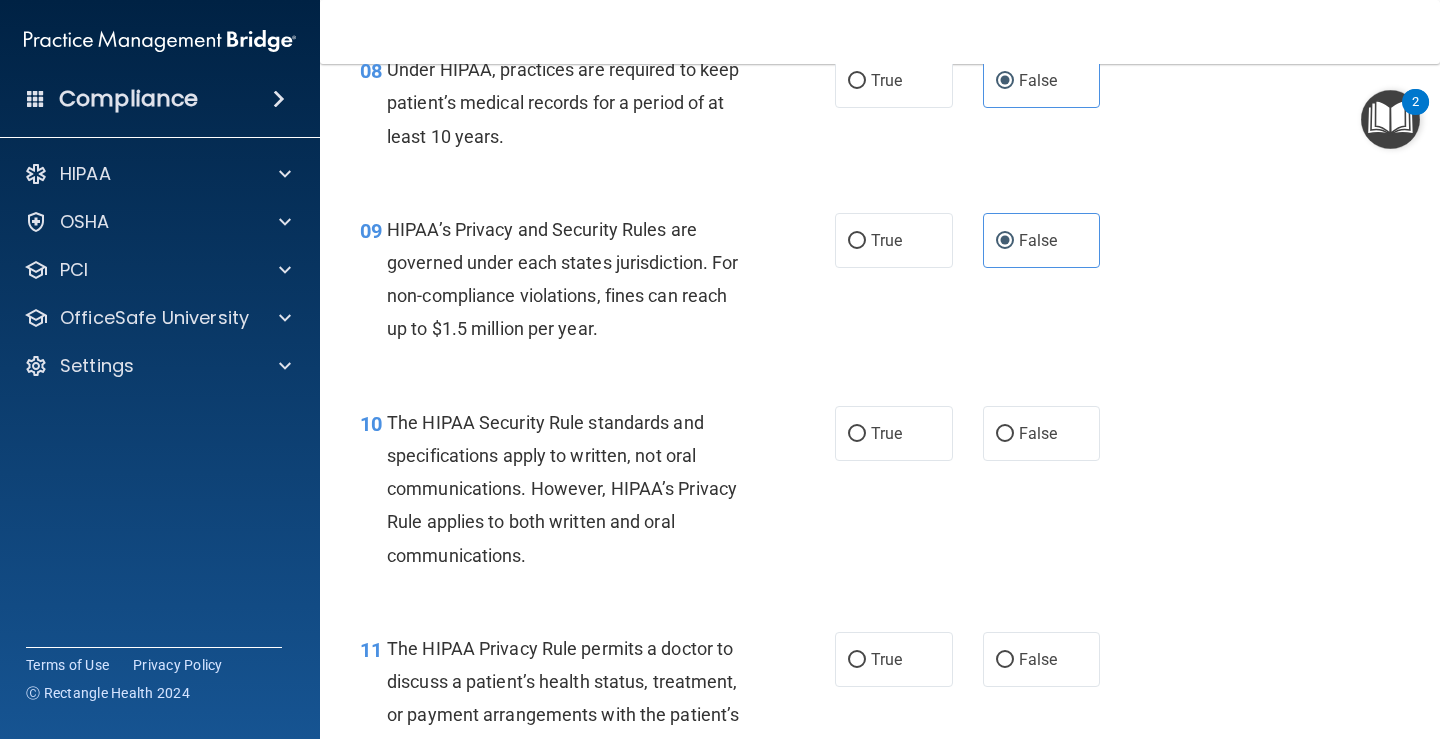 scroll, scrollTop: 1600, scrollLeft: 0, axis: vertical 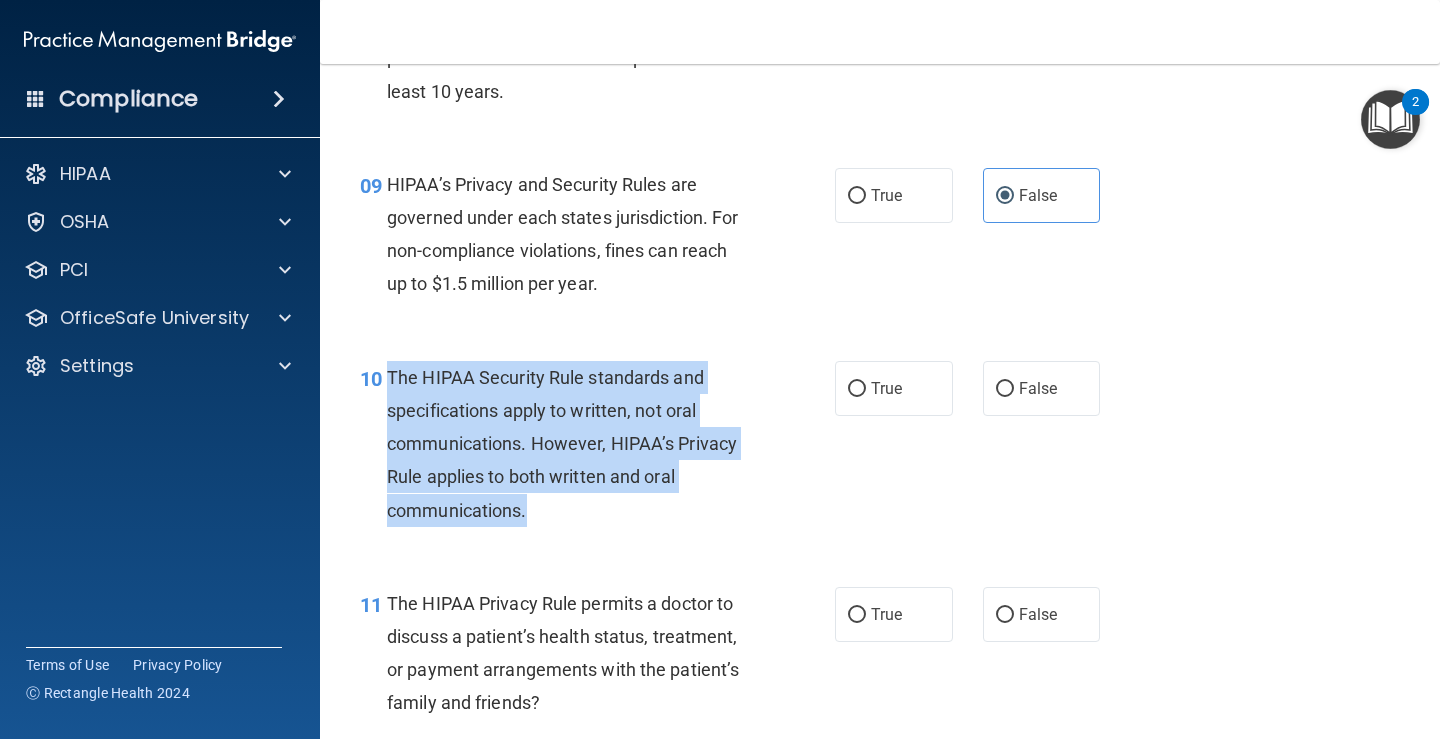 drag, startPoint x: 526, startPoint y: 509, endPoint x: 387, endPoint y: 376, distance: 192.37984 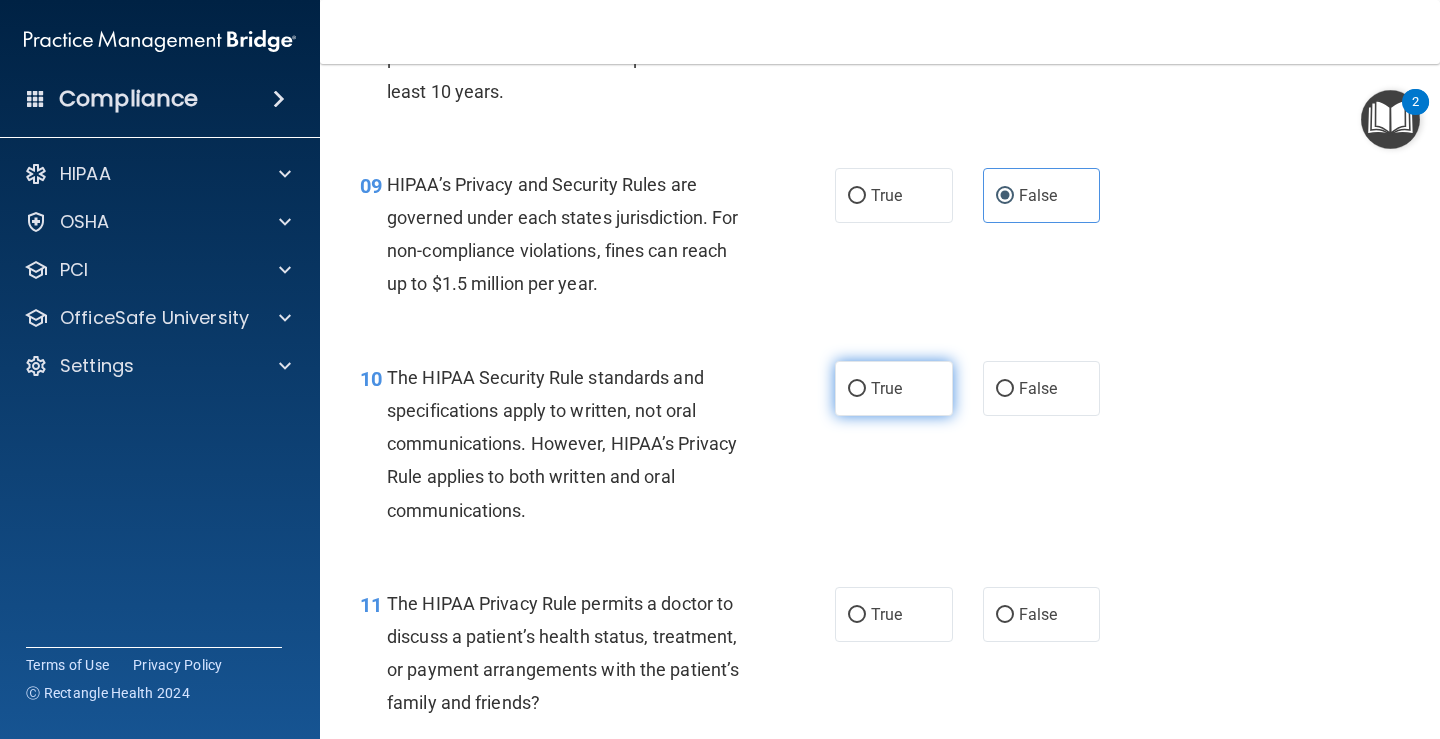 click on "True" at bounding box center (894, 388) 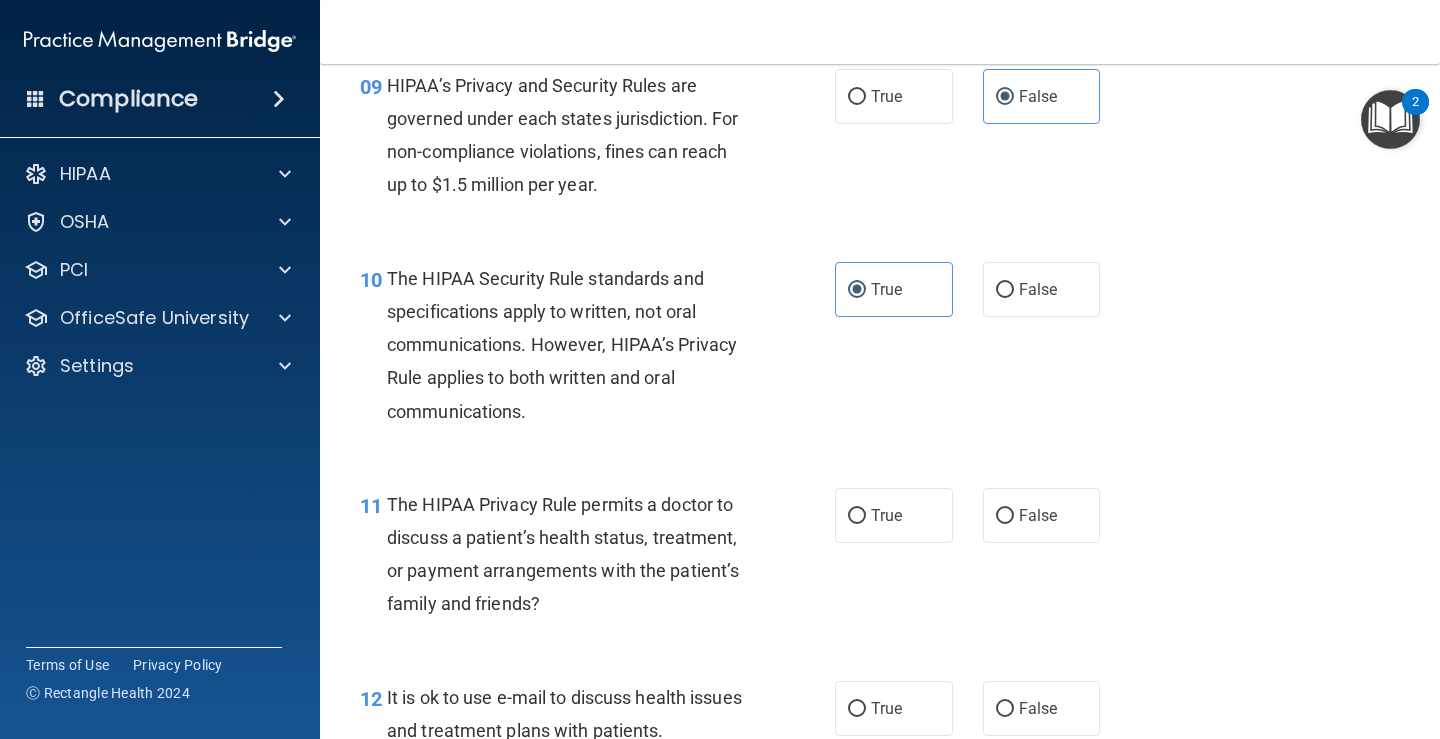 scroll, scrollTop: 1700, scrollLeft: 0, axis: vertical 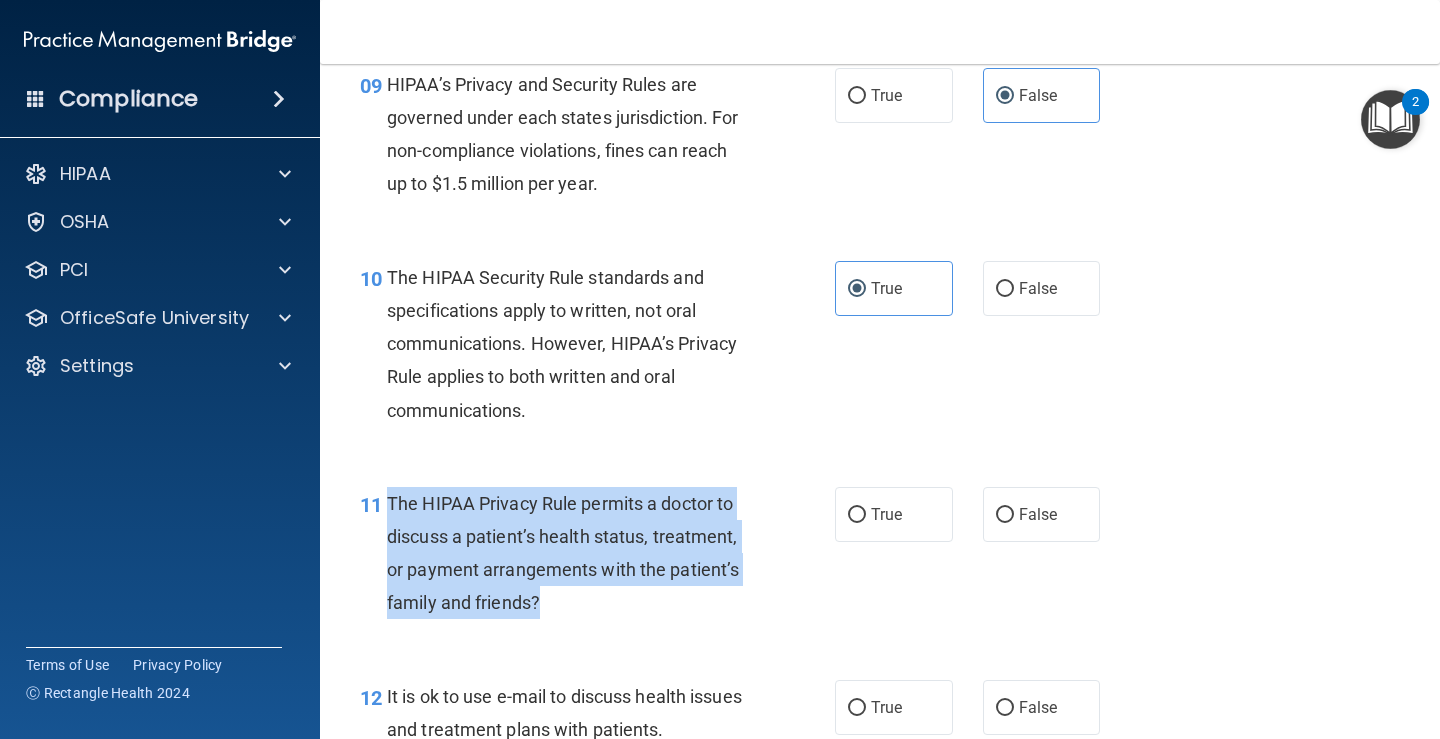 drag, startPoint x: 569, startPoint y: 608, endPoint x: 382, endPoint y: 510, distance: 211.12318 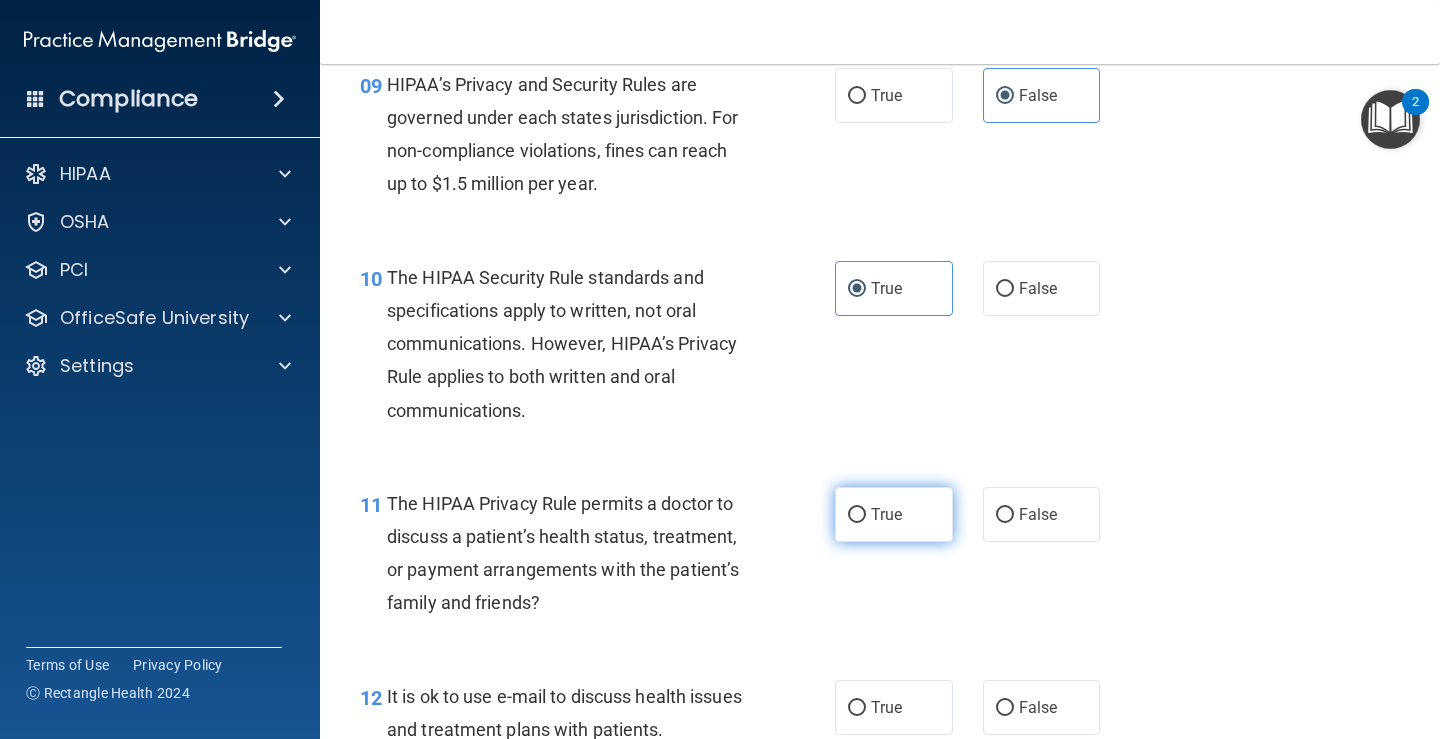 click on "True" at bounding box center (886, 514) 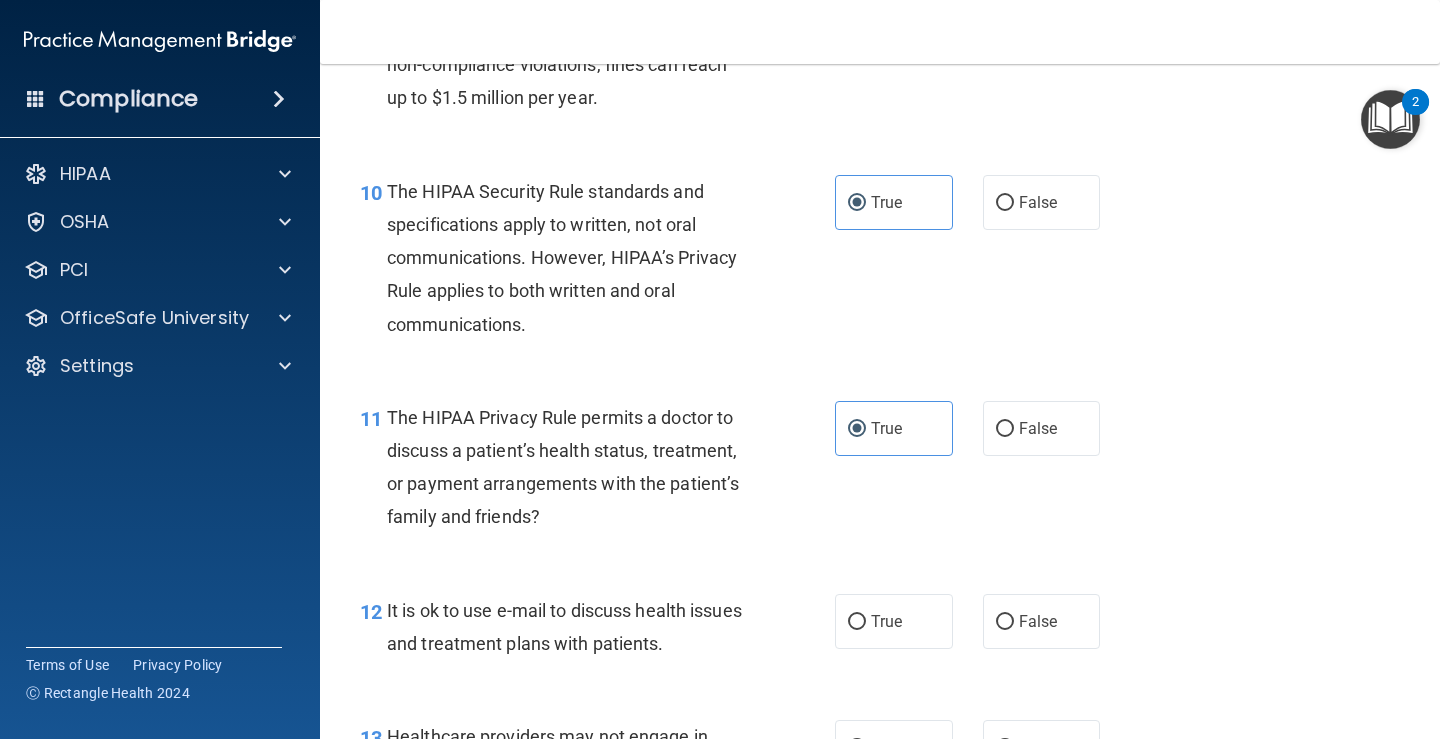 scroll, scrollTop: 2000, scrollLeft: 0, axis: vertical 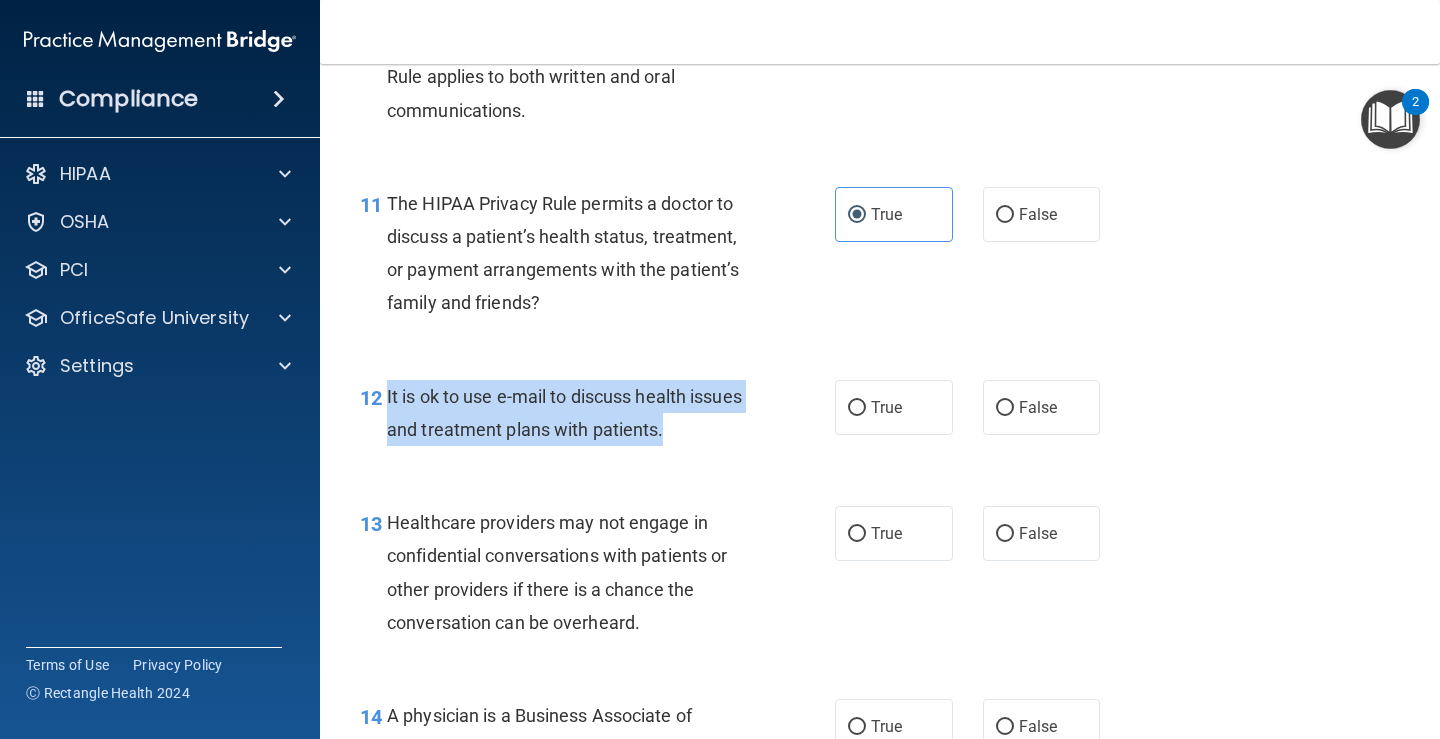 drag, startPoint x: 662, startPoint y: 450, endPoint x: 384, endPoint y: 403, distance: 281.94504 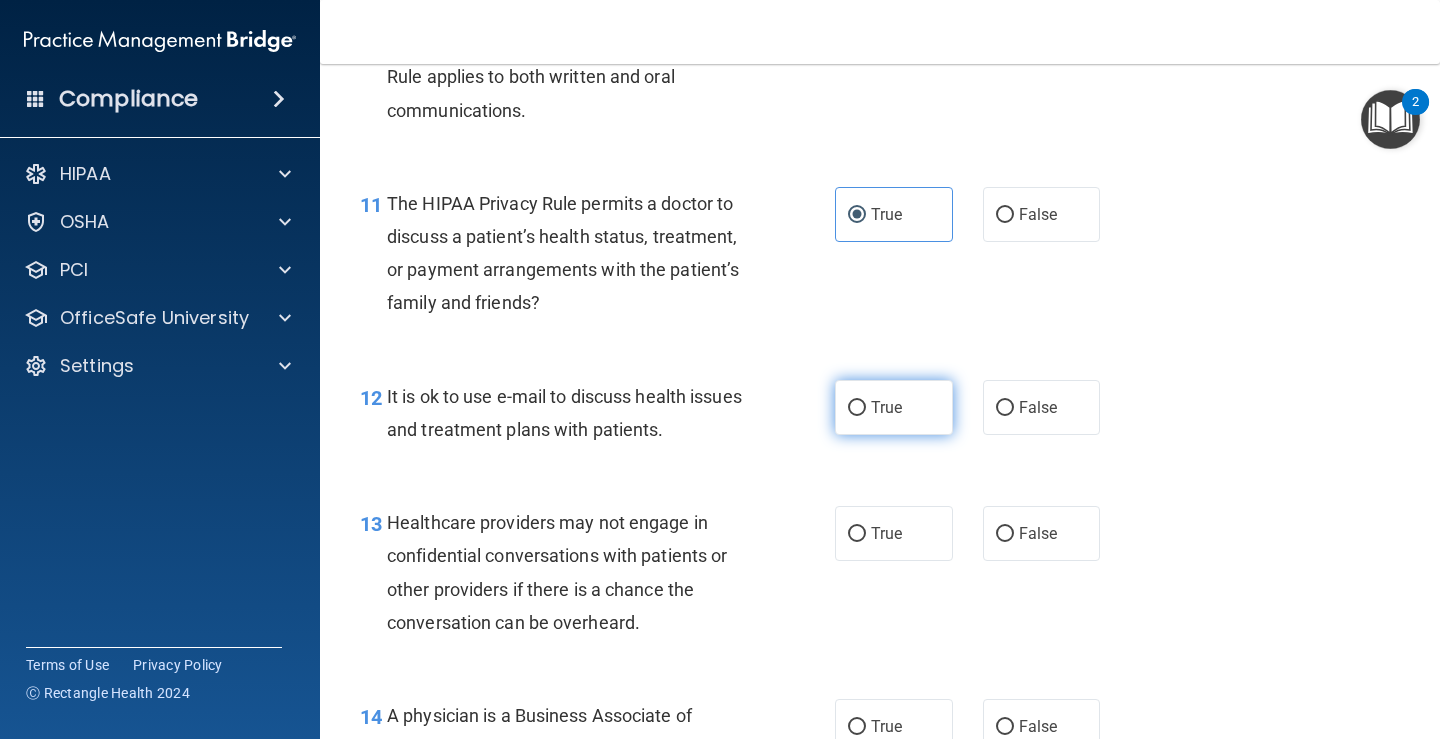click on "True" at bounding box center [894, 407] 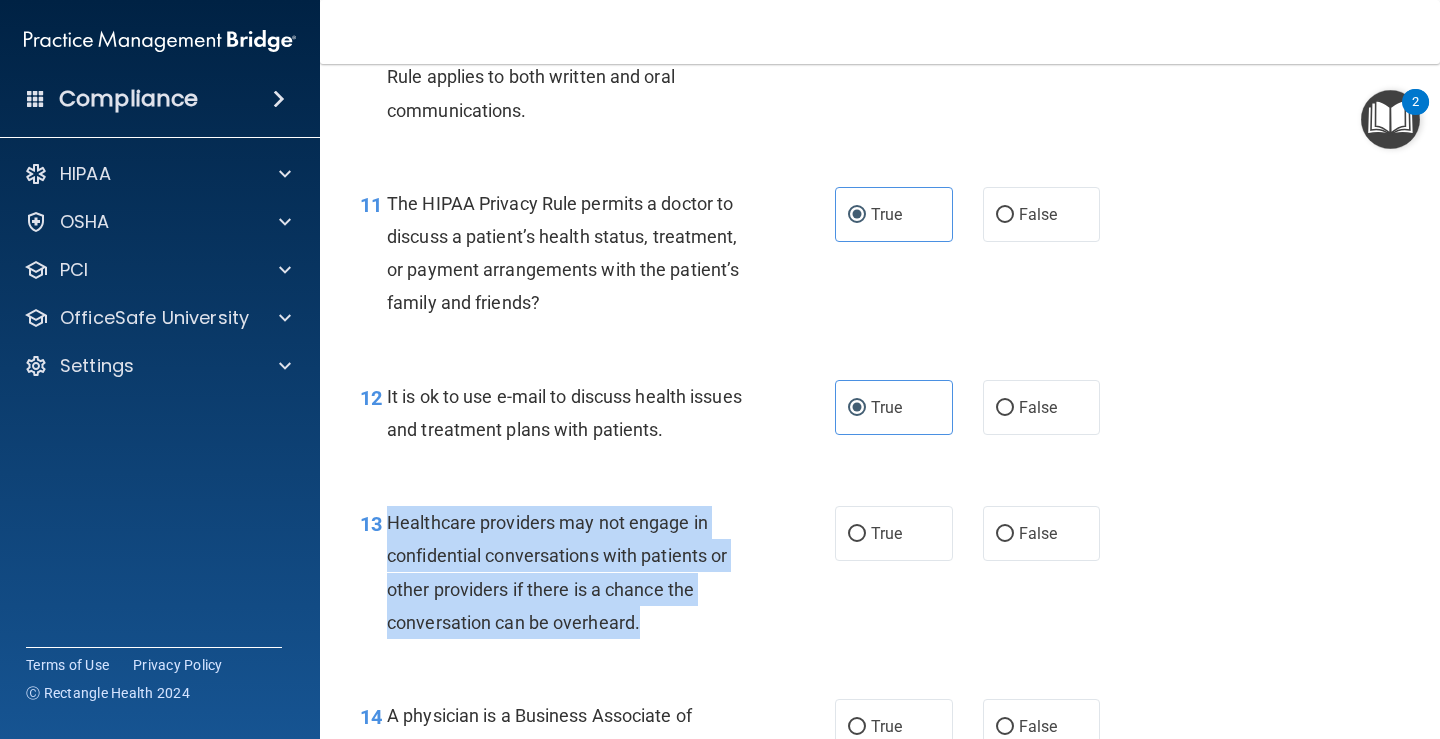 drag, startPoint x: 655, startPoint y: 632, endPoint x: 388, endPoint y: 530, distance: 285.8199 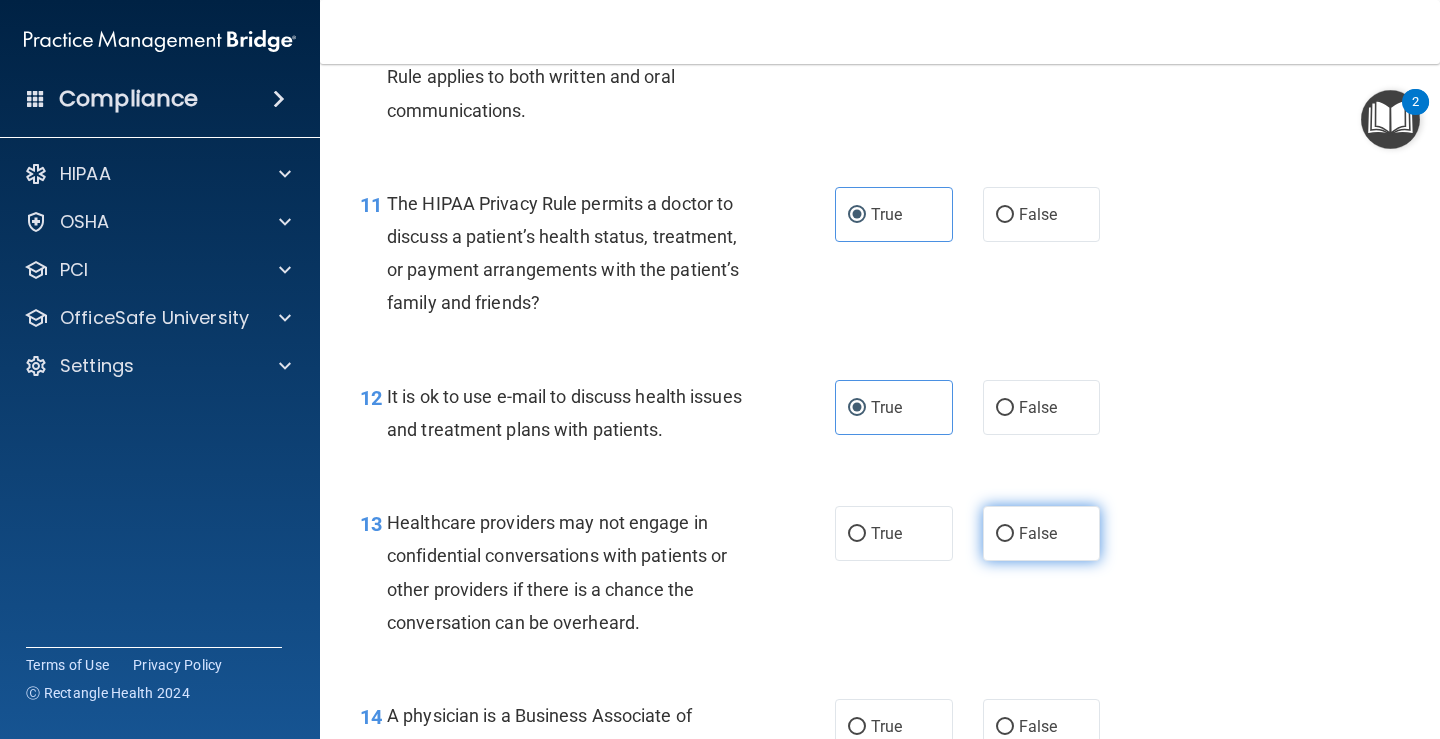 click on "False" at bounding box center (1038, 533) 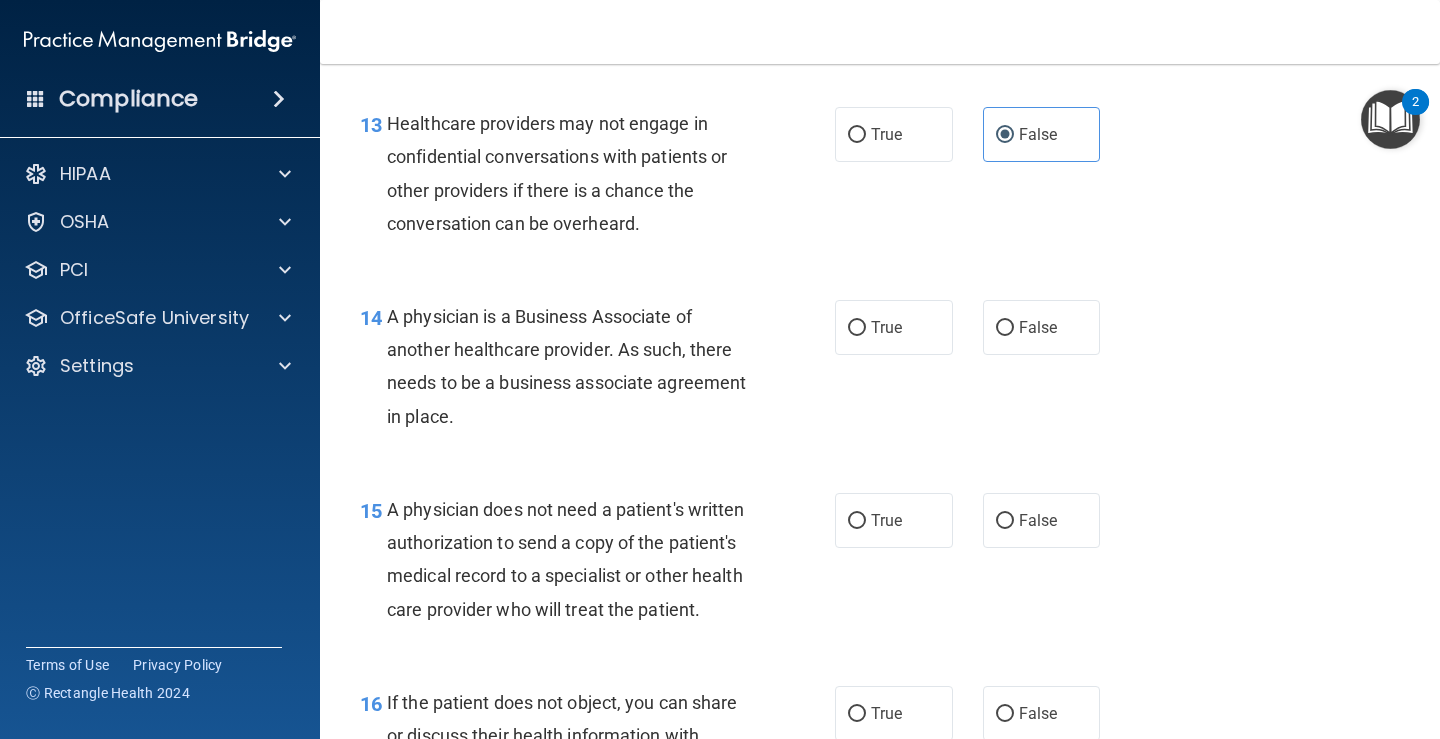 scroll, scrollTop: 2400, scrollLeft: 0, axis: vertical 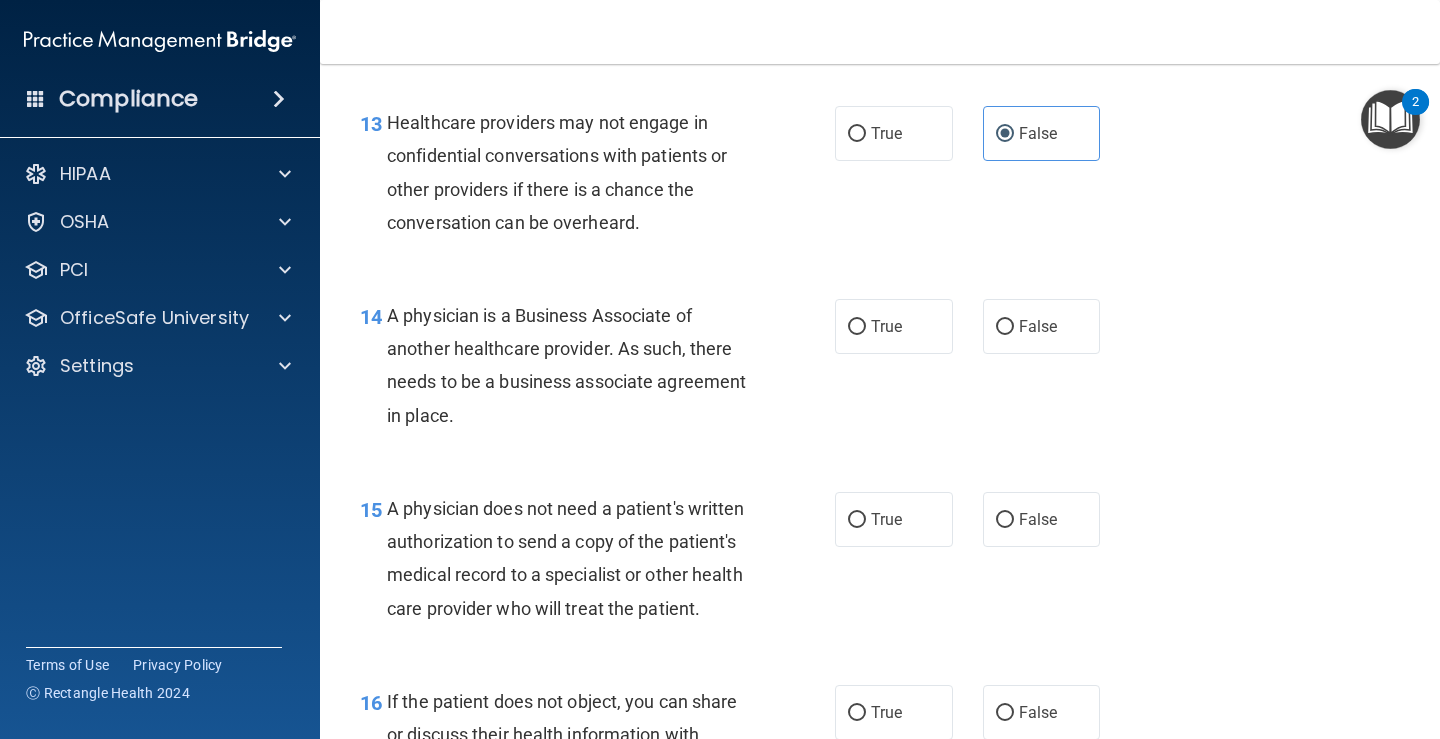 drag, startPoint x: 545, startPoint y: 419, endPoint x: 390, endPoint y: 317, distance: 185.55054 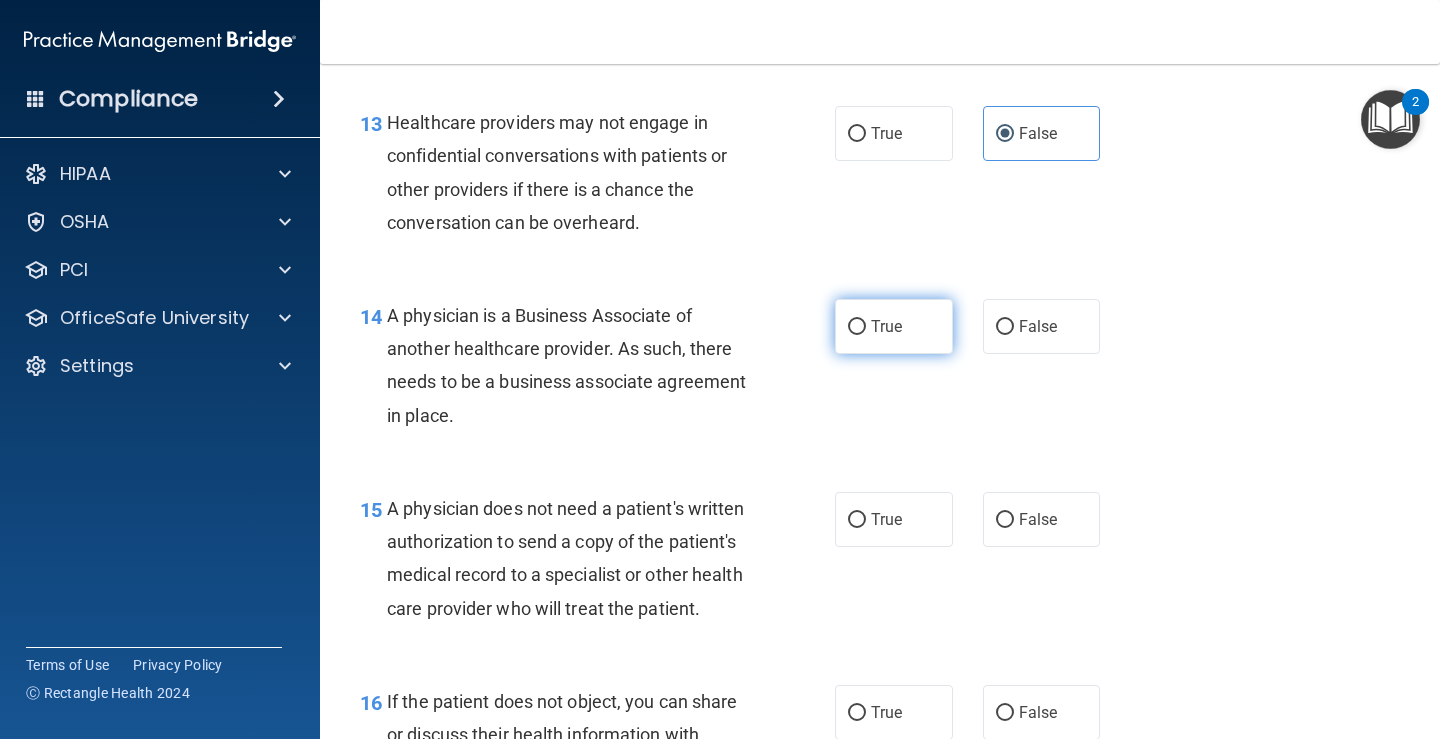 click on "True" at bounding box center (886, 326) 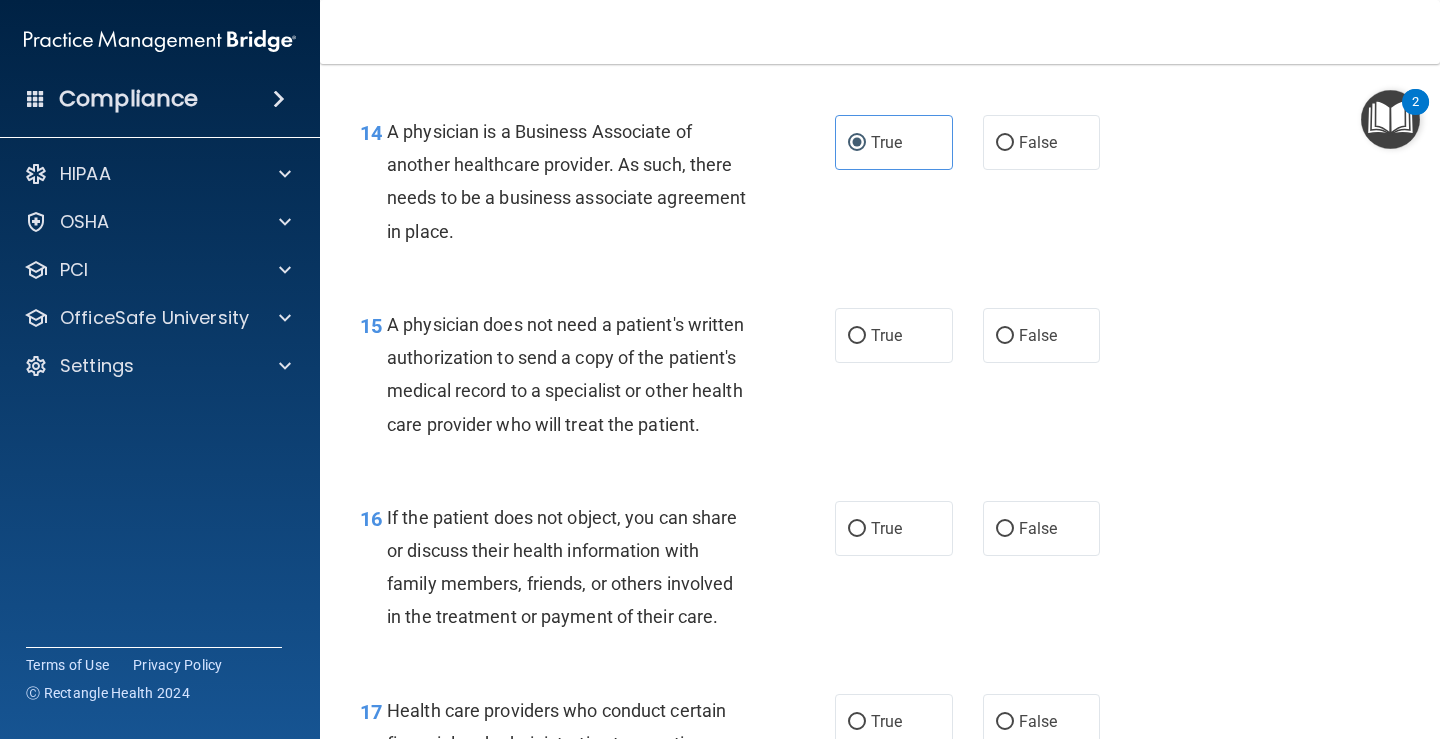 scroll, scrollTop: 2600, scrollLeft: 0, axis: vertical 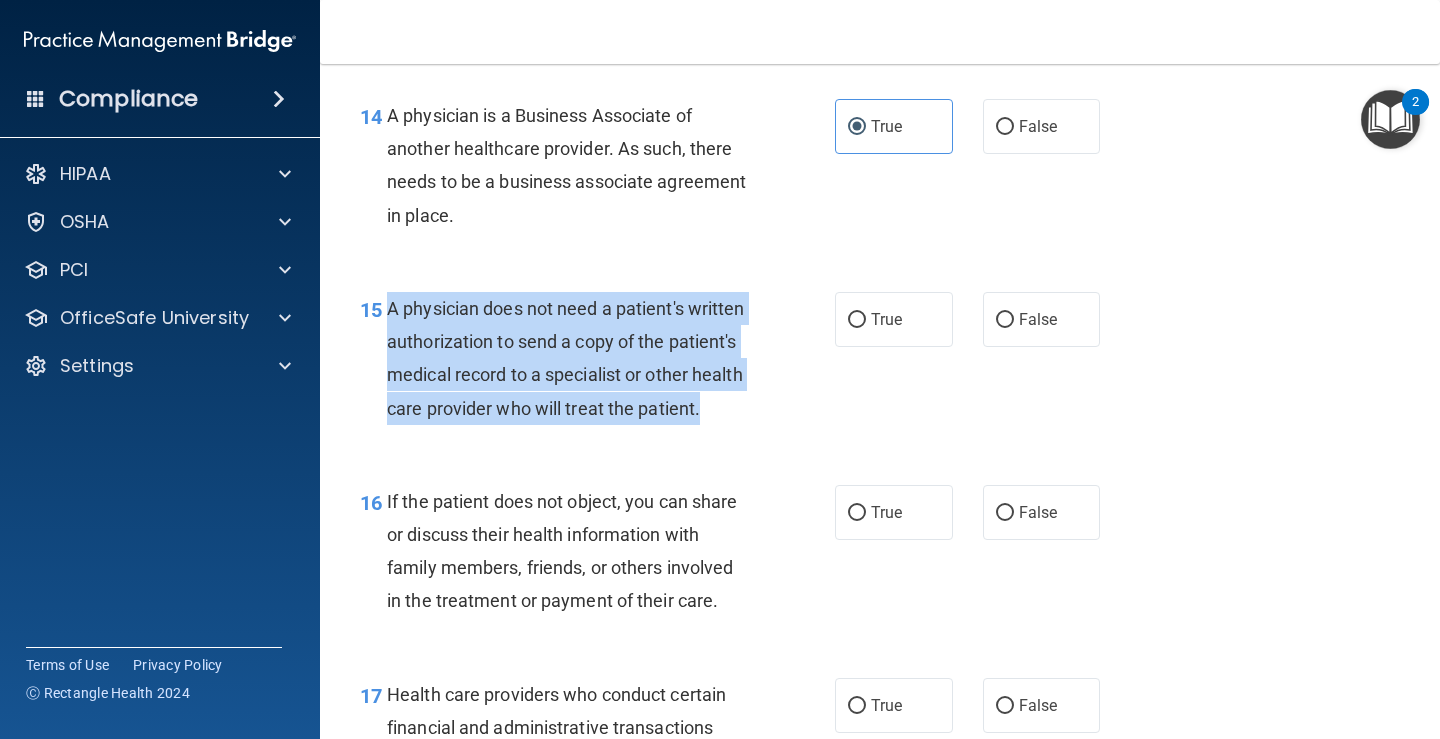 drag, startPoint x: 459, startPoint y: 441, endPoint x: 387, endPoint y: 311, distance: 148.60686 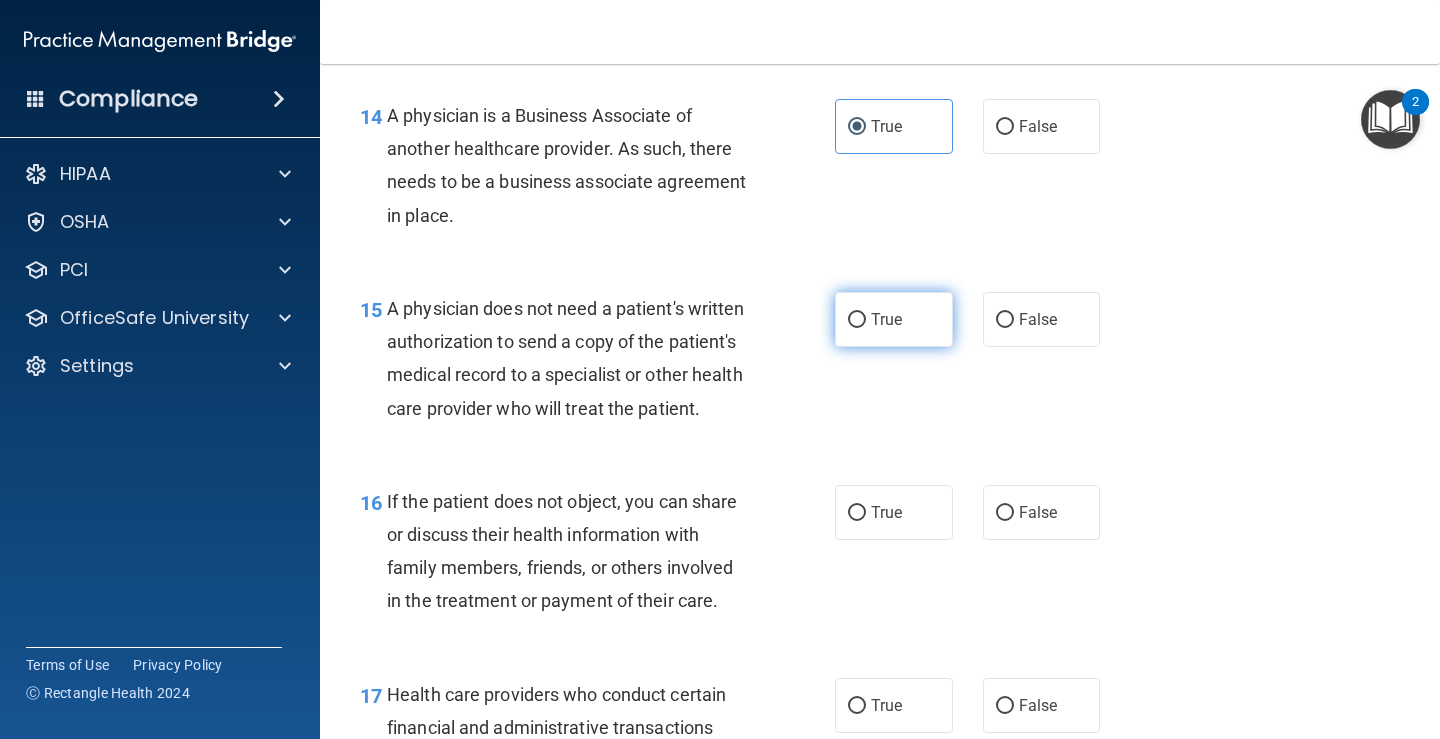 click on "True" at bounding box center [894, 319] 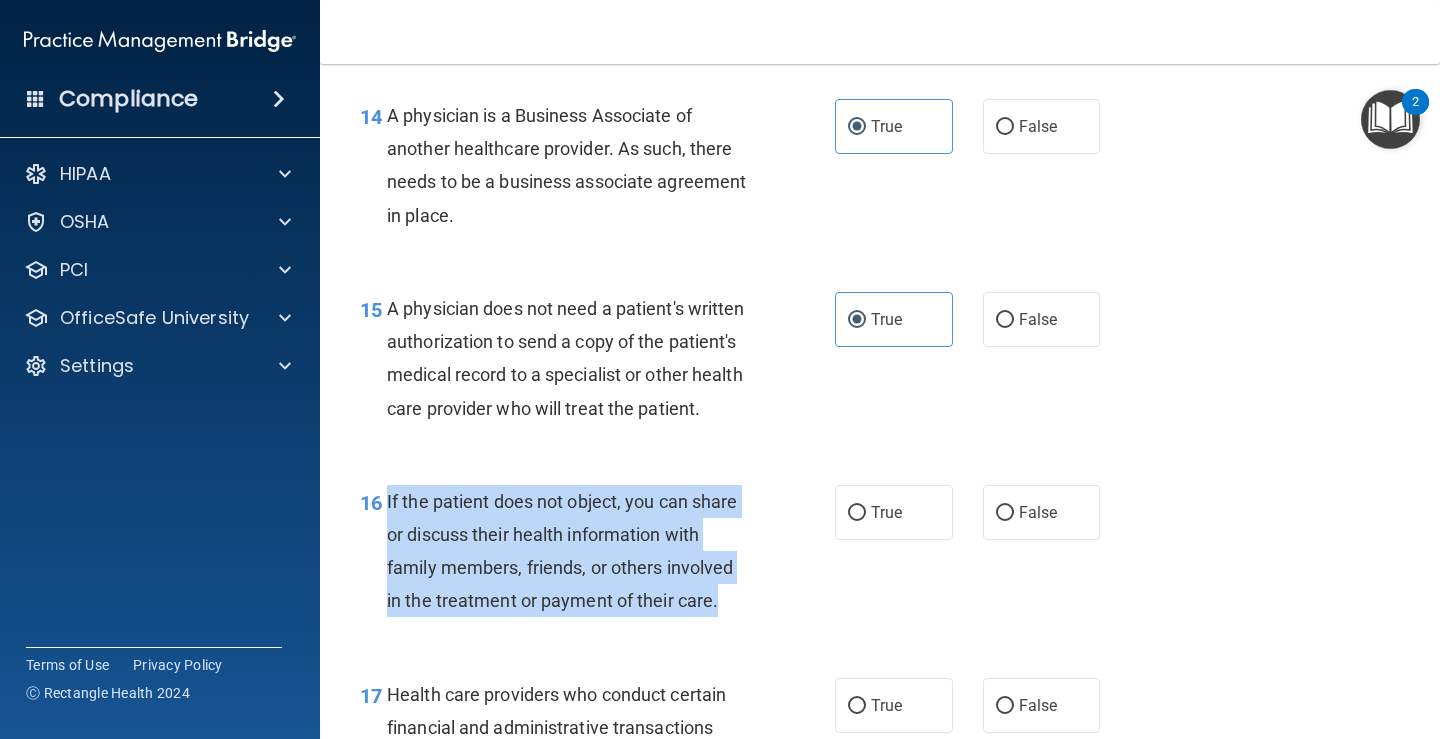 drag, startPoint x: 713, startPoint y: 639, endPoint x: 383, endPoint y: 536, distance: 345.70074 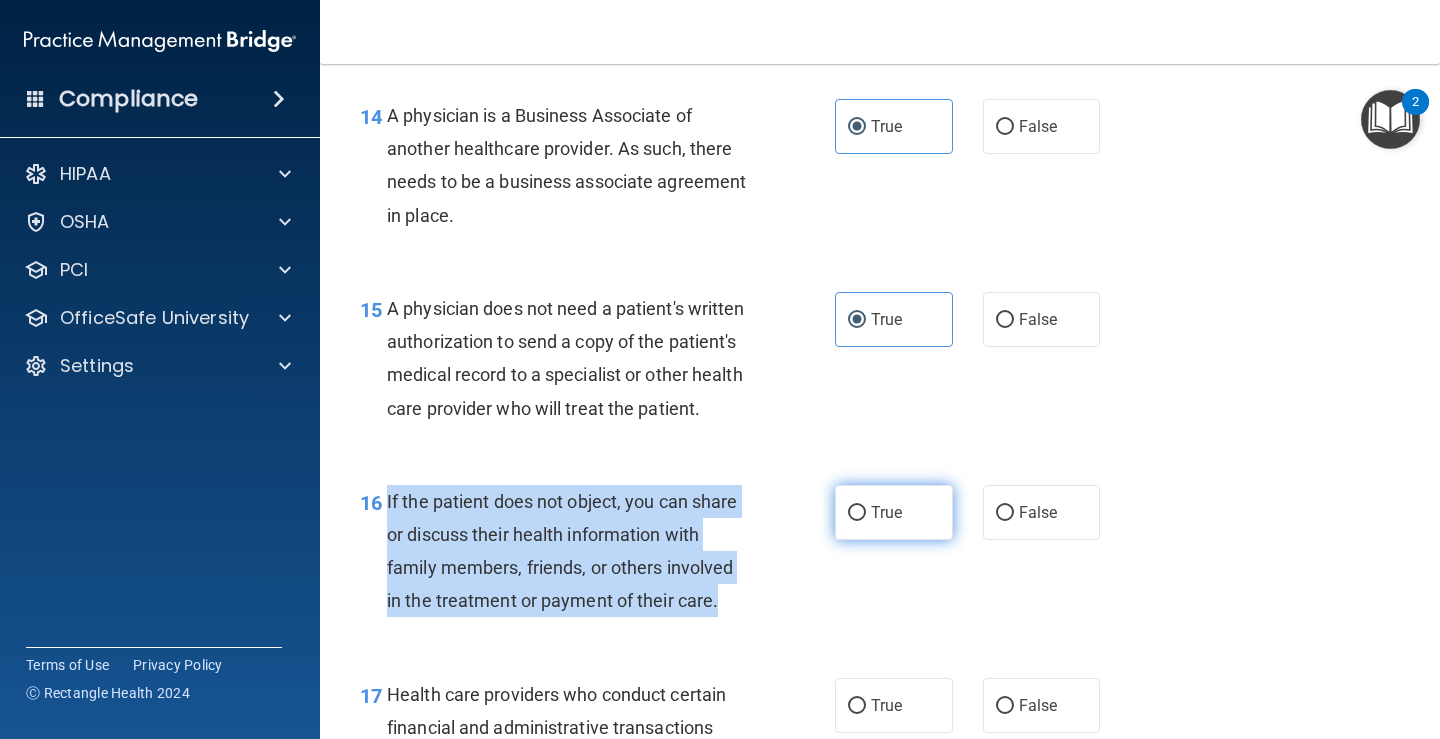 click on "True" at bounding box center [857, 513] 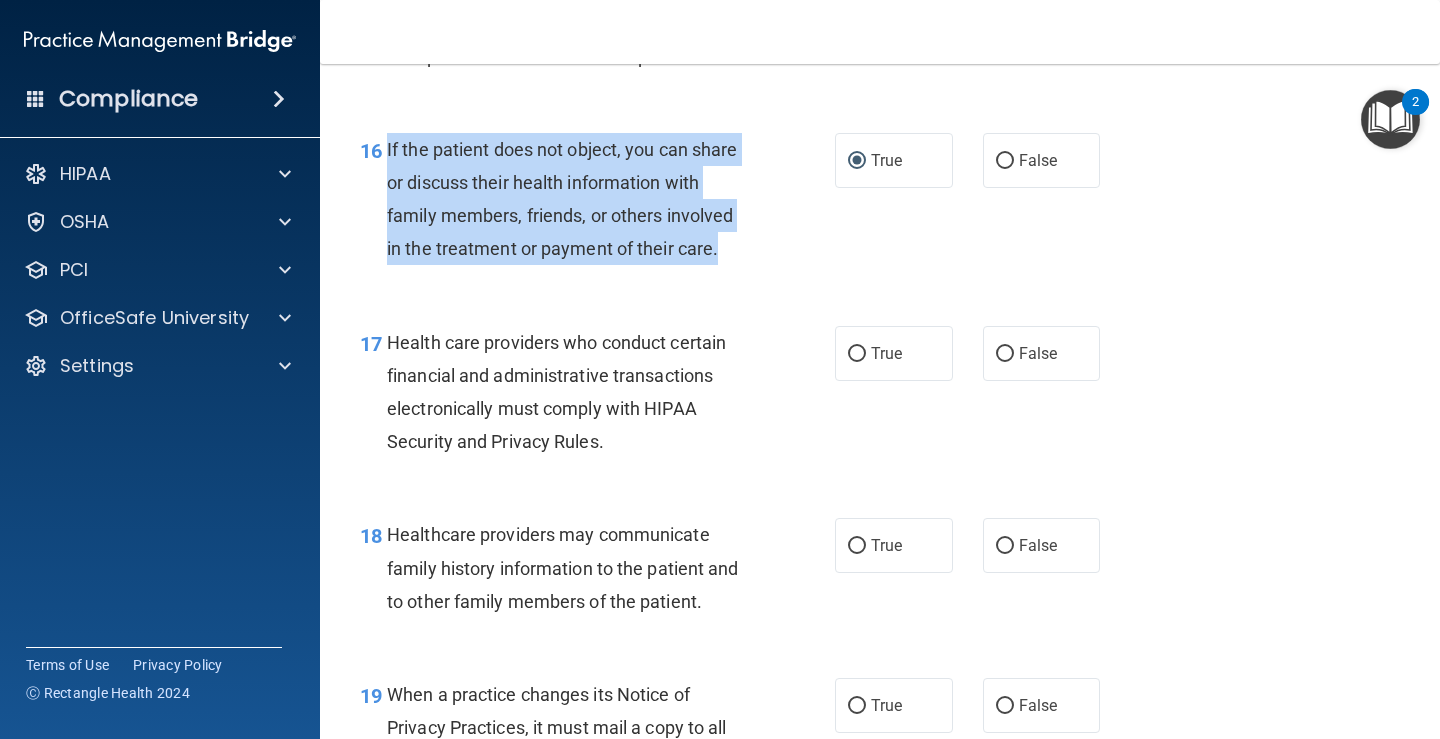 scroll, scrollTop: 3000, scrollLeft: 0, axis: vertical 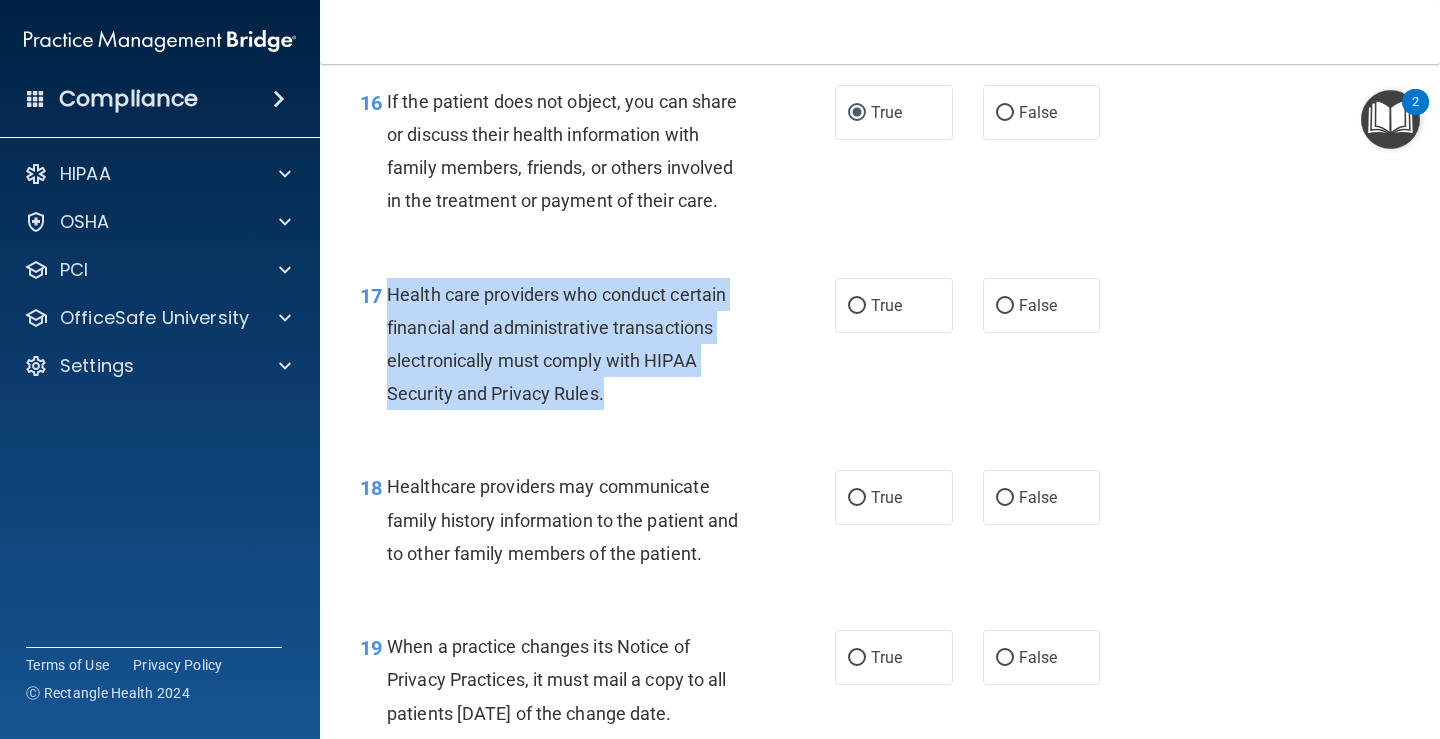drag, startPoint x: 646, startPoint y: 442, endPoint x: 389, endPoint y: 330, distance: 280.34442 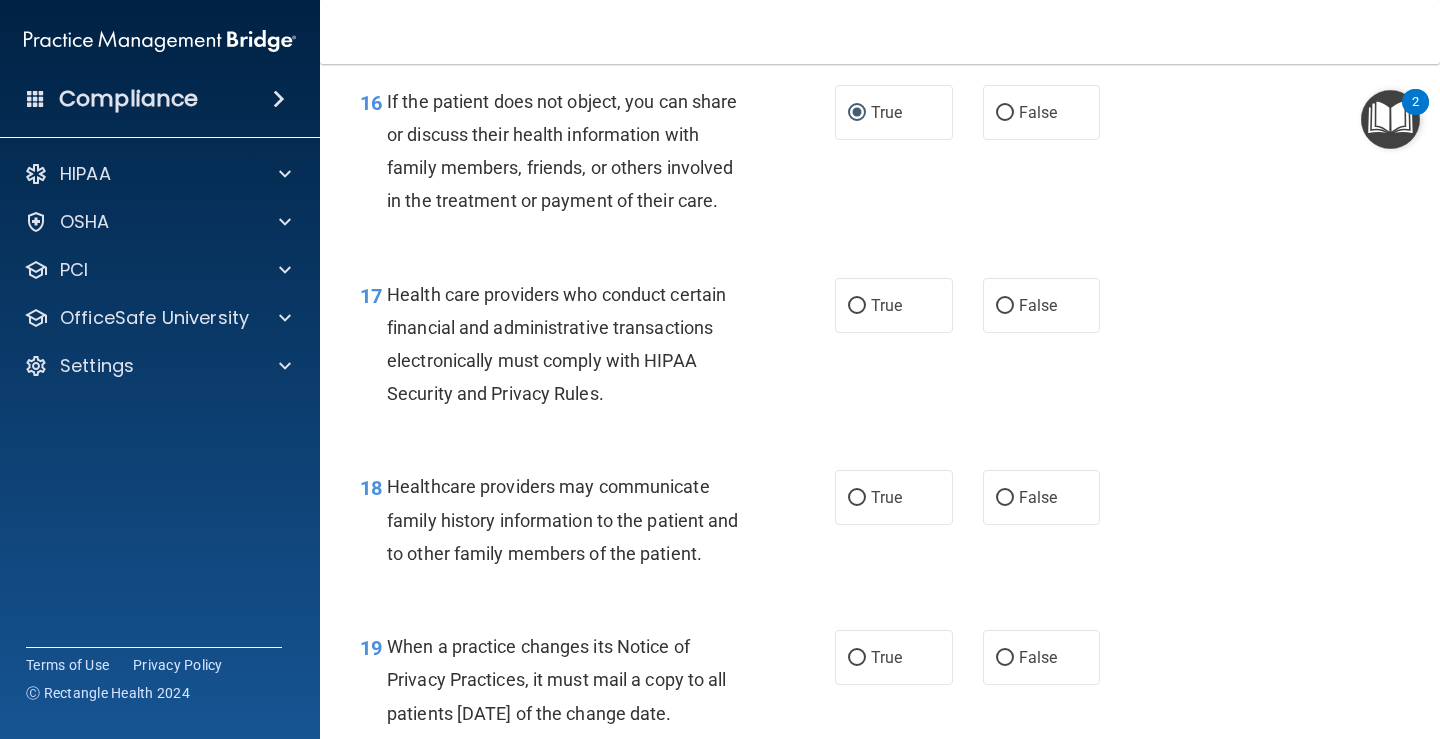drag, startPoint x: 884, startPoint y: 347, endPoint x: 861, endPoint y: 366, distance: 29.832869 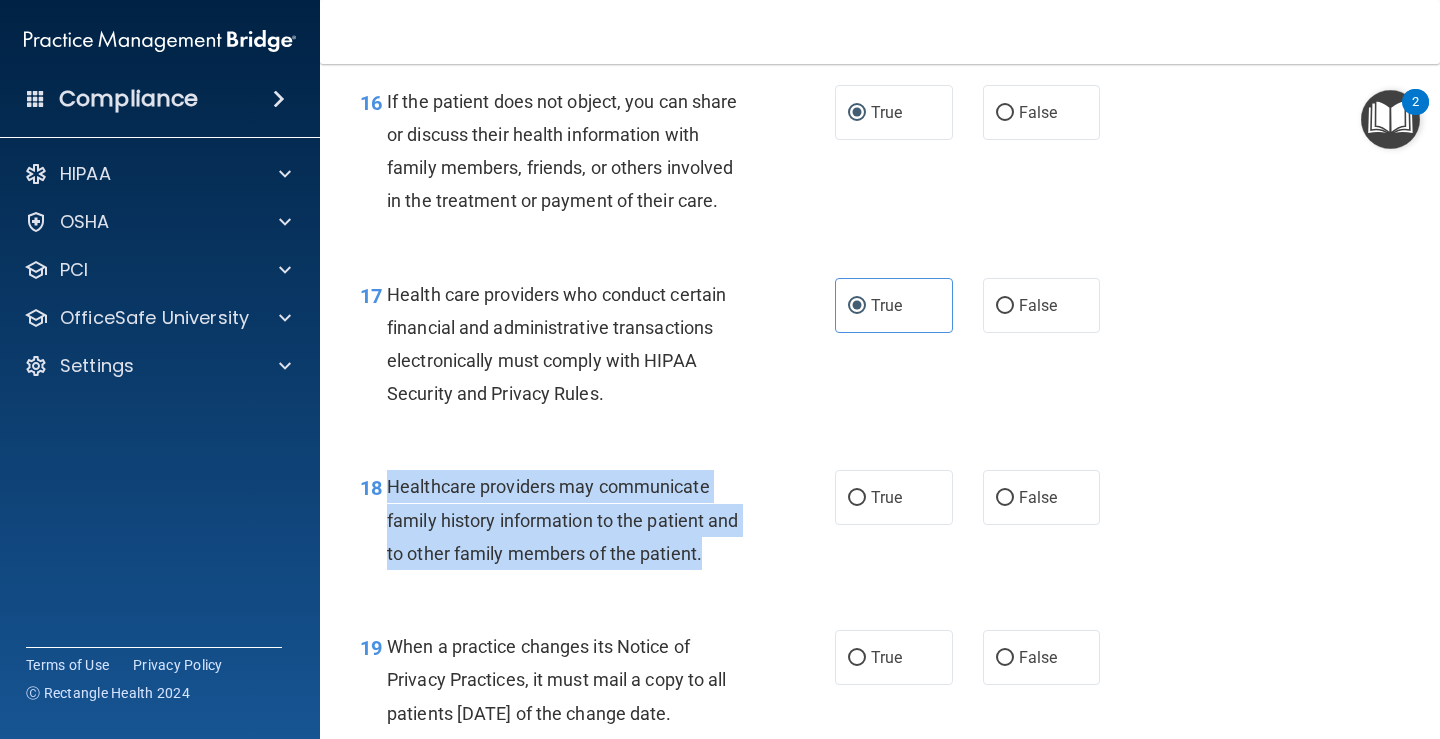 drag, startPoint x: 708, startPoint y: 586, endPoint x: 378, endPoint y: 520, distance: 336.53528 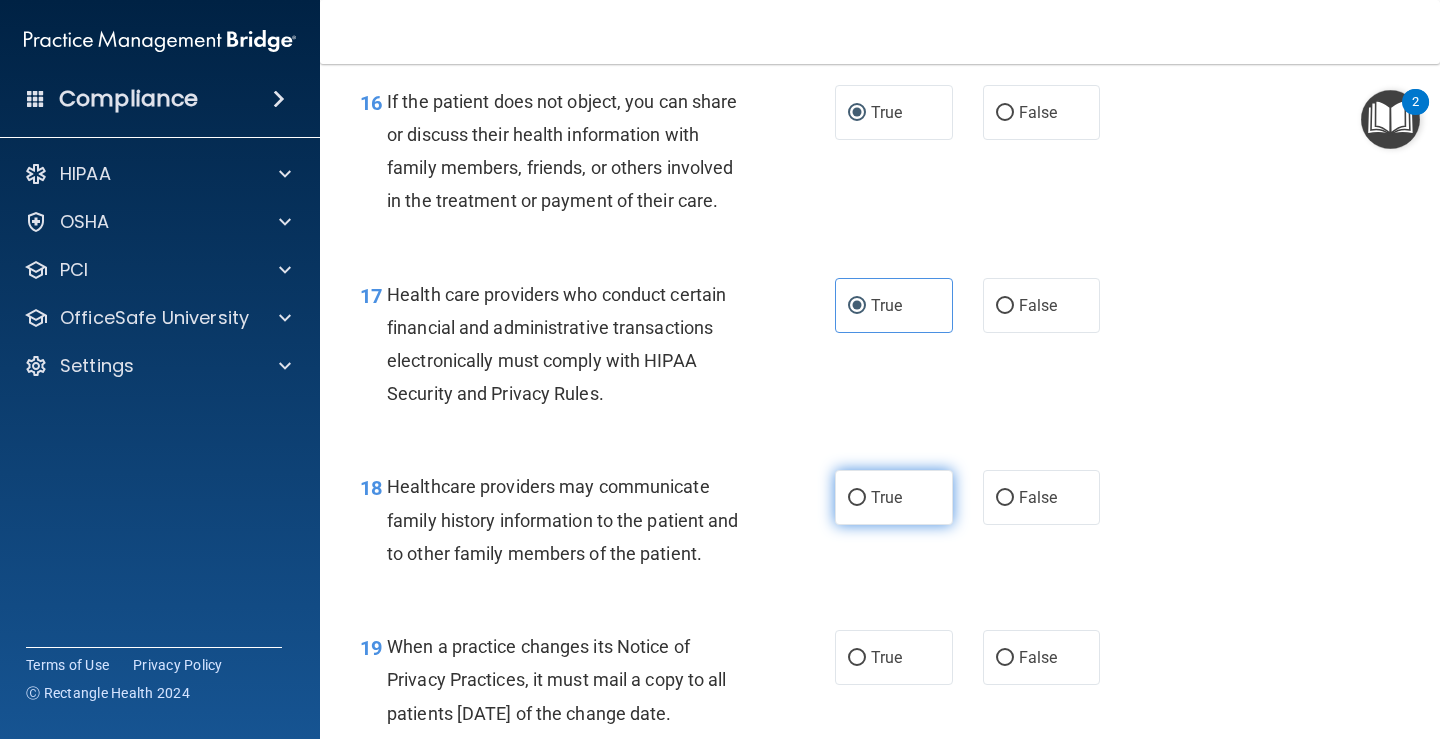 click on "True" at bounding box center [894, 497] 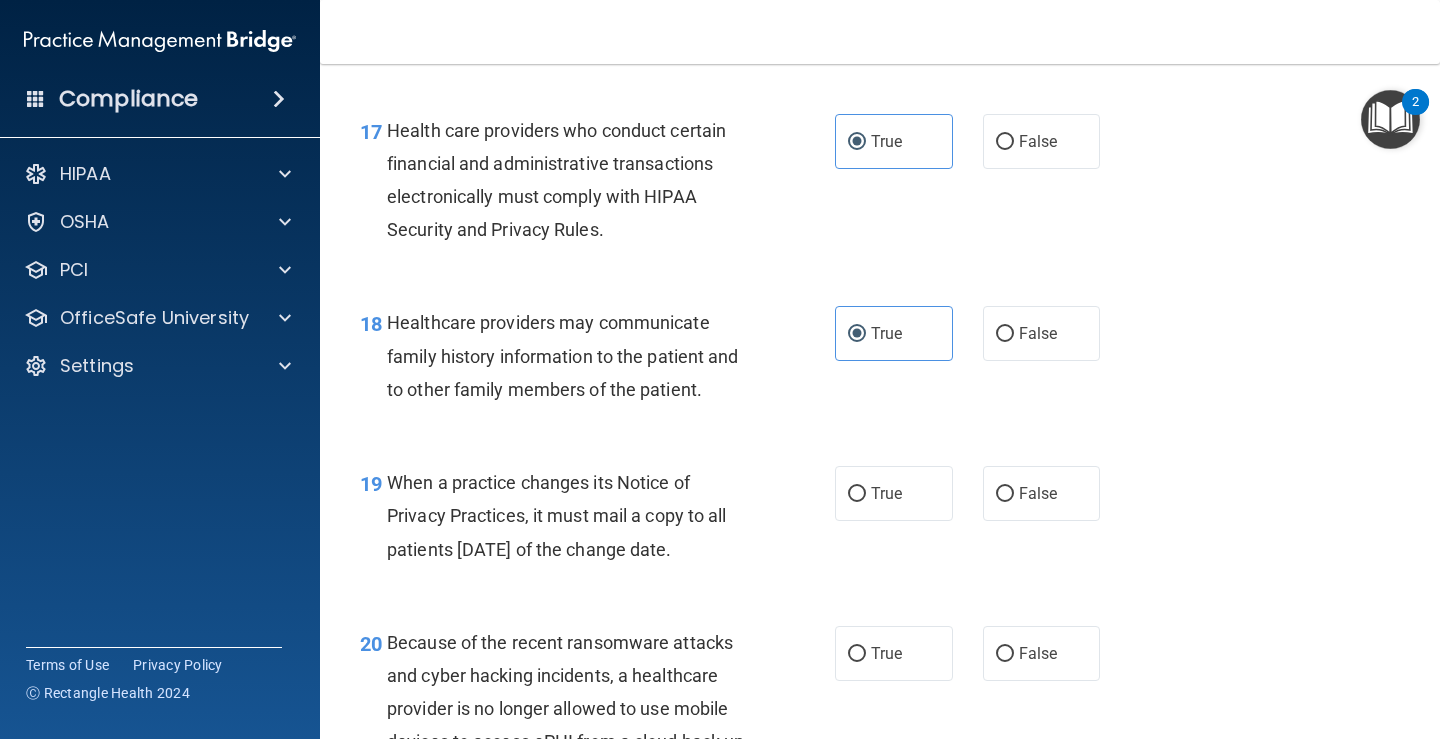 scroll, scrollTop: 3300, scrollLeft: 0, axis: vertical 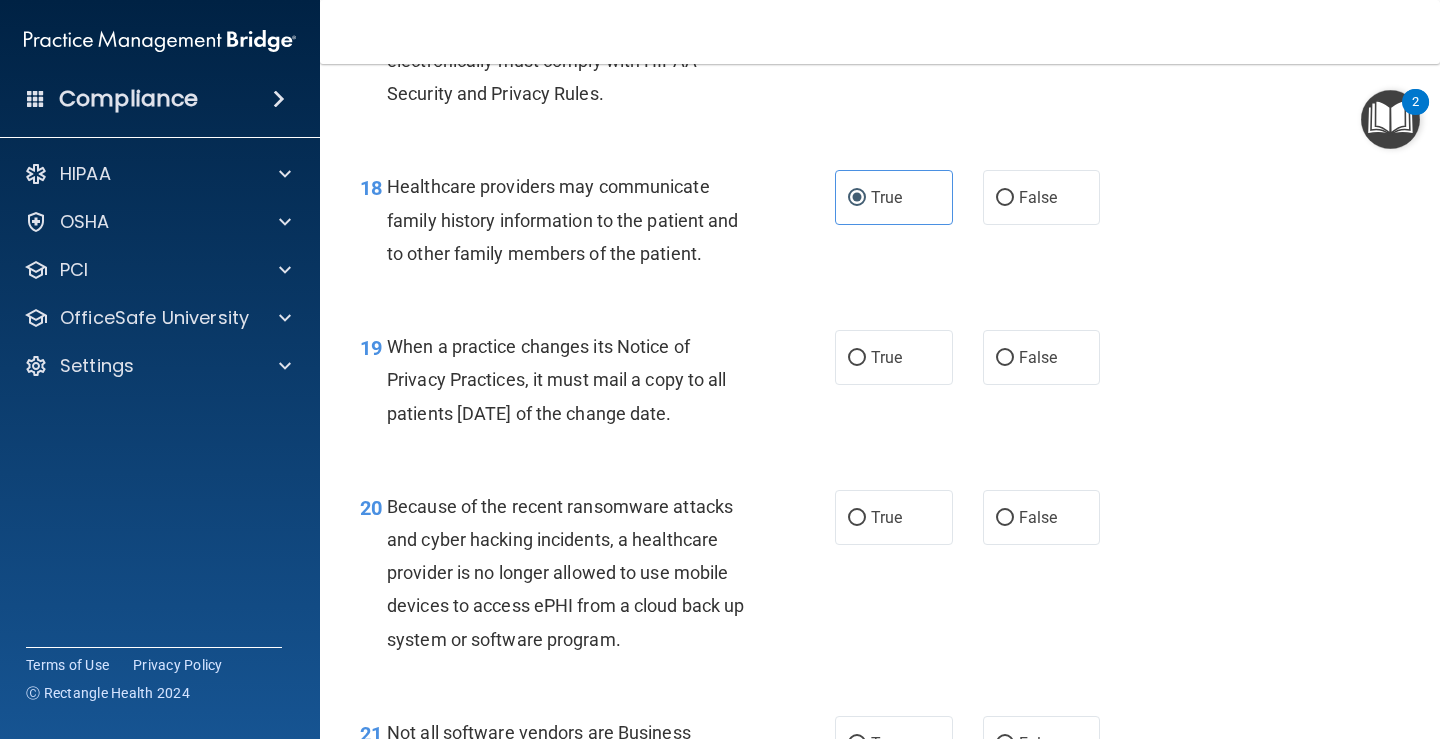 drag, startPoint x: 752, startPoint y: 461, endPoint x: 383, endPoint y: 391, distance: 375.58087 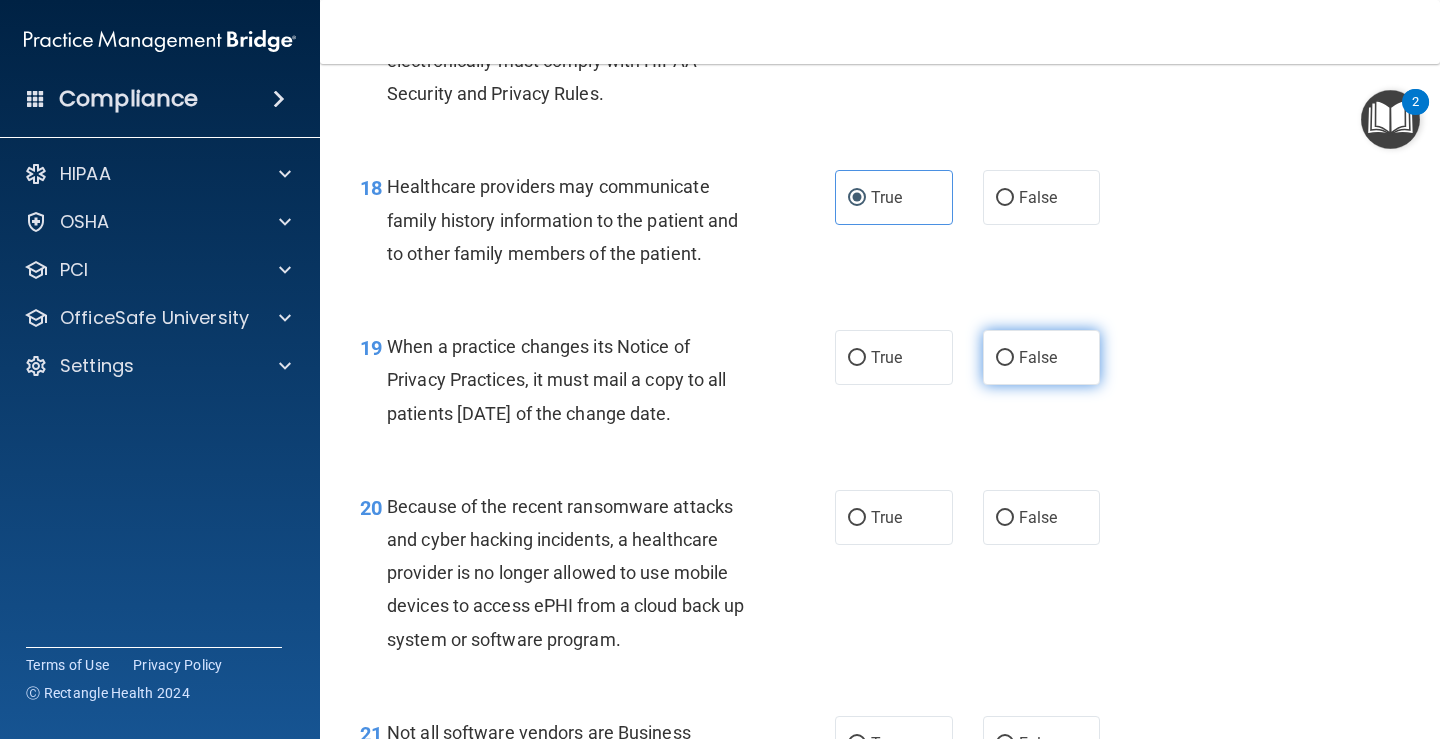 click on "False" at bounding box center (1038, 357) 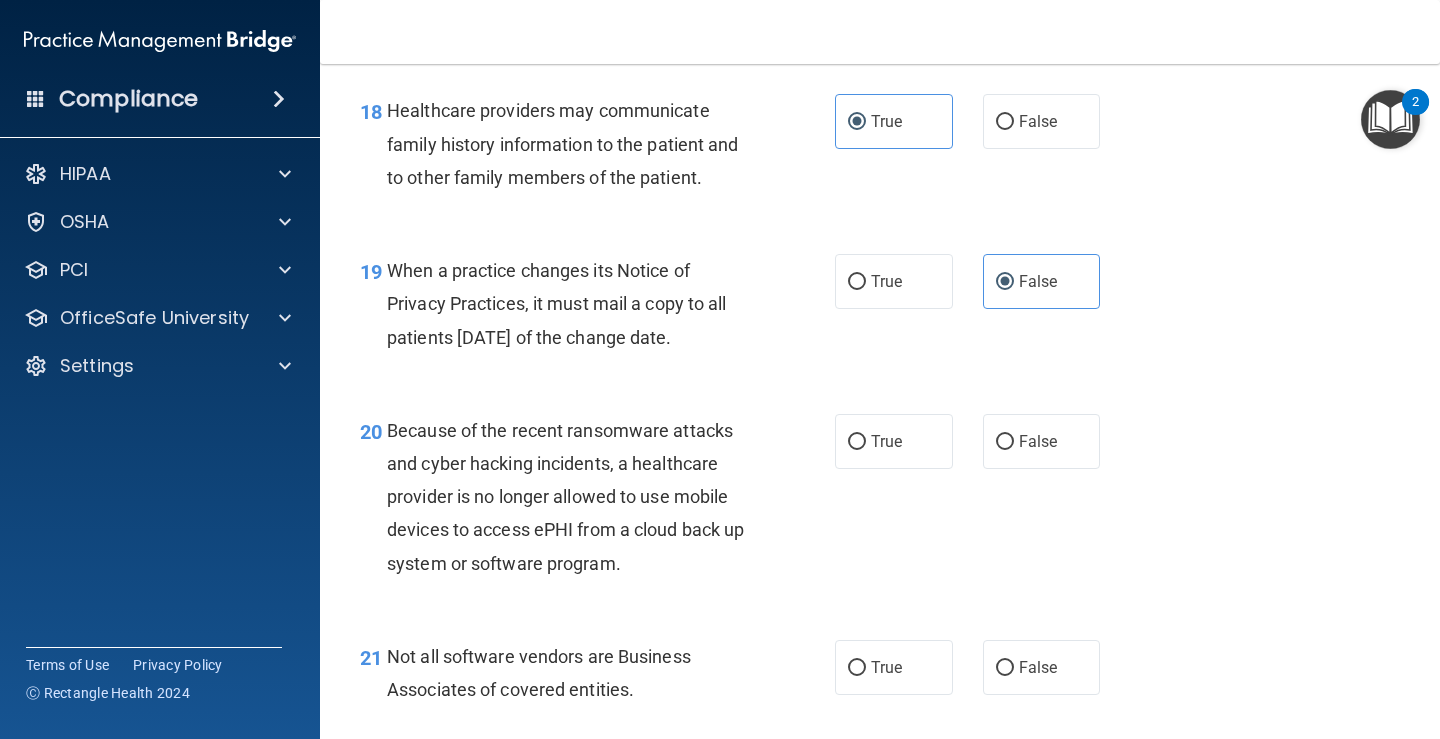 scroll, scrollTop: 3600, scrollLeft: 0, axis: vertical 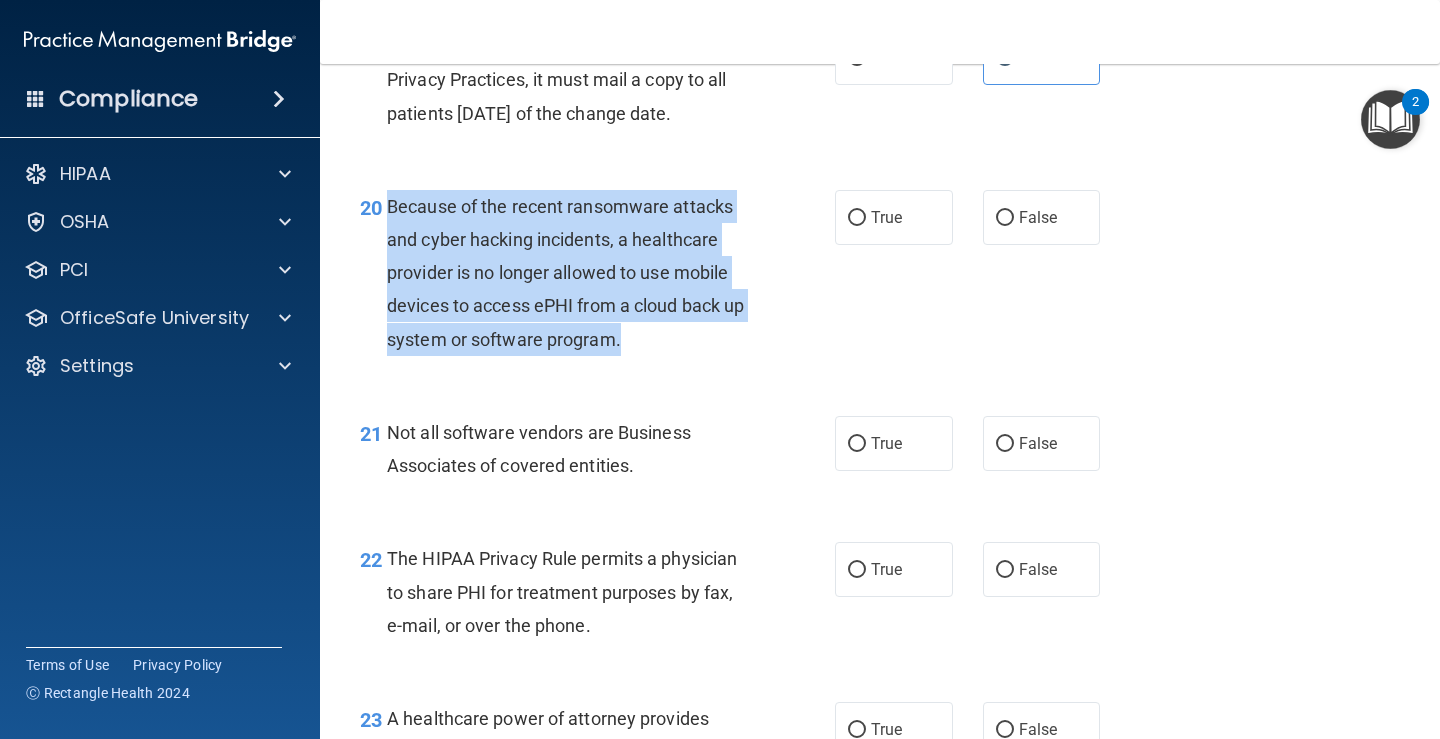 drag, startPoint x: 666, startPoint y: 379, endPoint x: 388, endPoint y: 244, distance: 309.04532 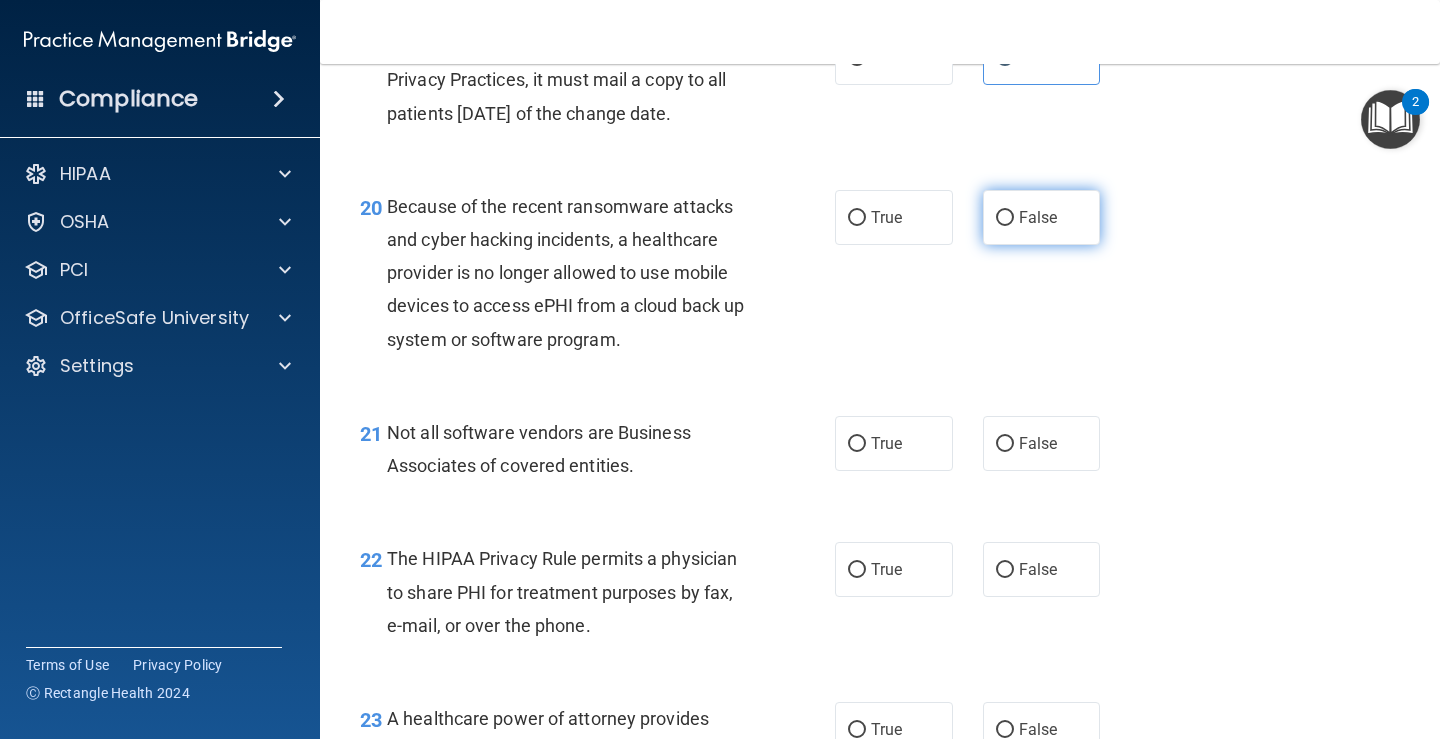 click on "False" at bounding box center (1038, 217) 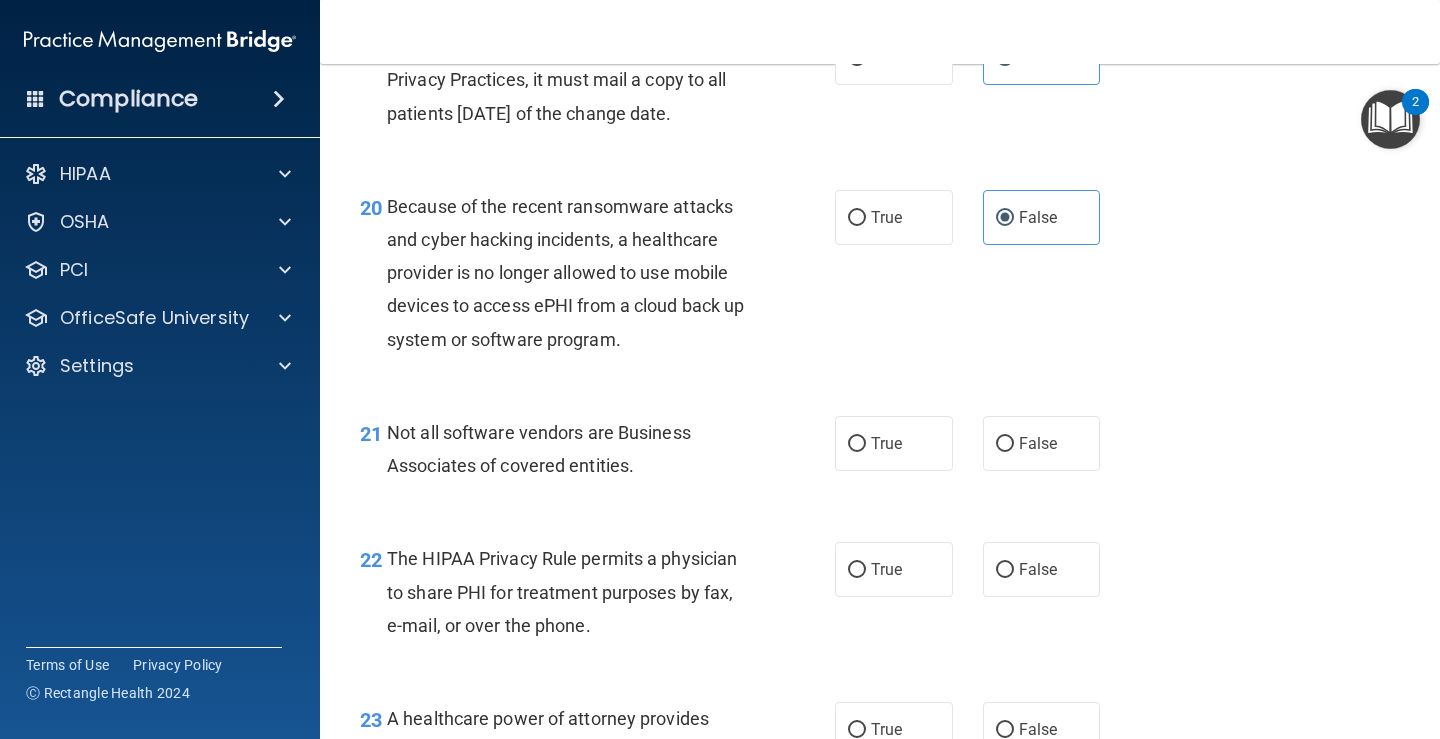 scroll, scrollTop: 3700, scrollLeft: 0, axis: vertical 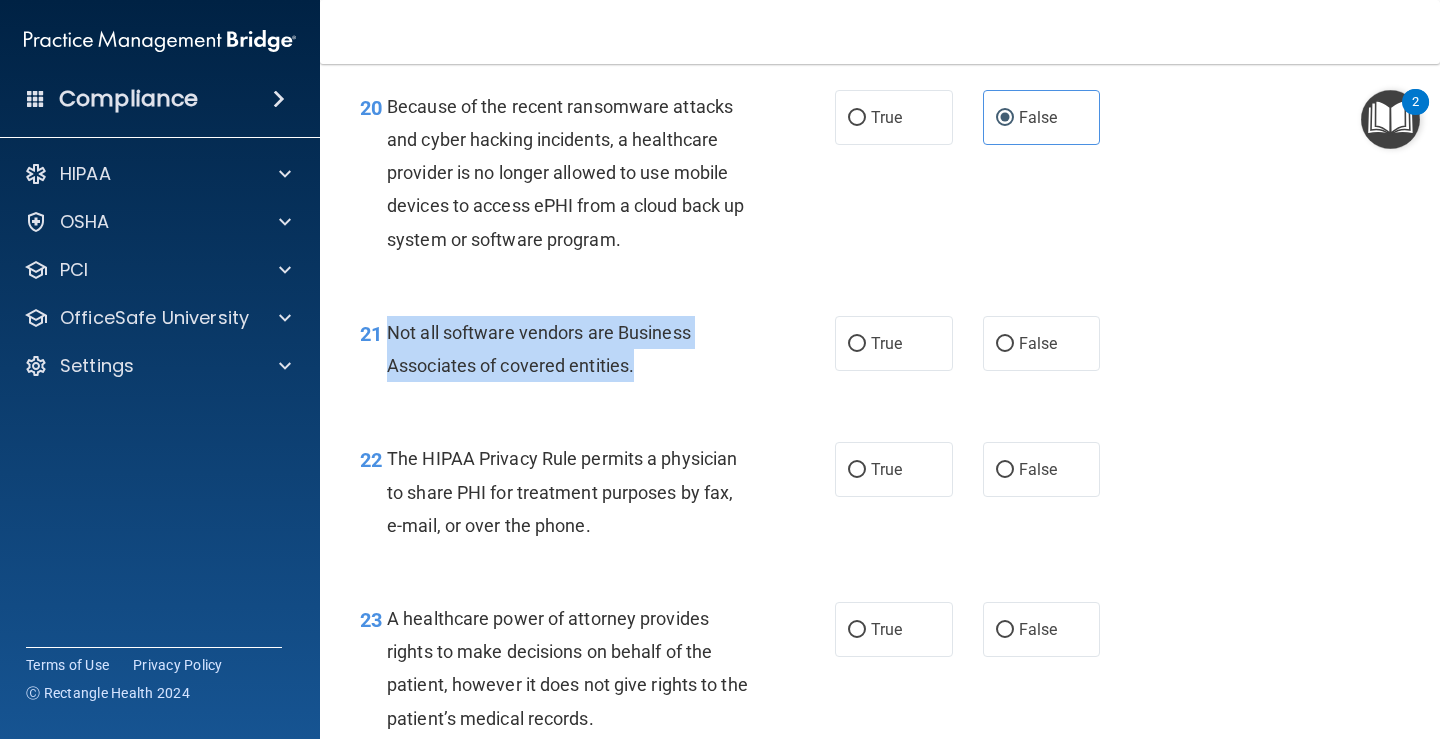 drag, startPoint x: 674, startPoint y: 413, endPoint x: 392, endPoint y: 378, distance: 284.1637 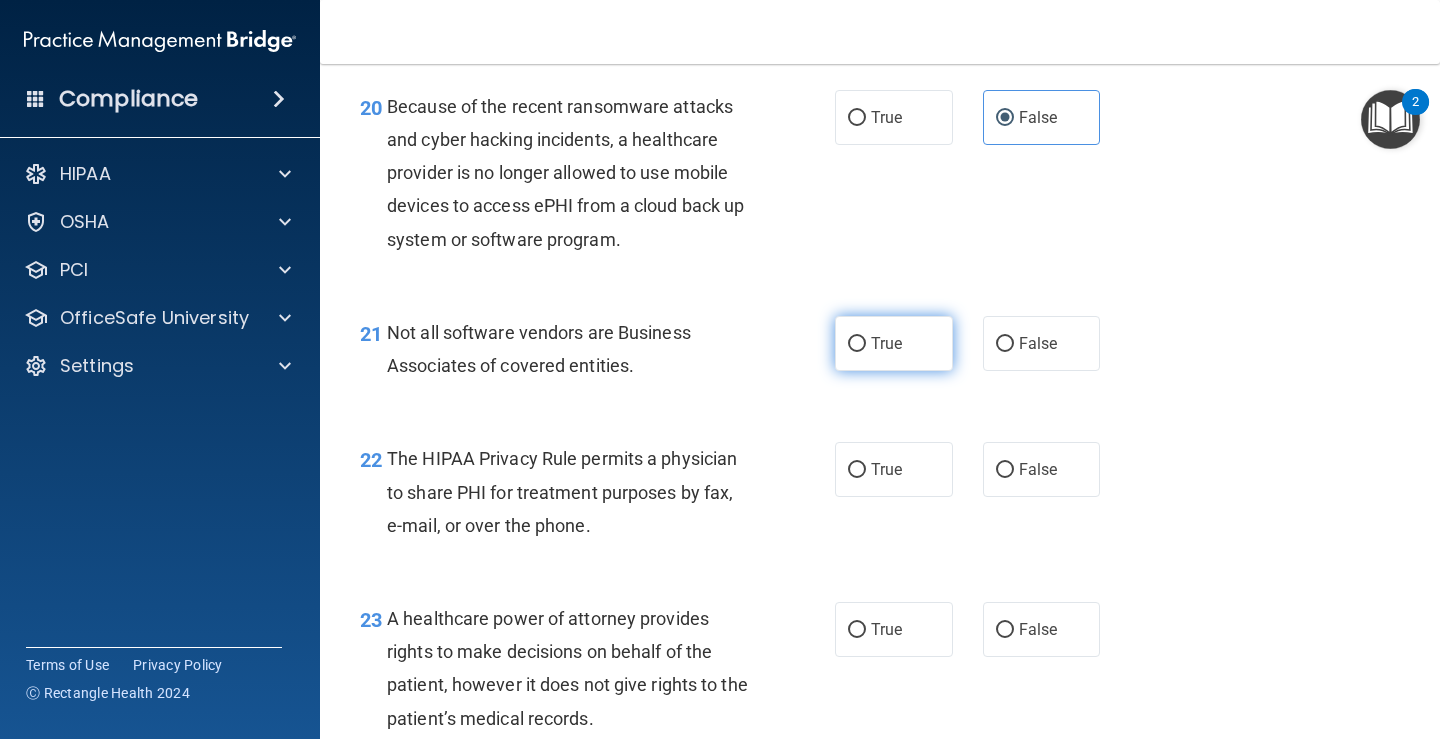 click on "True" at bounding box center [894, 343] 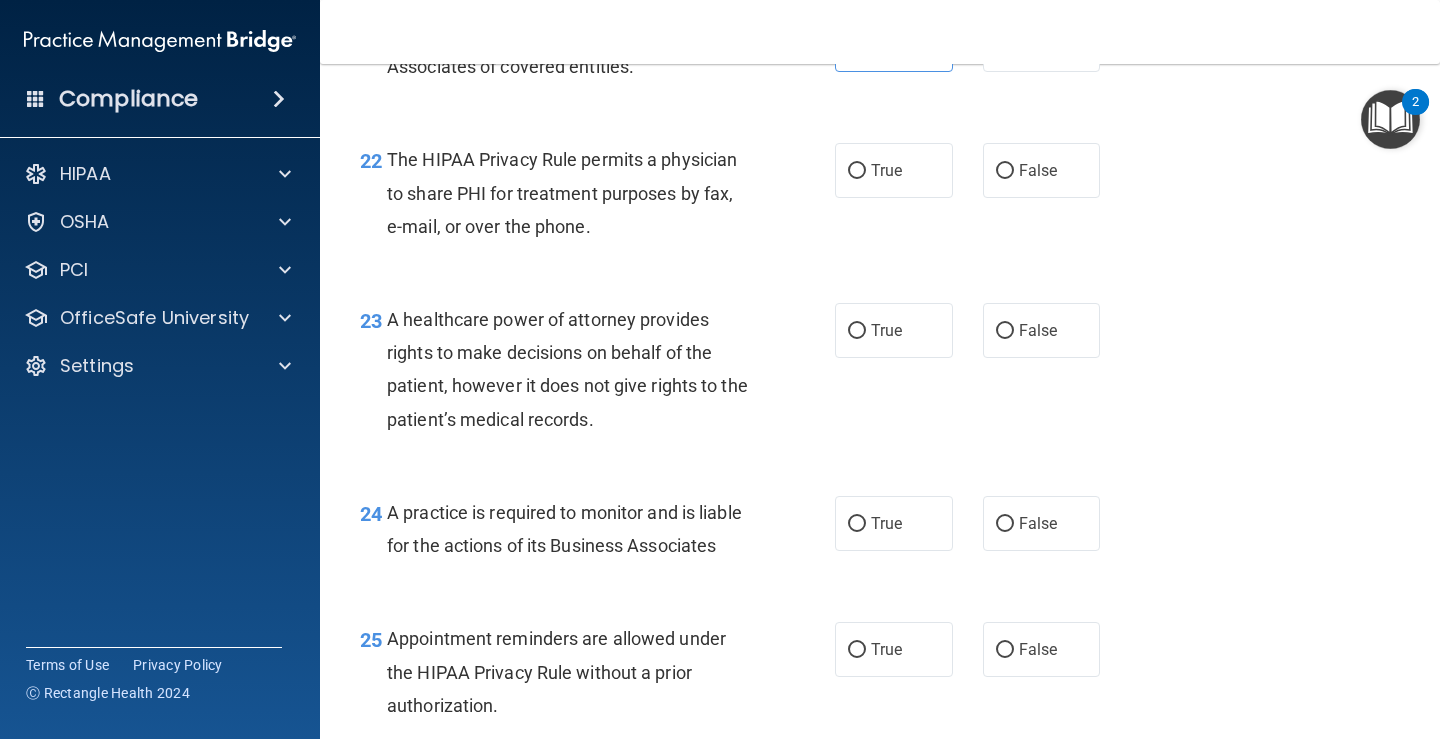 scroll, scrollTop: 4000, scrollLeft: 0, axis: vertical 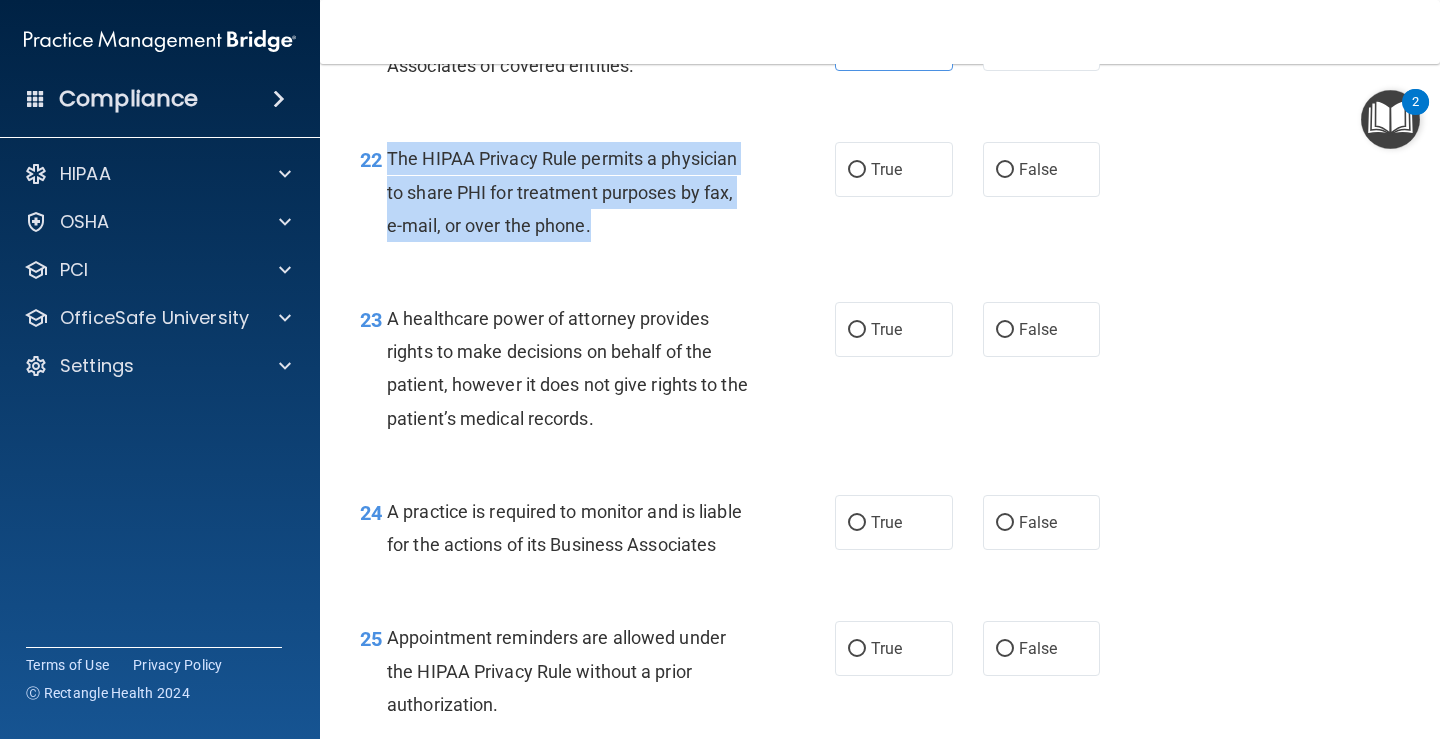 drag, startPoint x: 606, startPoint y: 261, endPoint x: 388, endPoint y: 202, distance: 225.84286 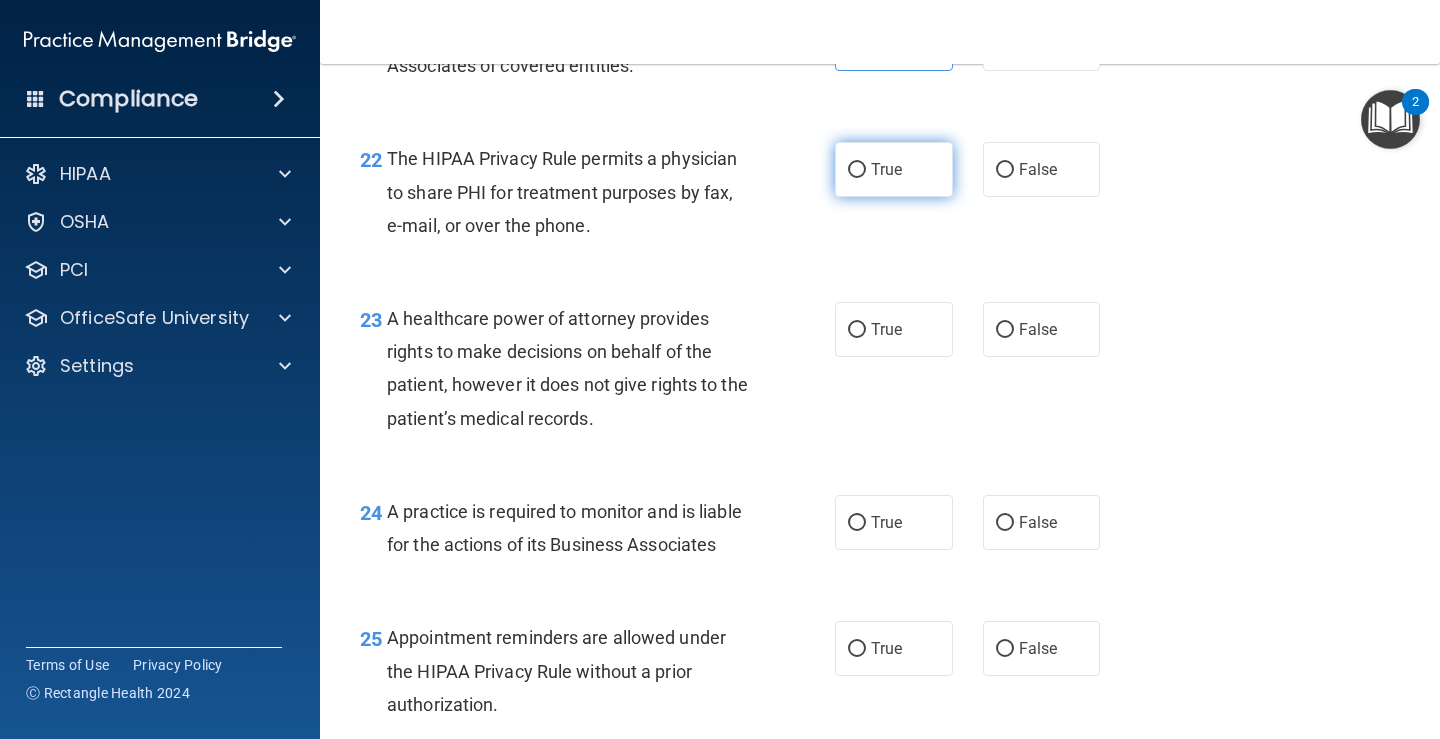 click on "True" at bounding box center (894, 169) 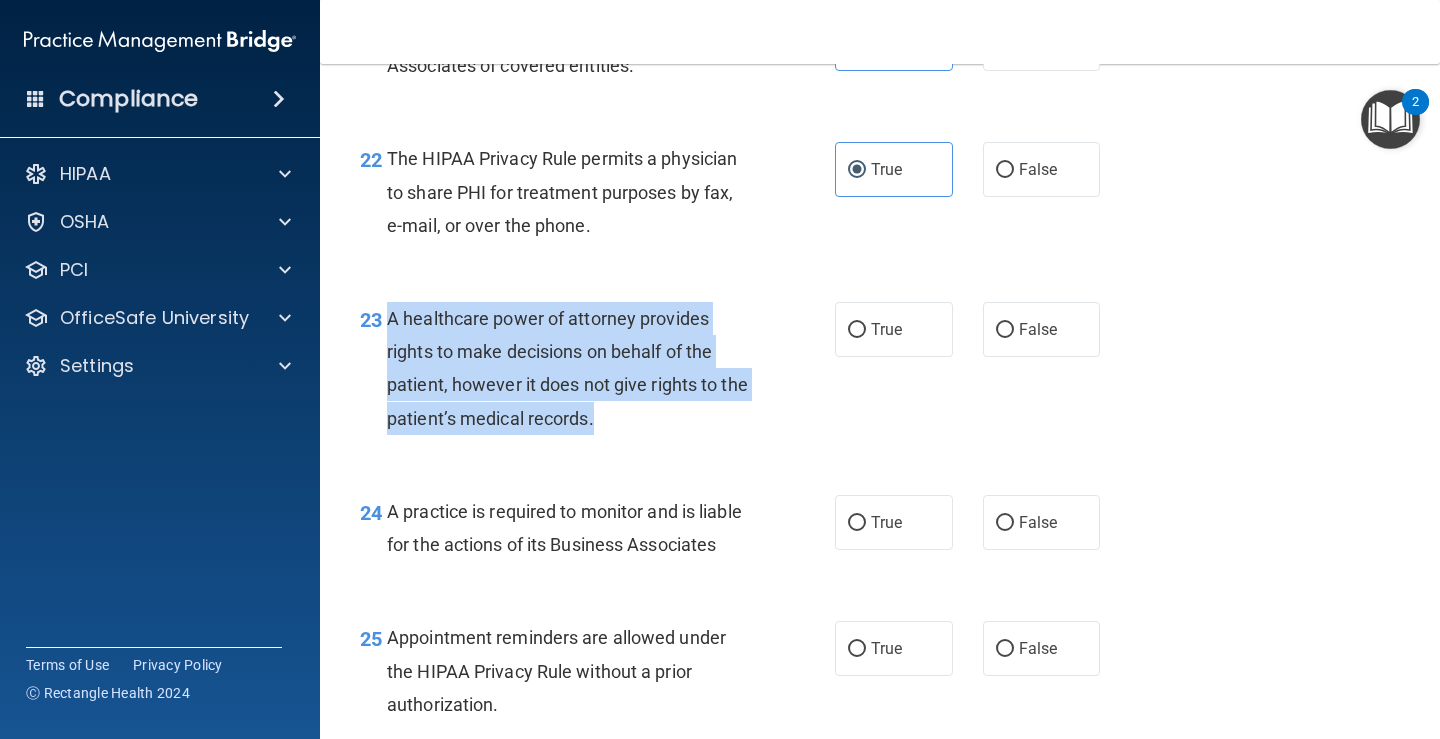 drag, startPoint x: 678, startPoint y: 452, endPoint x: 383, endPoint y: 345, distance: 313.80566 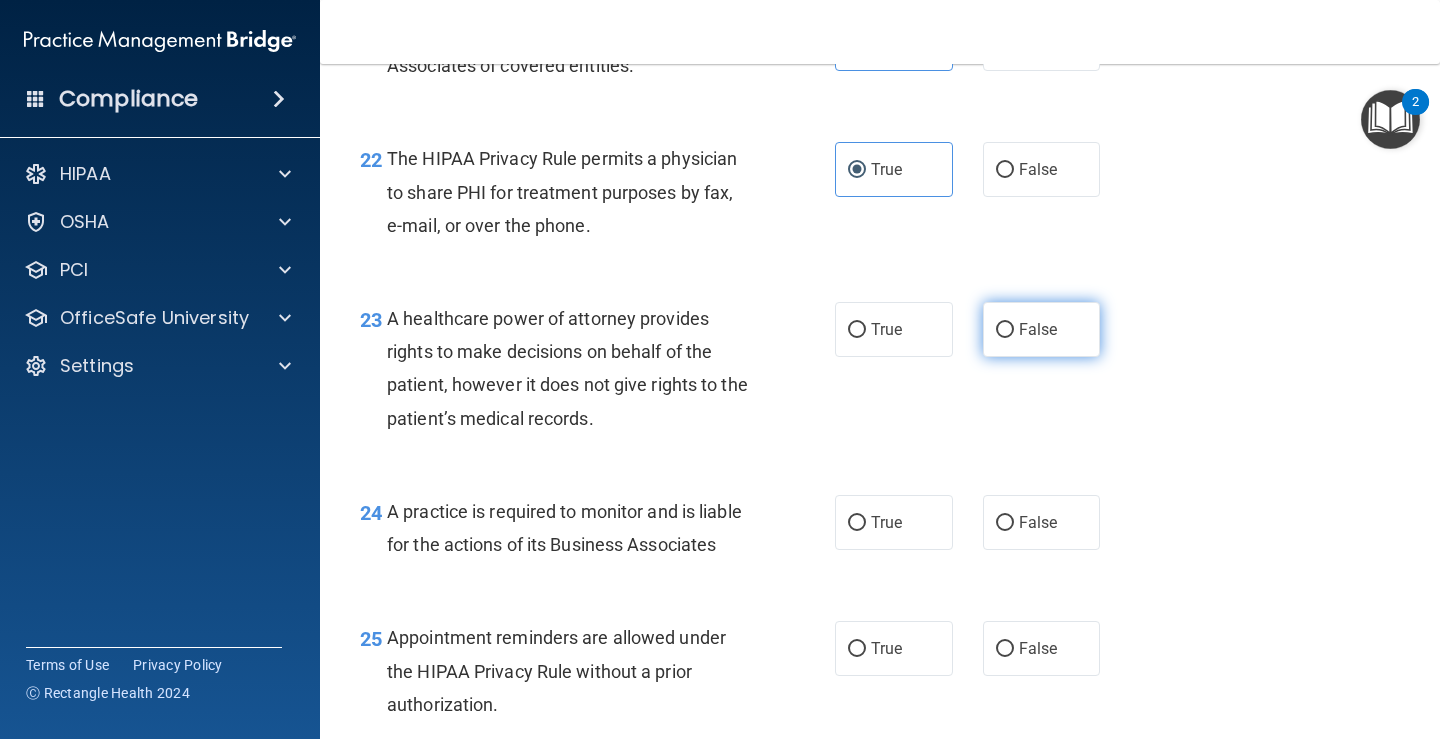 click on "False" at bounding box center (1038, 329) 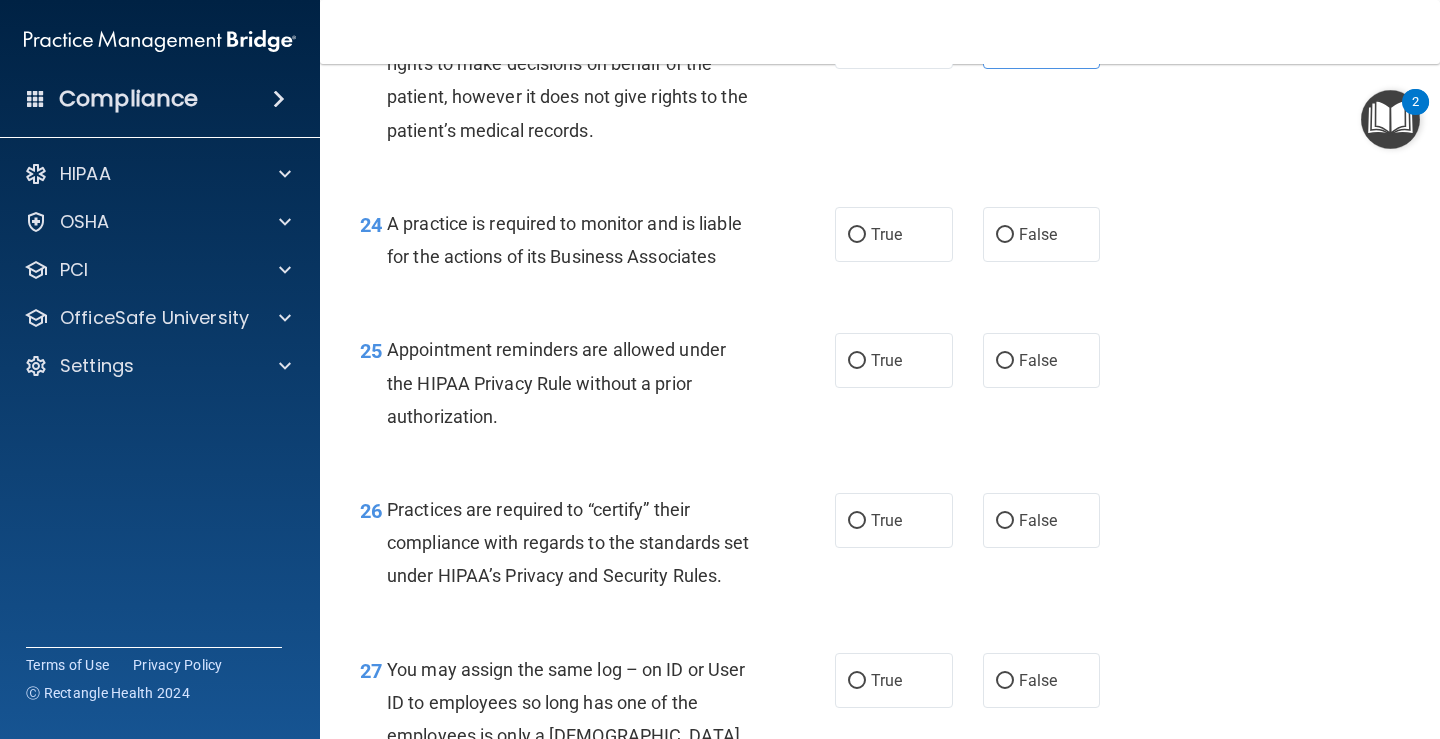 scroll, scrollTop: 4300, scrollLeft: 0, axis: vertical 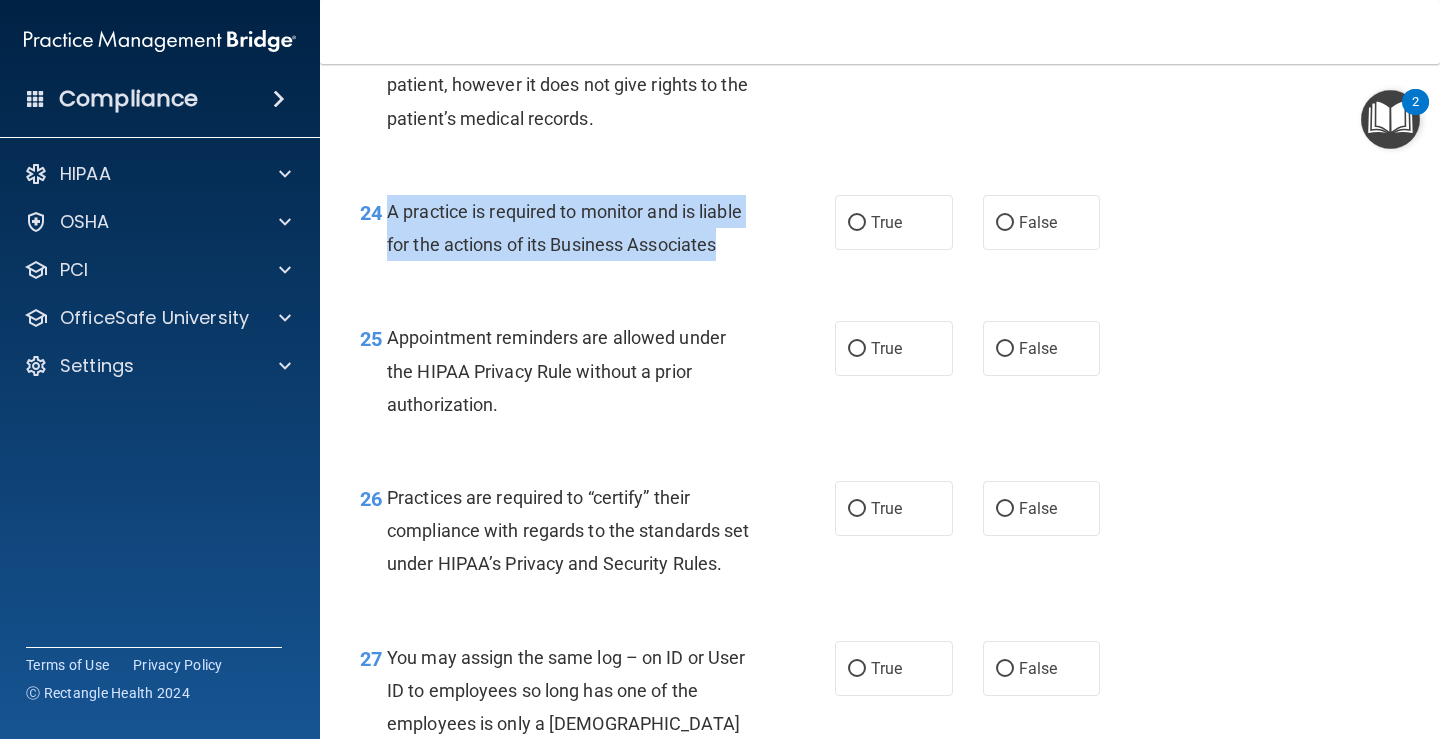 drag, startPoint x: 535, startPoint y: 330, endPoint x: 386, endPoint y: 254, distance: 167.26326 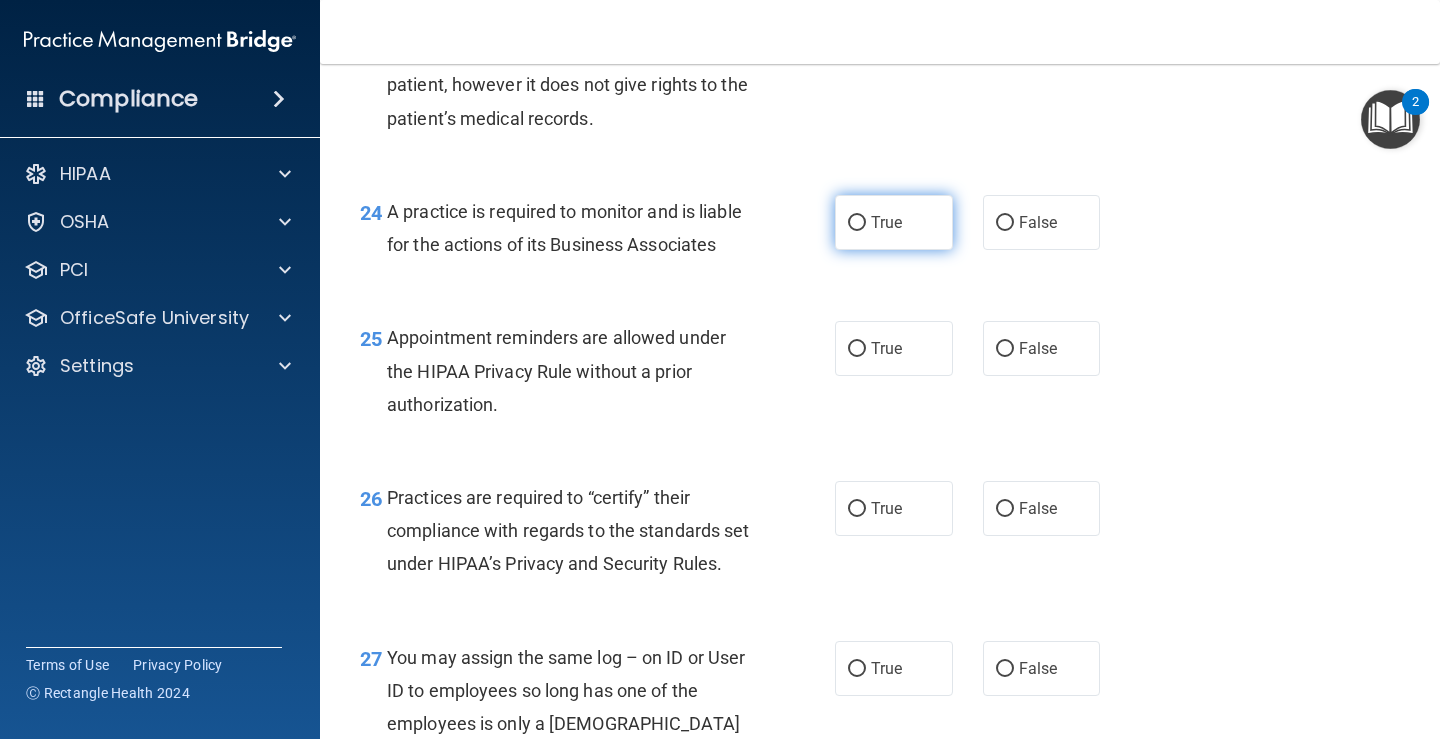 click on "True" at bounding box center (894, 222) 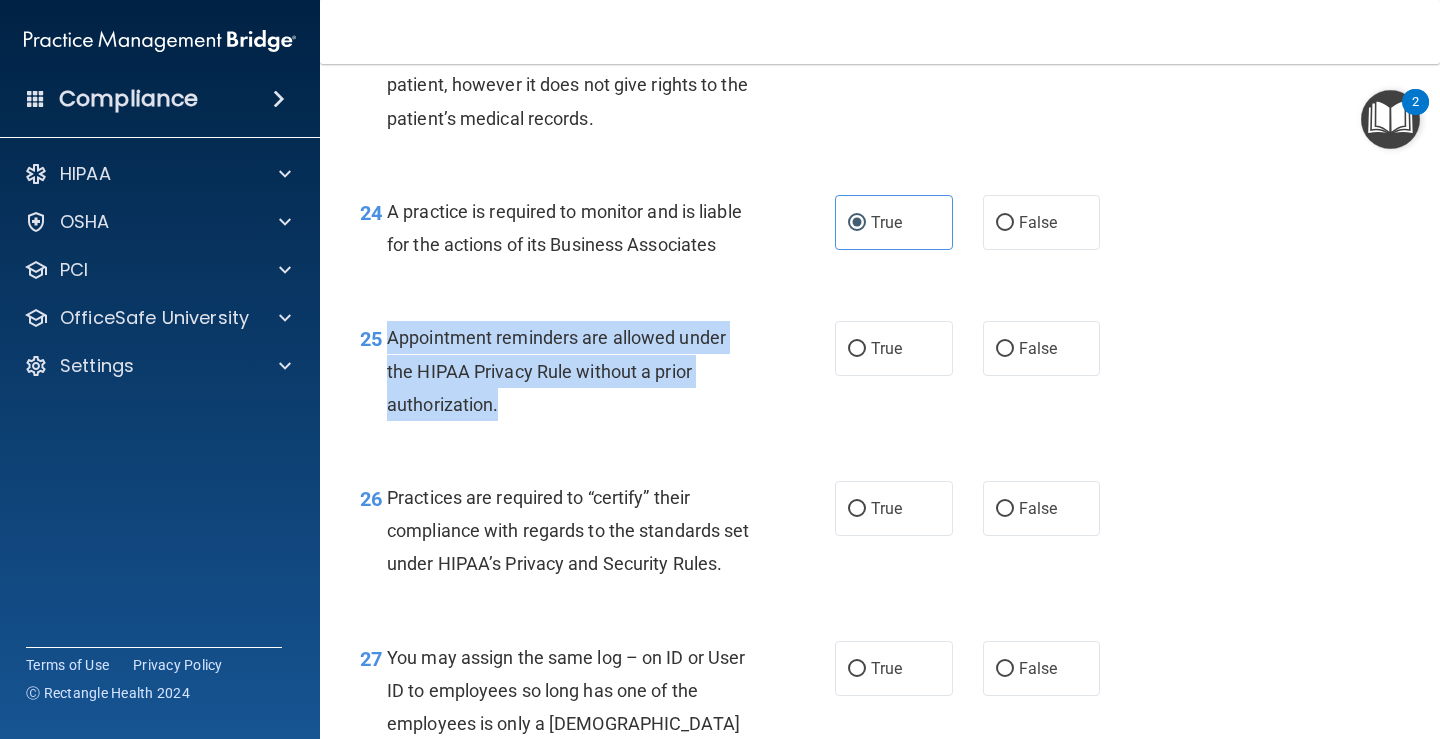drag, startPoint x: 623, startPoint y: 477, endPoint x: 388, endPoint y: 406, distance: 245.49135 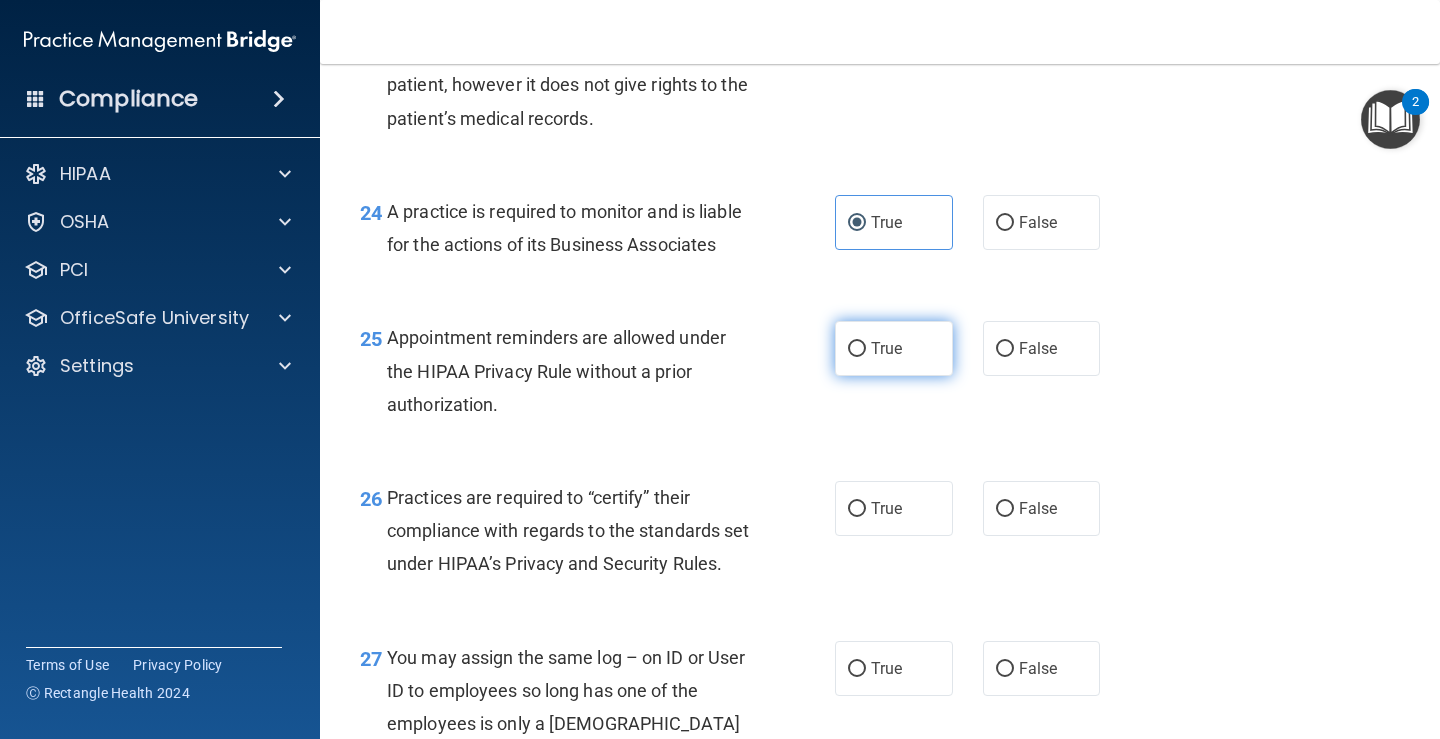 drag, startPoint x: 873, startPoint y: 435, endPoint x: 864, endPoint y: 441, distance: 10.816654 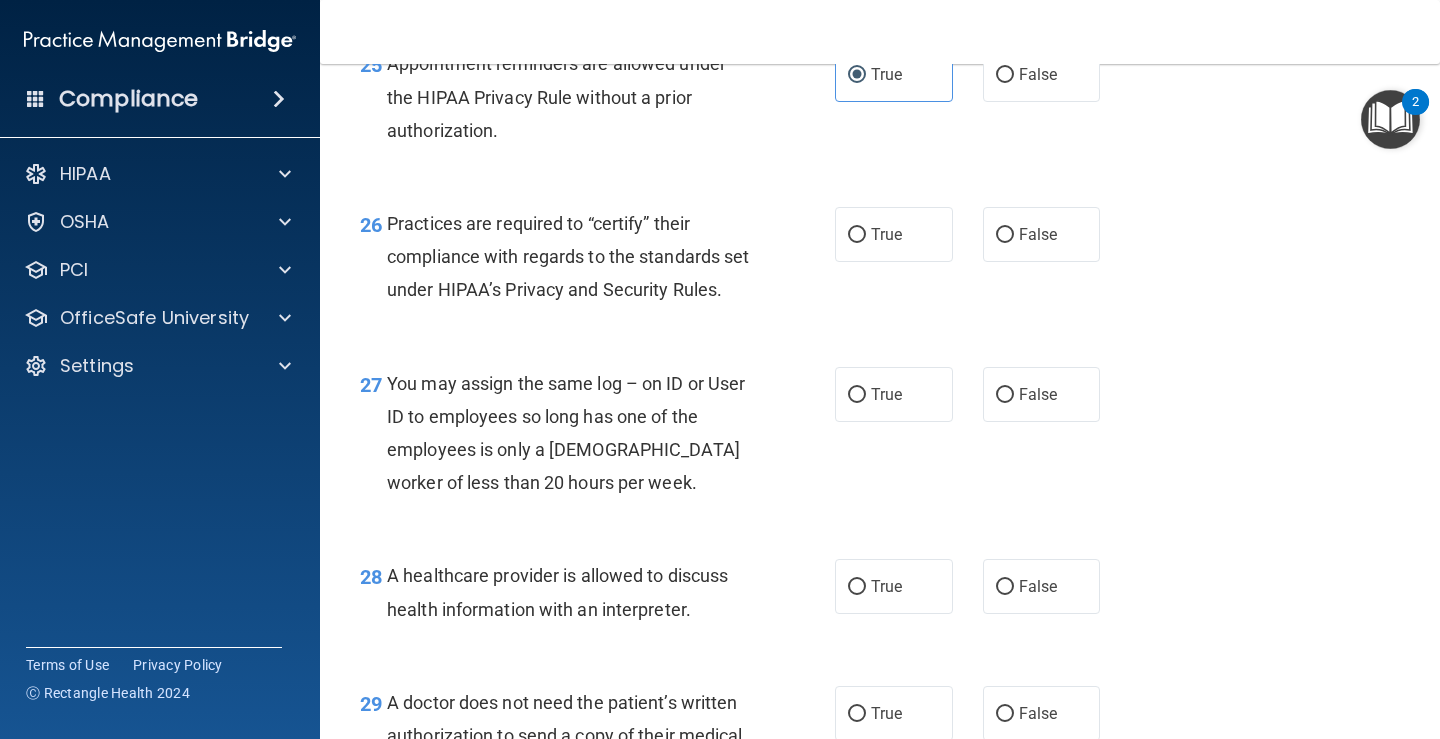 scroll, scrollTop: 4600, scrollLeft: 0, axis: vertical 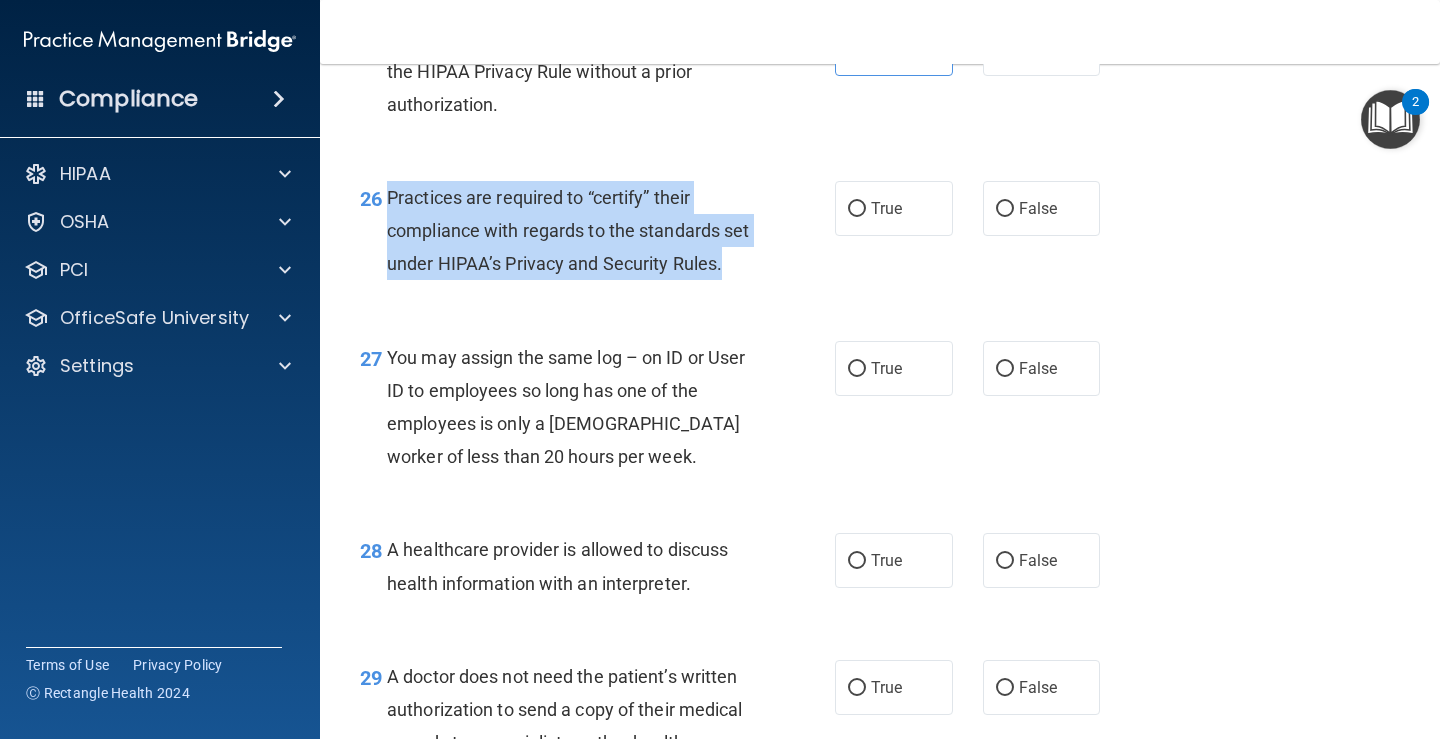 drag, startPoint x: 513, startPoint y: 385, endPoint x: 382, endPoint y: 270, distance: 174.31581 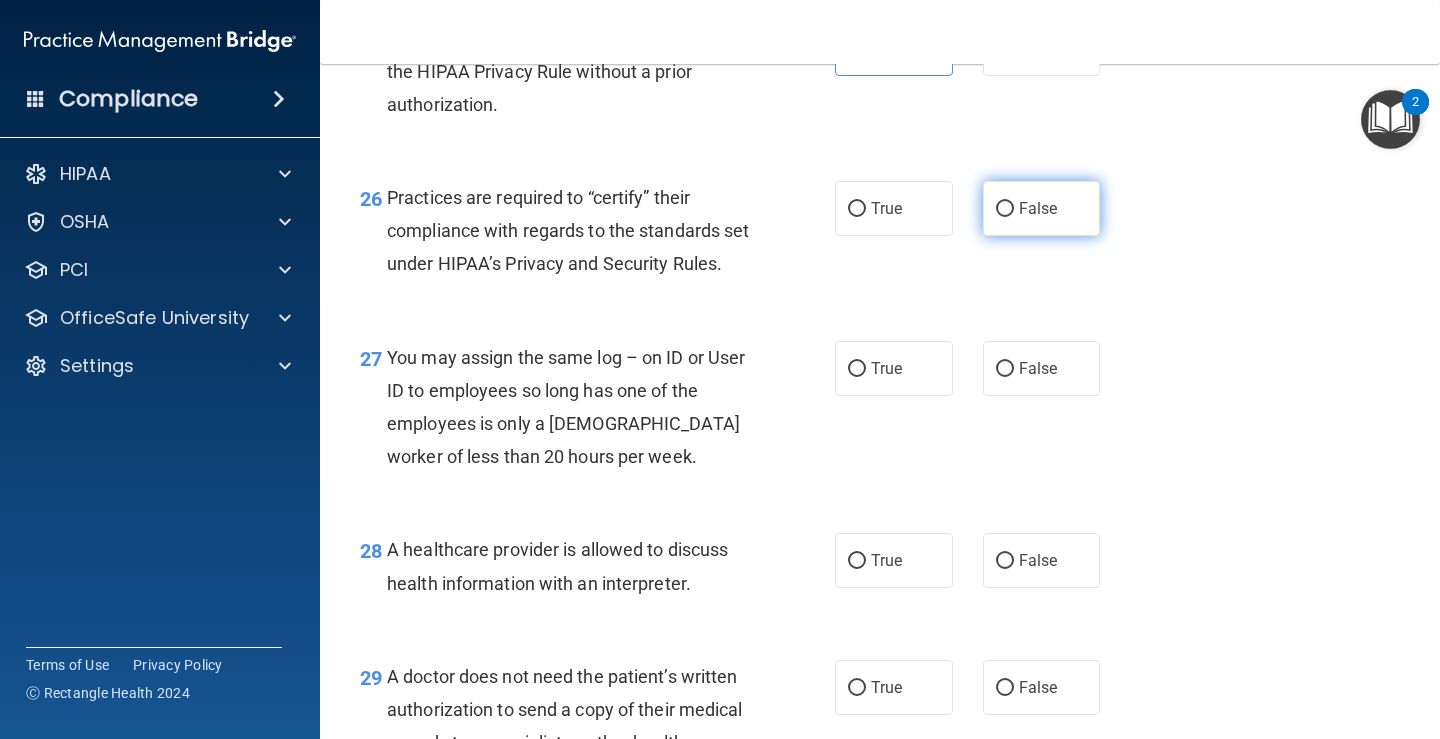 click on "False" at bounding box center (1042, 208) 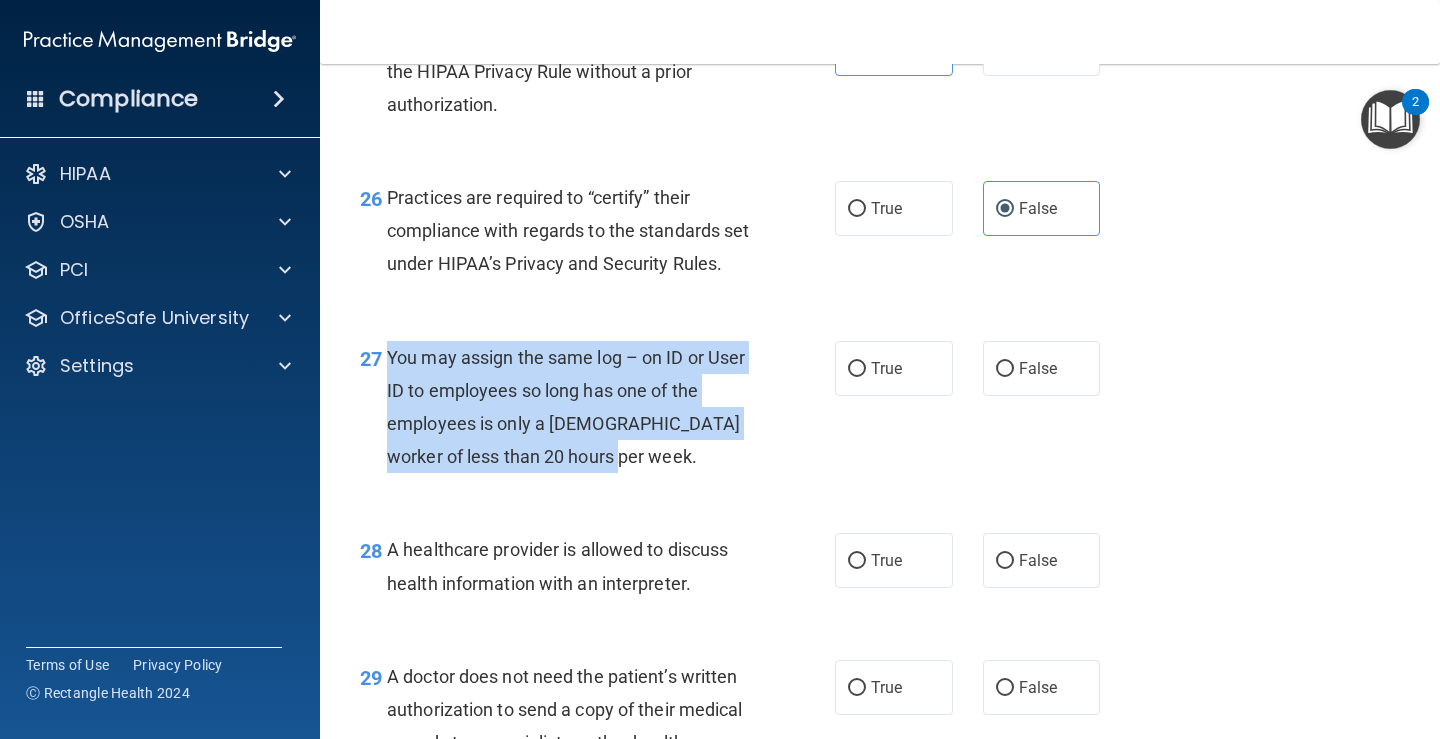 drag, startPoint x: 629, startPoint y: 570, endPoint x: 381, endPoint y: 458, distance: 272.1176 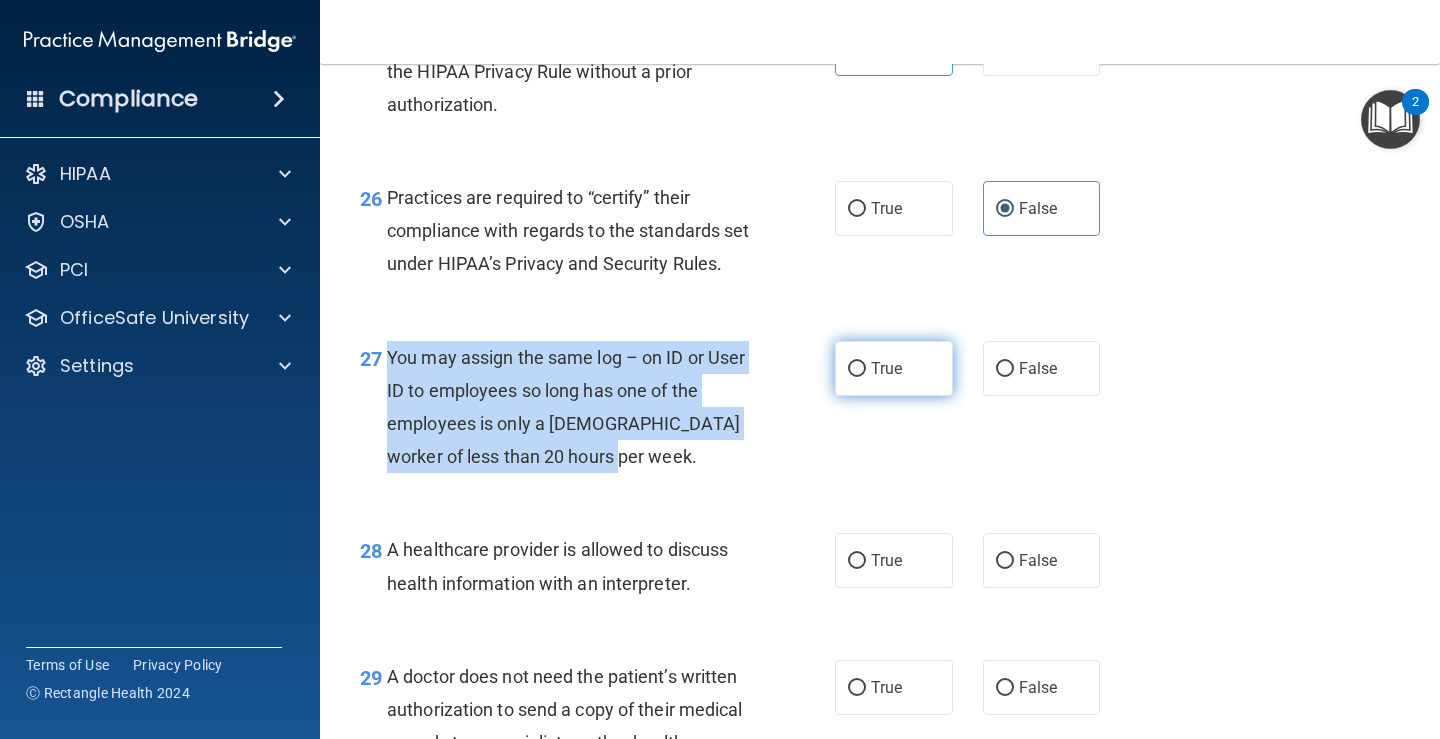 drag, startPoint x: 993, startPoint y: 465, endPoint x: 924, endPoint y: 484, distance: 71.568146 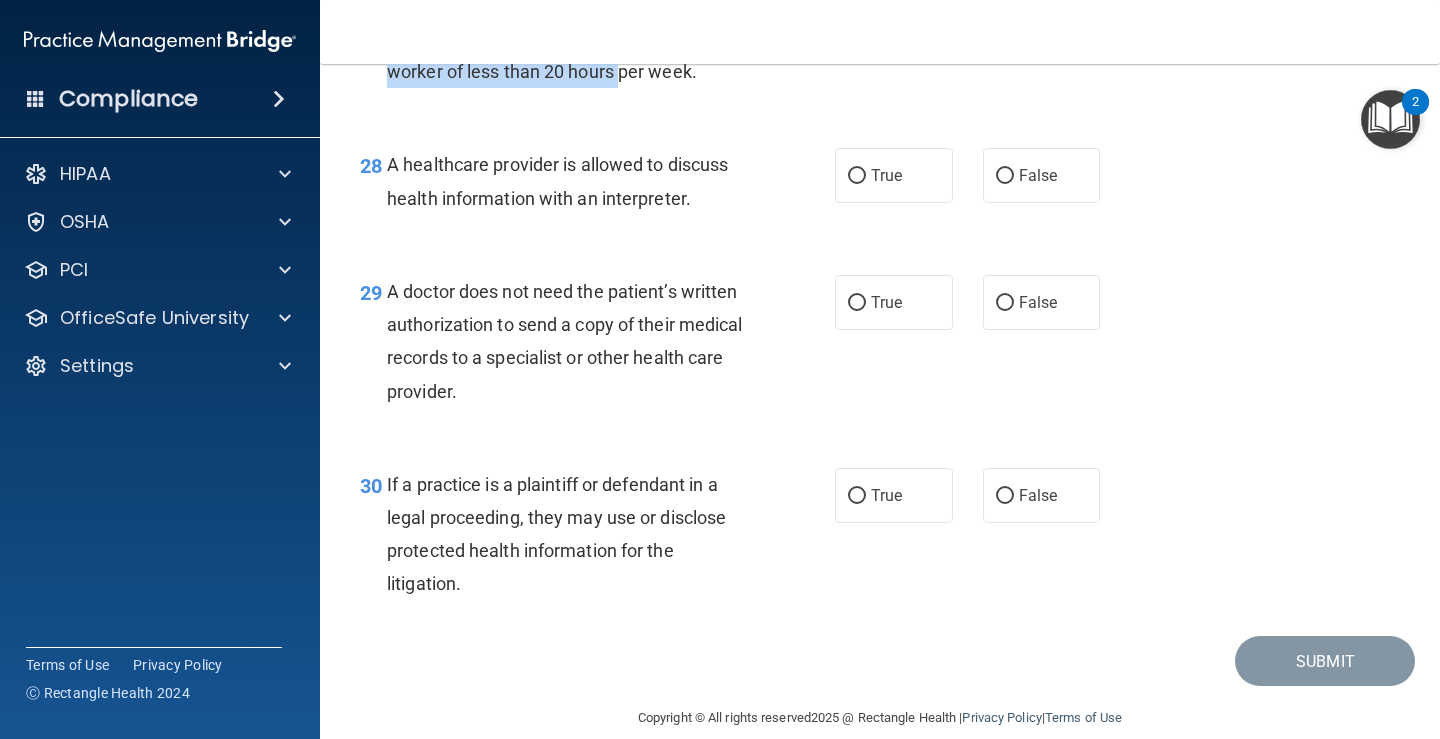 scroll, scrollTop: 5000, scrollLeft: 0, axis: vertical 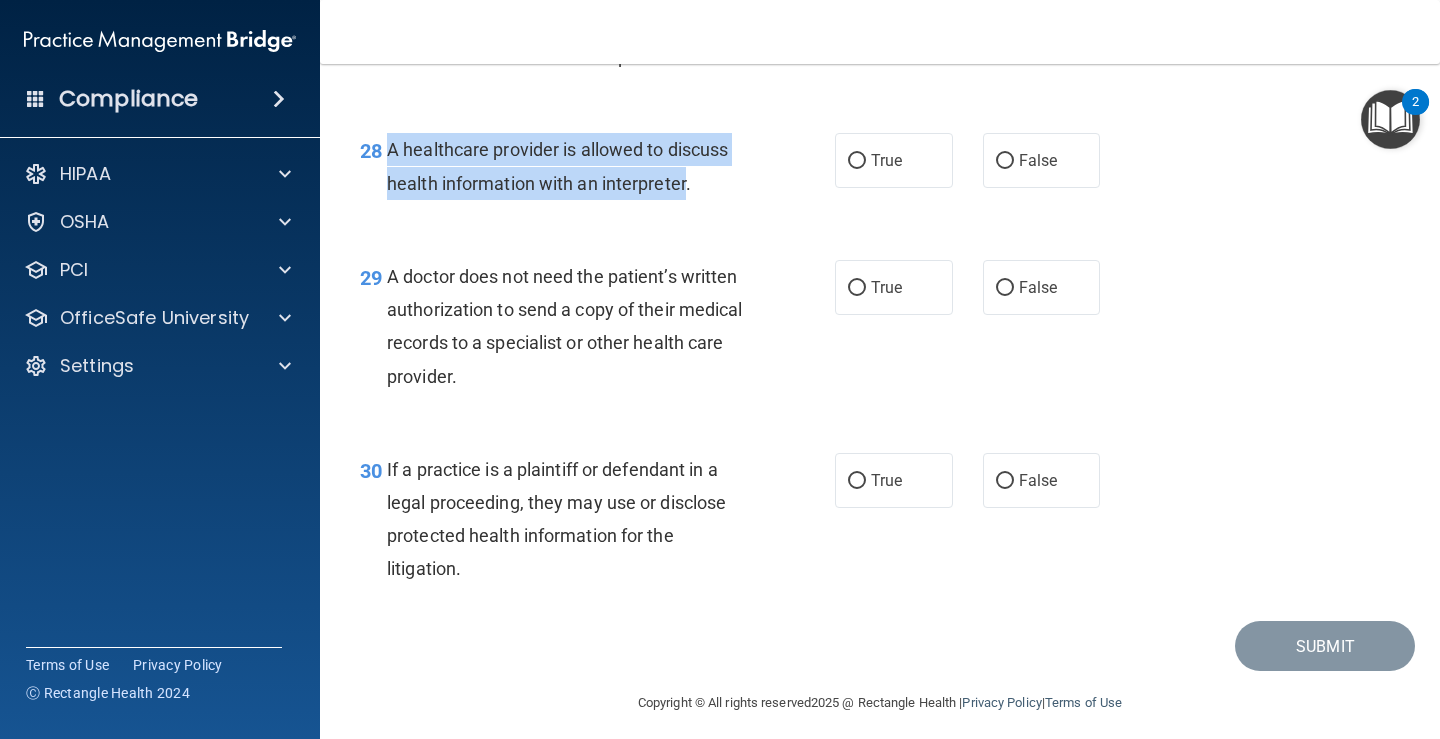 drag, startPoint x: 687, startPoint y: 289, endPoint x: 385, endPoint y: 250, distance: 304.5078 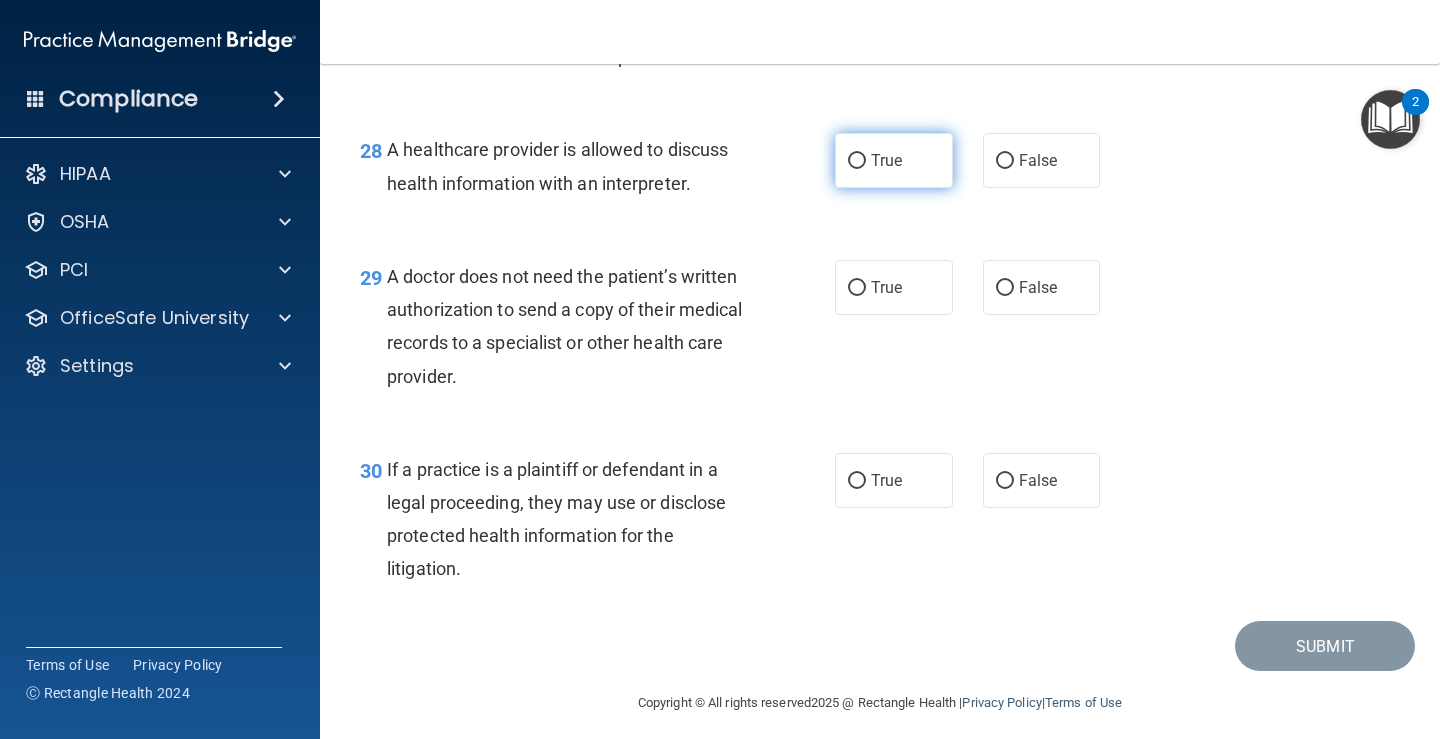 click on "True" at bounding box center (894, 160) 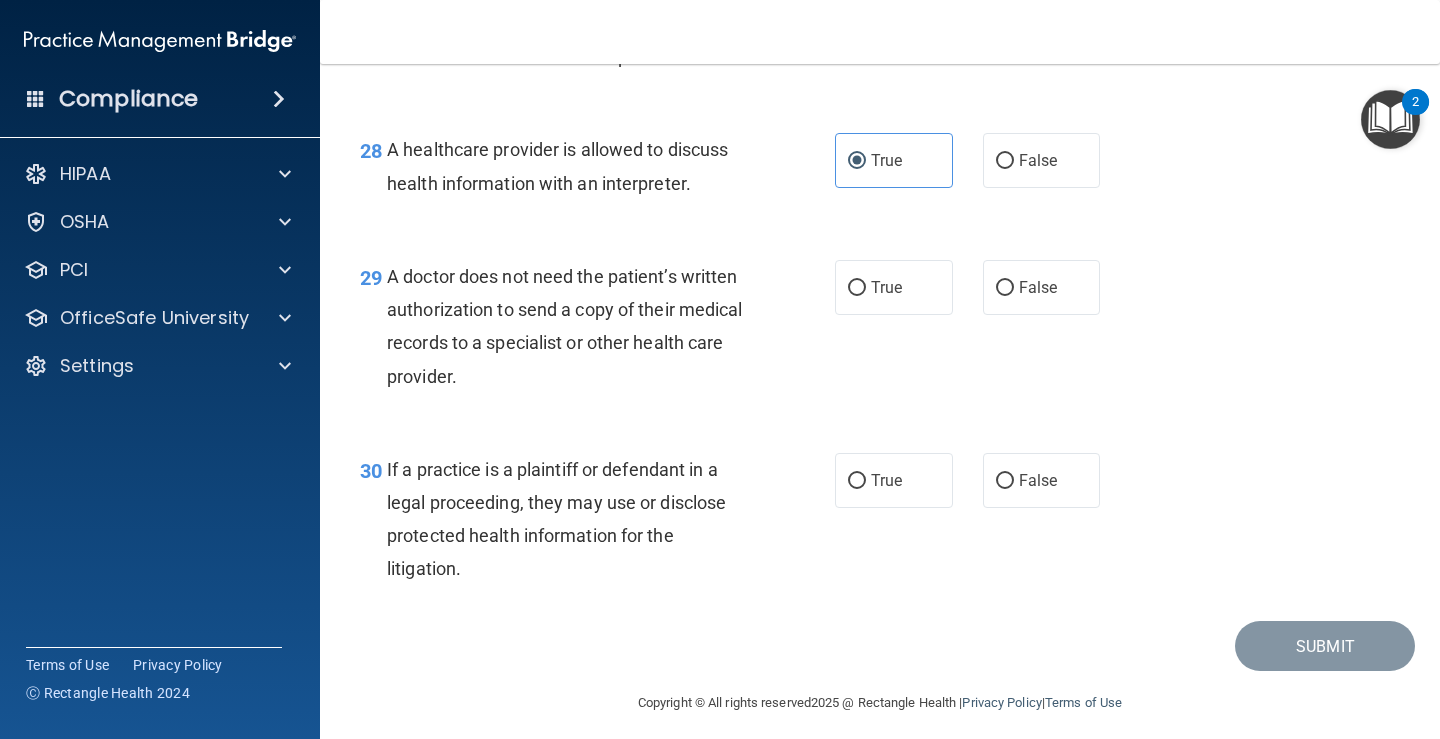 drag, startPoint x: 596, startPoint y: 466, endPoint x: 382, endPoint y: 375, distance: 232.54462 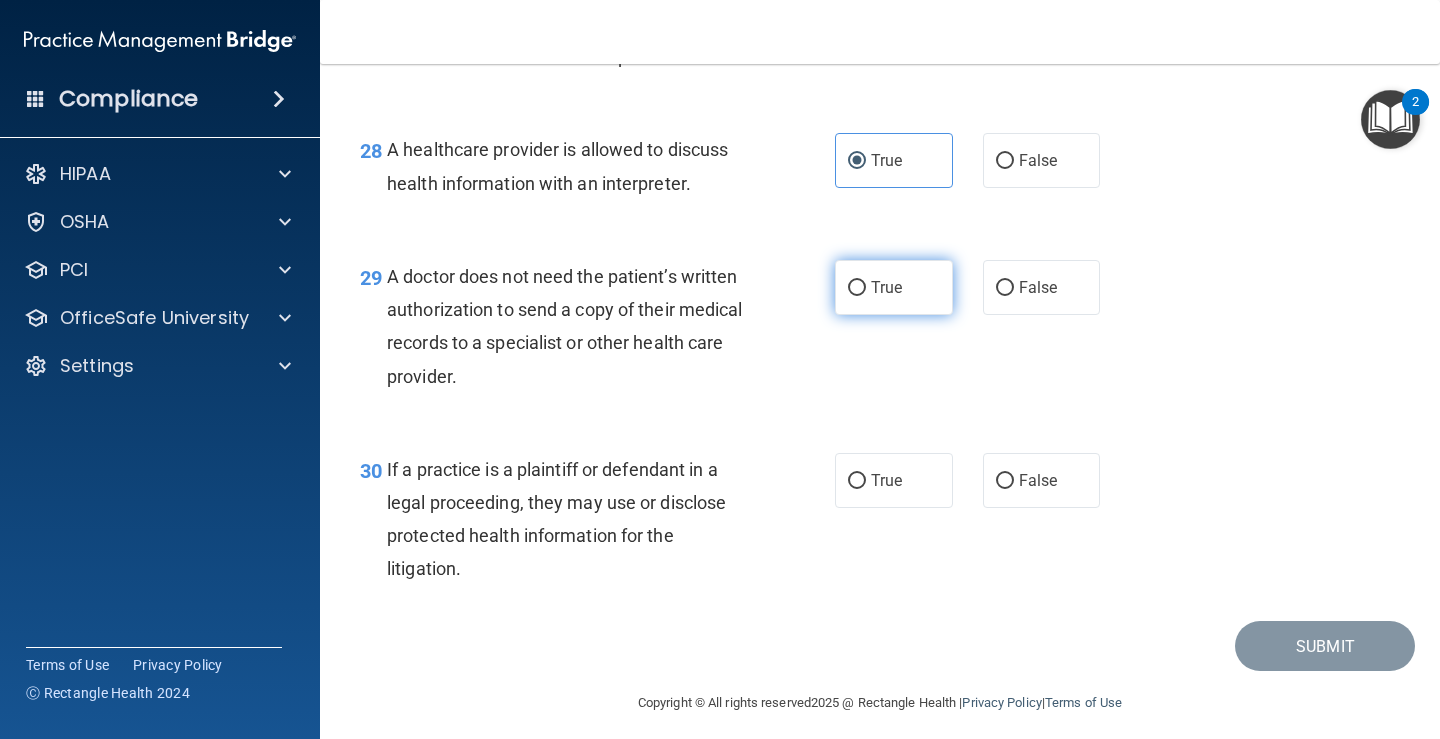 click on "True" at bounding box center (894, 287) 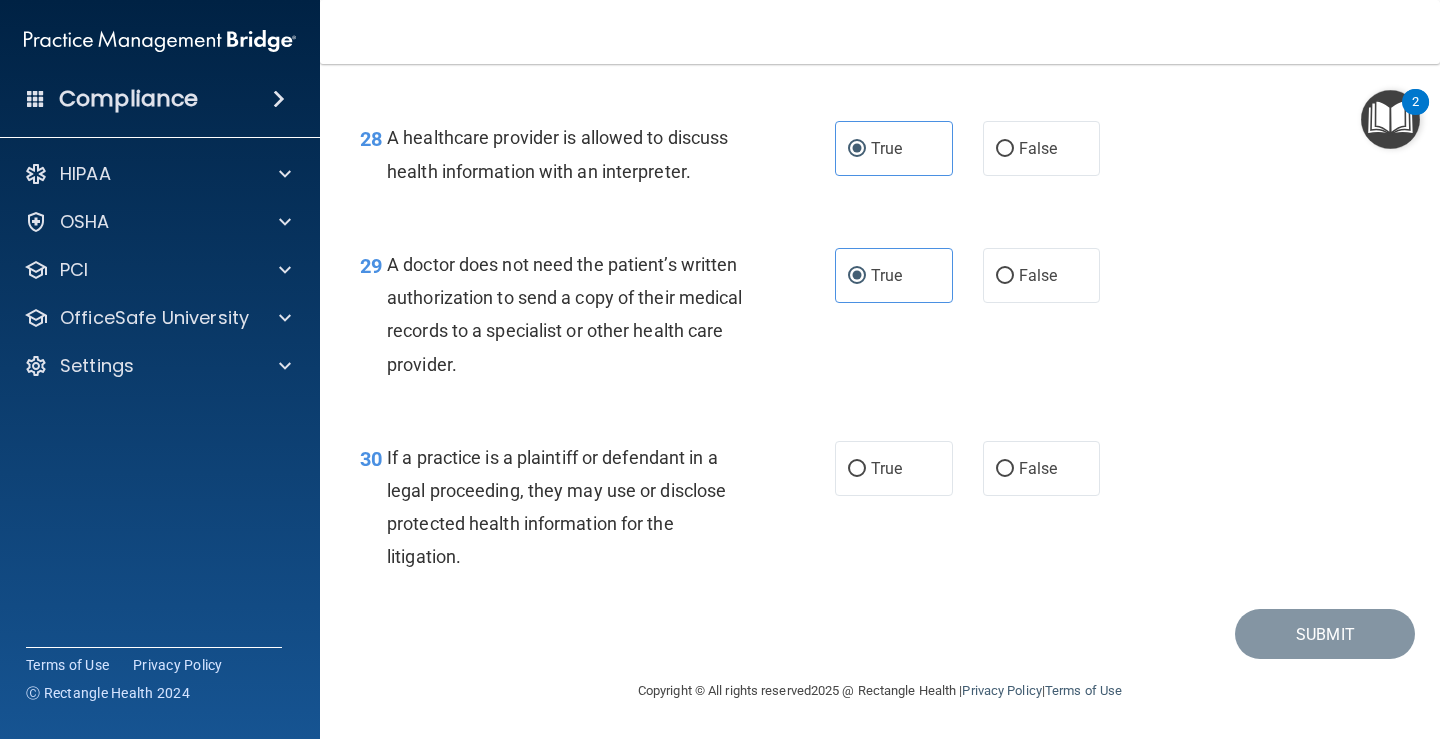 scroll, scrollTop: 5112, scrollLeft: 0, axis: vertical 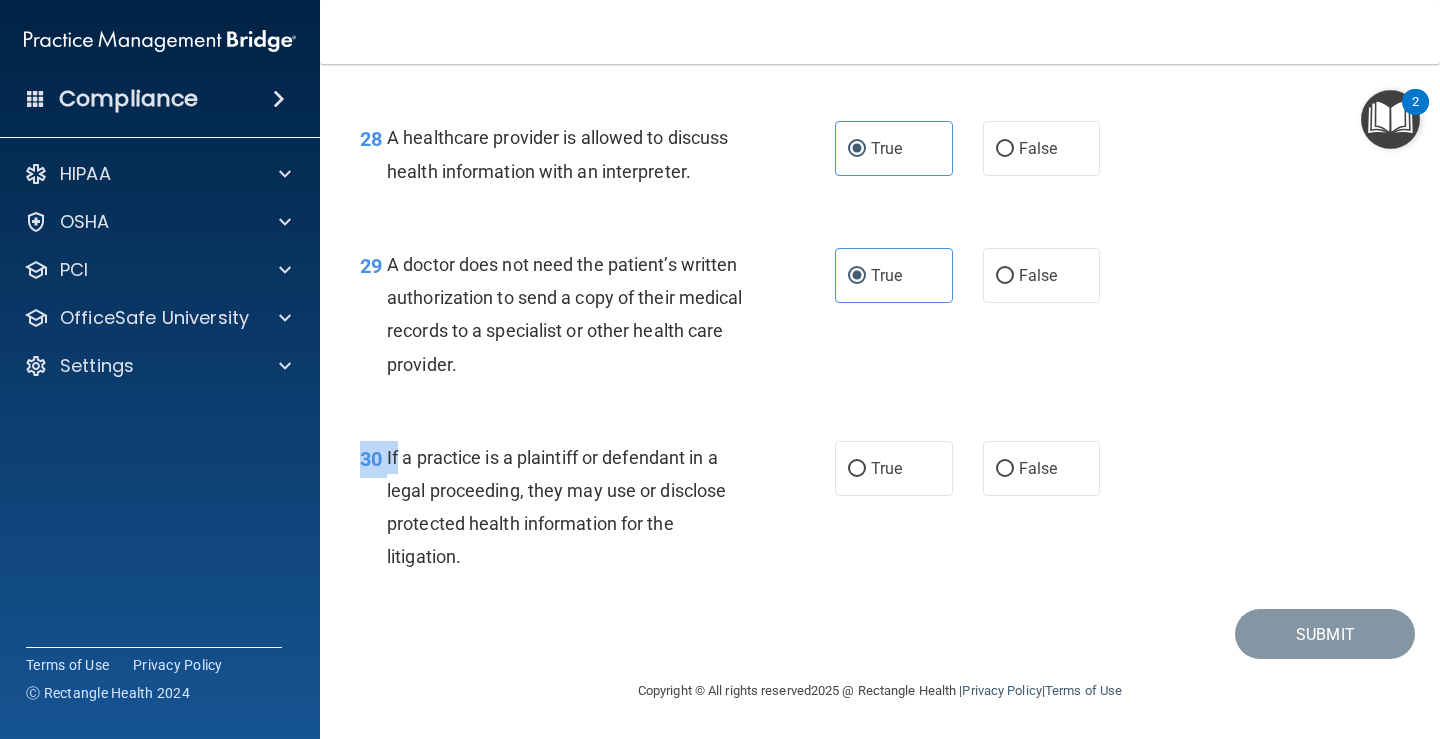 drag, startPoint x: 545, startPoint y: 575, endPoint x: 397, endPoint y: 456, distance: 189.90787 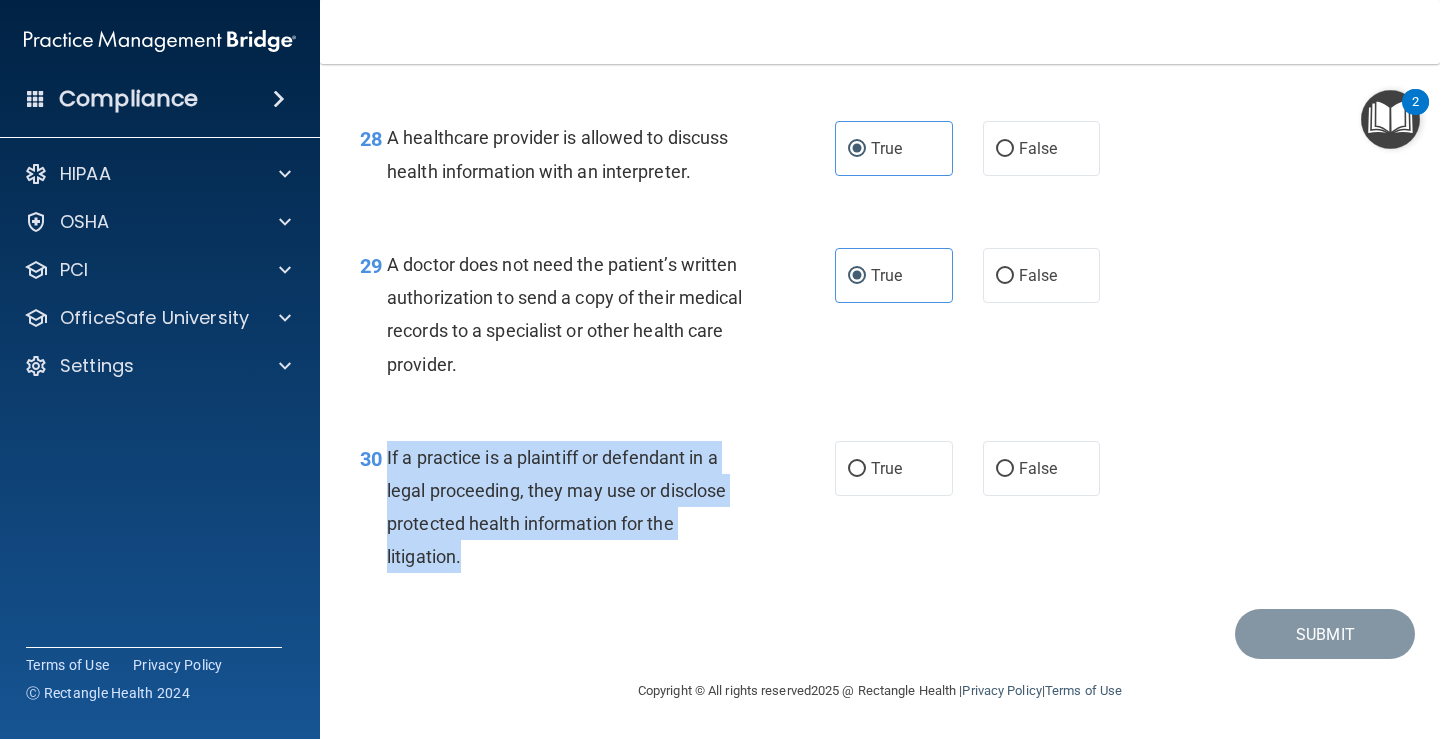 drag, startPoint x: 463, startPoint y: 555, endPoint x: 388, endPoint y: 448, distance: 130.66751 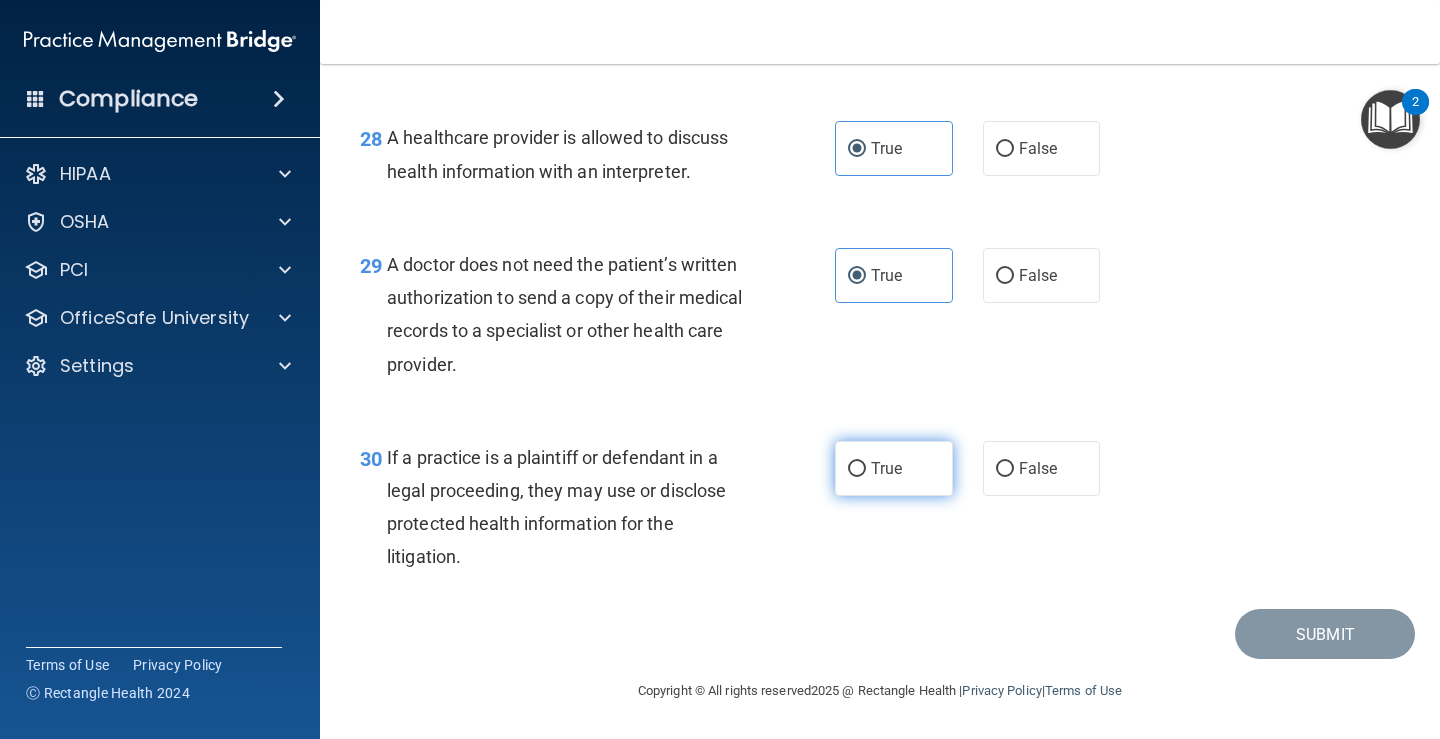 click on "True" at bounding box center (886, 468) 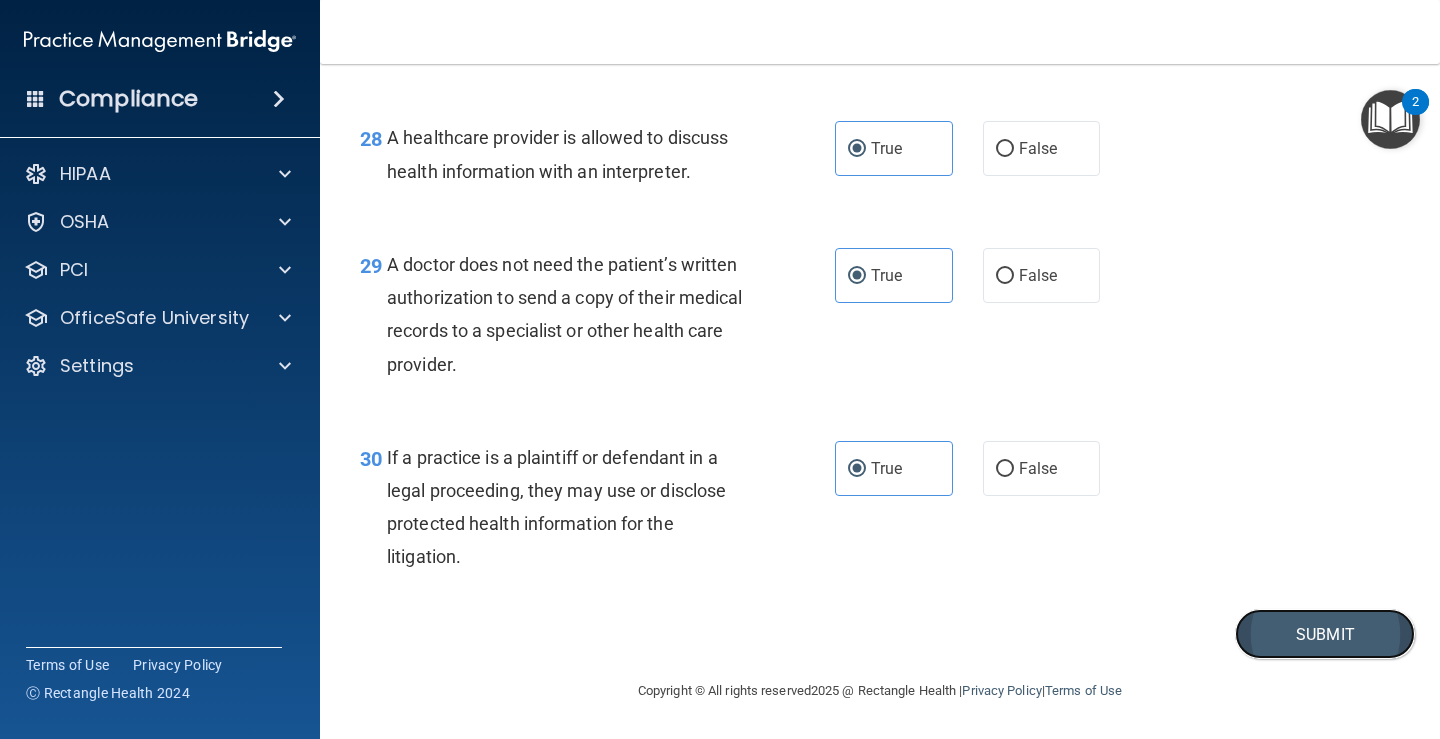 click on "Submit" at bounding box center [1325, 634] 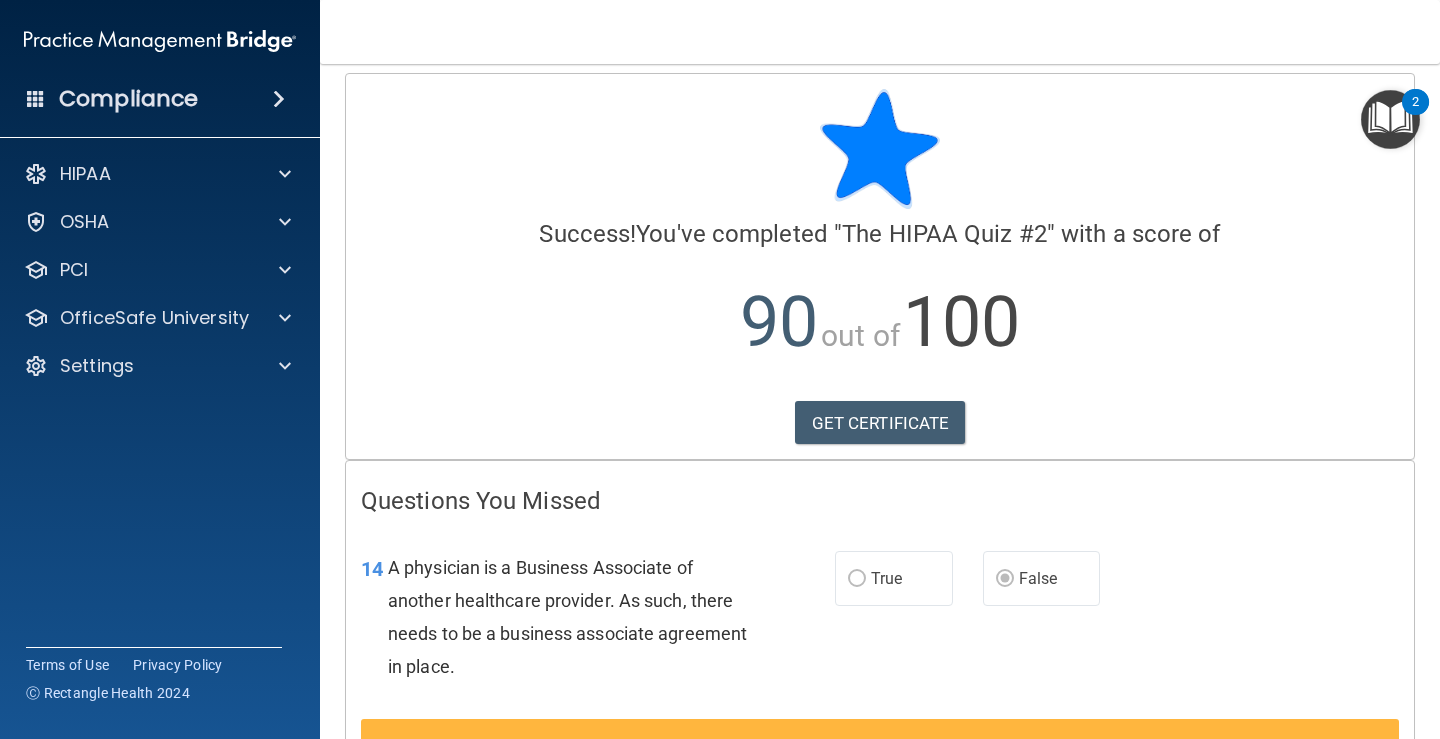 scroll, scrollTop: 0, scrollLeft: 0, axis: both 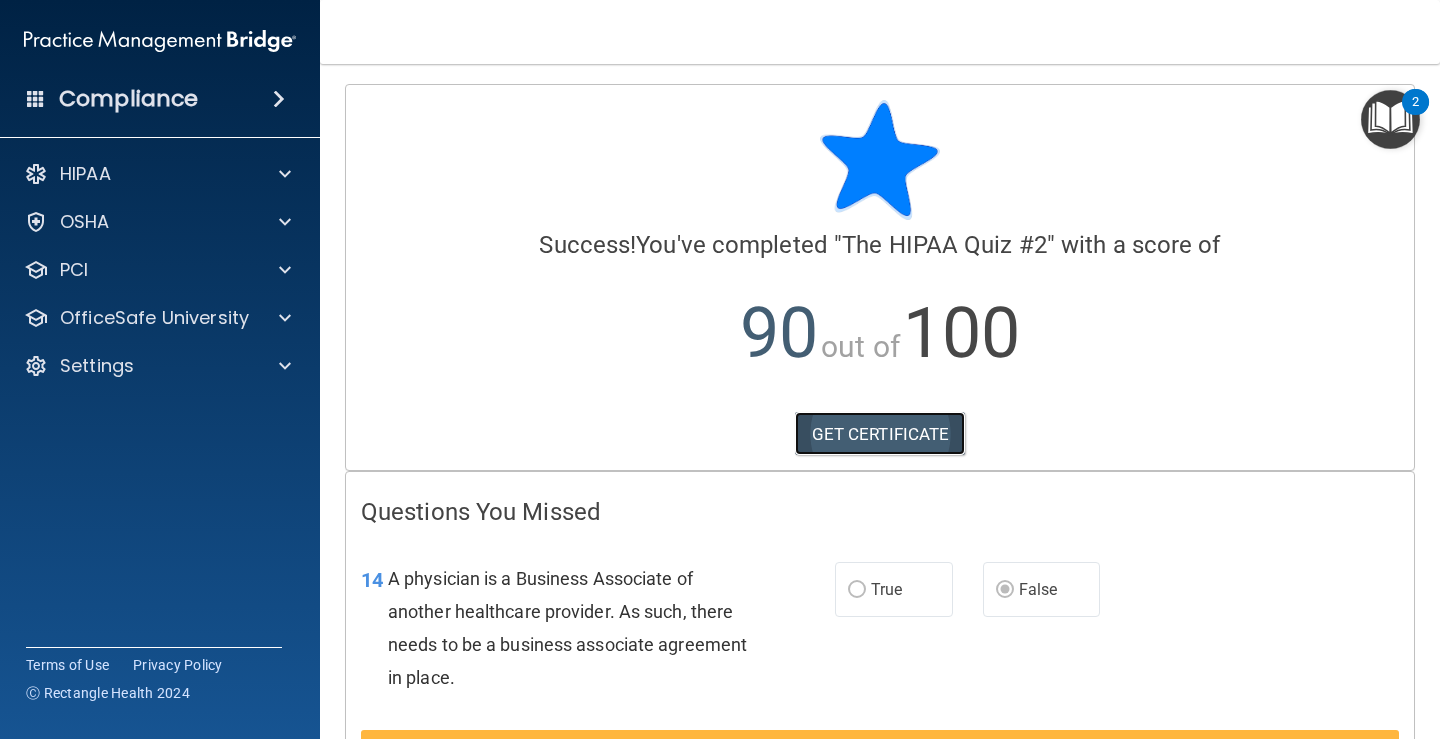 click on "GET CERTIFICATE" at bounding box center (880, 434) 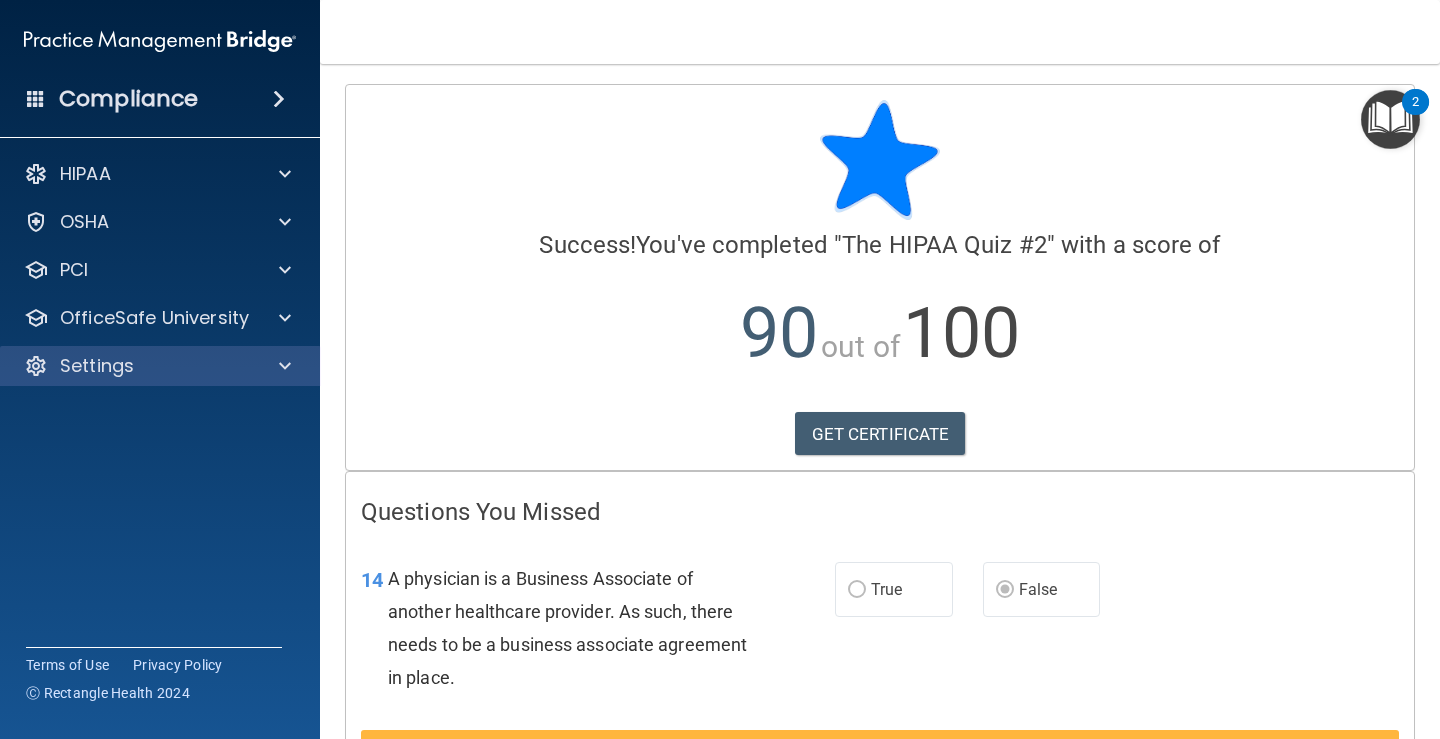 drag, startPoint x: 254, startPoint y: 334, endPoint x: 224, endPoint y: 355, distance: 36.619667 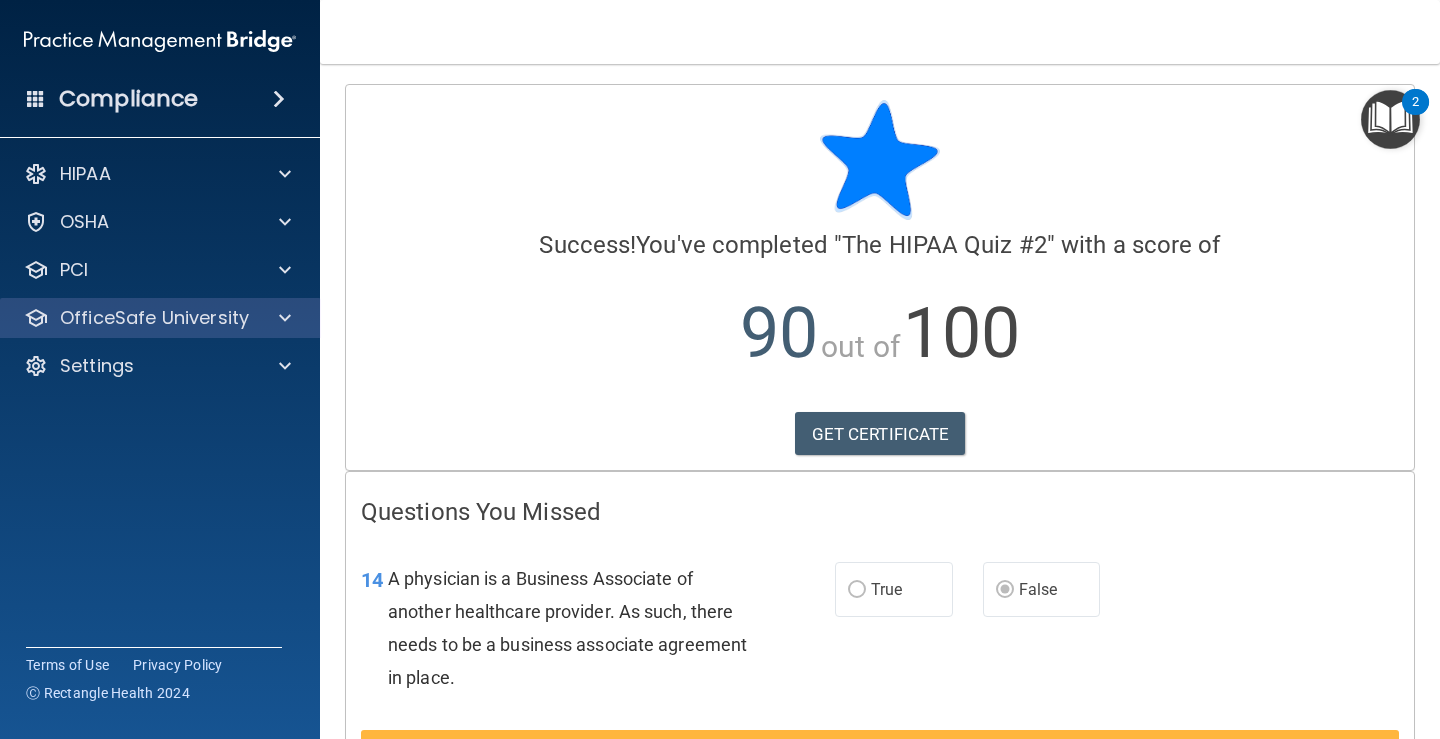 click on "OfficeSafe University" at bounding box center [160, 318] 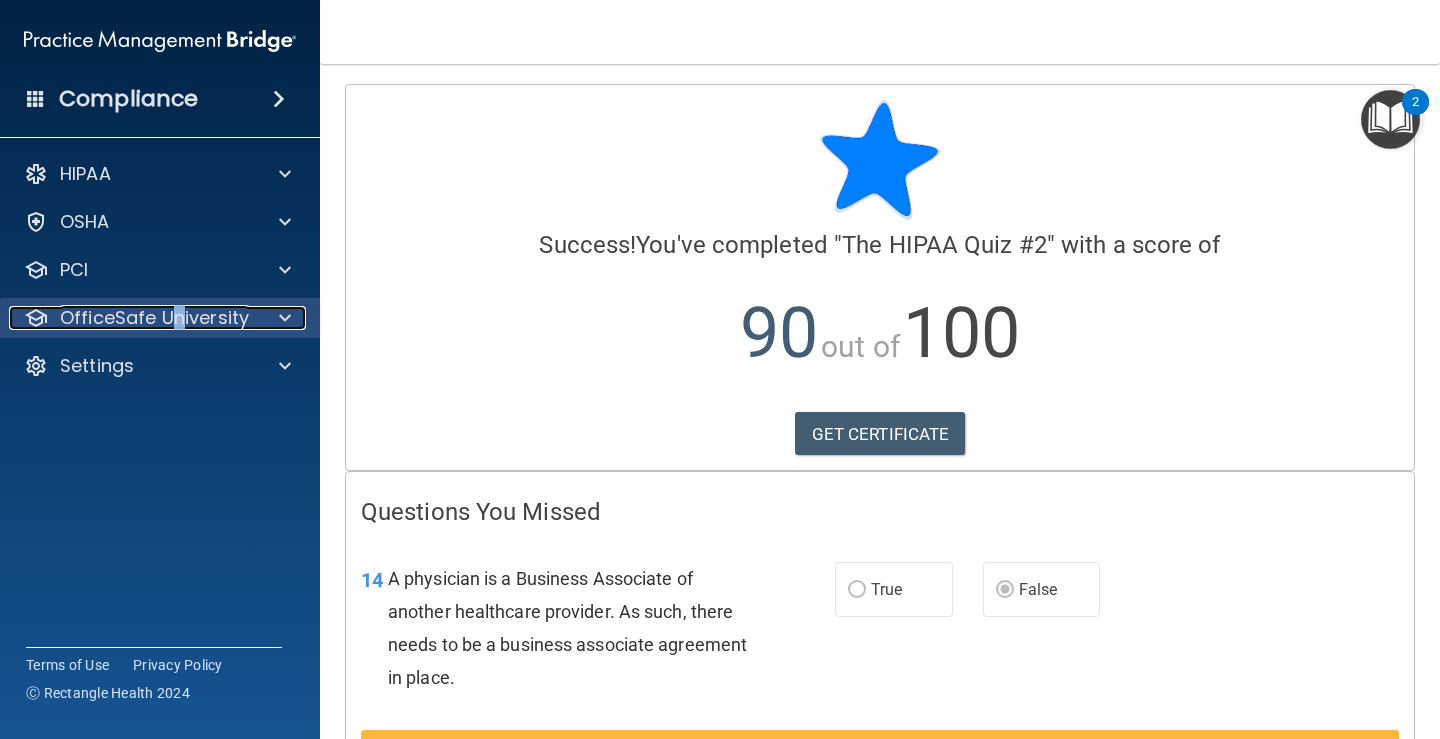 click on "OfficeSafe University" at bounding box center [154, 318] 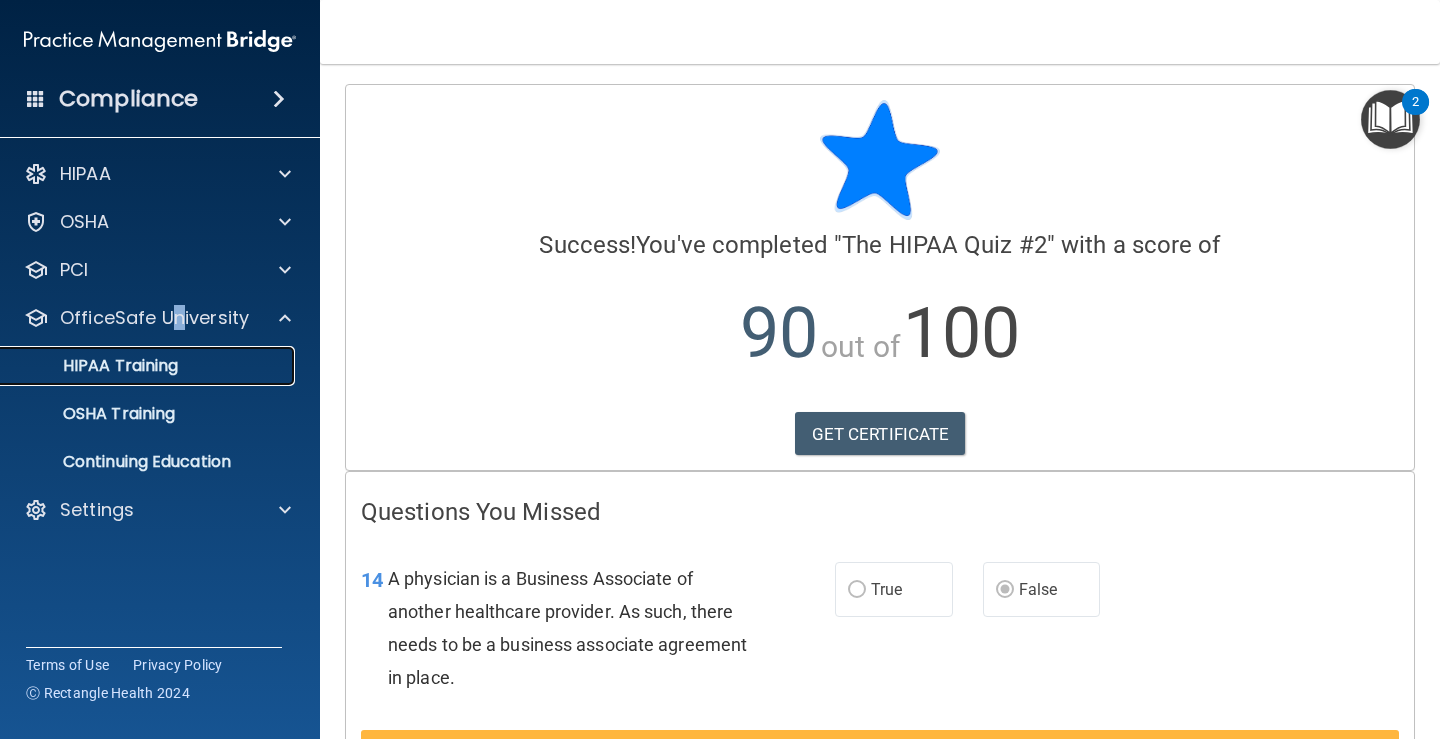 click on "HIPAA Training" at bounding box center [95, 366] 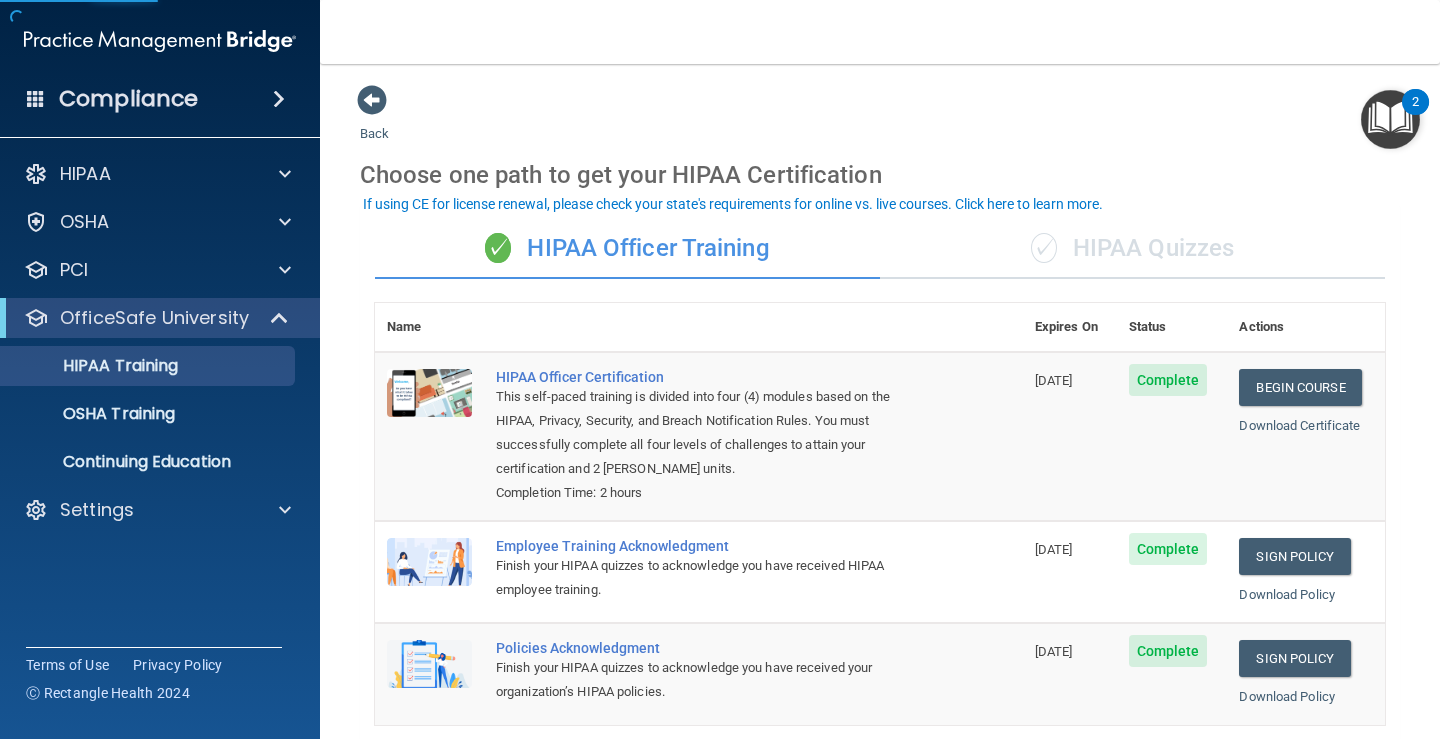 click on "✓   HIPAA Quizzes" at bounding box center [1132, 249] 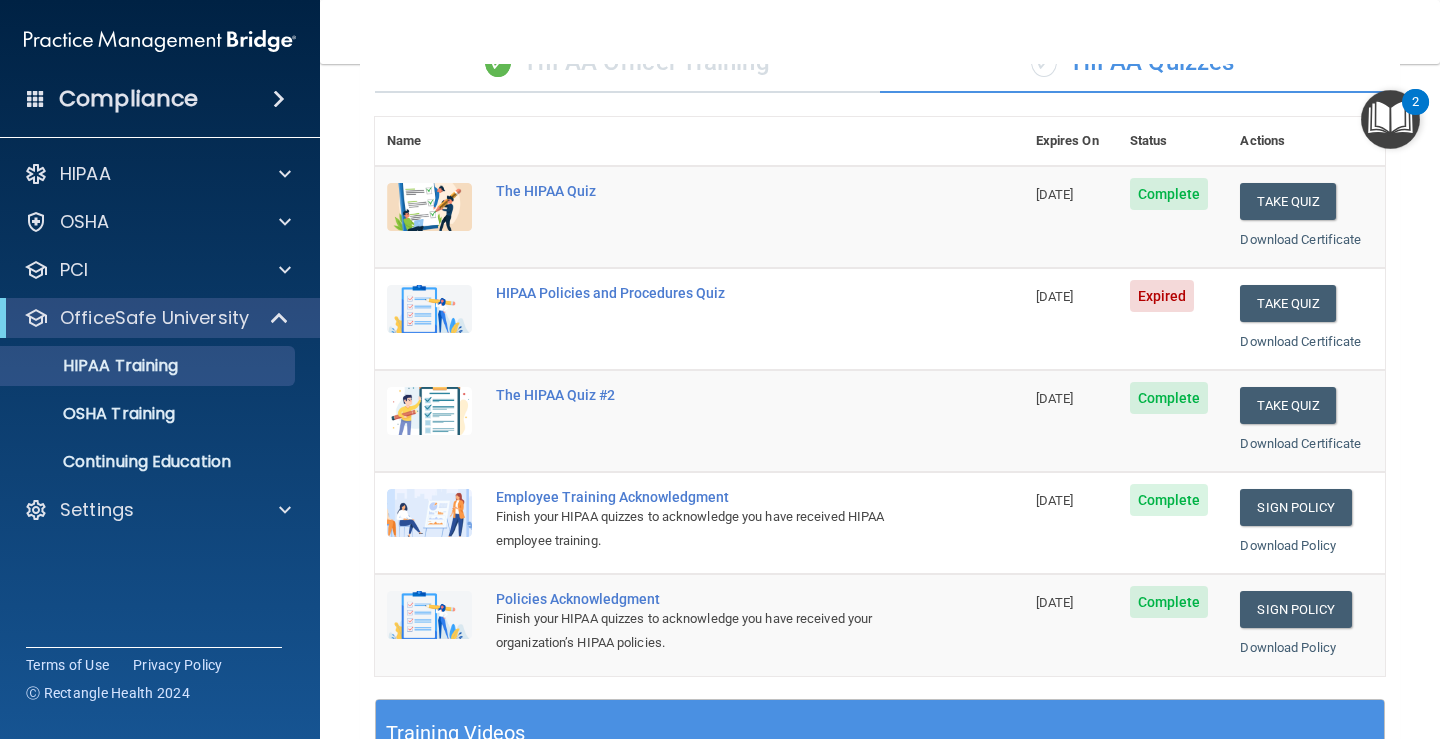 scroll, scrollTop: 100, scrollLeft: 0, axis: vertical 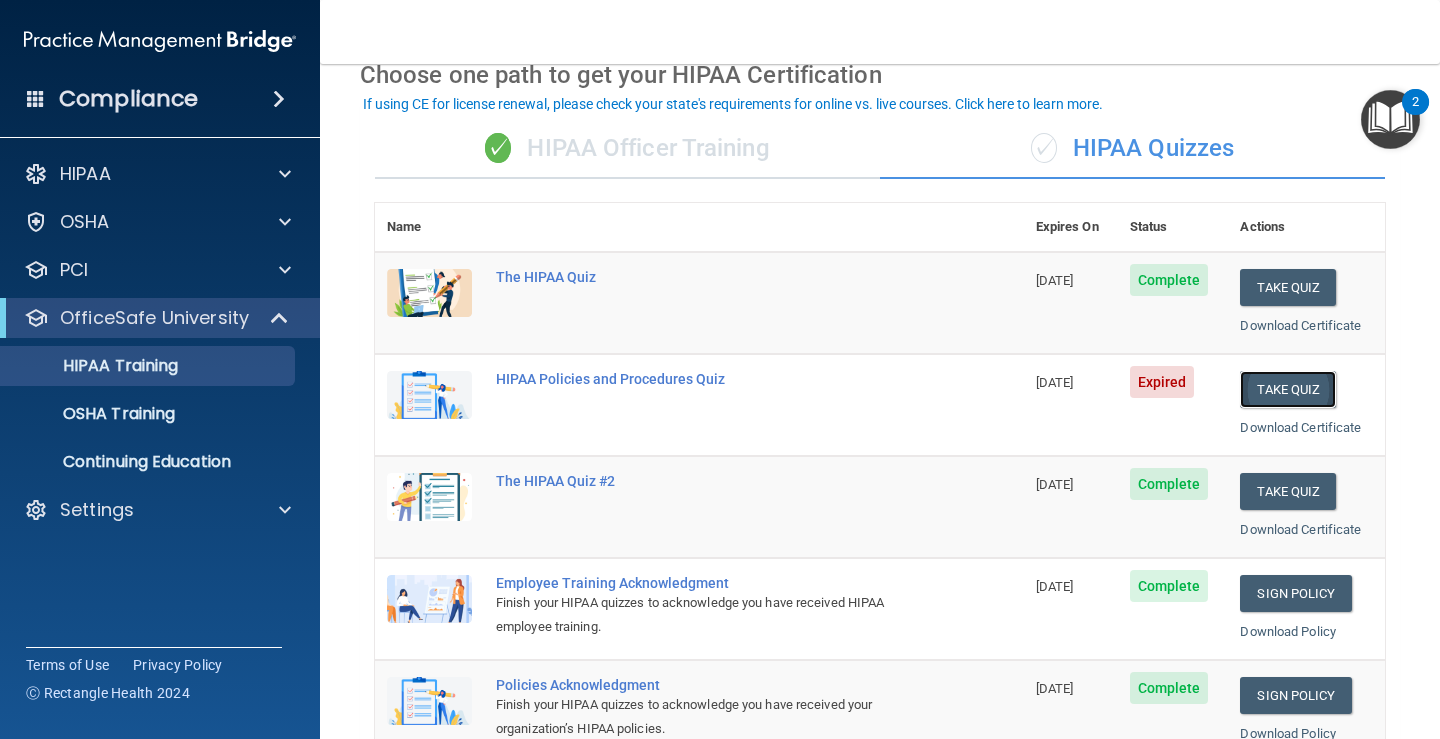 click on "Take Quiz" at bounding box center (1288, 389) 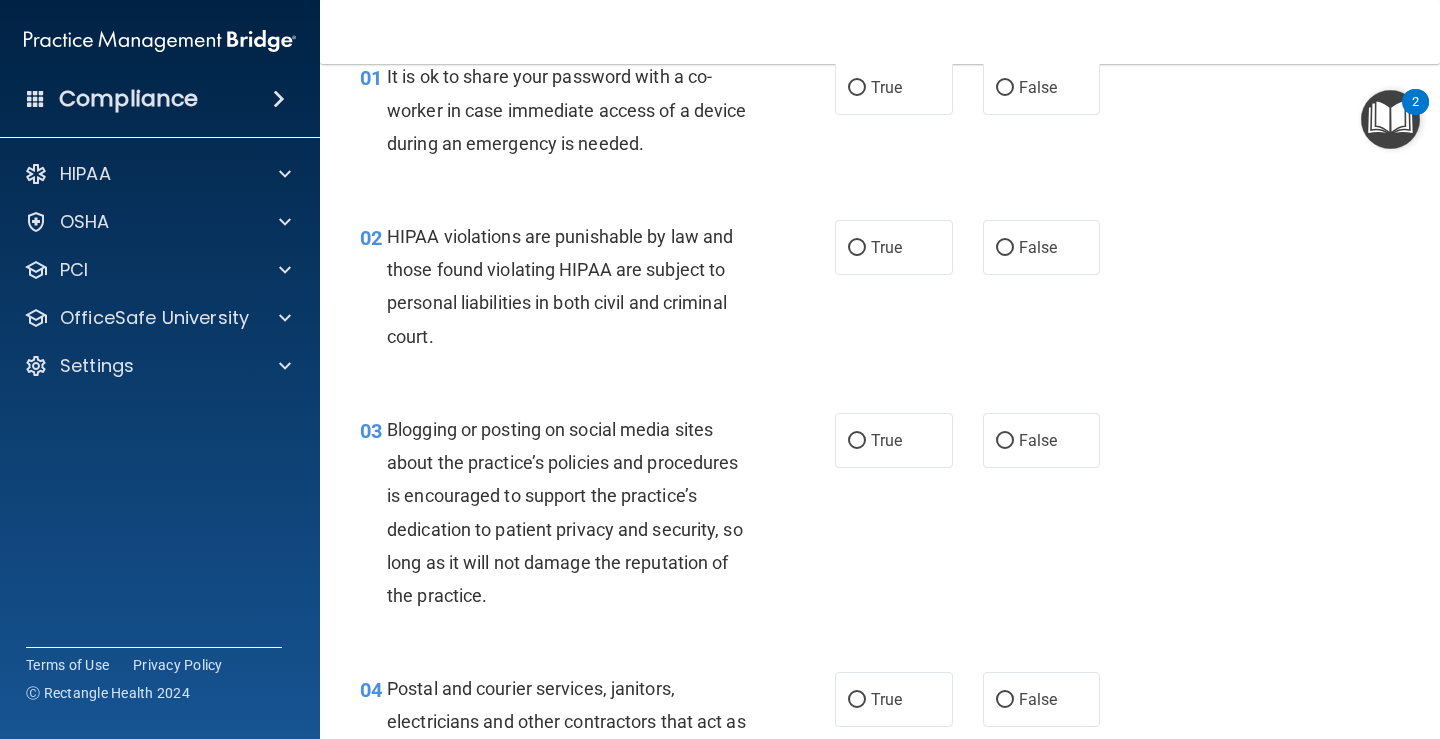 scroll, scrollTop: 0, scrollLeft: 0, axis: both 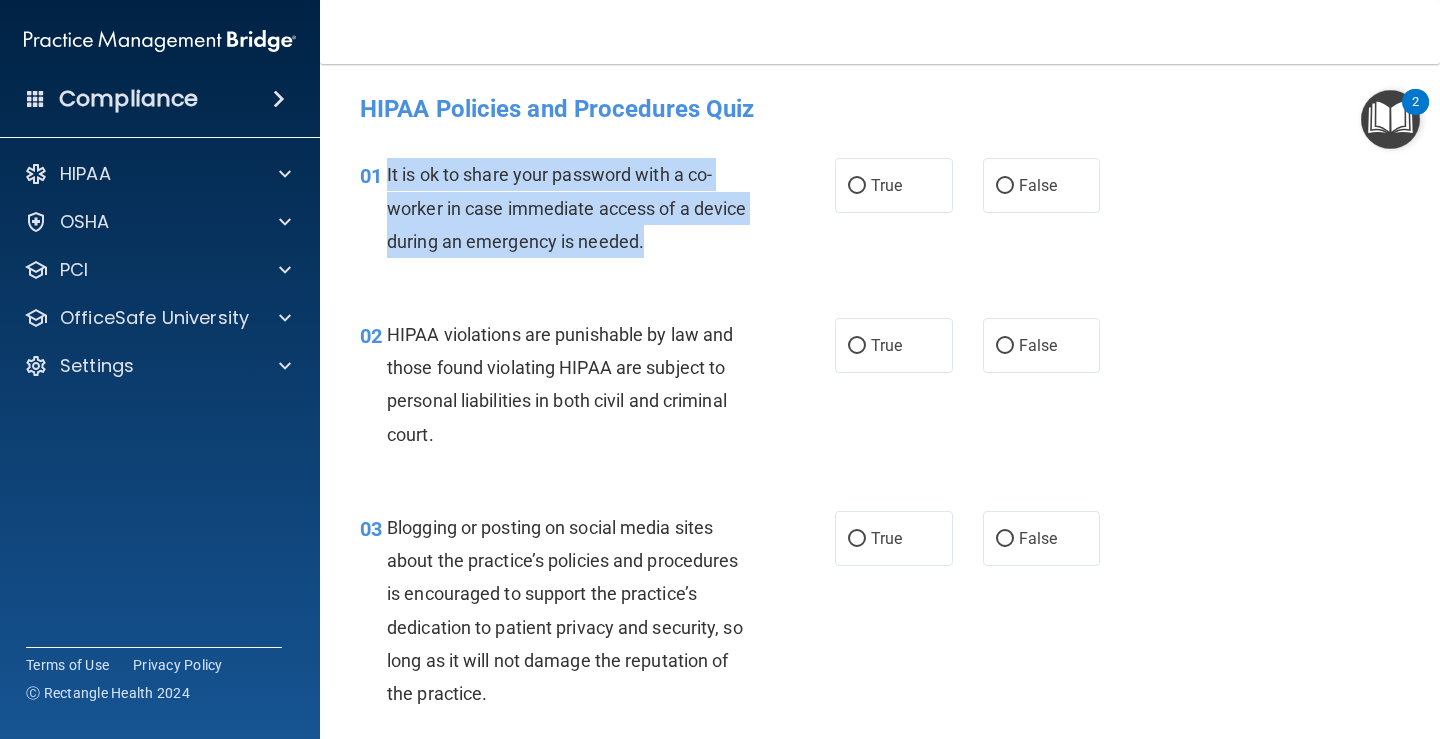 drag, startPoint x: 741, startPoint y: 238, endPoint x: 557, endPoint y: 195, distance: 188.95767 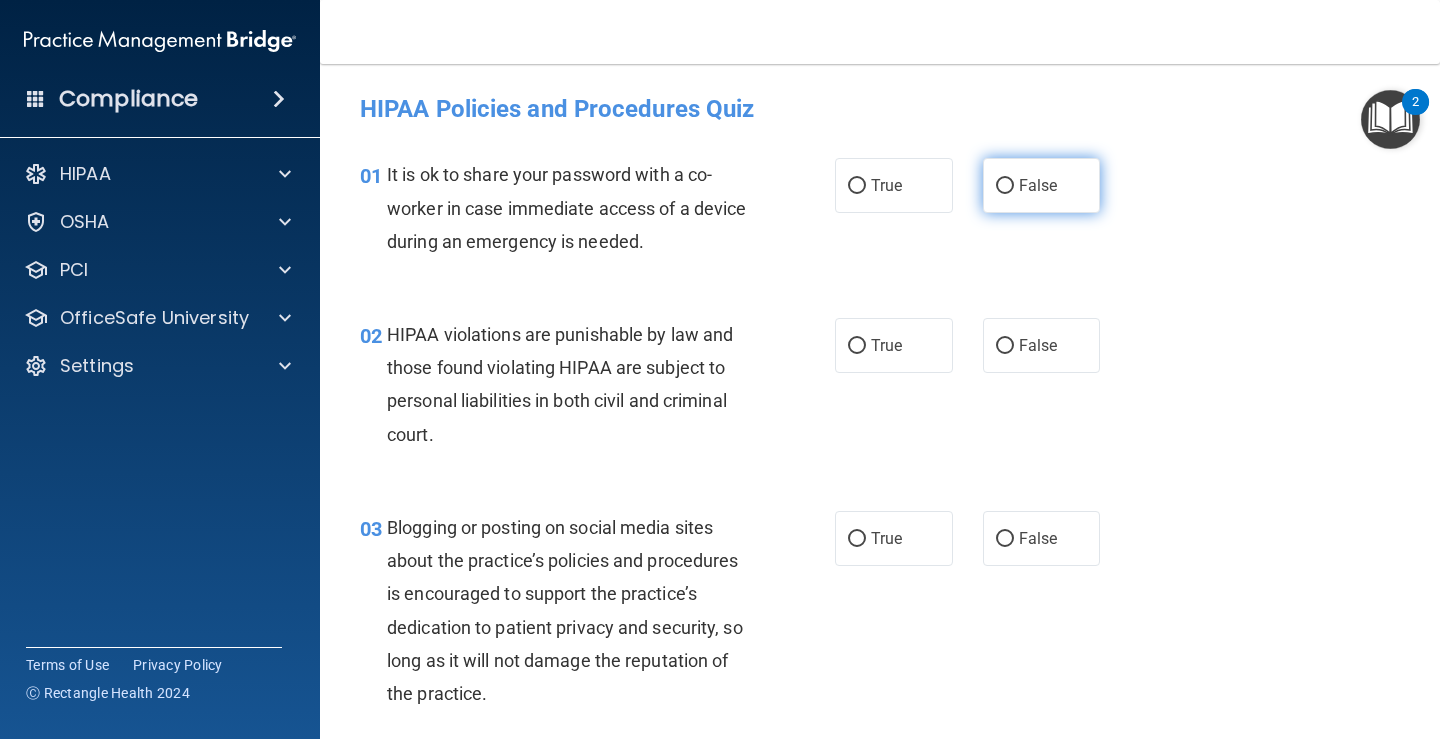 click on "False" at bounding box center (1042, 185) 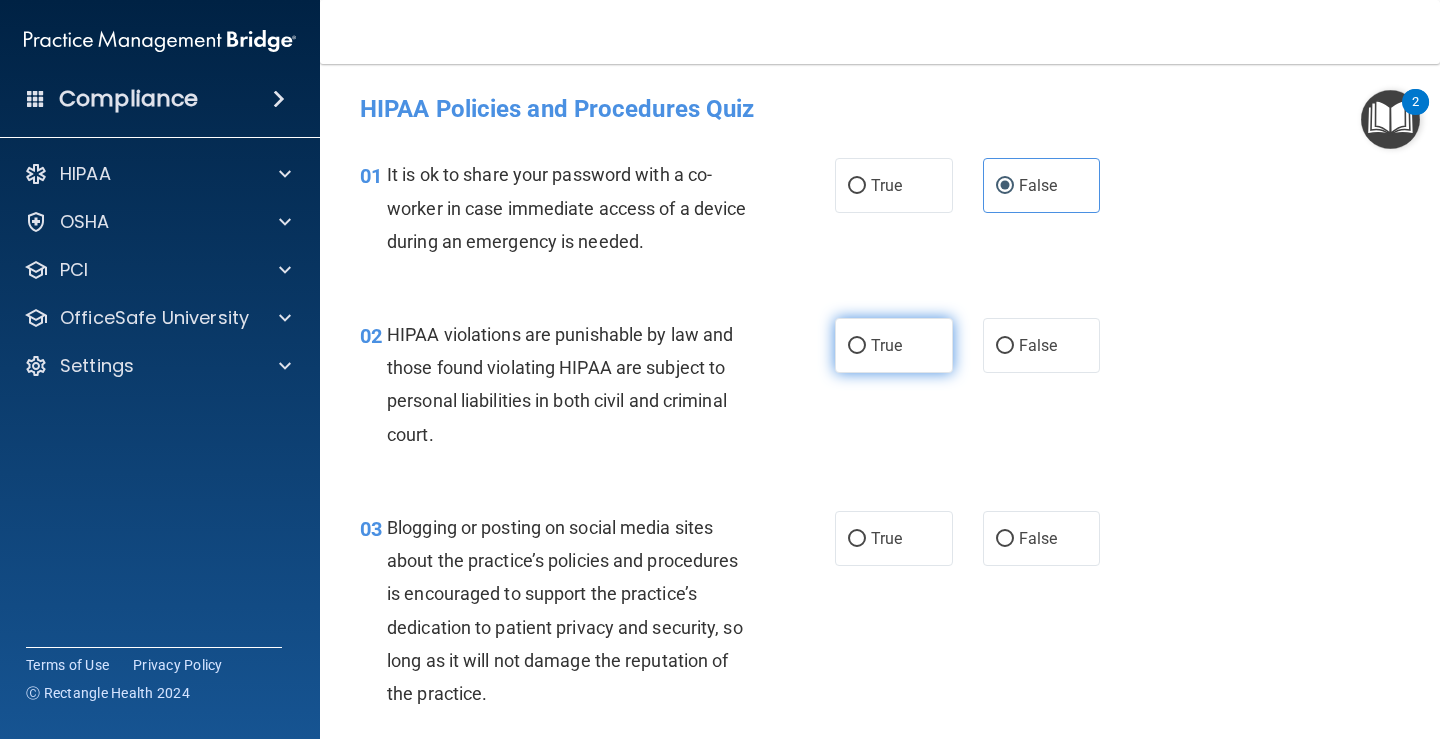 click on "True" at bounding box center (894, 345) 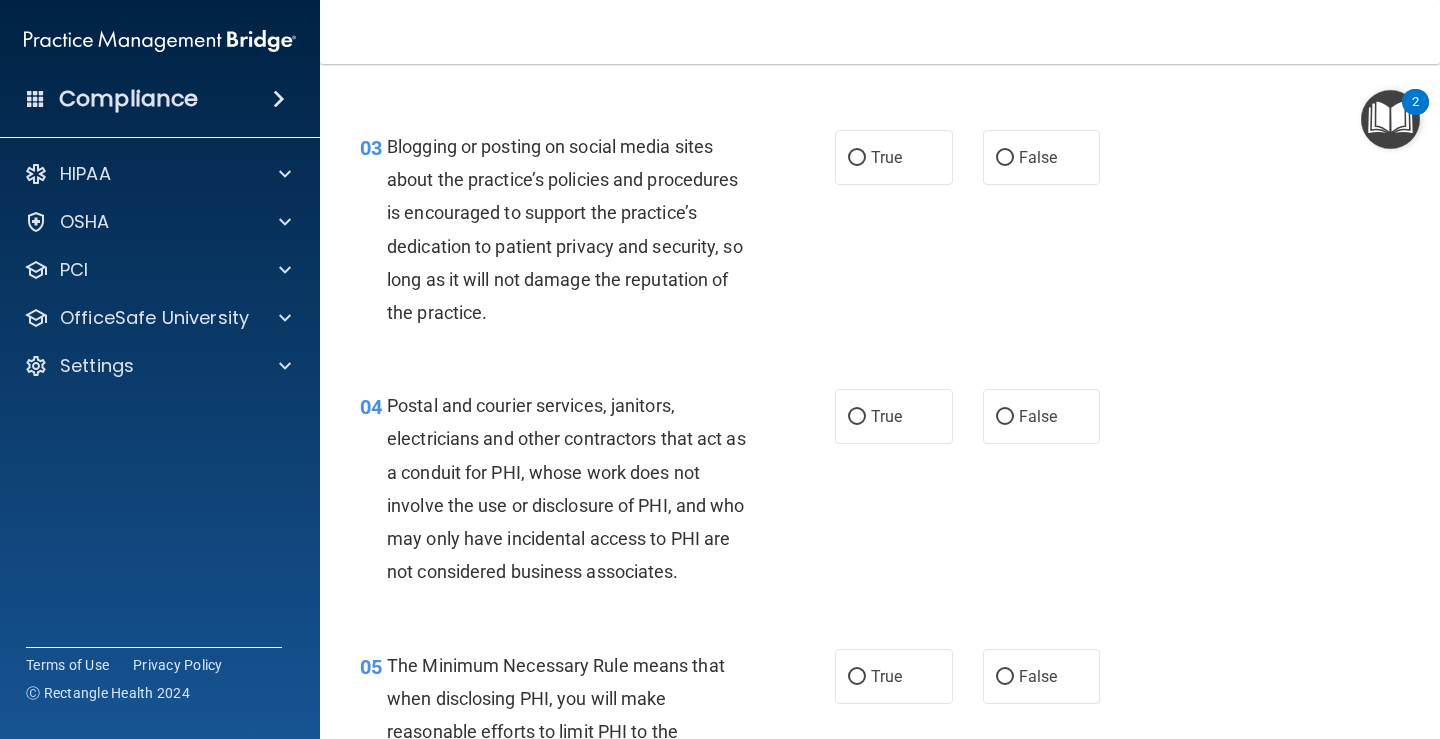 scroll, scrollTop: 400, scrollLeft: 0, axis: vertical 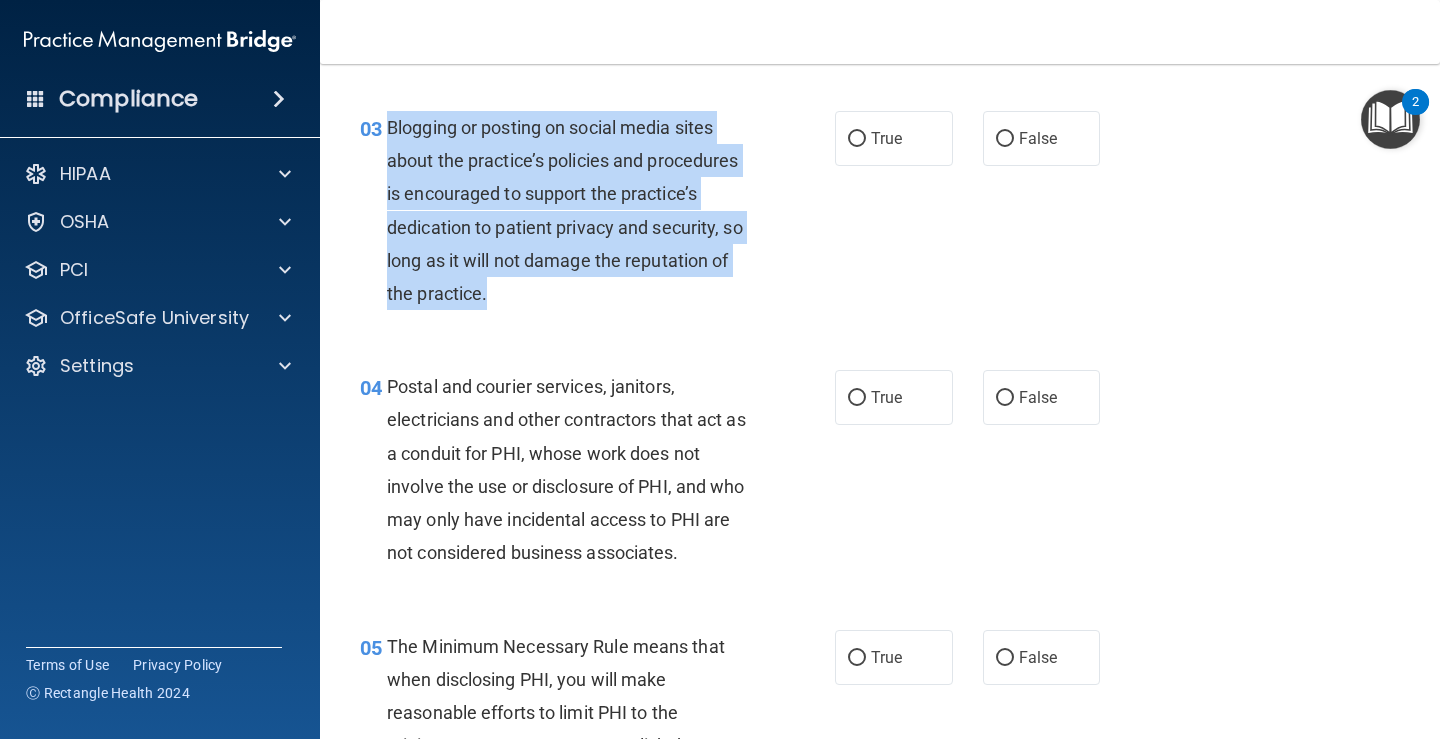 drag, startPoint x: 588, startPoint y: 313, endPoint x: 389, endPoint y: 134, distance: 267.66022 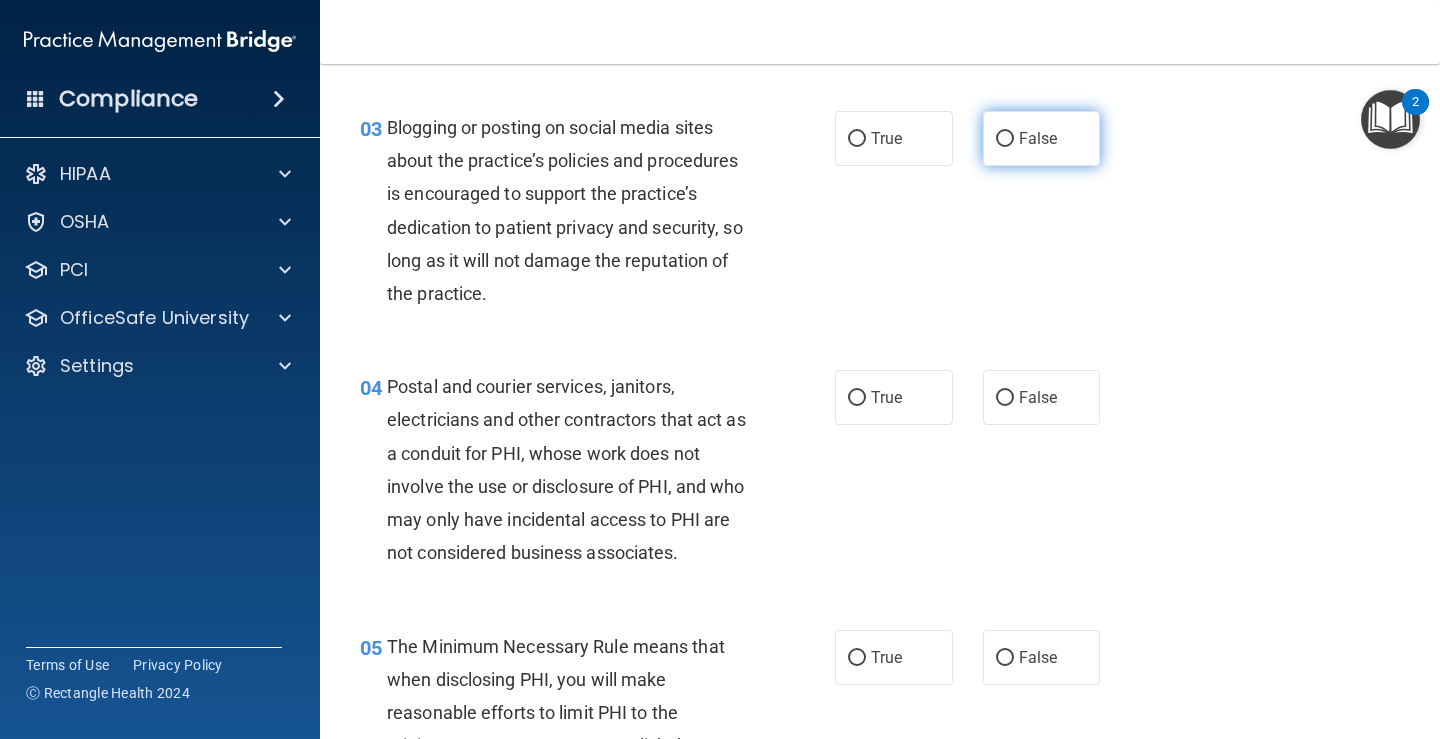 click on "False" at bounding box center [1038, 138] 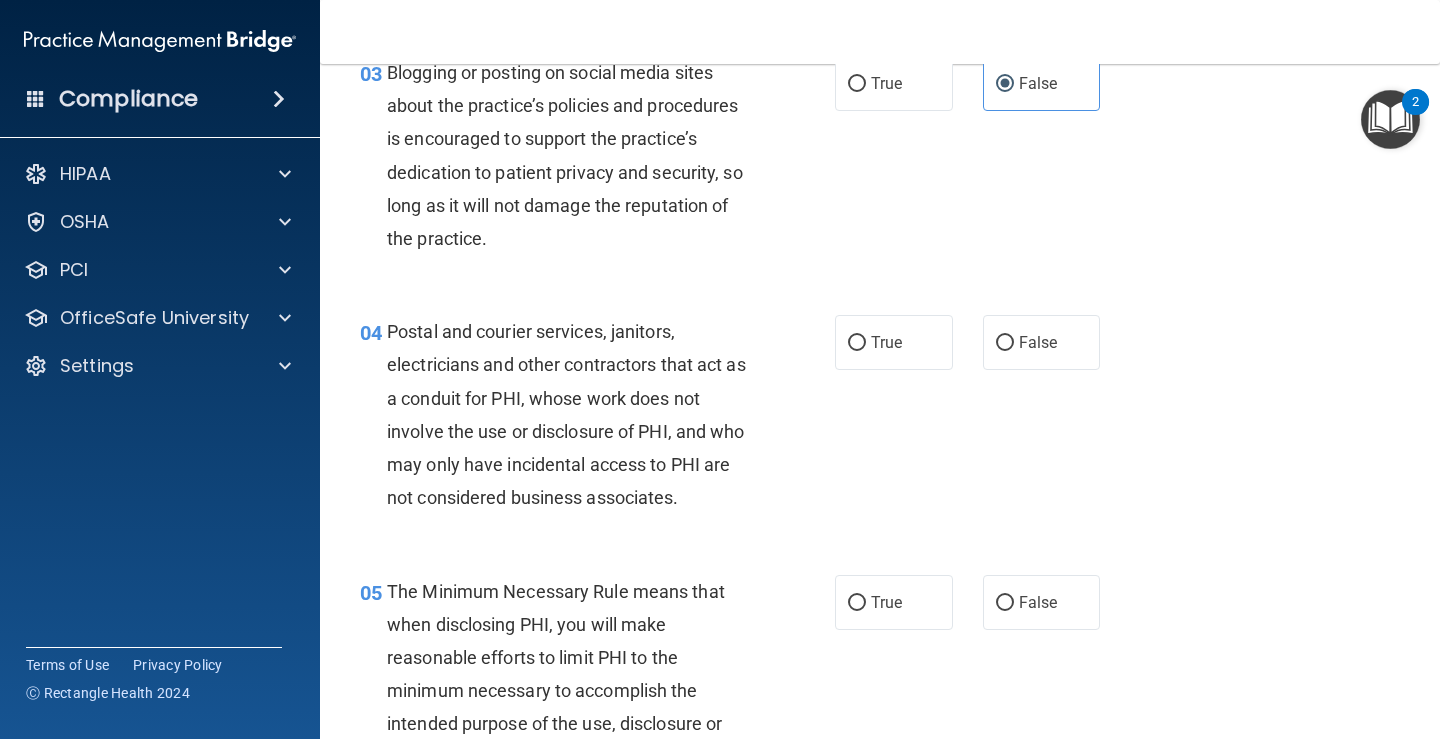 scroll, scrollTop: 500, scrollLeft: 0, axis: vertical 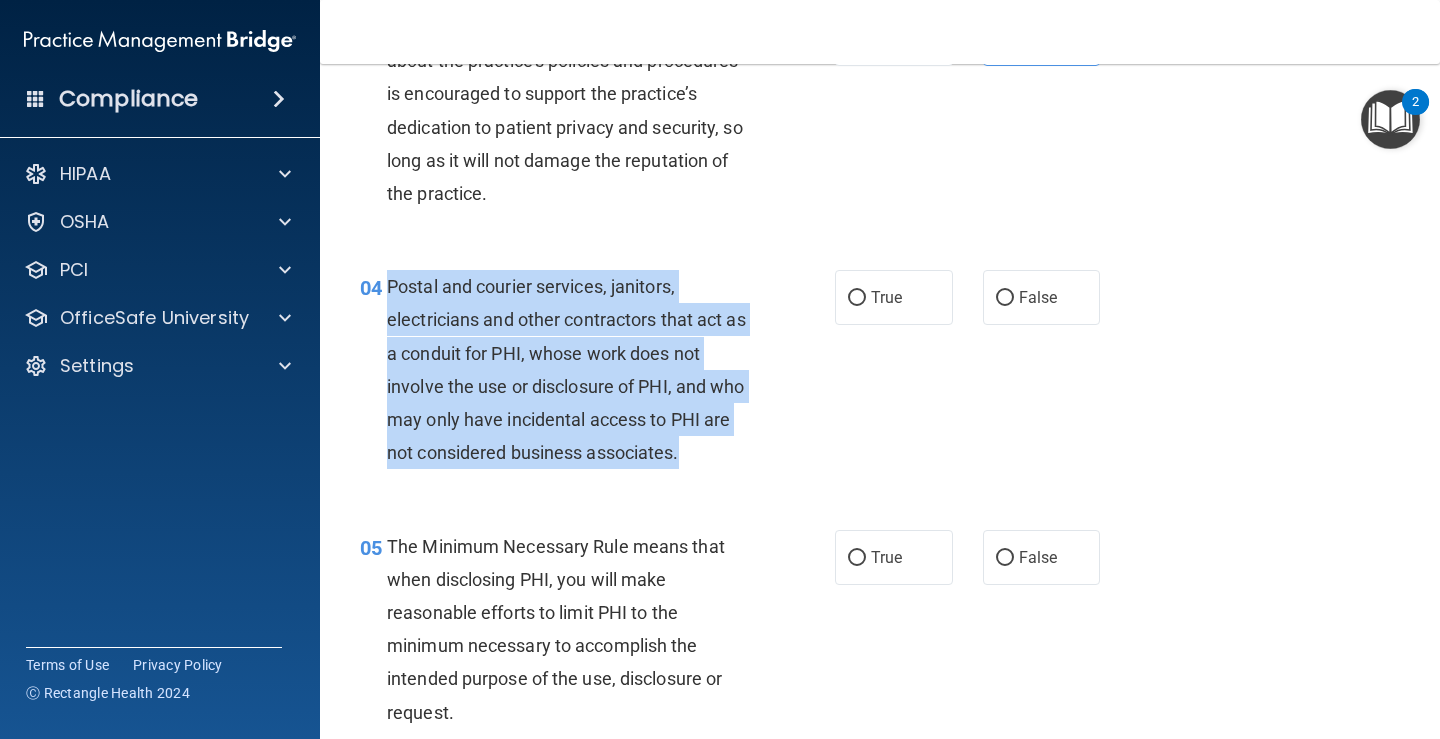 drag, startPoint x: 739, startPoint y: 440, endPoint x: 380, endPoint y: 287, distance: 390.2435 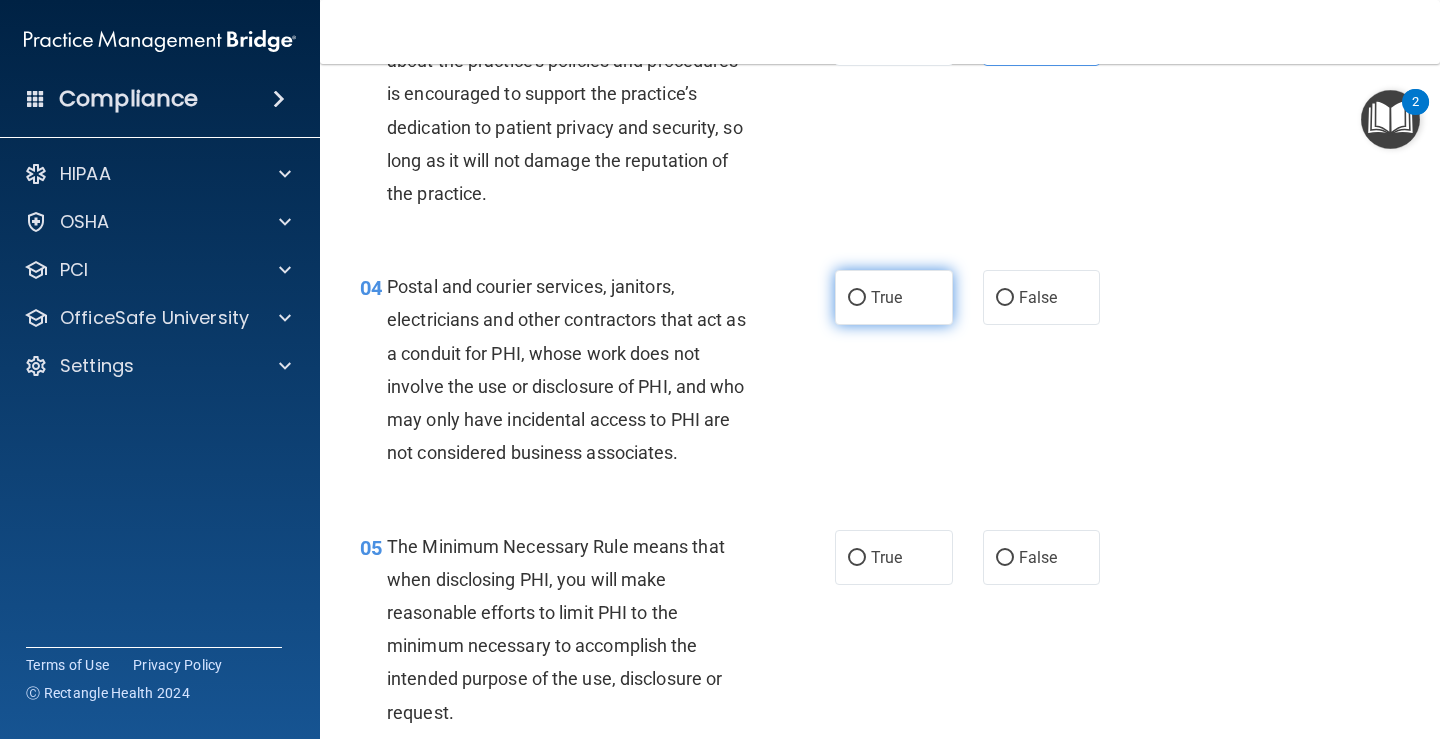 click on "True" at bounding box center [894, 297] 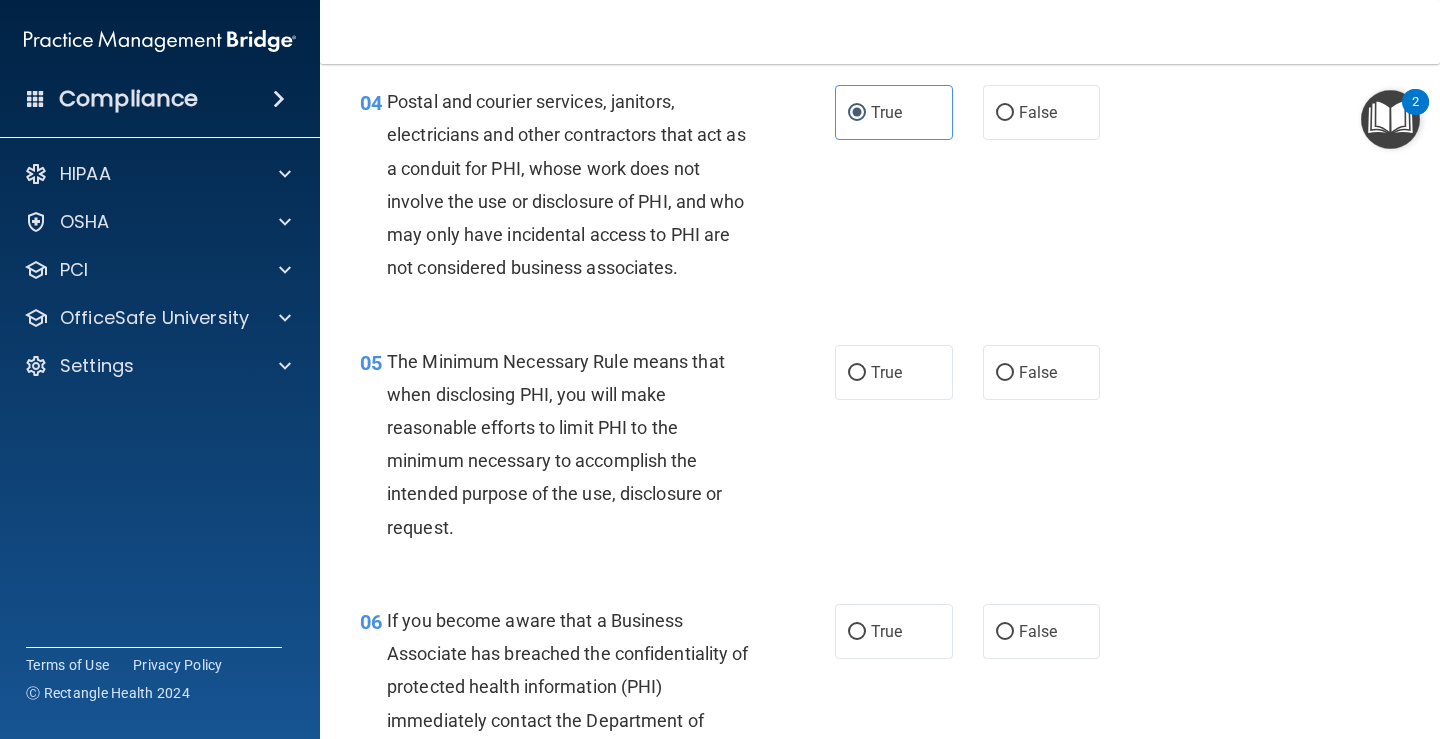 scroll, scrollTop: 700, scrollLeft: 0, axis: vertical 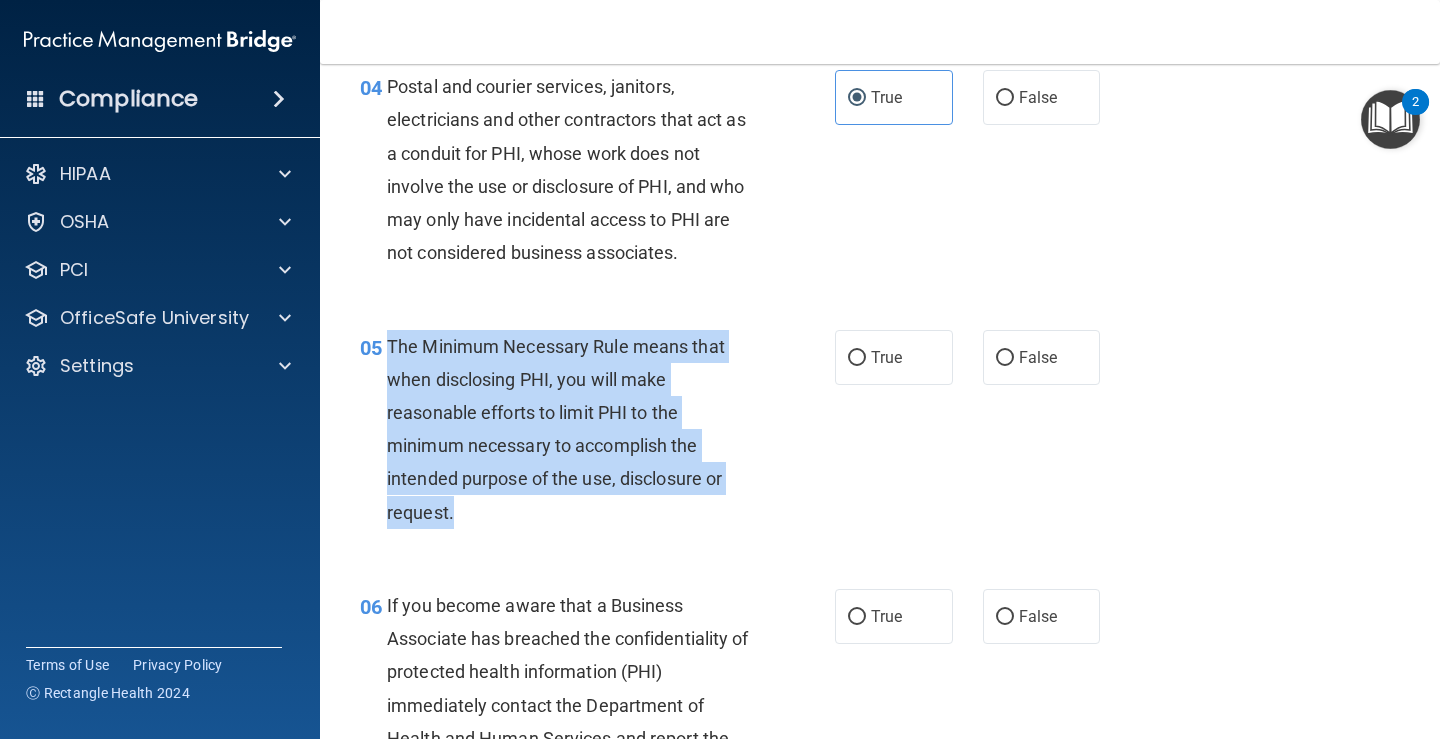 drag, startPoint x: 571, startPoint y: 515, endPoint x: 387, endPoint y: 357, distance: 242.52835 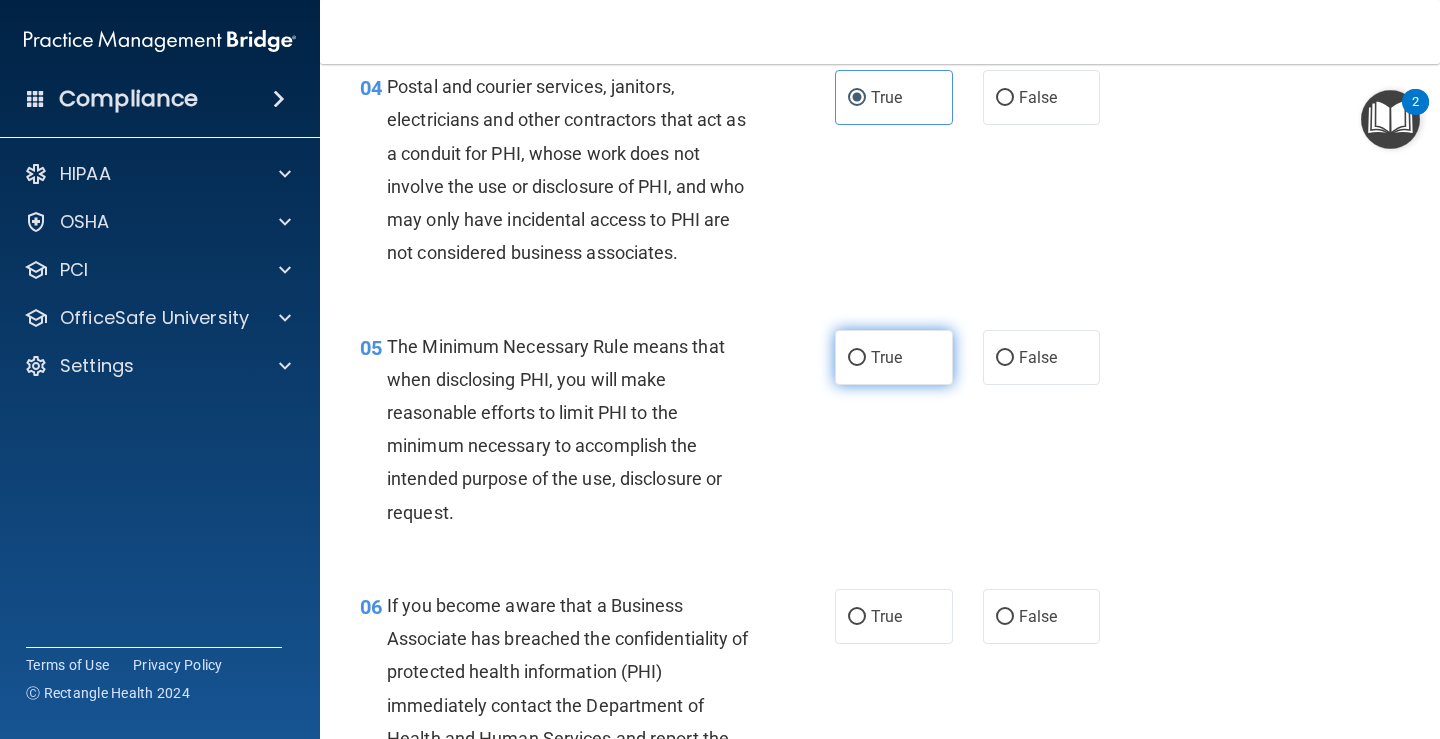 click on "True" at bounding box center [894, 357] 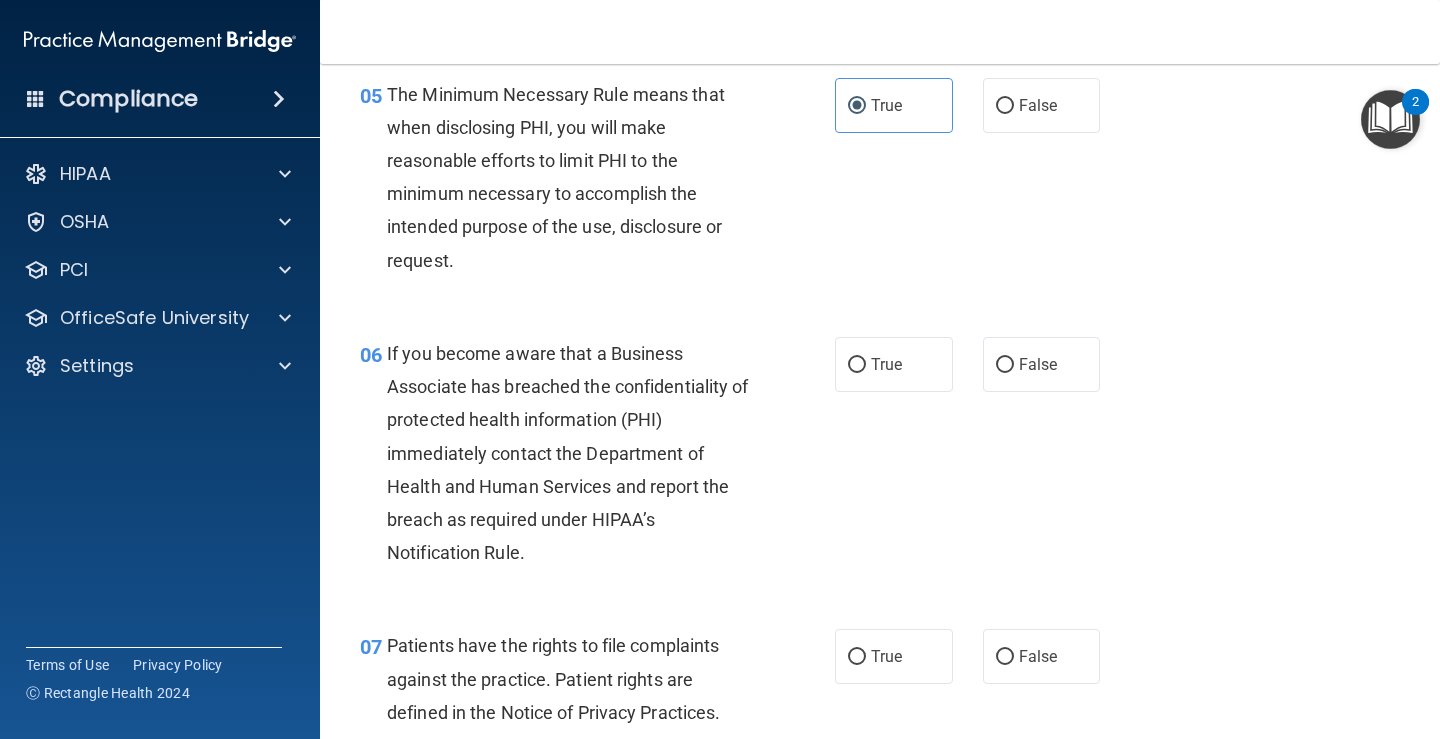 scroll, scrollTop: 1100, scrollLeft: 0, axis: vertical 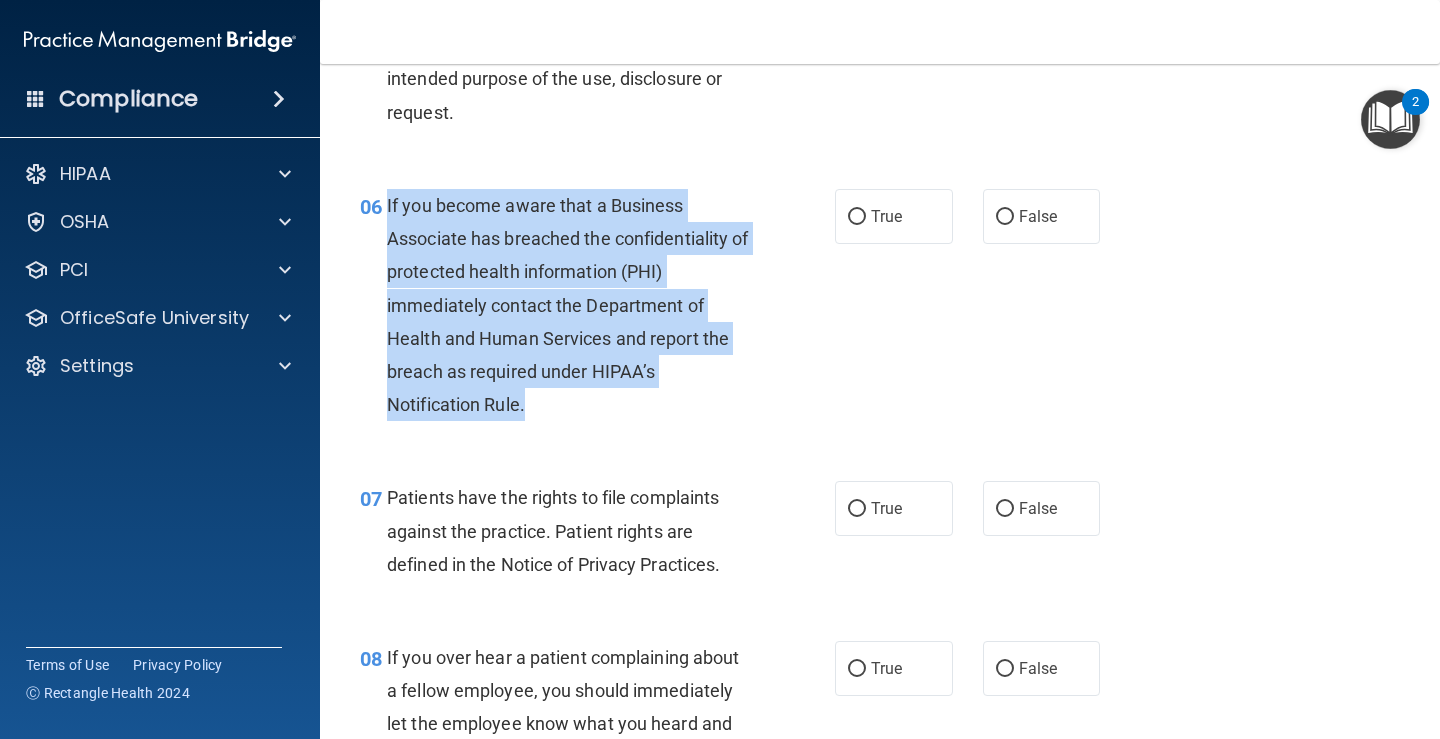 drag, startPoint x: 560, startPoint y: 413, endPoint x: 386, endPoint y: 205, distance: 271.1826 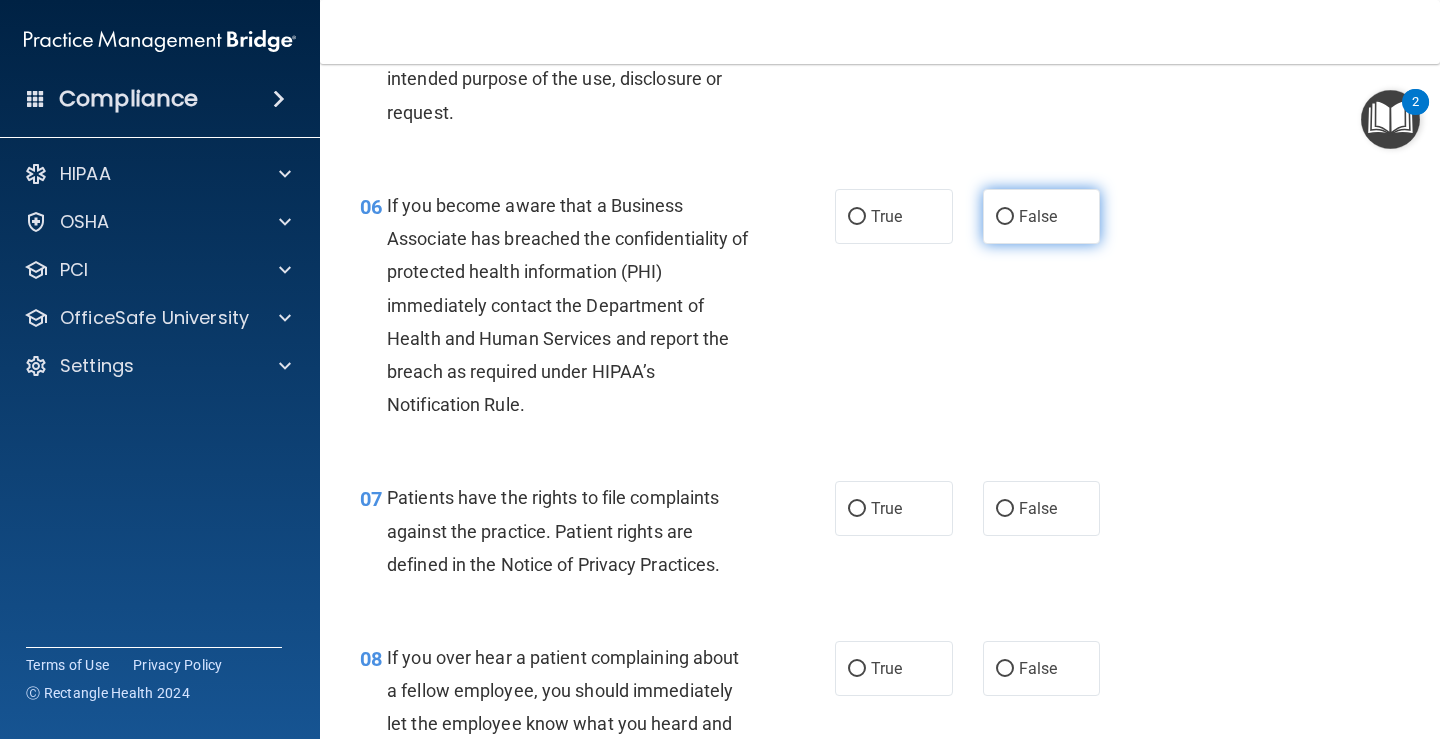 click on "False" at bounding box center (1042, 216) 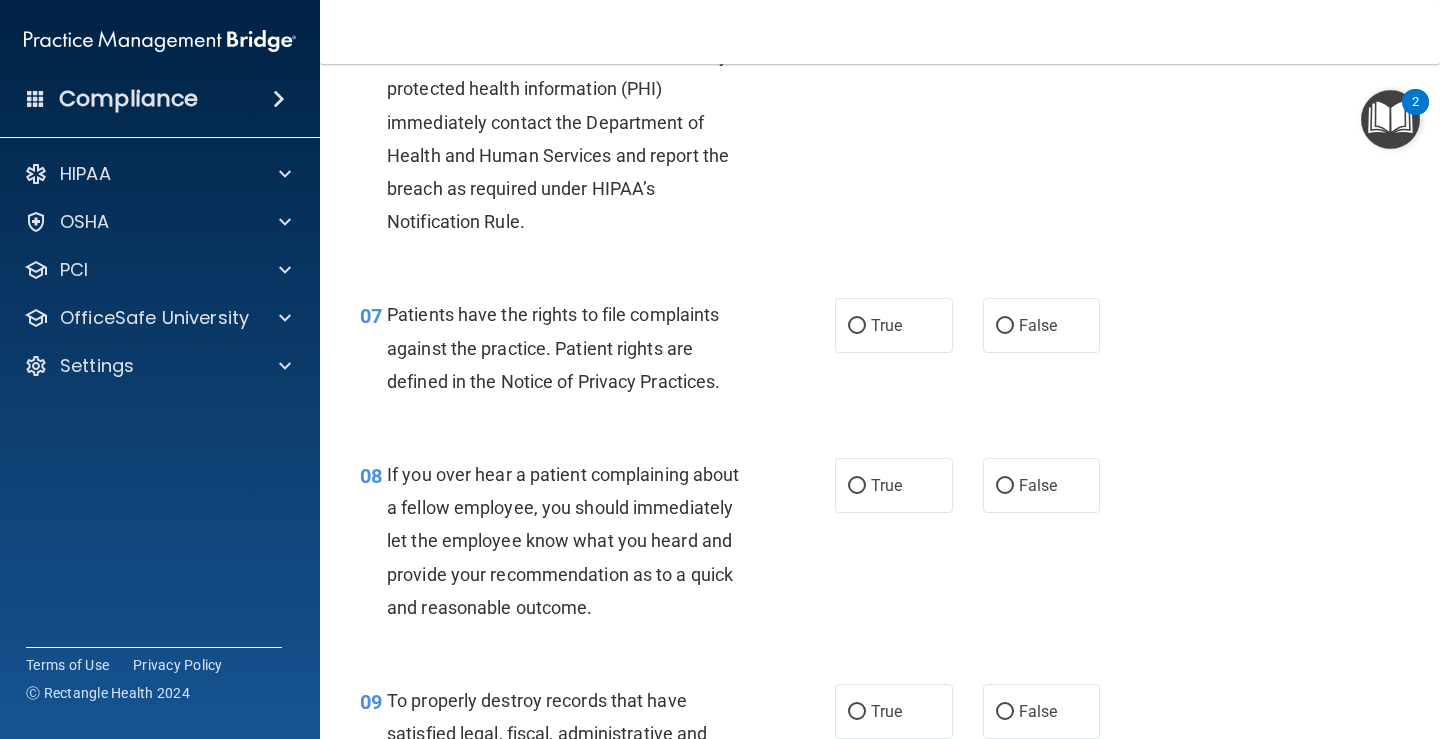 scroll, scrollTop: 1300, scrollLeft: 0, axis: vertical 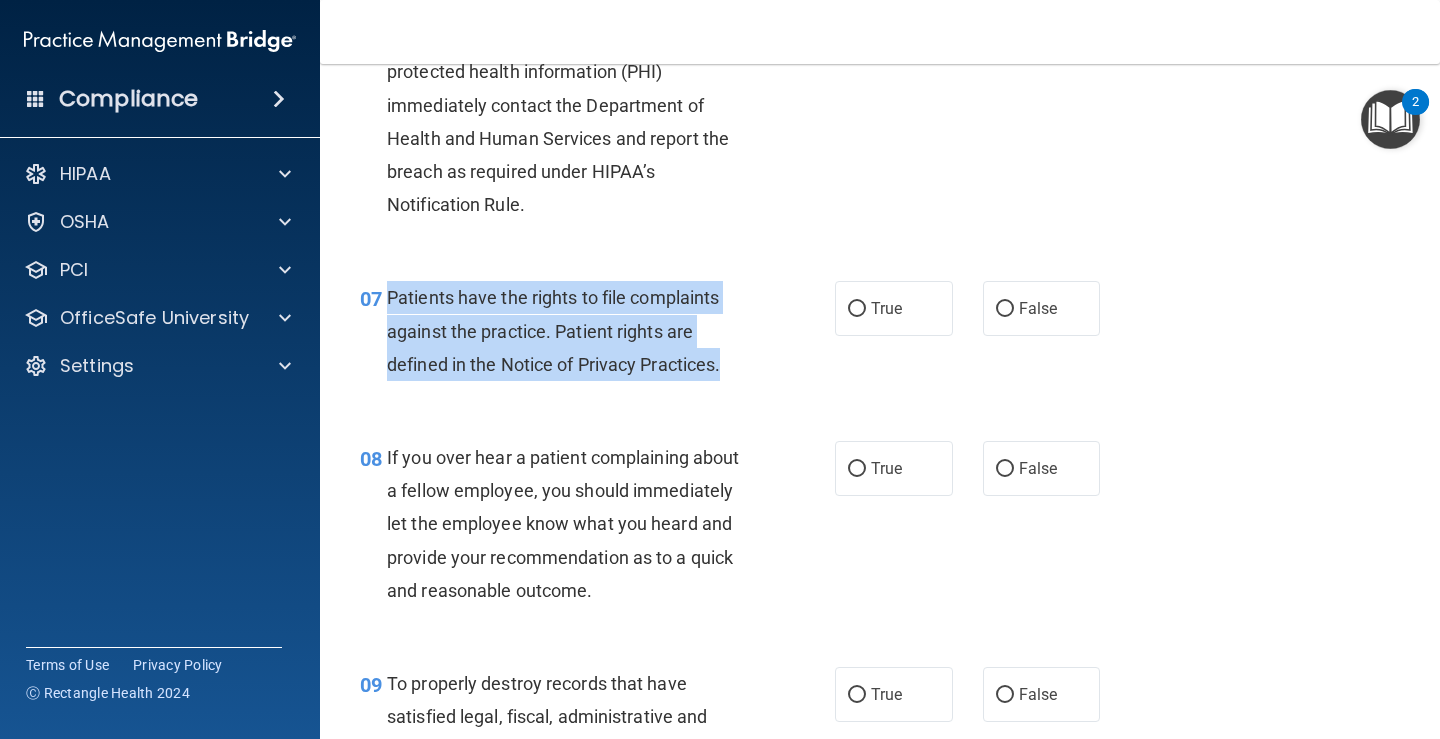 drag, startPoint x: 772, startPoint y: 386, endPoint x: 388, endPoint y: 307, distance: 392.04208 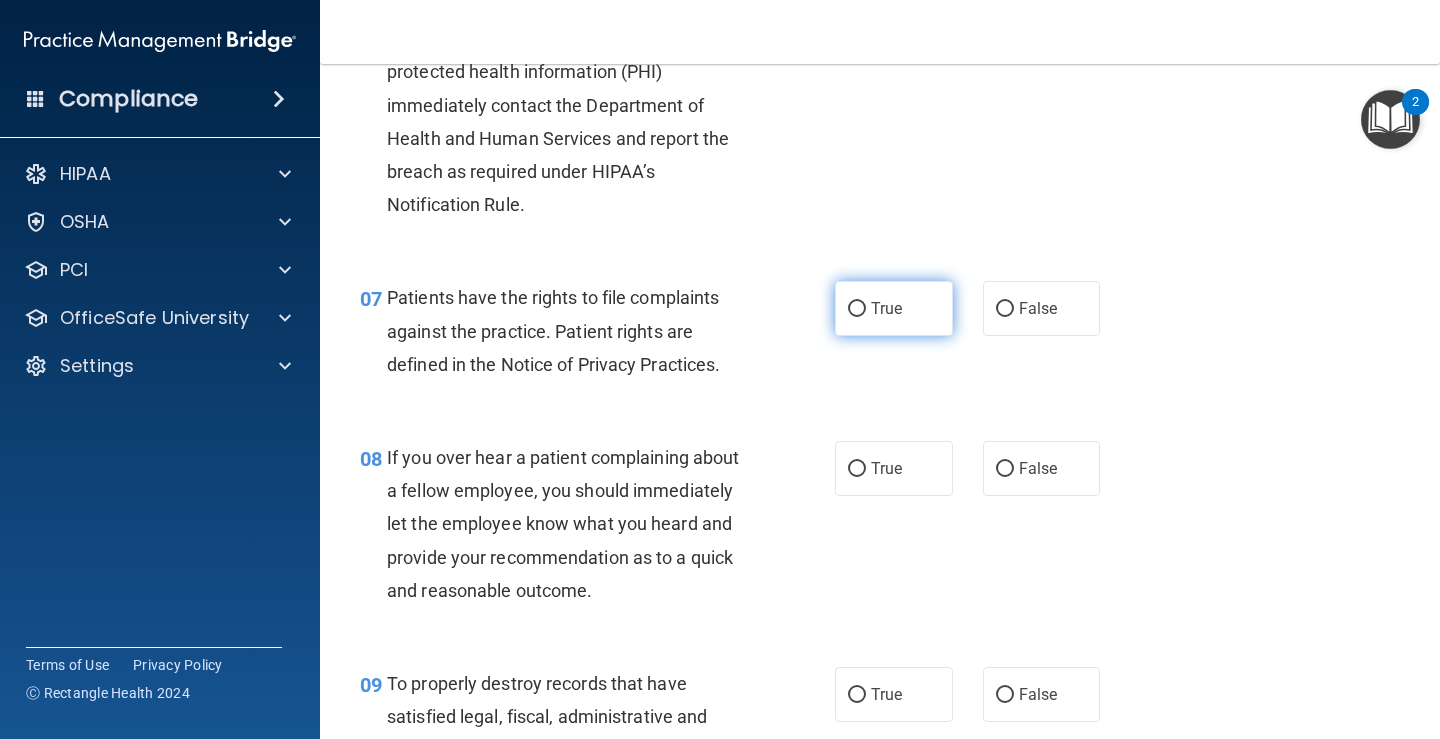click on "True" at bounding box center (894, 308) 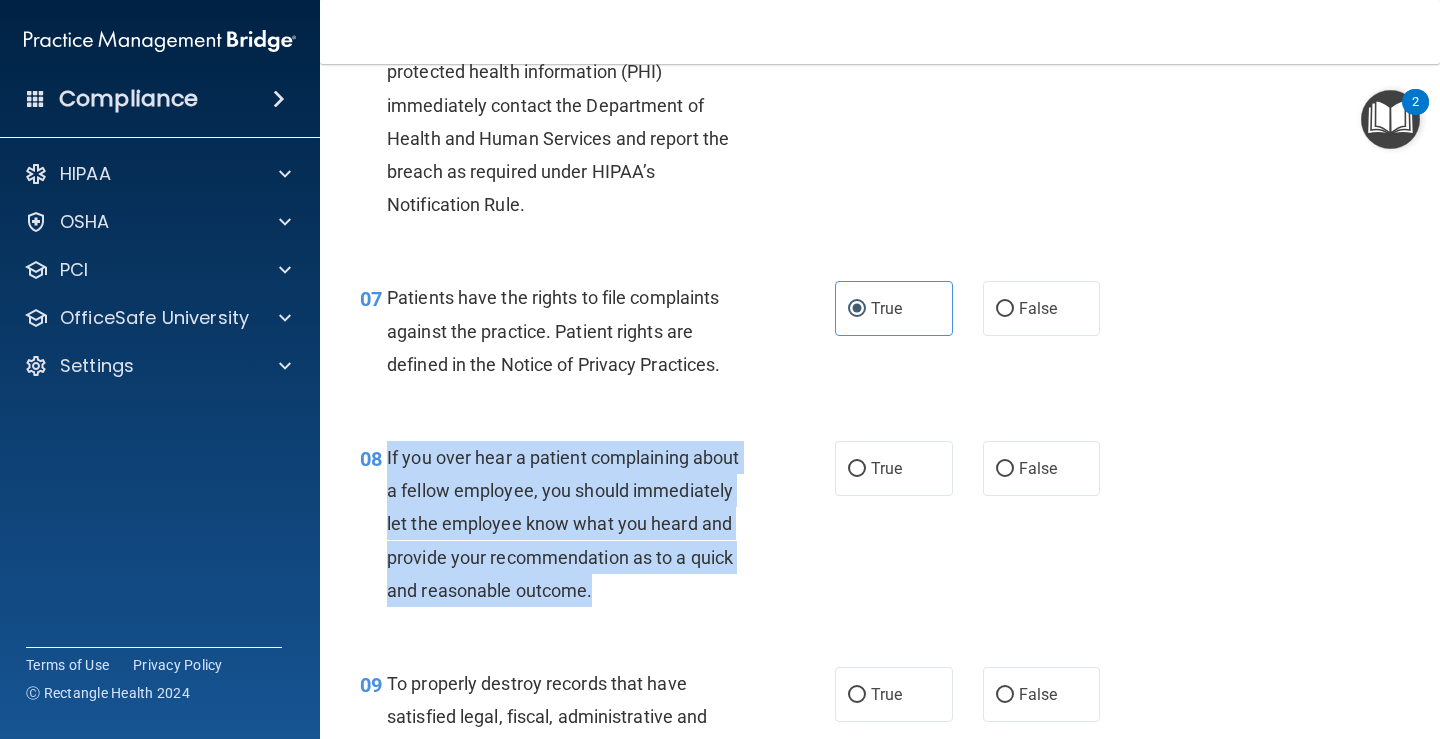 drag, startPoint x: 613, startPoint y: 594, endPoint x: 387, endPoint y: 468, distance: 258.75085 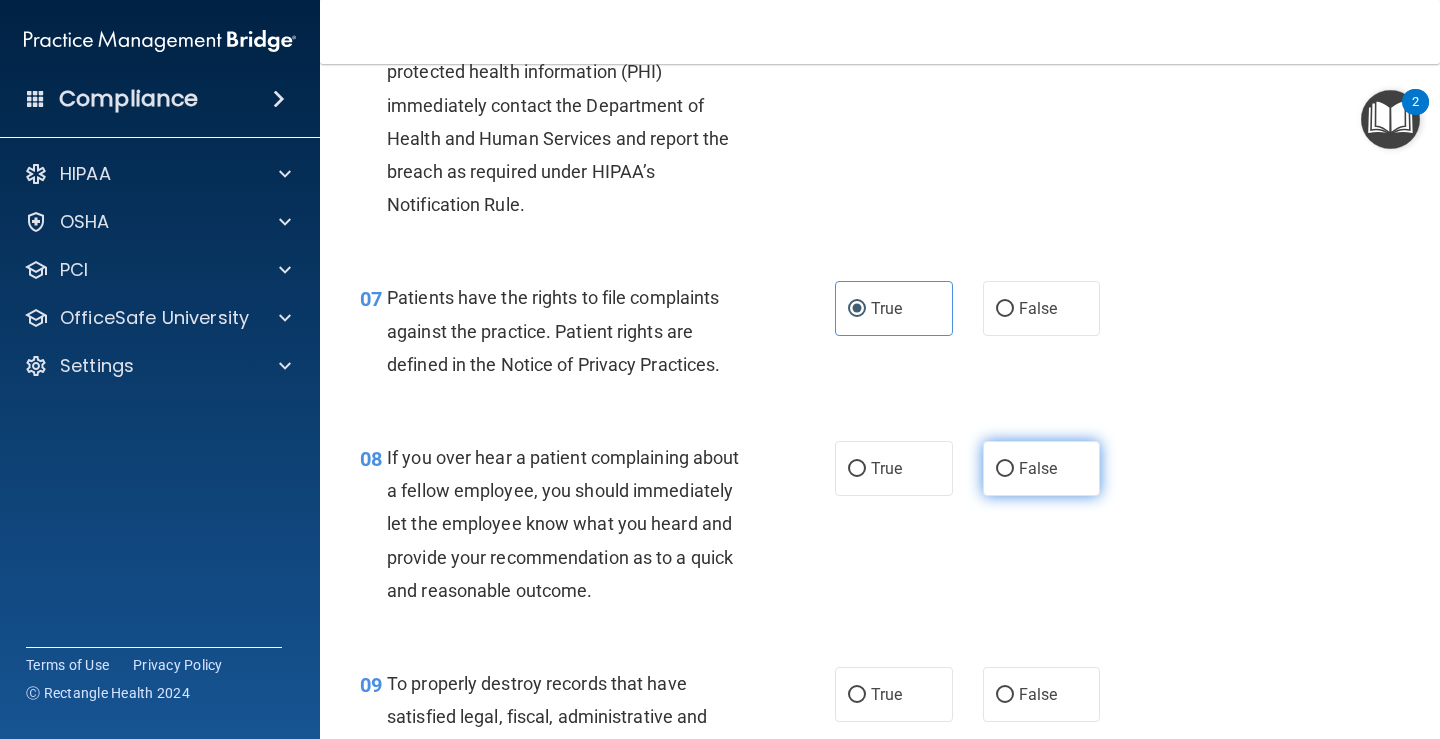 click on "False" at bounding box center (1042, 468) 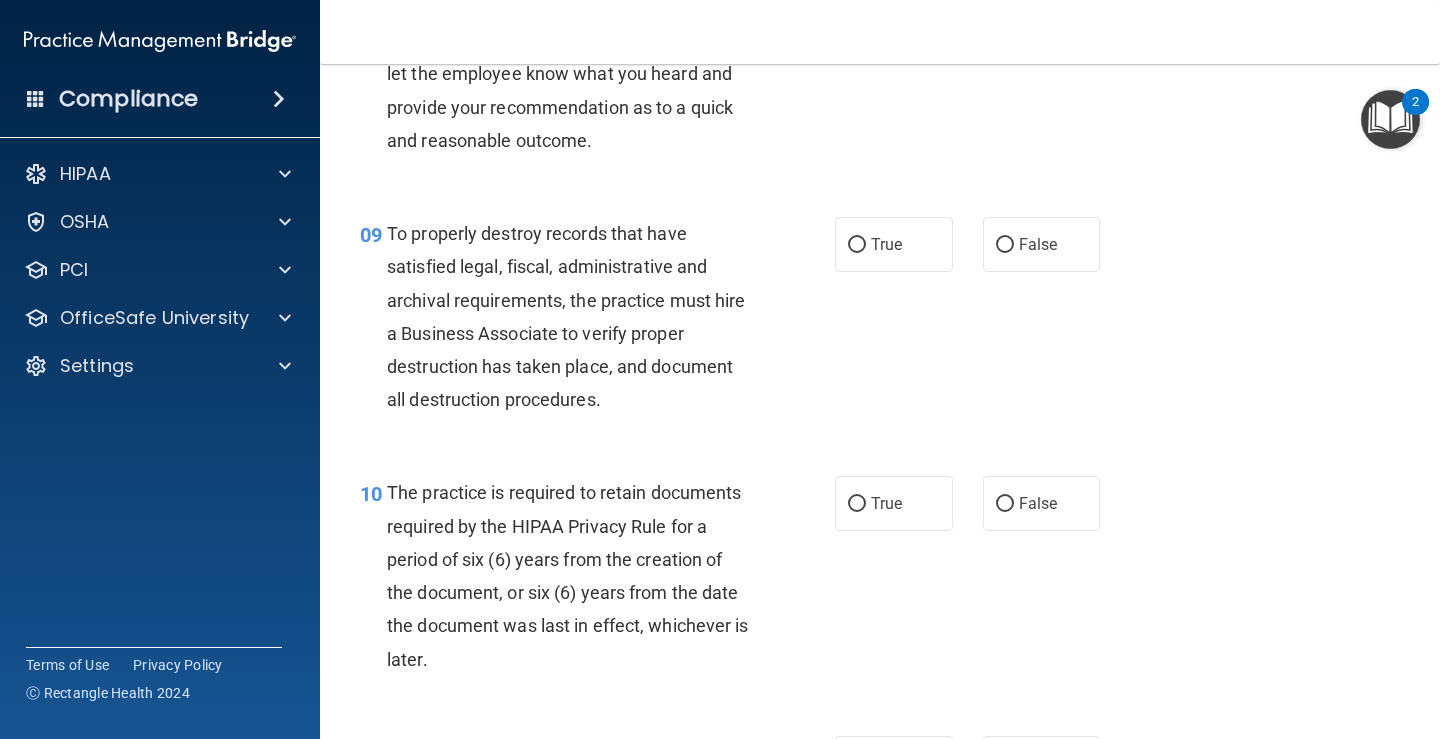 scroll, scrollTop: 1800, scrollLeft: 0, axis: vertical 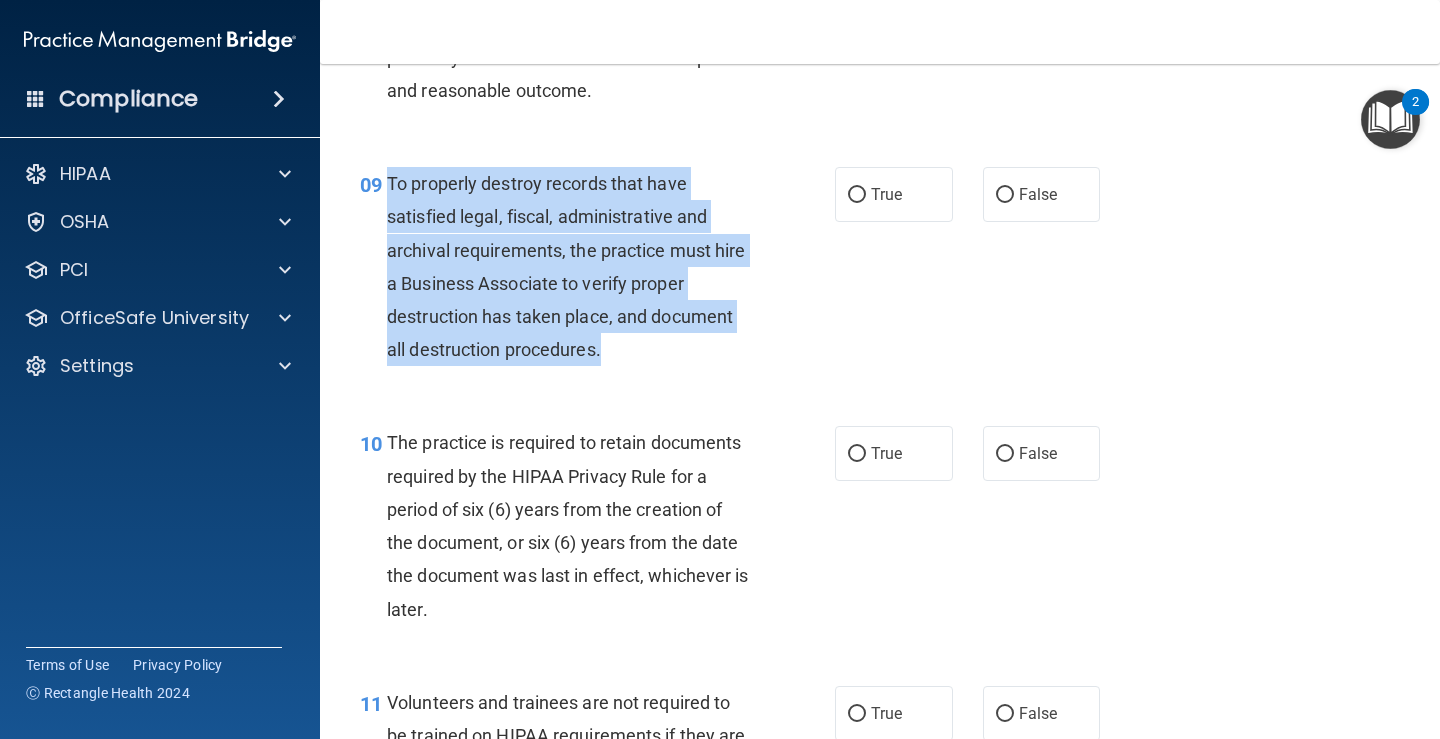 drag, startPoint x: 633, startPoint y: 368, endPoint x: 385, endPoint y: 189, distance: 305.85126 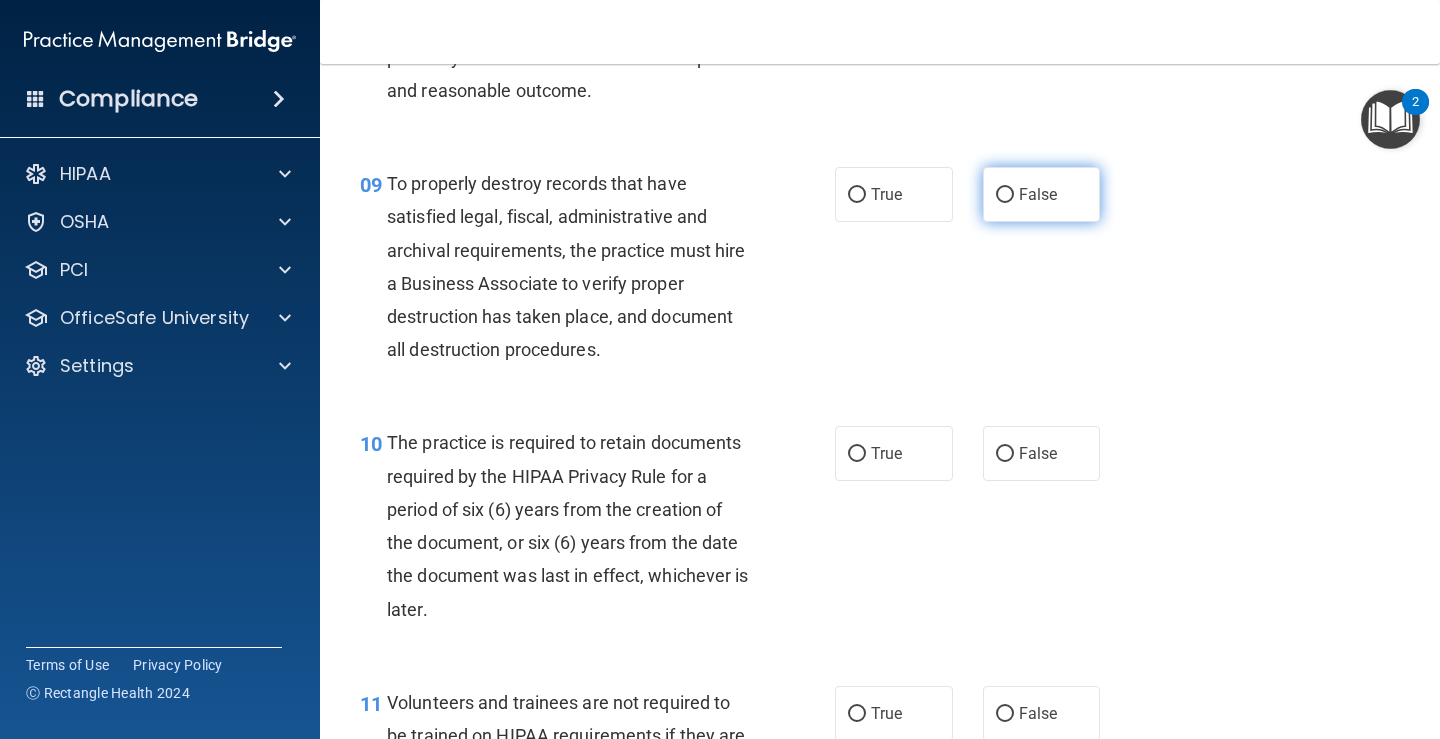 click on "False" at bounding box center (1042, 194) 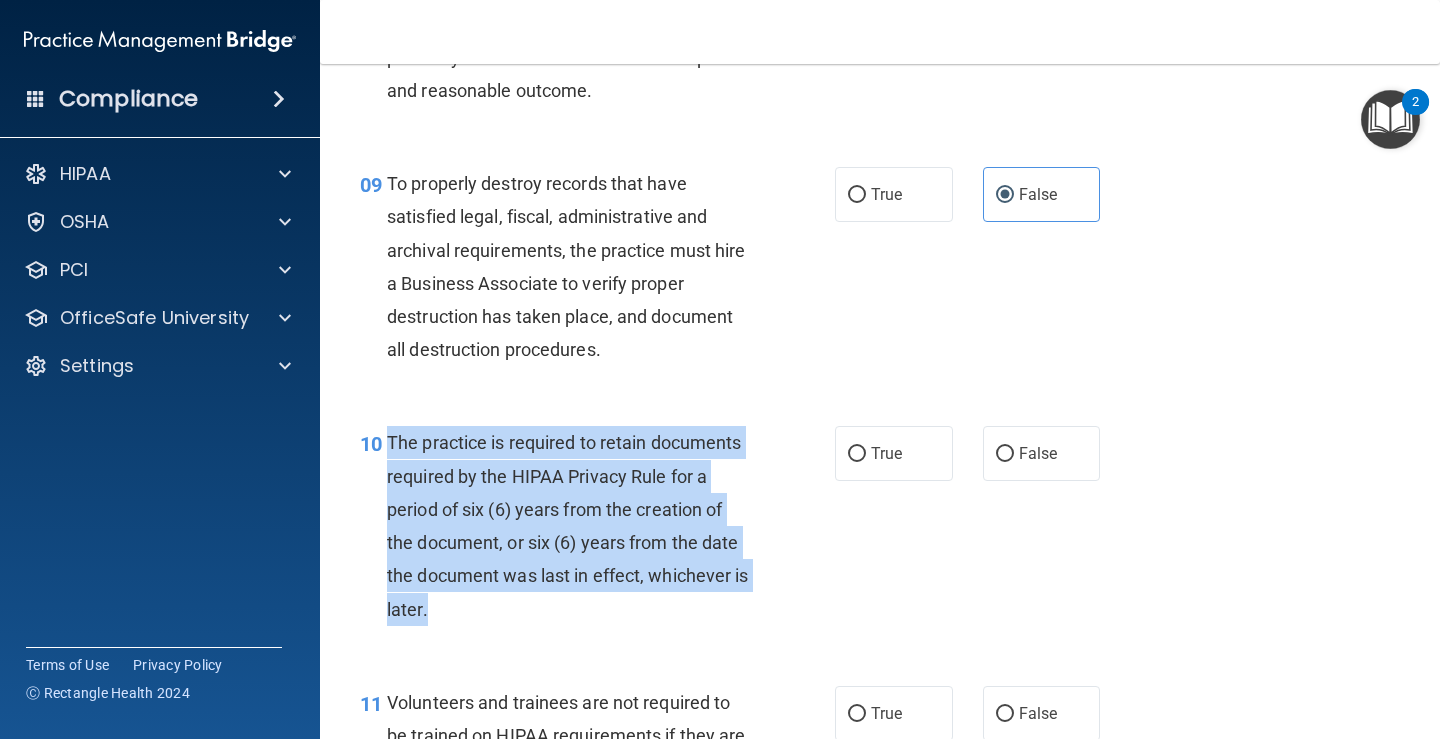 drag, startPoint x: 501, startPoint y: 597, endPoint x: 389, endPoint y: 443, distance: 190.4206 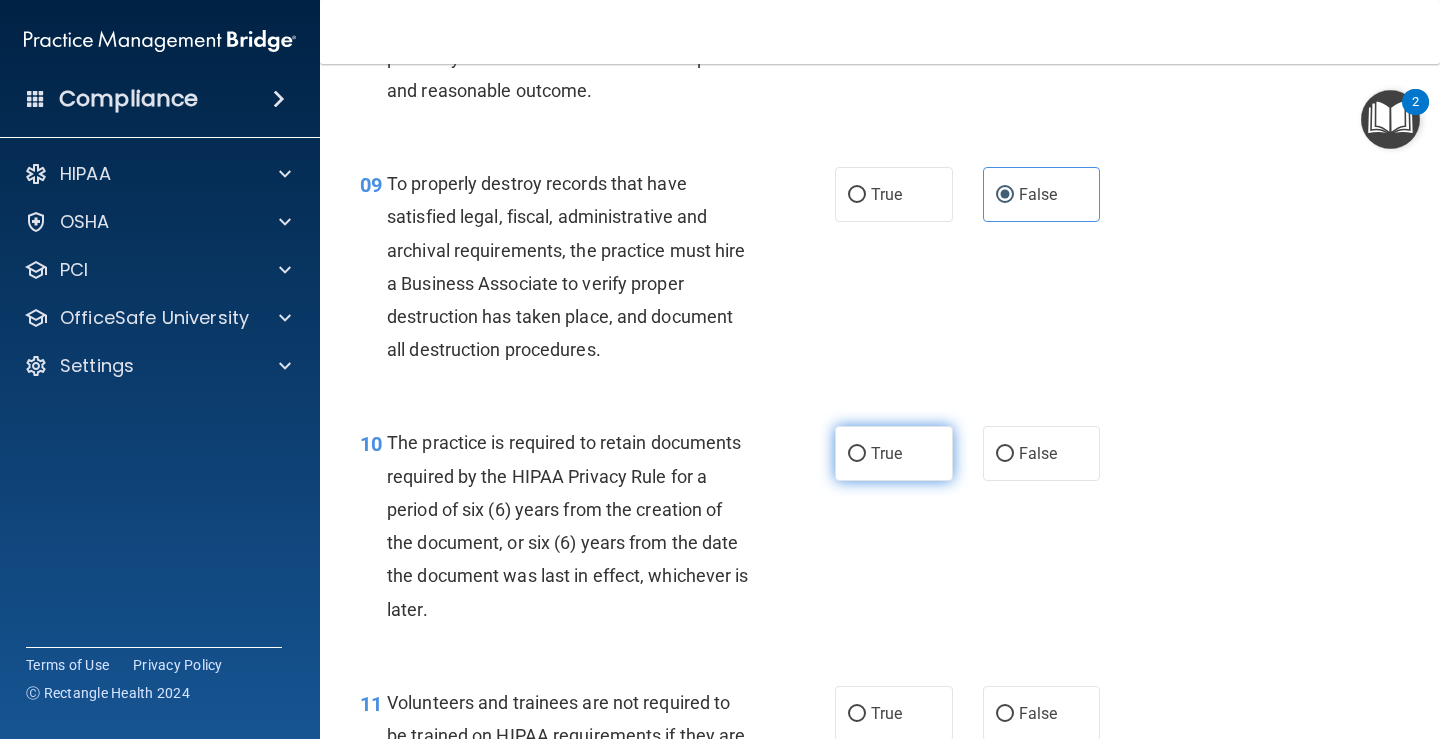 click on "True" at bounding box center [886, 453] 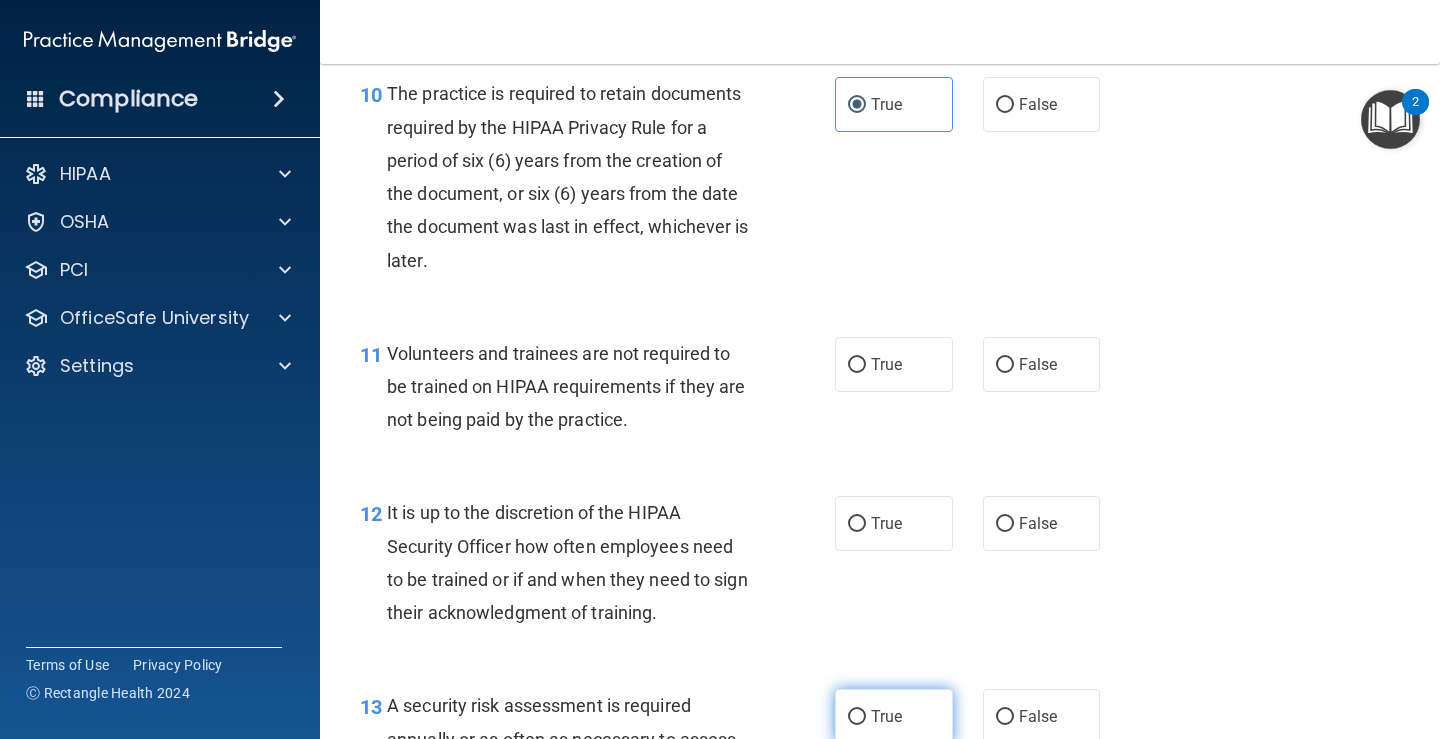 scroll, scrollTop: 2300, scrollLeft: 0, axis: vertical 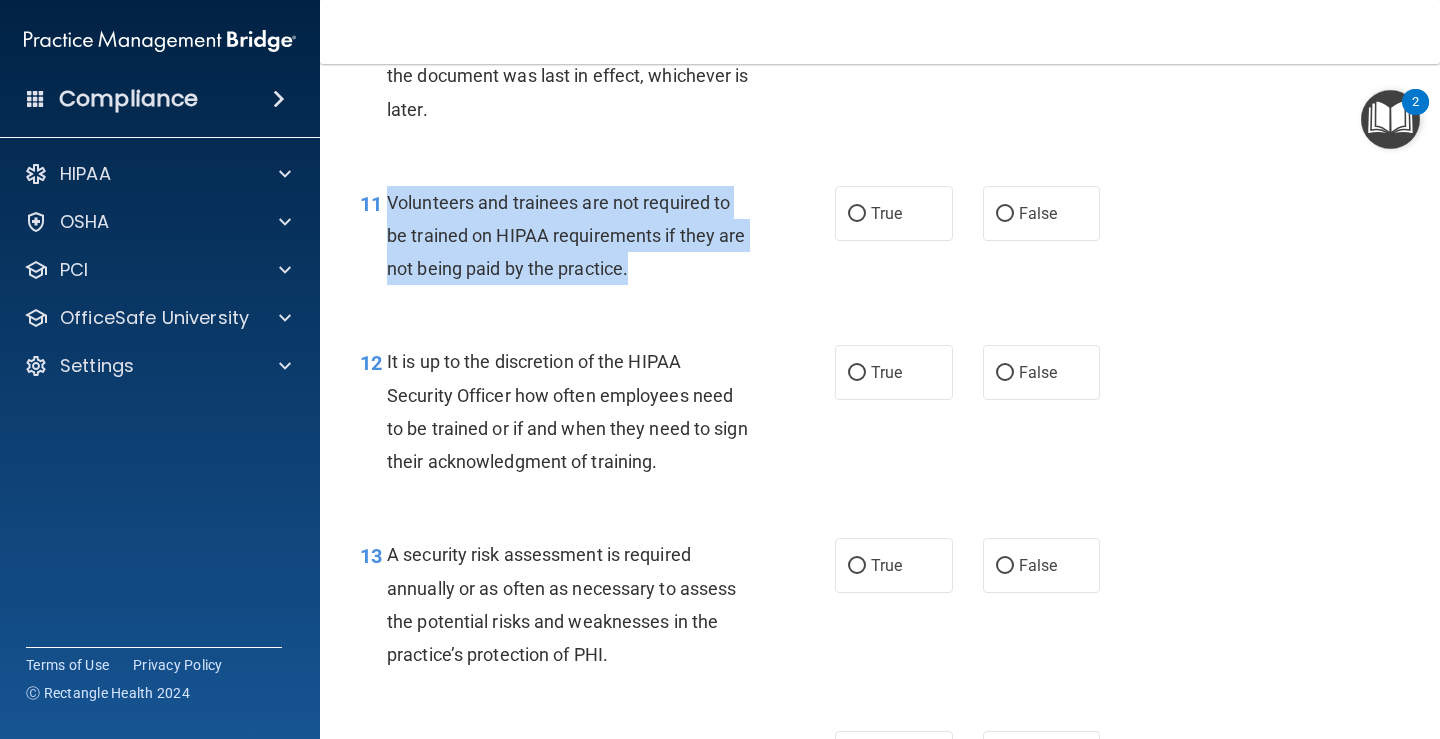 drag, startPoint x: 688, startPoint y: 280, endPoint x: 390, endPoint y: 214, distance: 305.22122 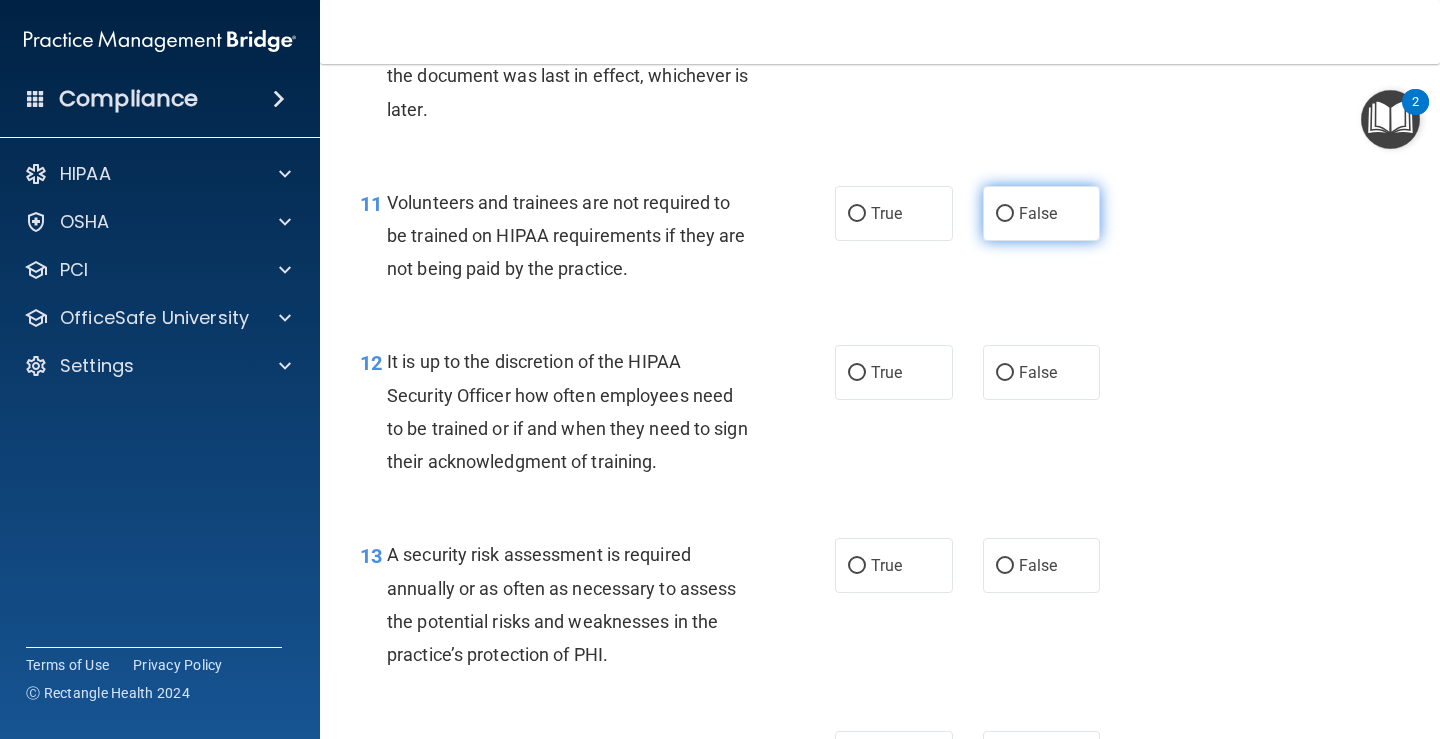 click on "False" at bounding box center [1042, 213] 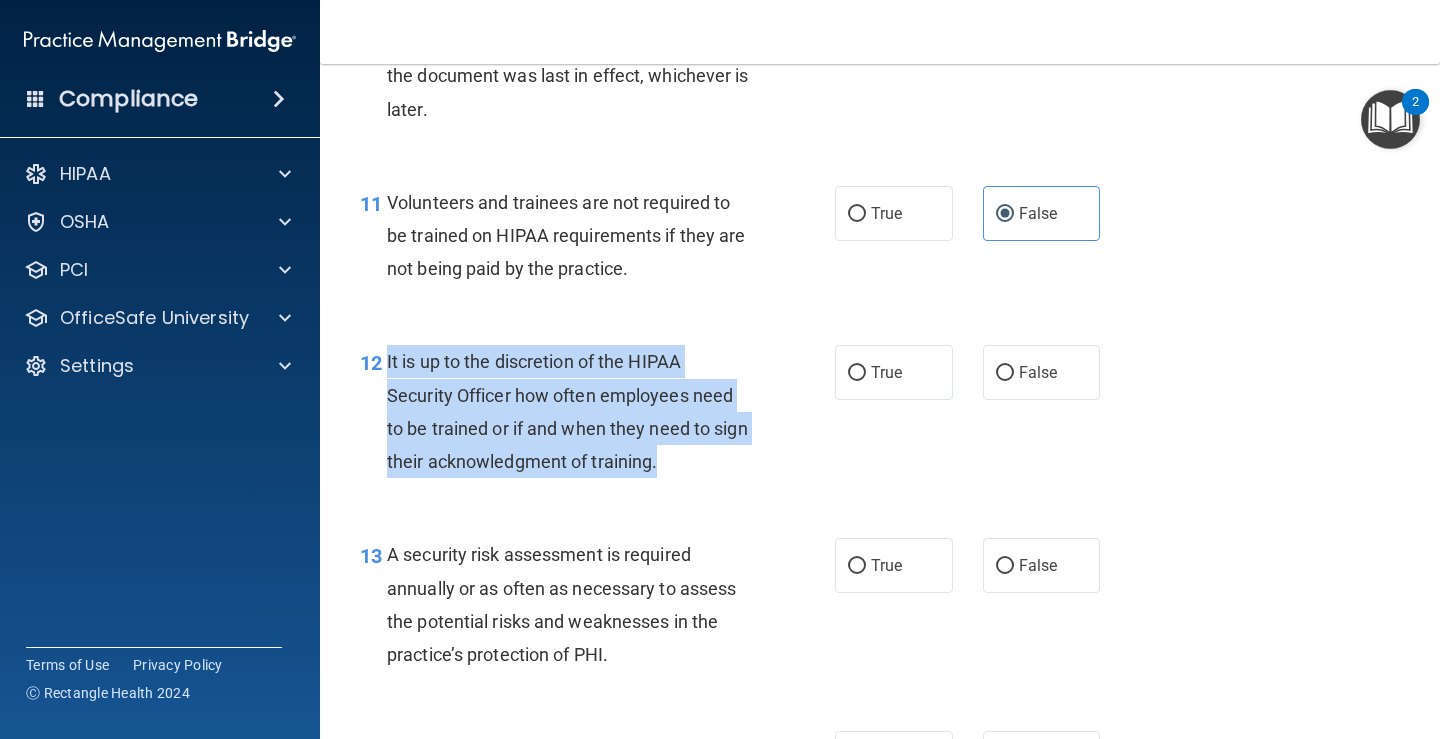 drag, startPoint x: 714, startPoint y: 463, endPoint x: 388, endPoint y: 369, distance: 339.2816 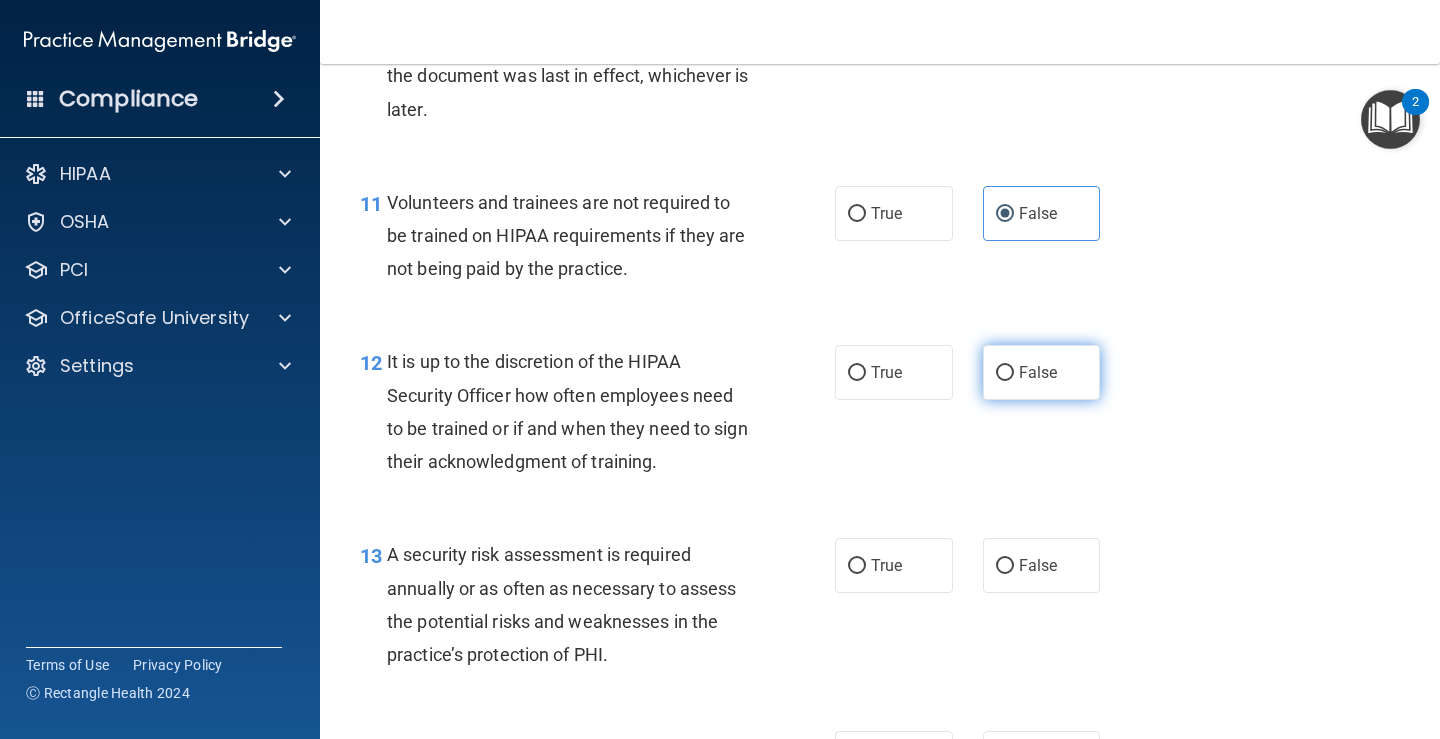 click on "False" at bounding box center (1042, 372) 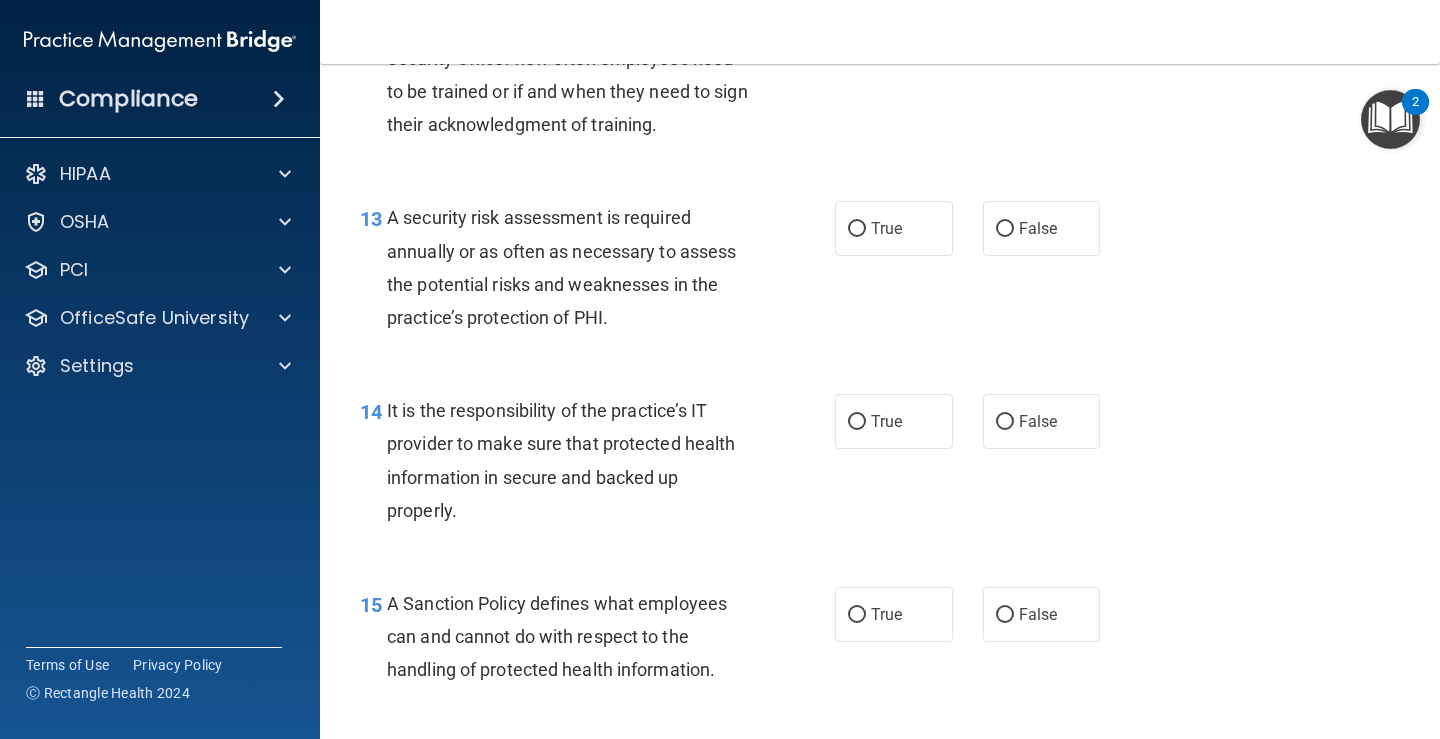 scroll, scrollTop: 2700, scrollLeft: 0, axis: vertical 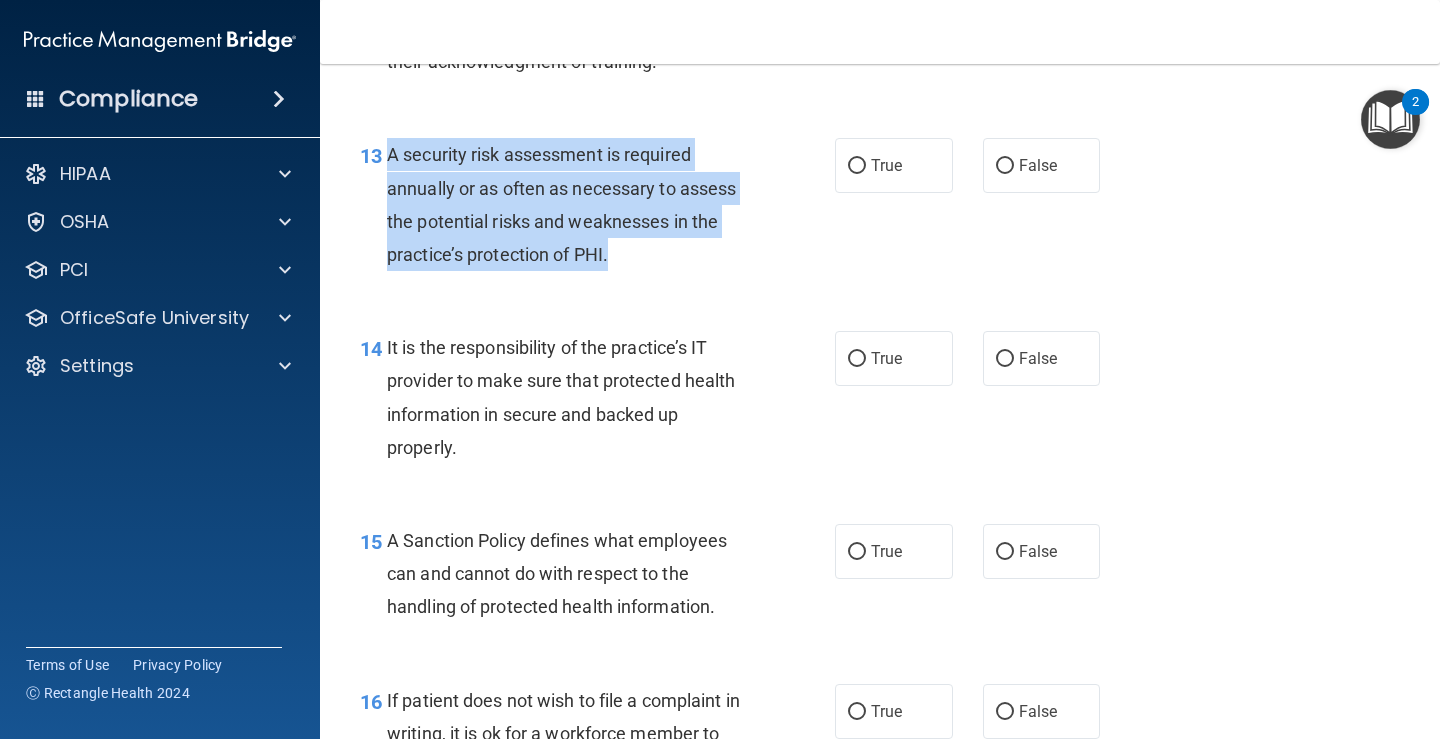 drag, startPoint x: 629, startPoint y: 255, endPoint x: 384, endPoint y: 160, distance: 262.77368 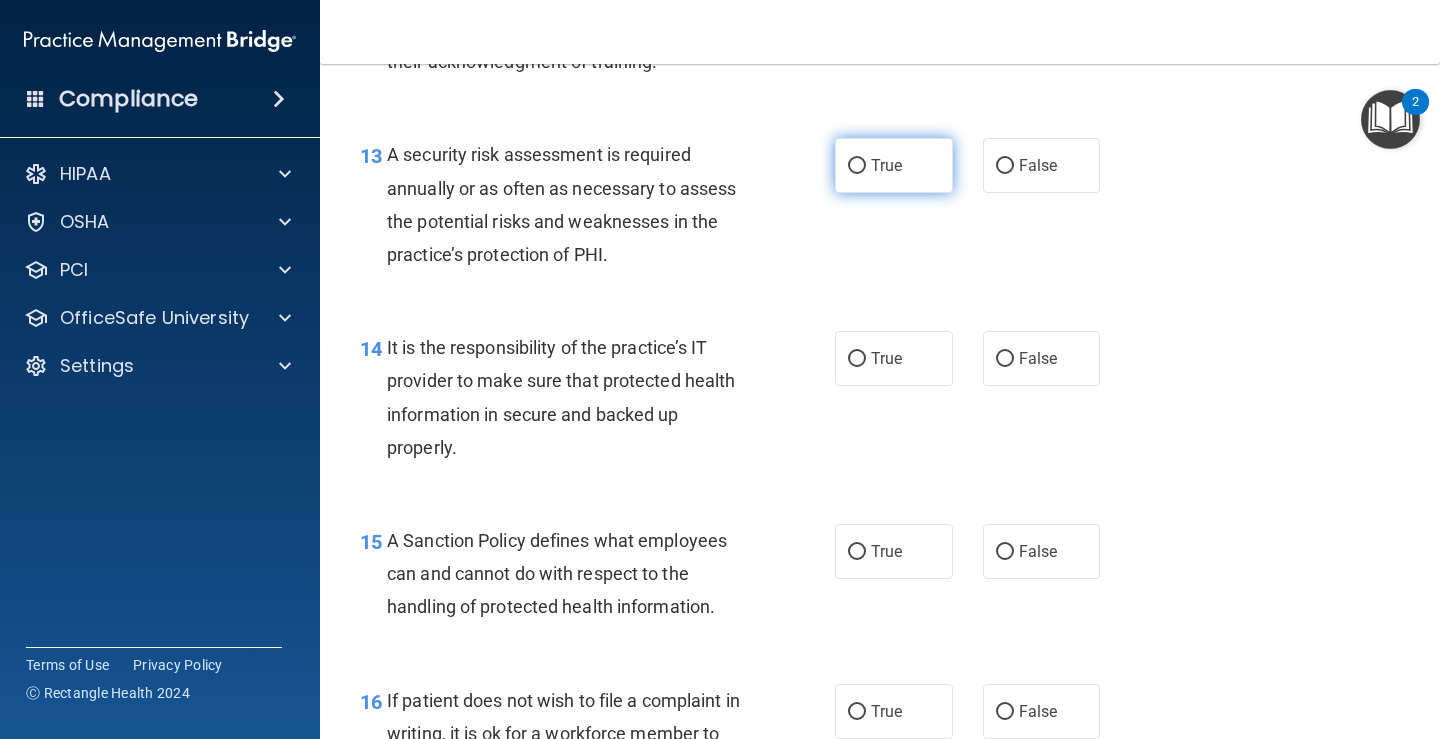 click on "True" at bounding box center (894, 165) 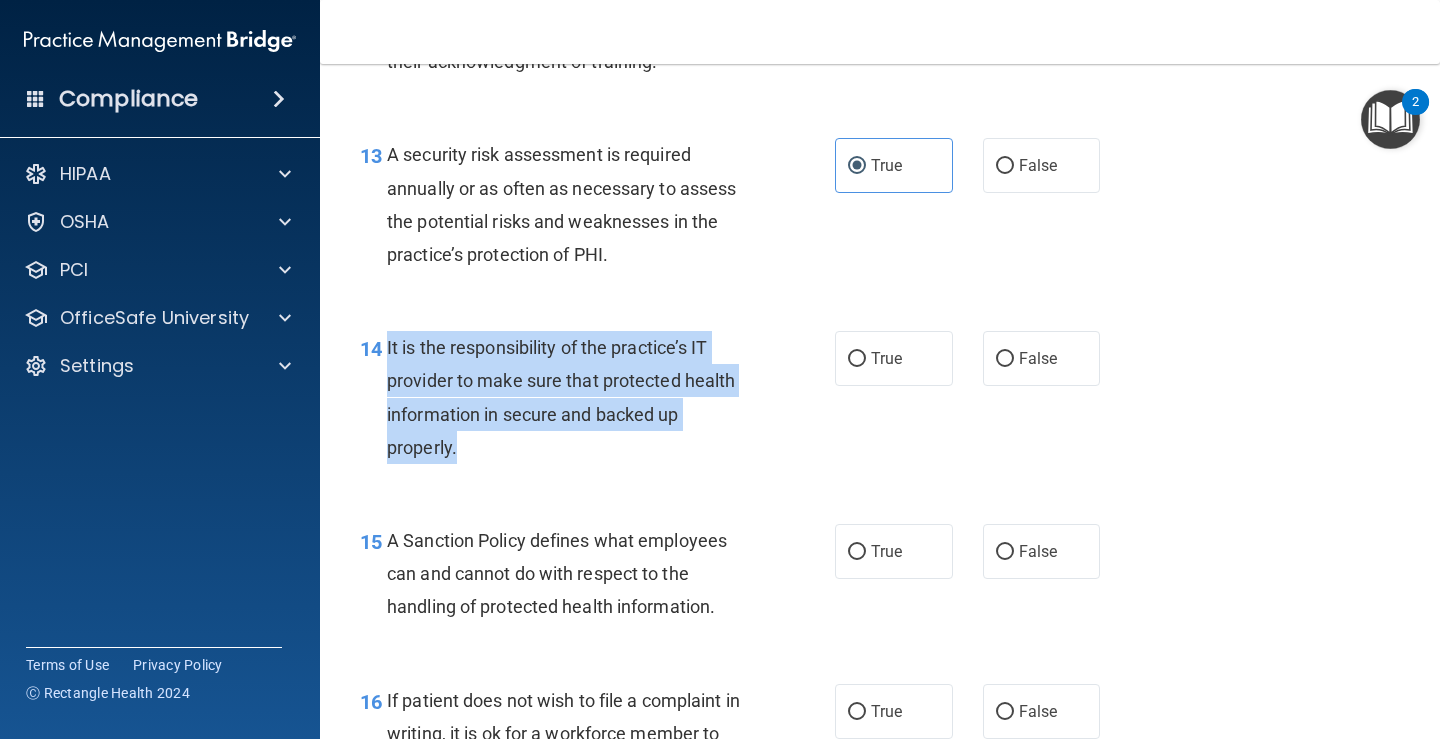 drag, startPoint x: 490, startPoint y: 447, endPoint x: 380, endPoint y: 346, distance: 149.33519 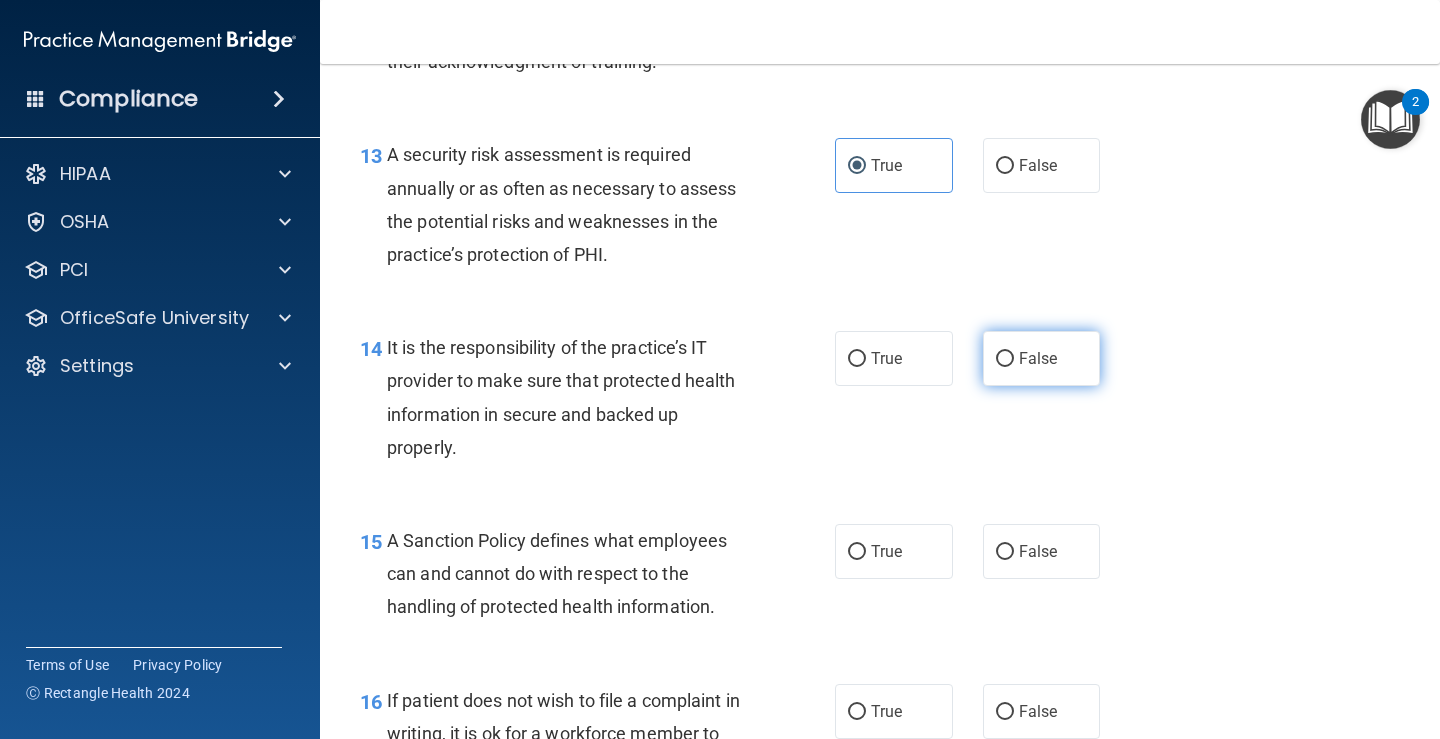 click on "False" at bounding box center (1038, 358) 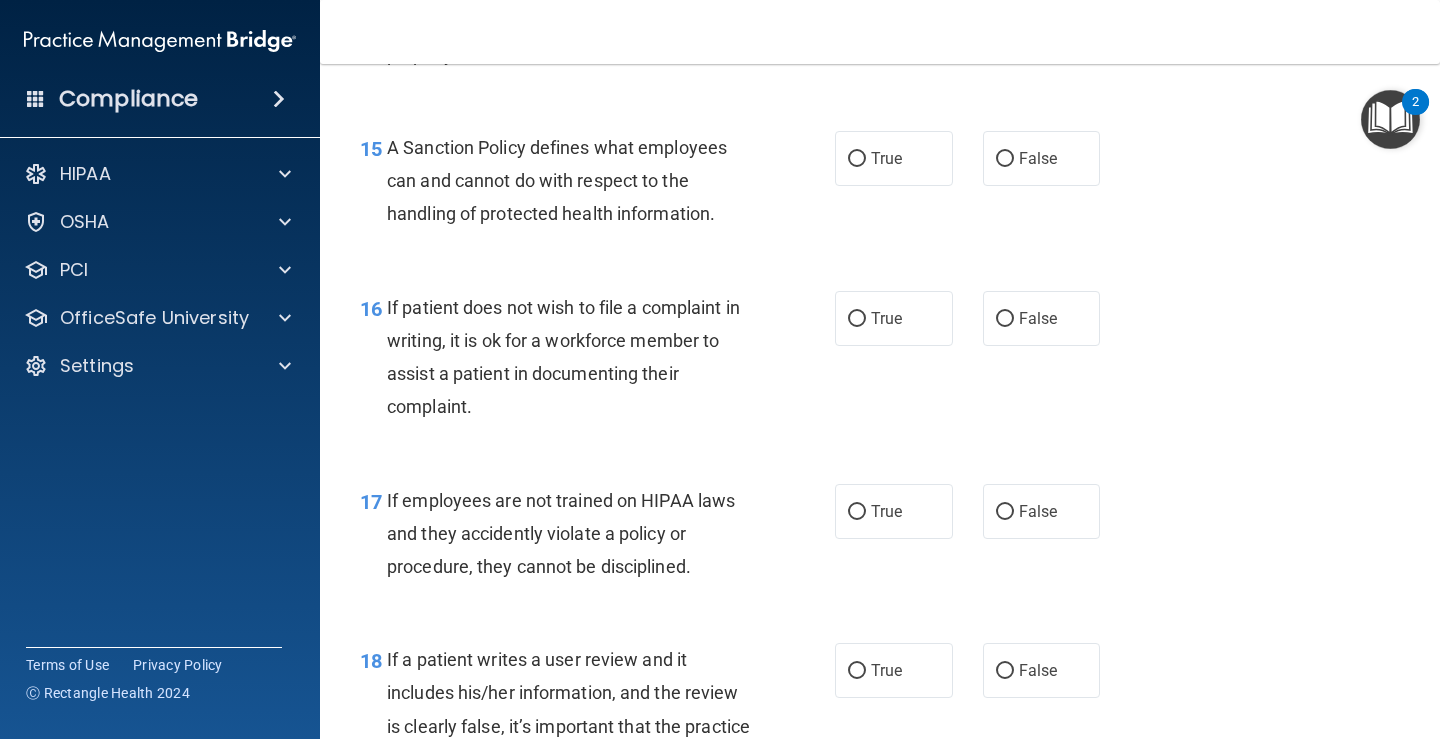 scroll, scrollTop: 3100, scrollLeft: 0, axis: vertical 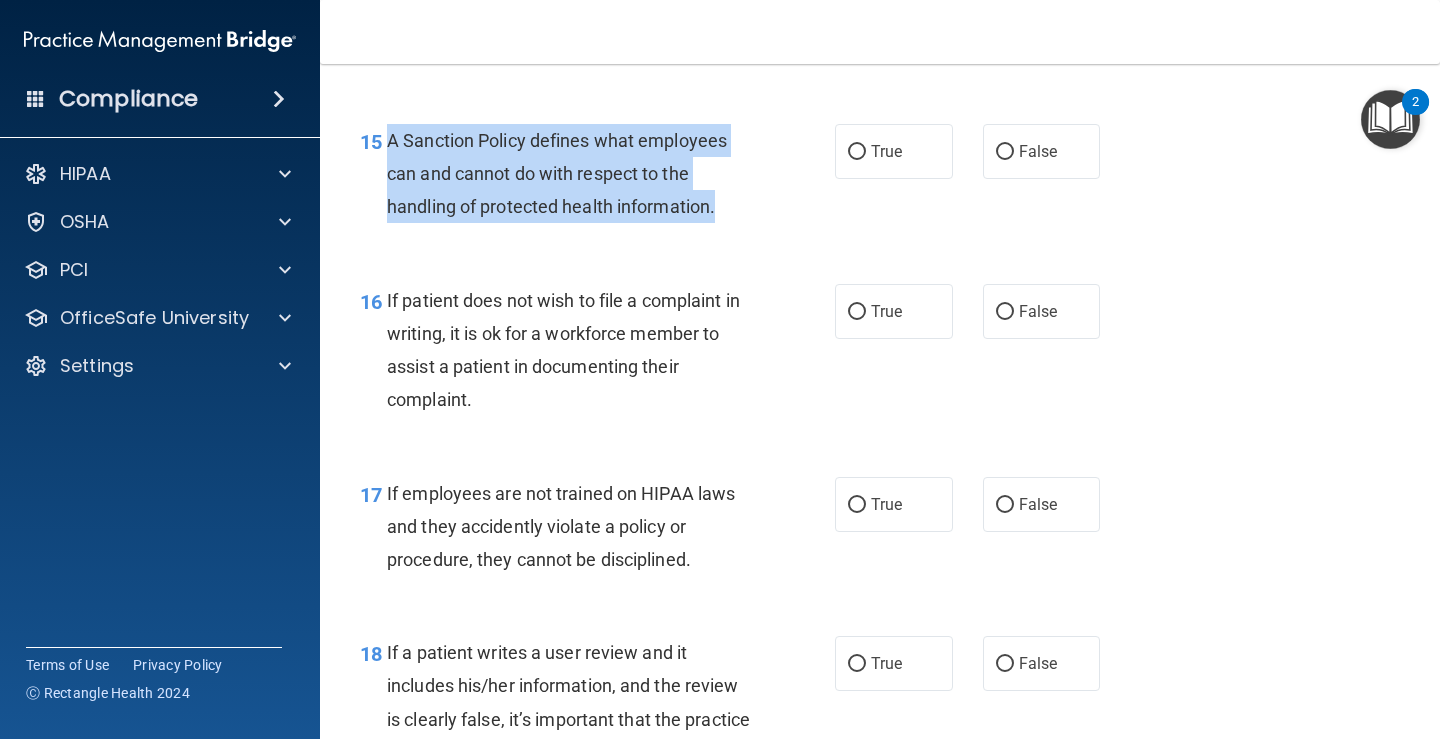 drag, startPoint x: 731, startPoint y: 211, endPoint x: 388, endPoint y: 147, distance: 348.91977 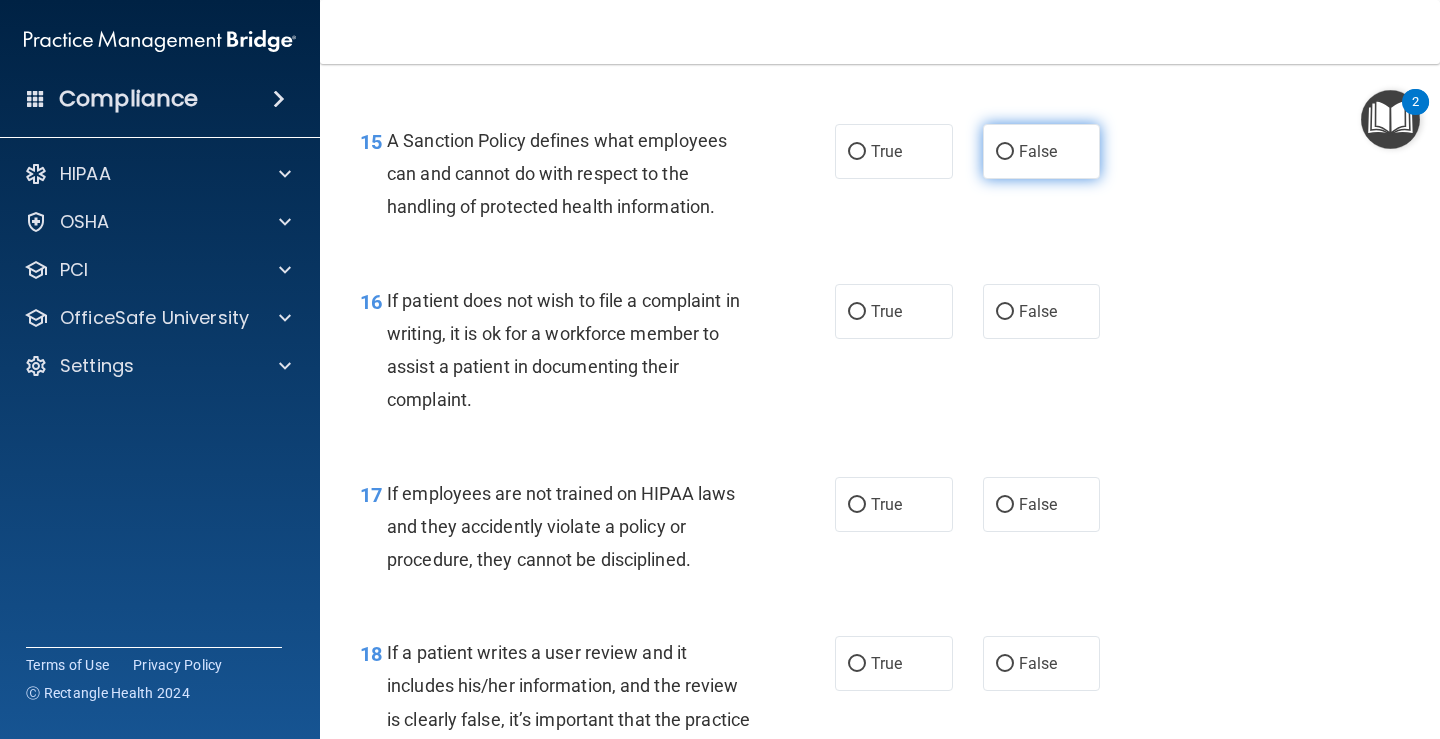 click on "False" at bounding box center (1042, 151) 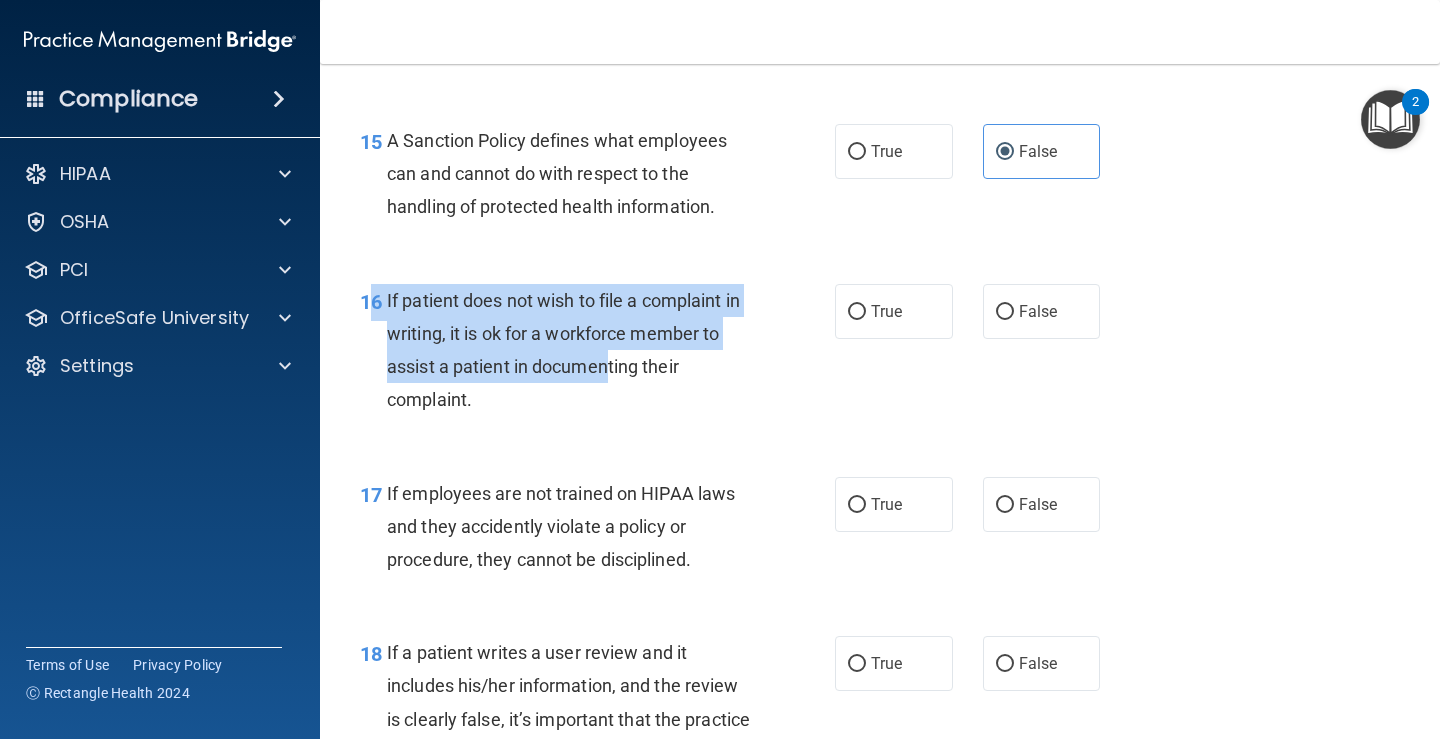 drag, startPoint x: 601, startPoint y: 386, endPoint x: 453, endPoint y: 382, distance: 148.05405 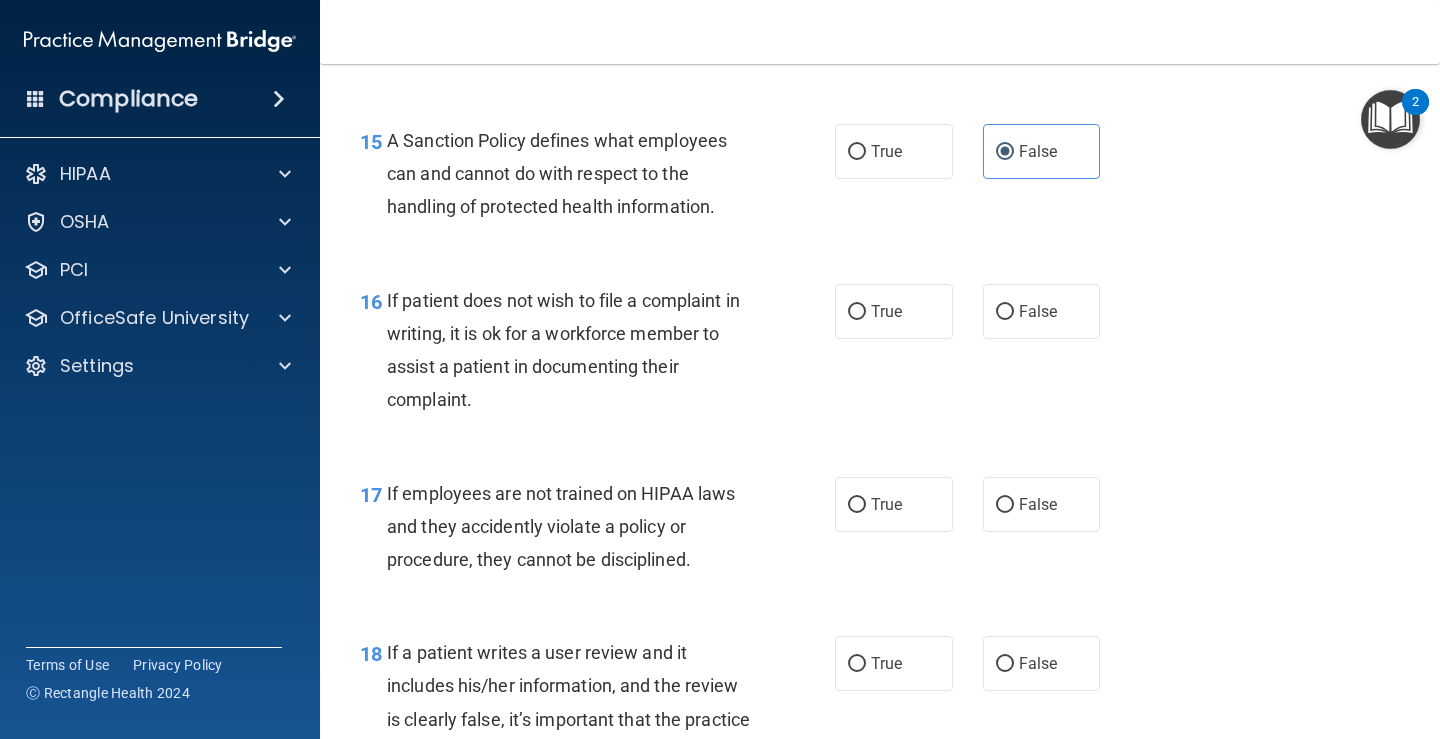 click on "If patient does not wish to file a complaint in writing, it is ok for a workforce member to assist a patient in documenting their complaint." at bounding box center (576, 350) 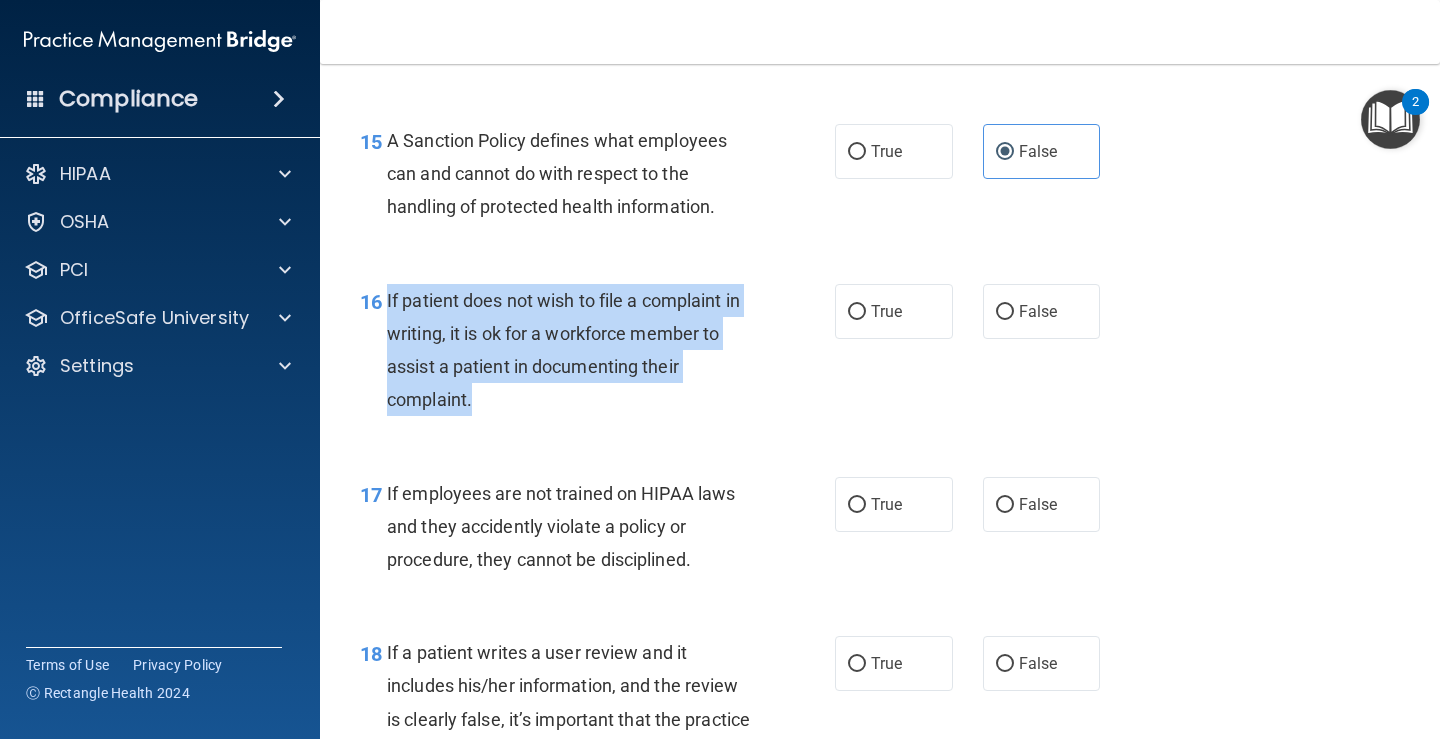 drag, startPoint x: 487, startPoint y: 405, endPoint x: 384, endPoint y: 304, distance: 144.25671 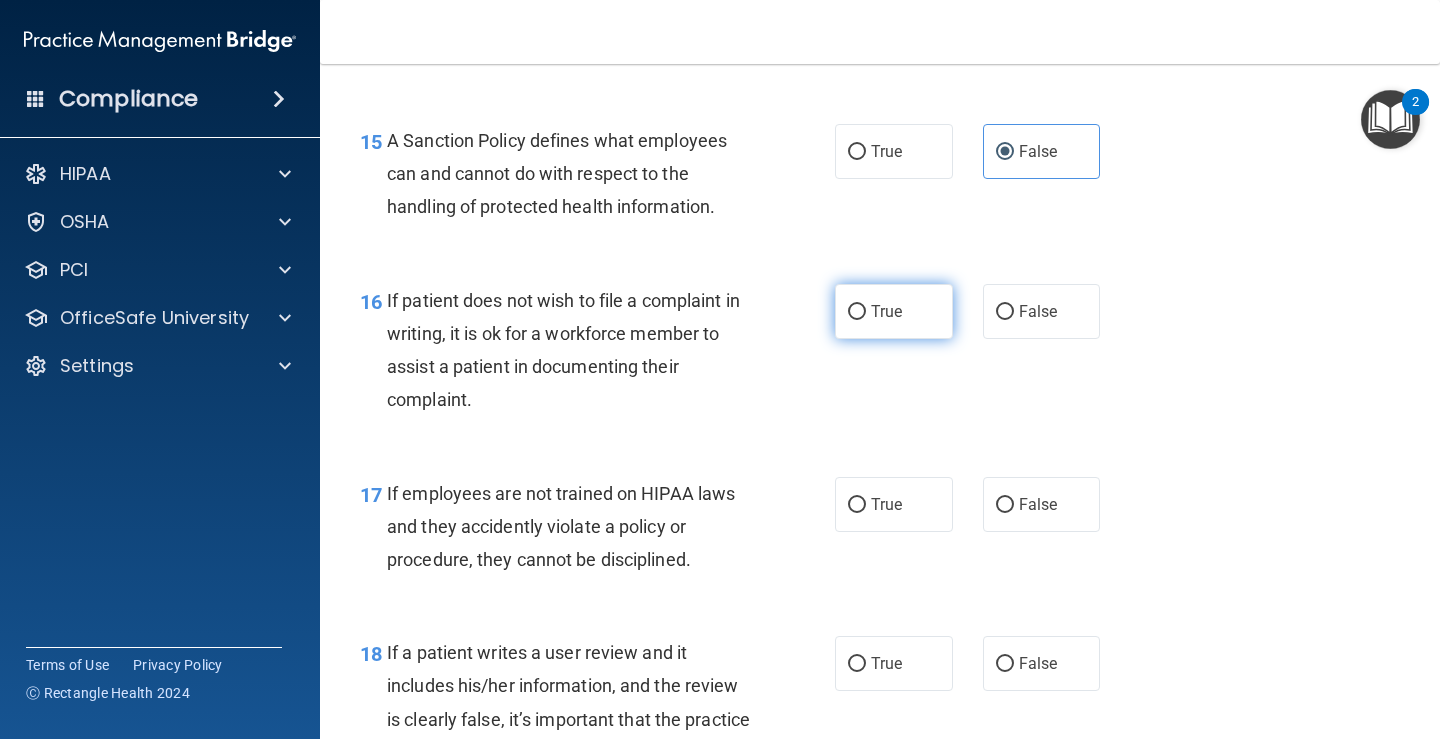 click on "True" at bounding box center [894, 311] 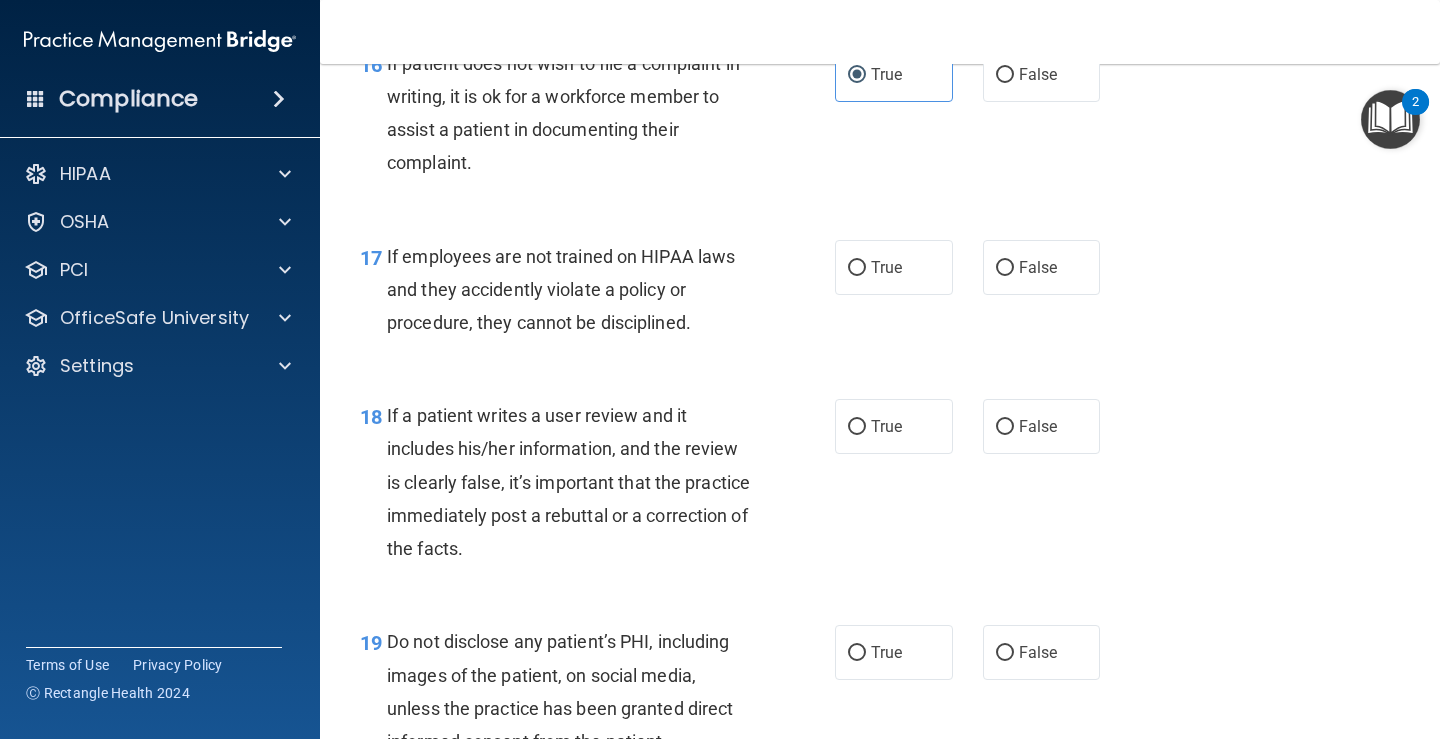 scroll, scrollTop: 3400, scrollLeft: 0, axis: vertical 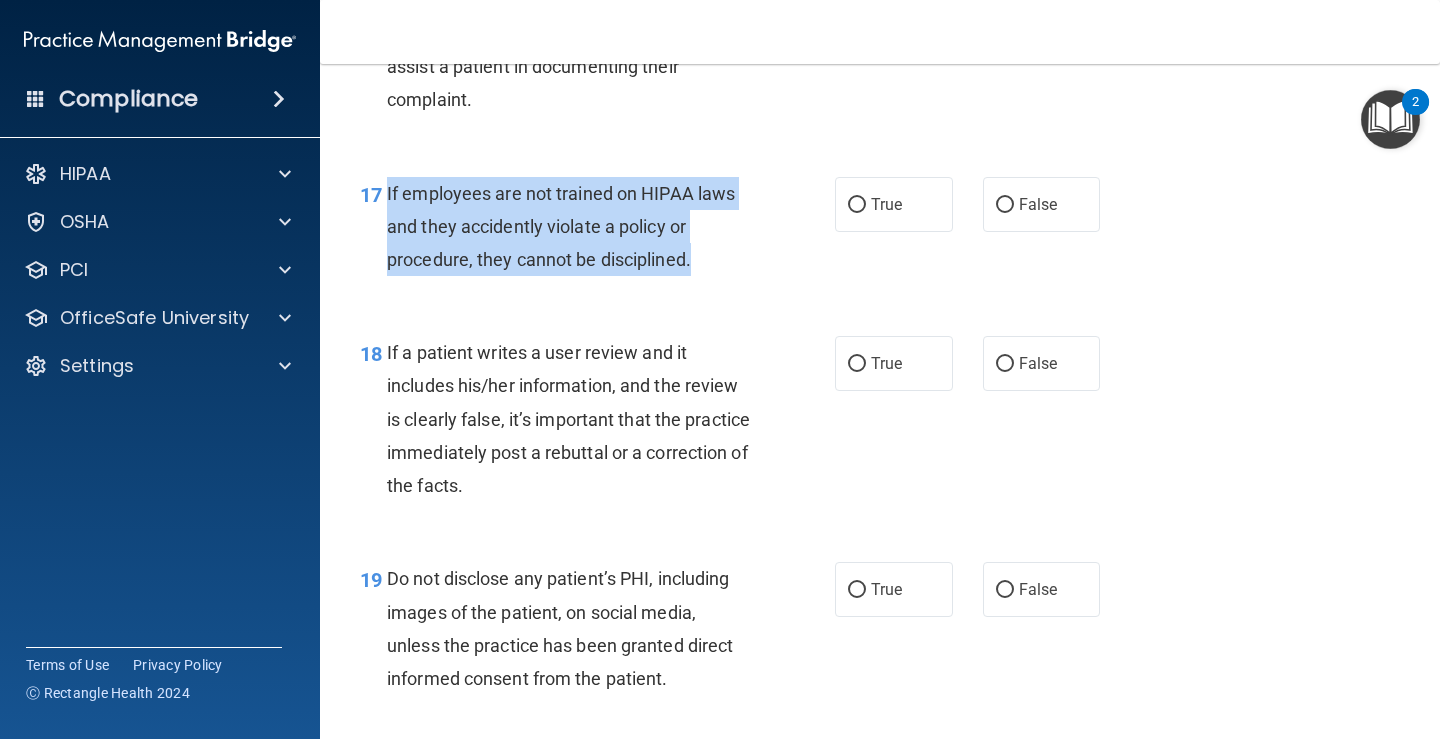 drag, startPoint x: 747, startPoint y: 275, endPoint x: 388, endPoint y: 195, distance: 367.80566 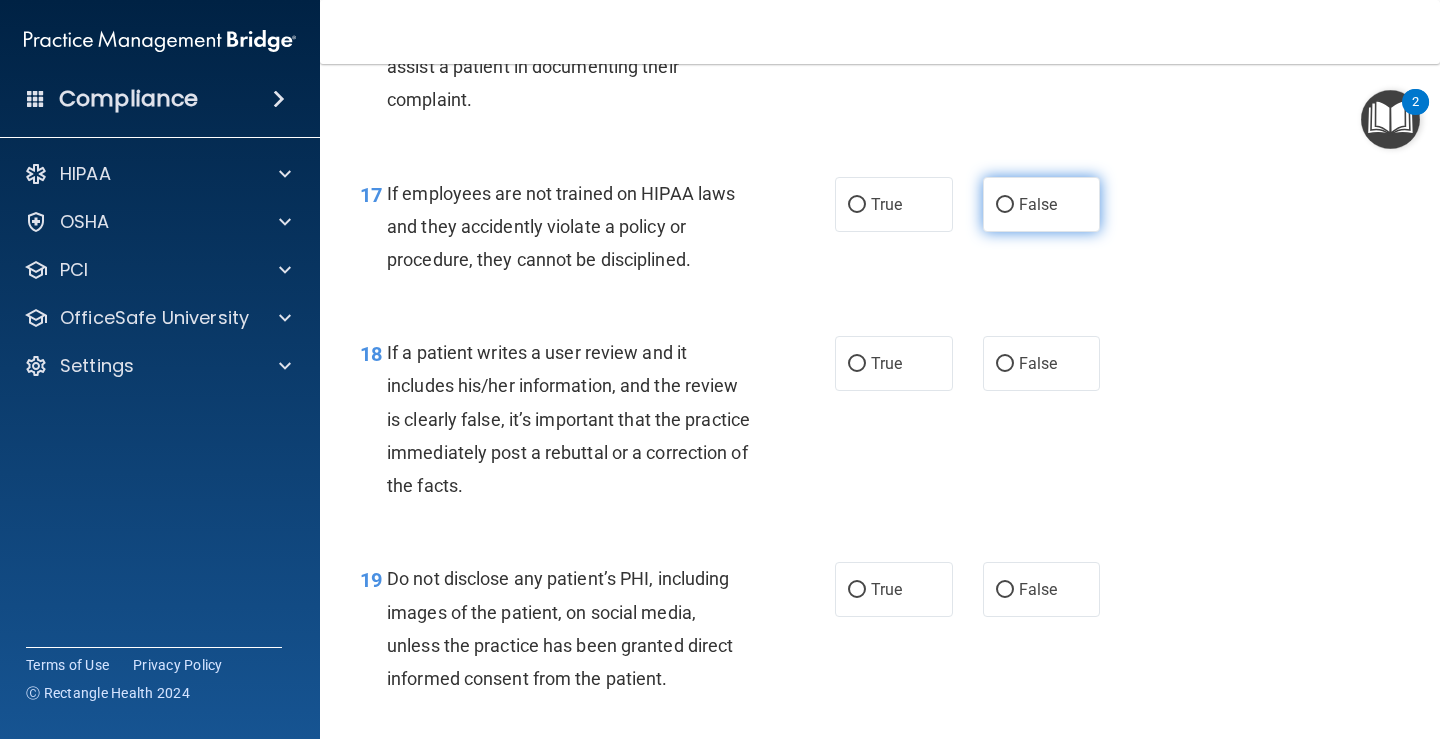 click on "False" at bounding box center [1042, 204] 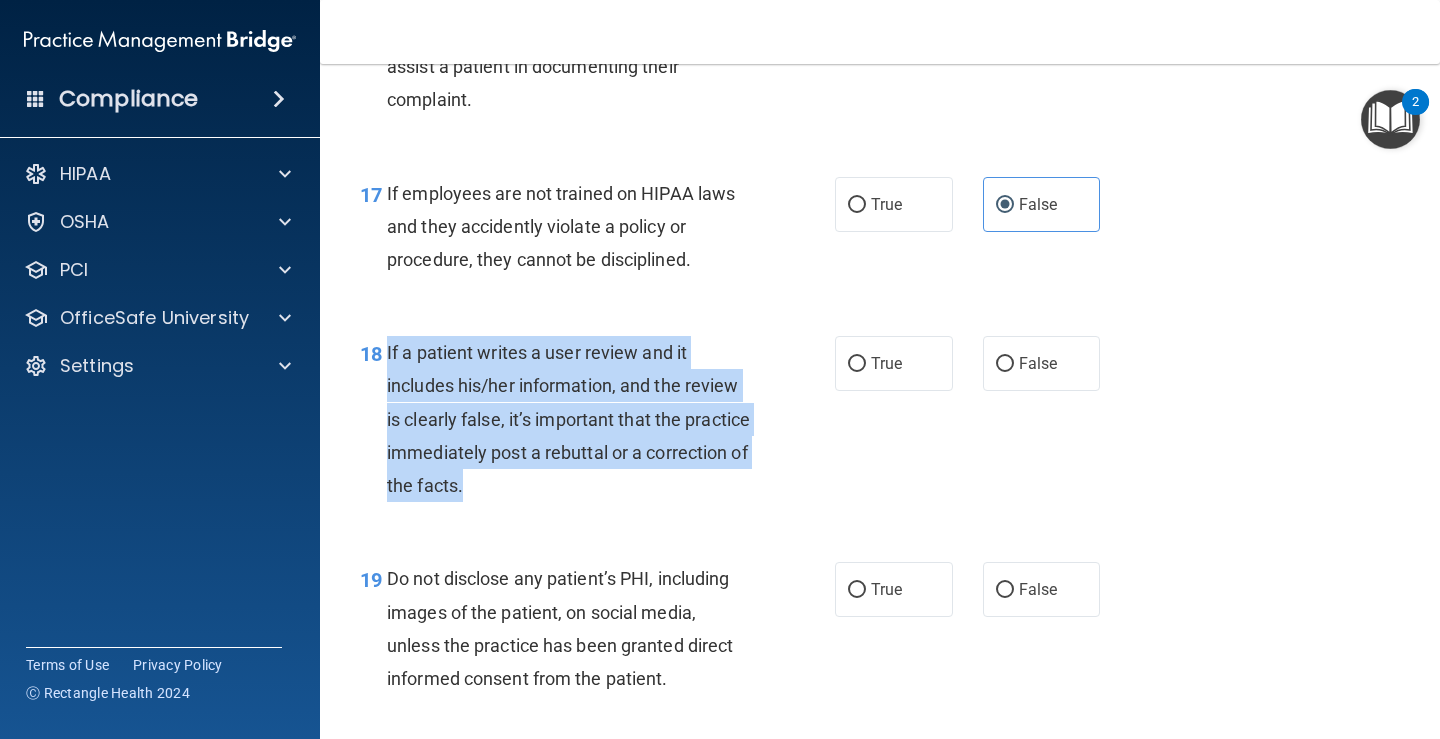 drag, startPoint x: 559, startPoint y: 478, endPoint x: 382, endPoint y: 339, distance: 225.05554 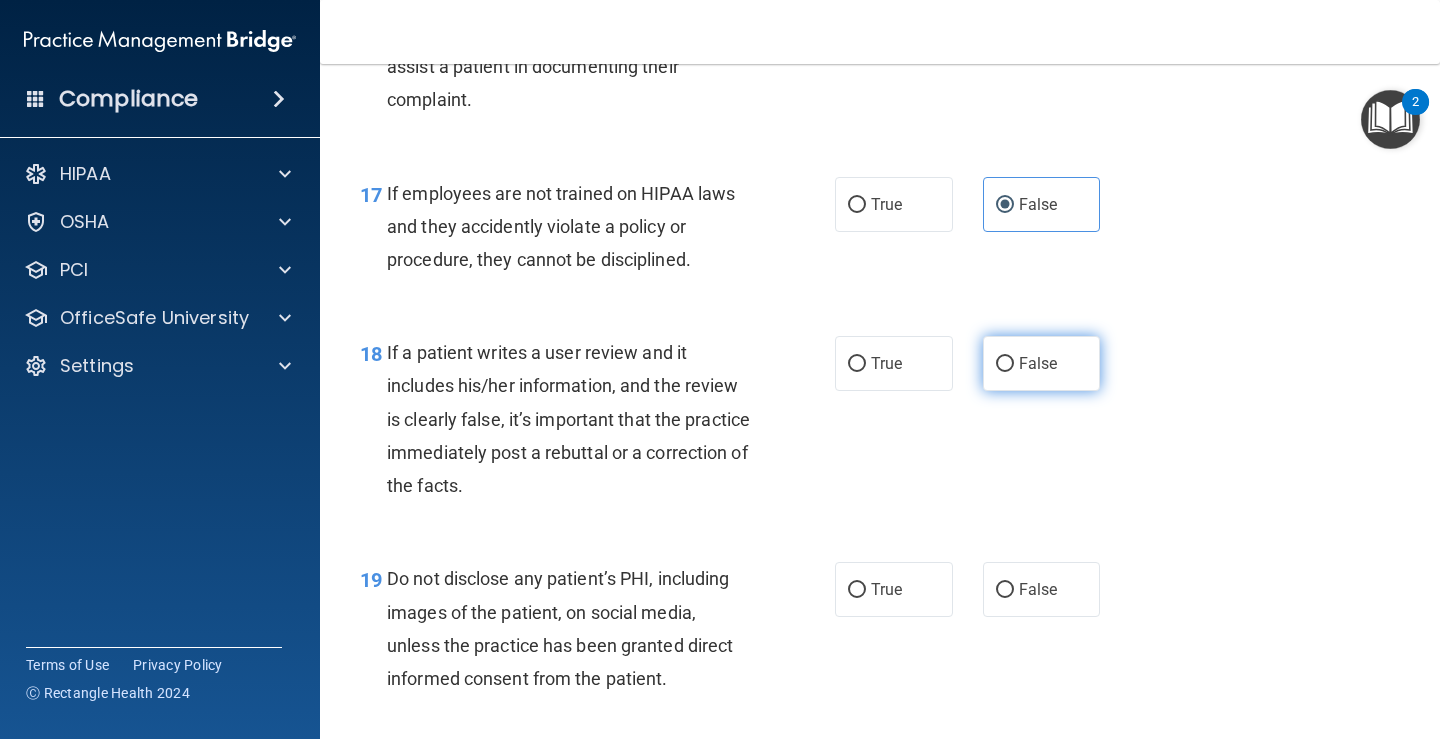 click on "False" at bounding box center (1038, 363) 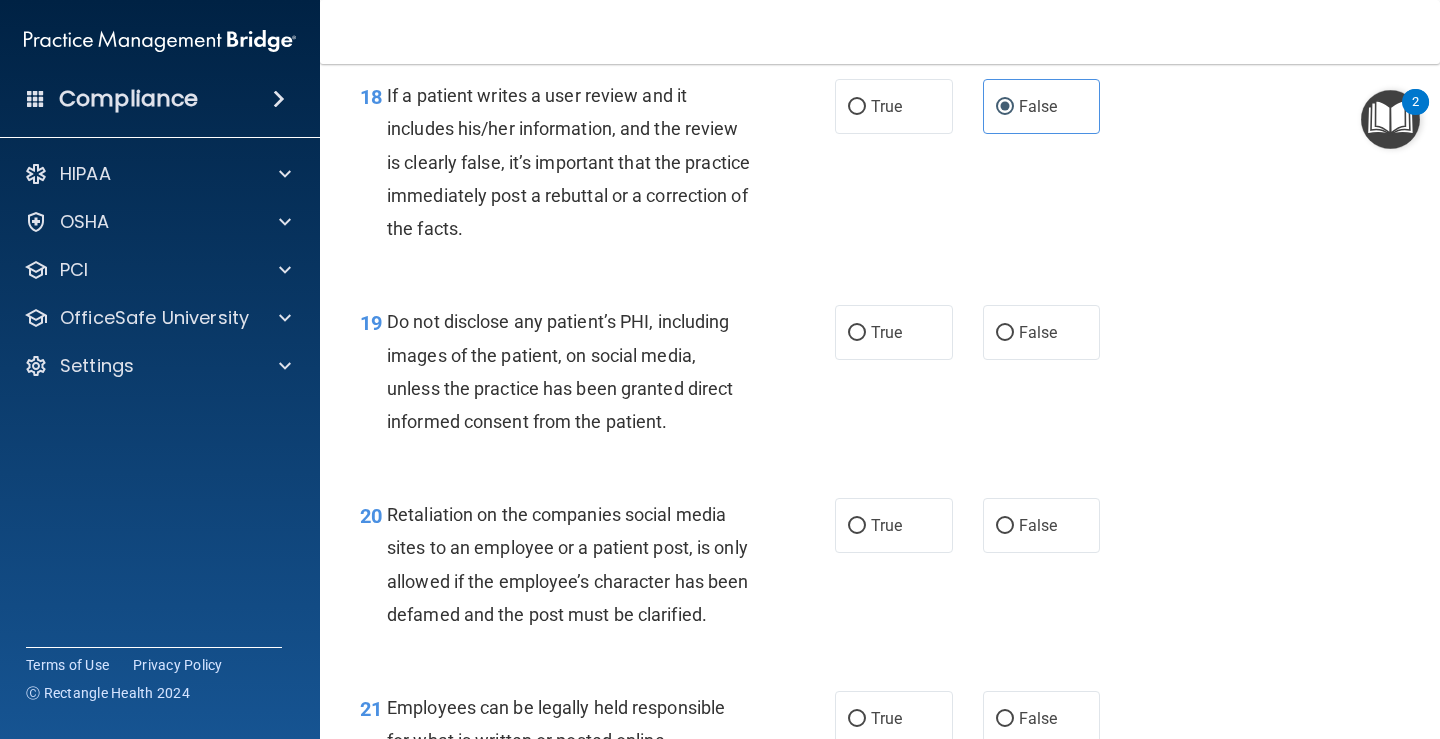 scroll, scrollTop: 3700, scrollLeft: 0, axis: vertical 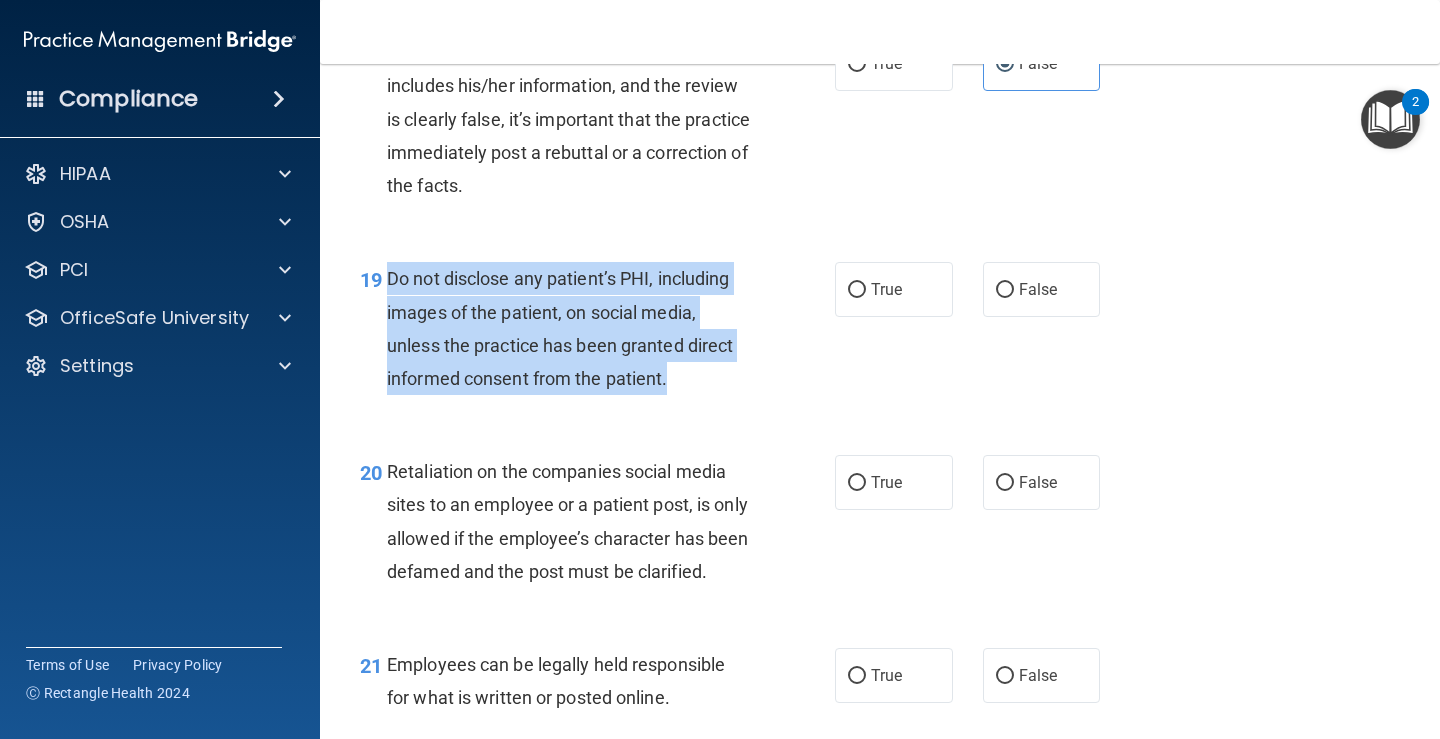 drag, startPoint x: 659, startPoint y: 378, endPoint x: 392, endPoint y: 280, distance: 284.41696 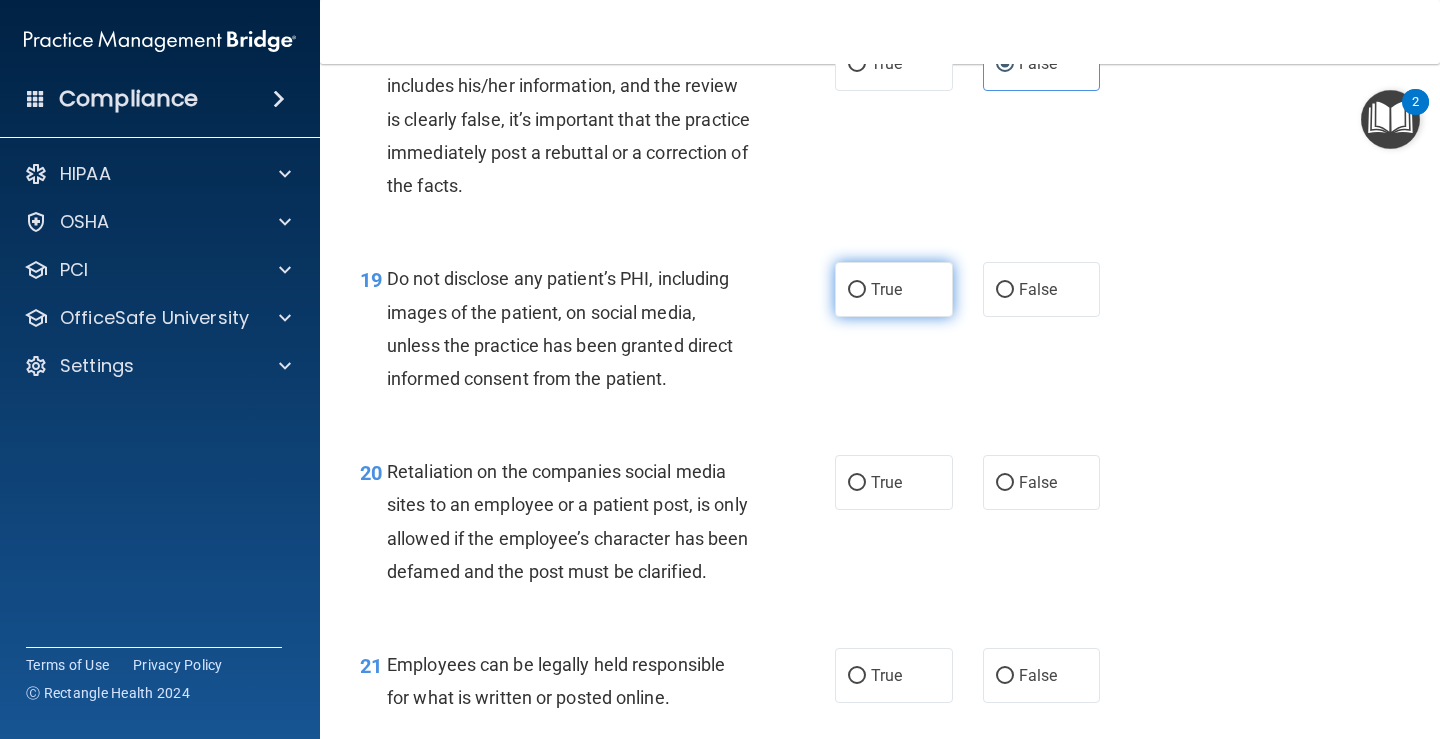 click on "True" at bounding box center (894, 289) 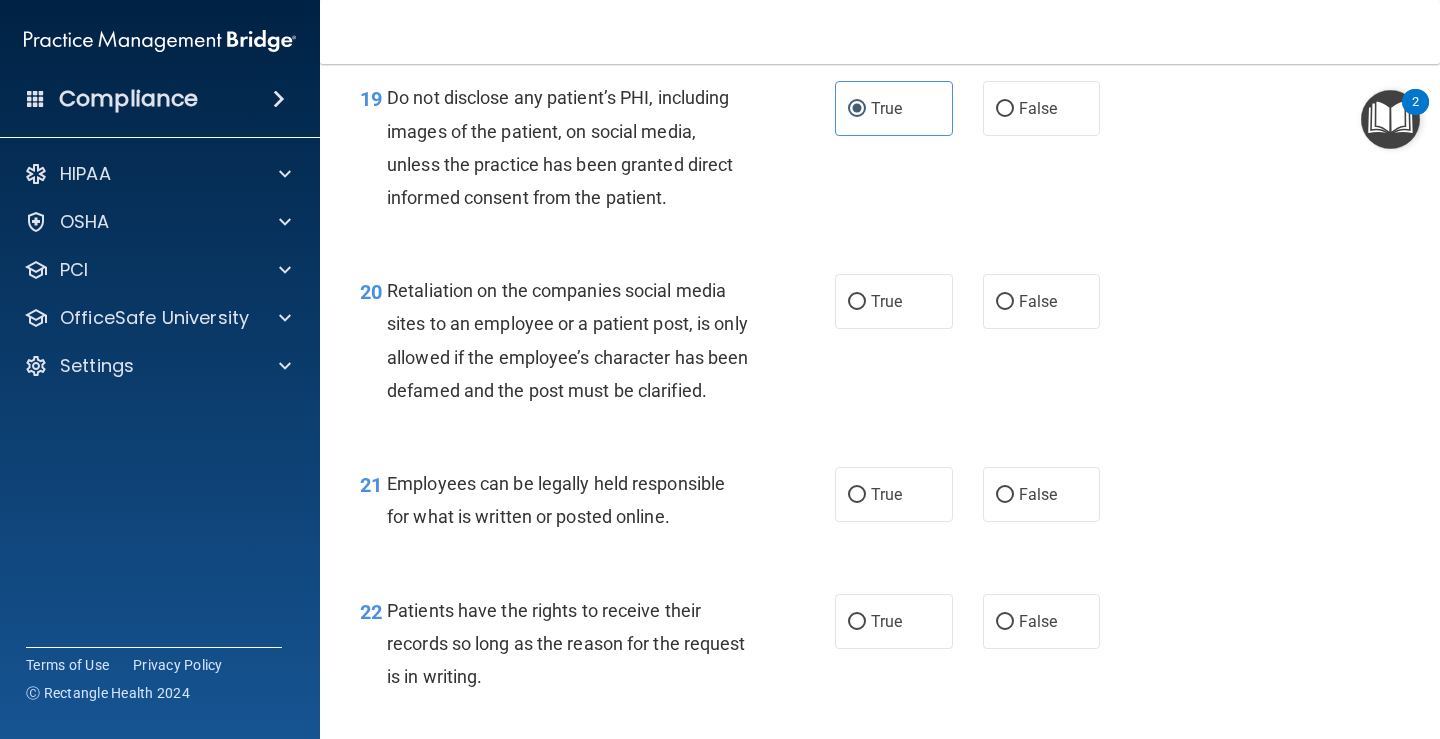 scroll, scrollTop: 3900, scrollLeft: 0, axis: vertical 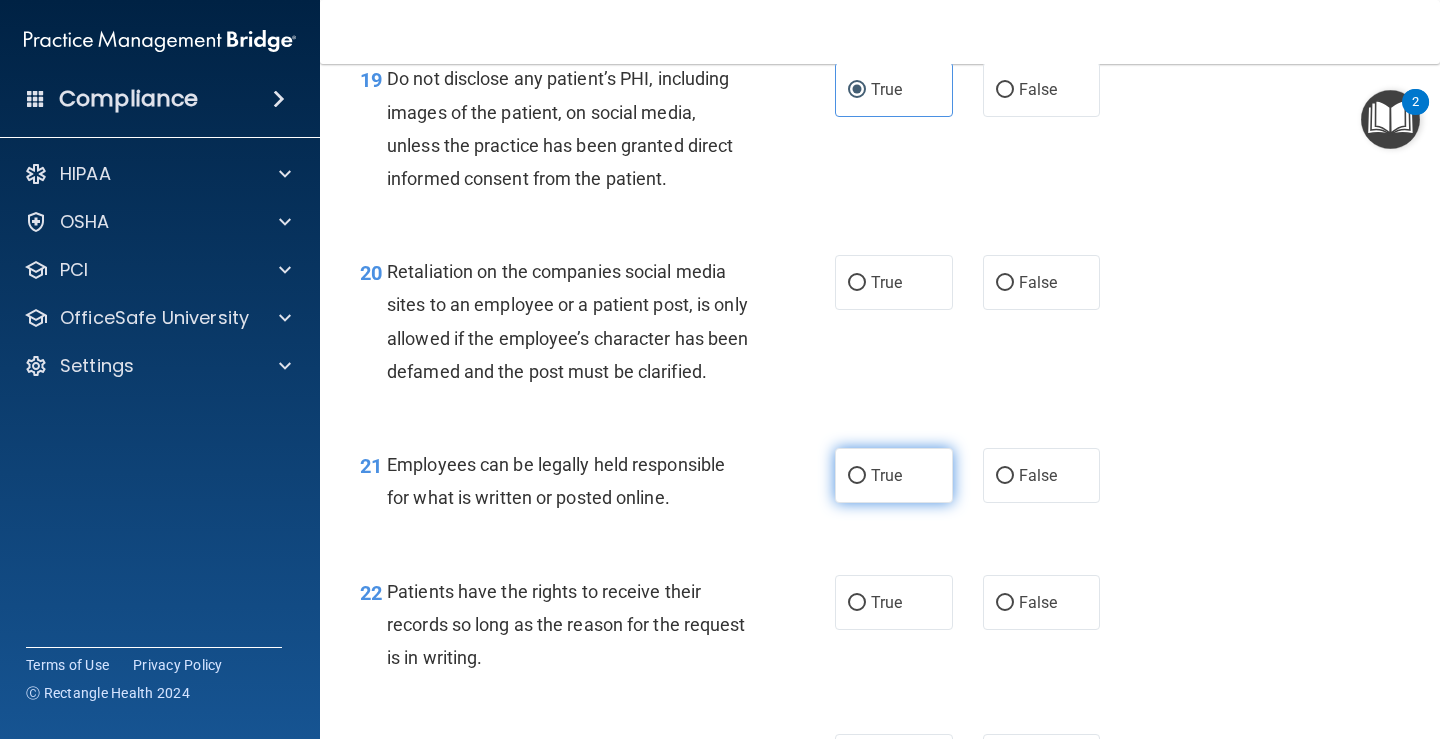 click on "True" at bounding box center [894, 475] 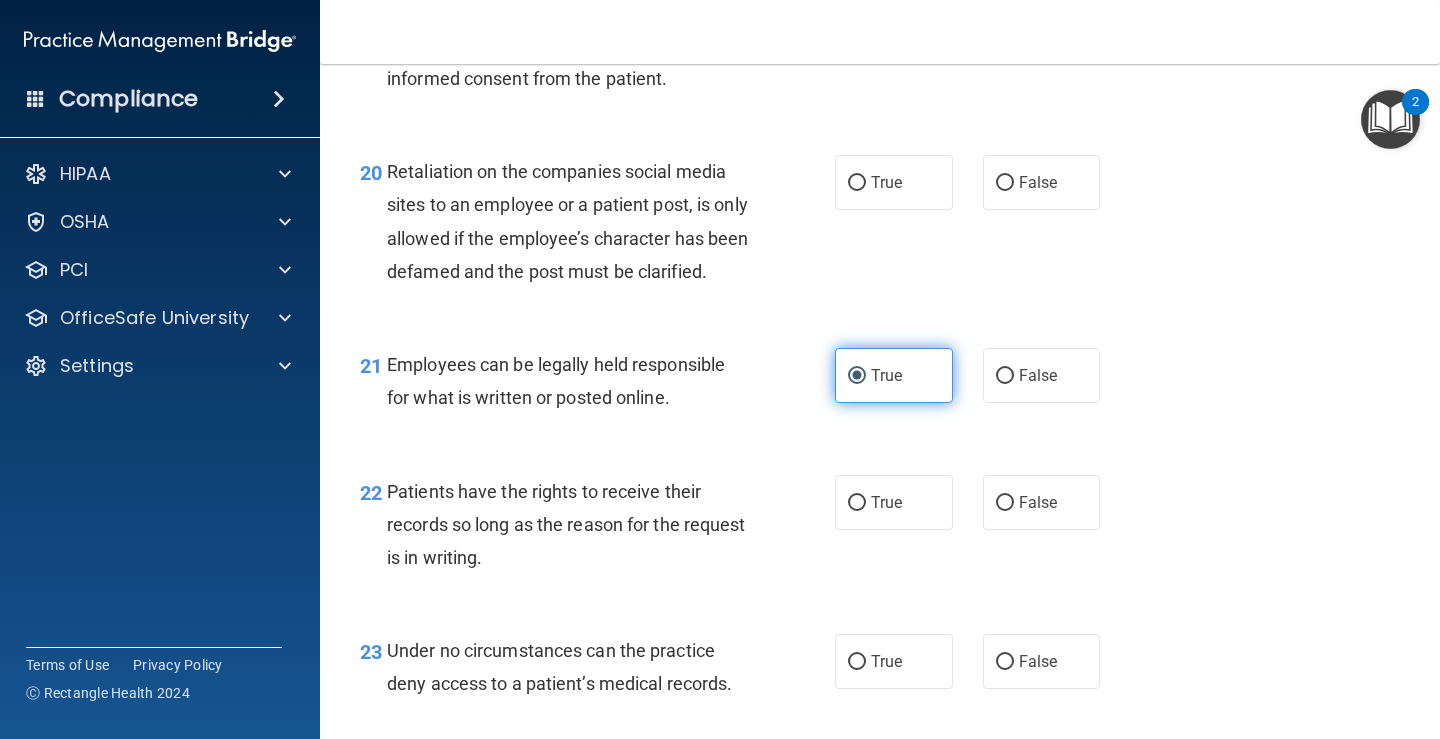 scroll, scrollTop: 4100, scrollLeft: 0, axis: vertical 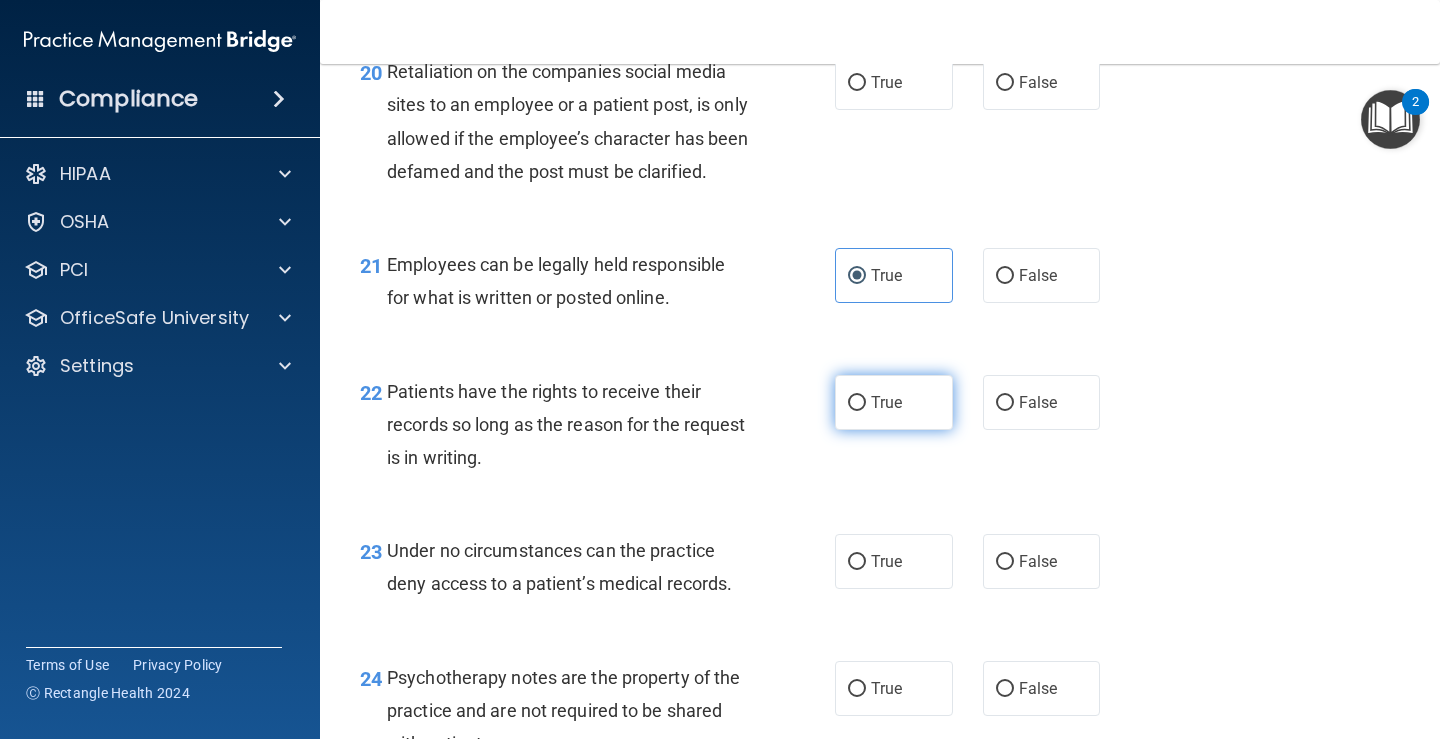 click on "True" at bounding box center (894, 402) 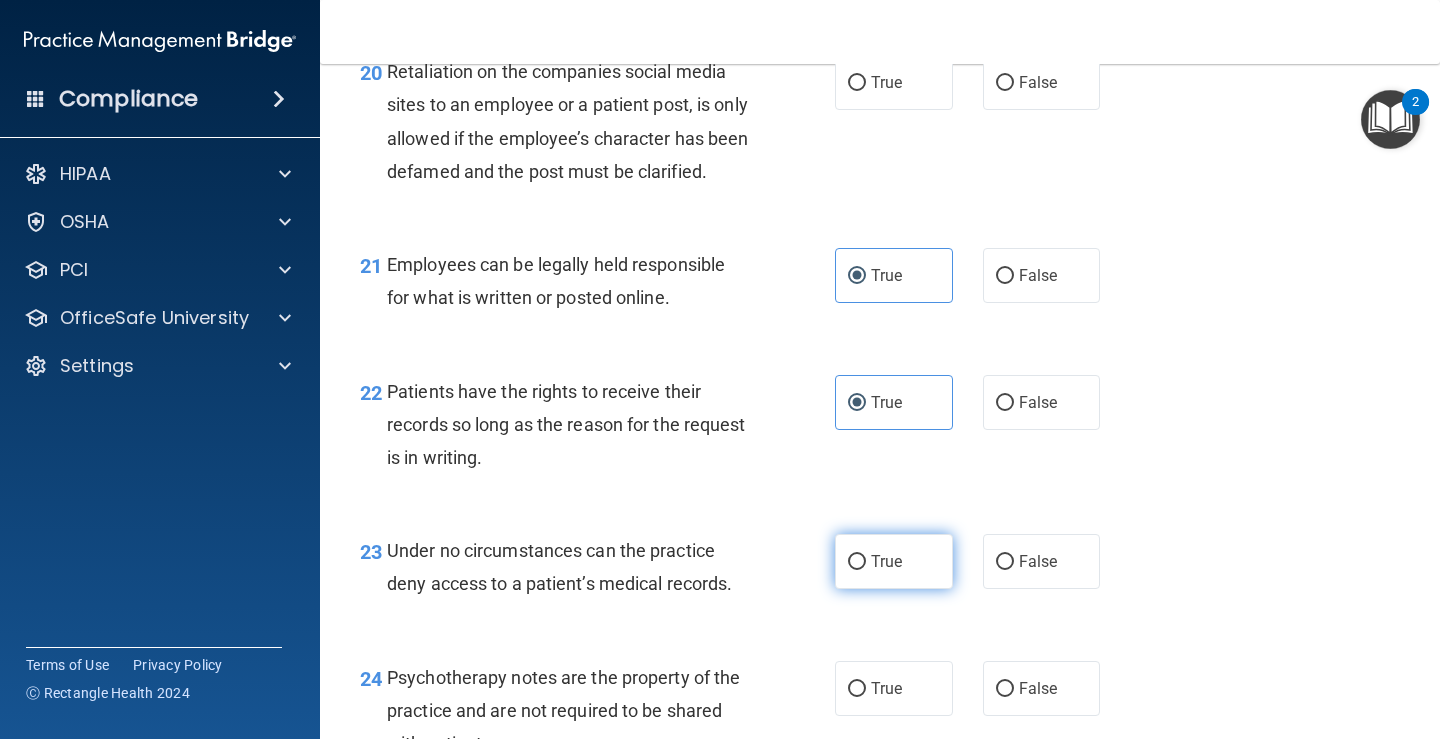 click on "True" at bounding box center [894, 561] 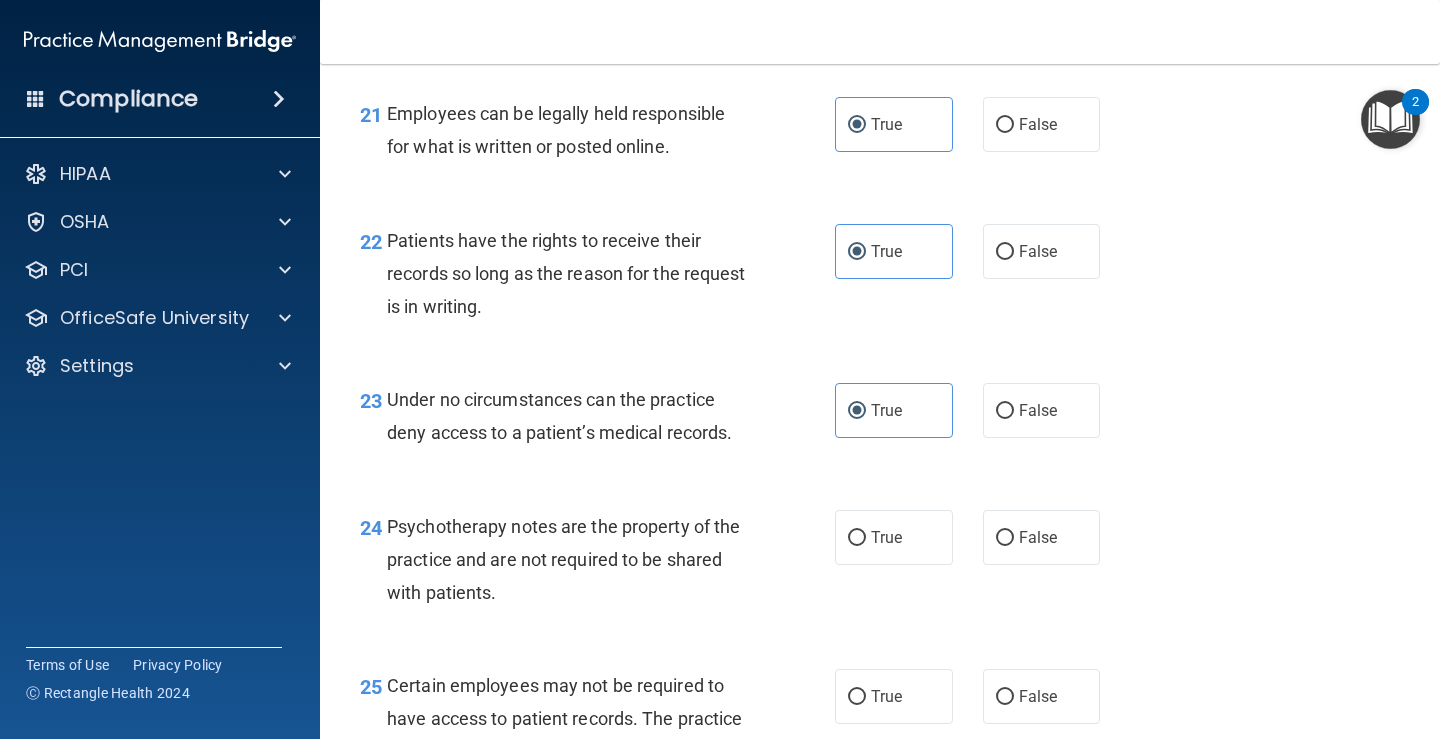 scroll, scrollTop: 4300, scrollLeft: 0, axis: vertical 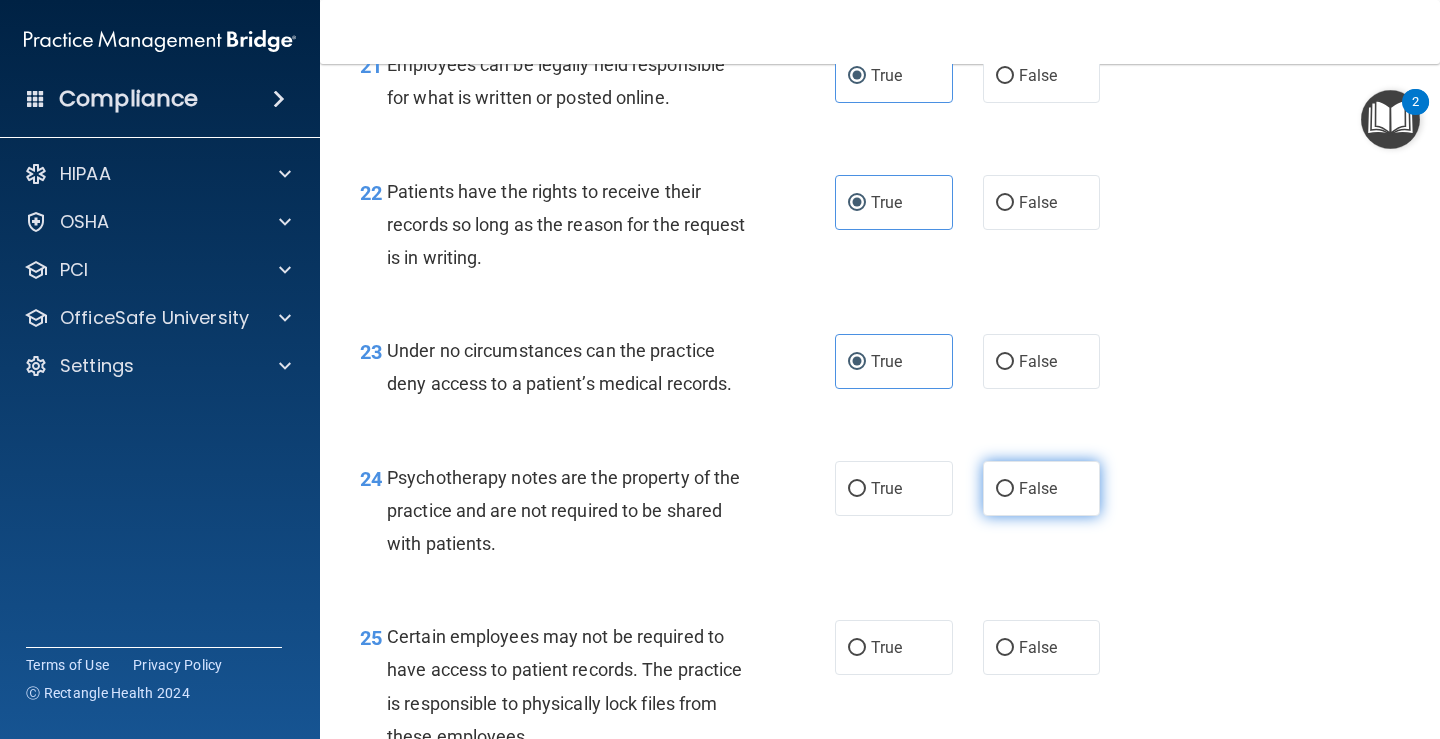 click on "False" at bounding box center [1042, 488] 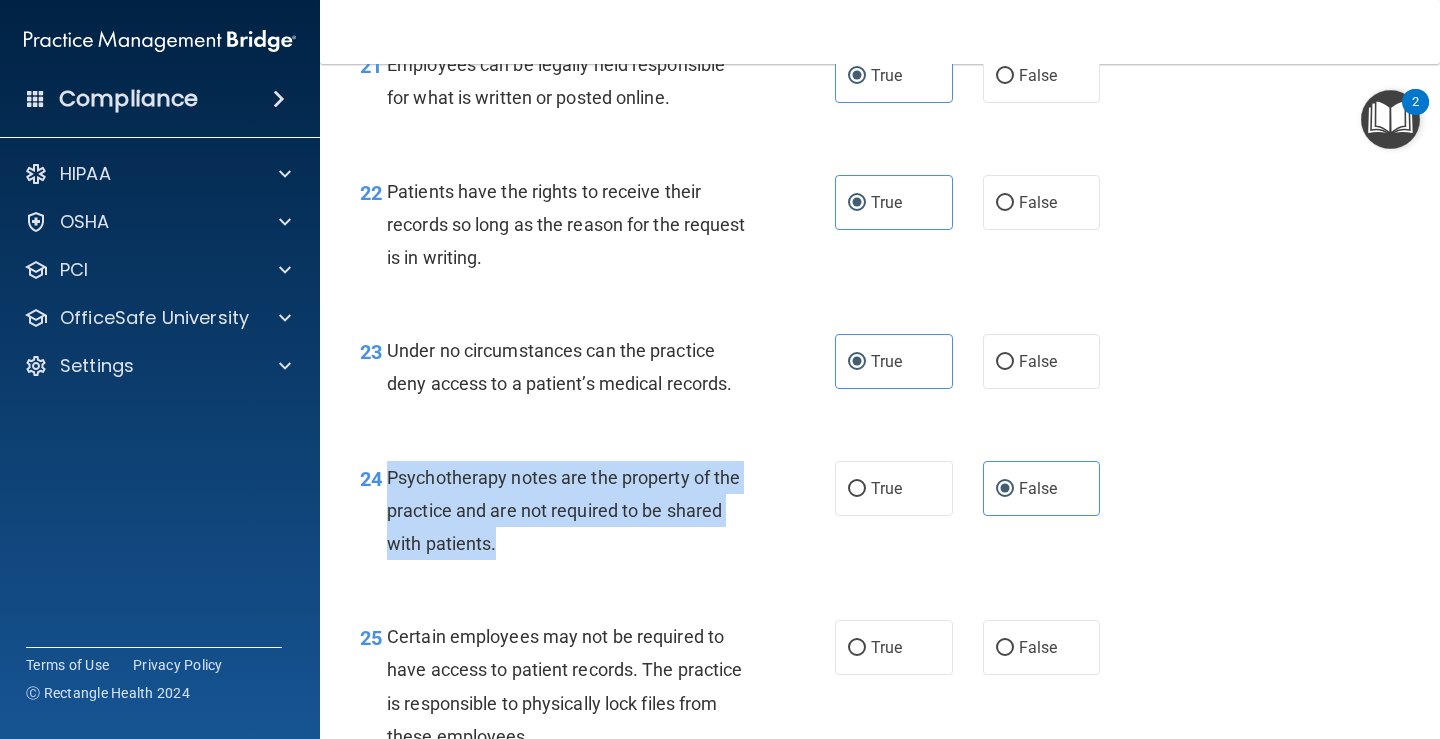 drag, startPoint x: 593, startPoint y: 582, endPoint x: 389, endPoint y: 511, distance: 216.00232 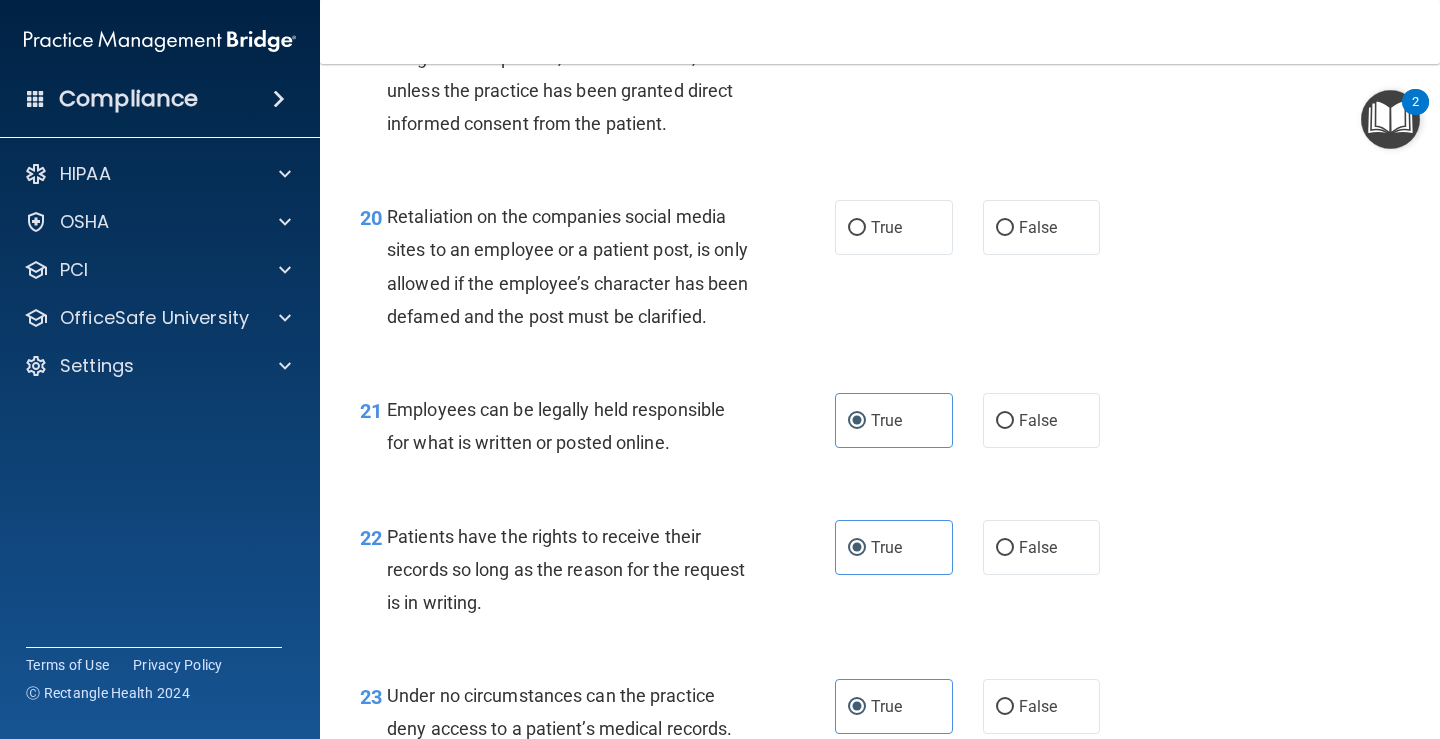scroll, scrollTop: 3900, scrollLeft: 0, axis: vertical 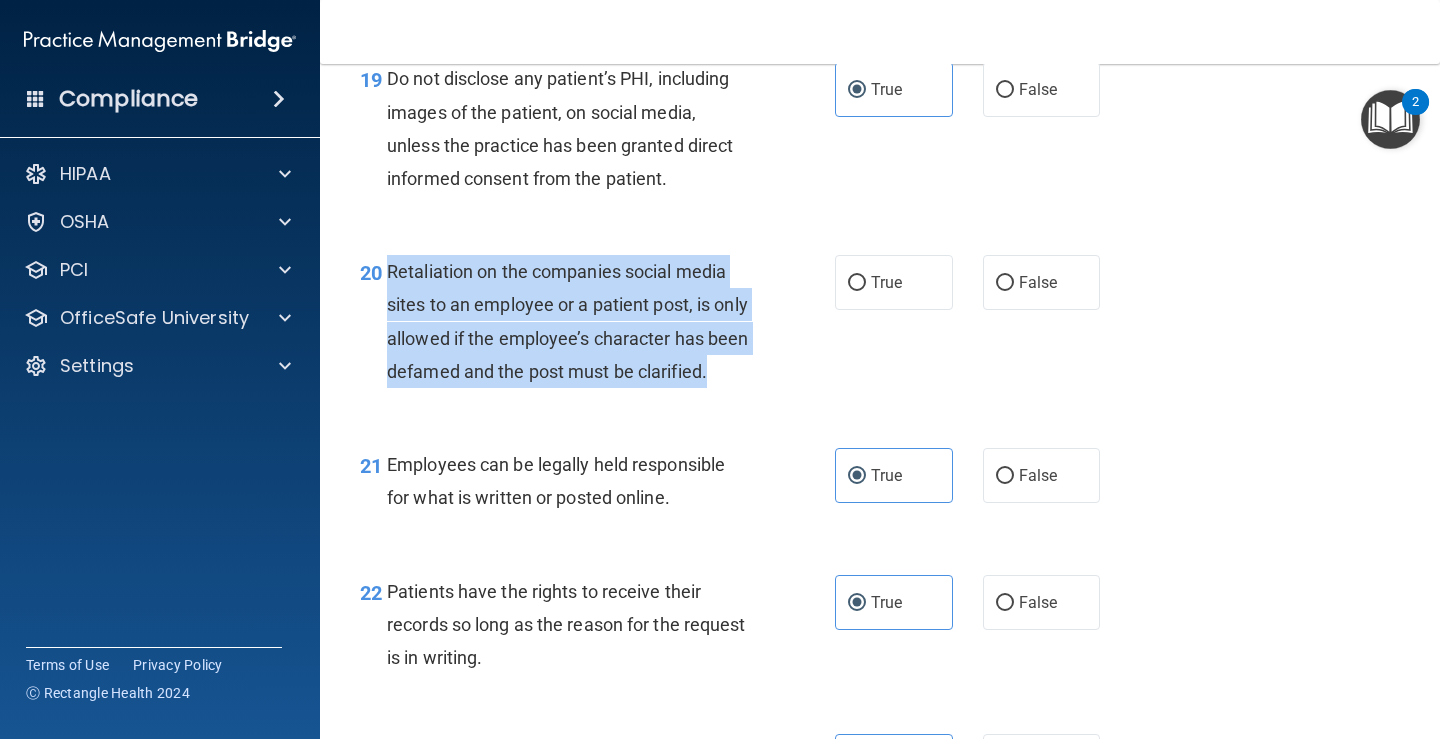 drag, startPoint x: 495, startPoint y: 412, endPoint x: 388, endPoint y: 275, distance: 173.83325 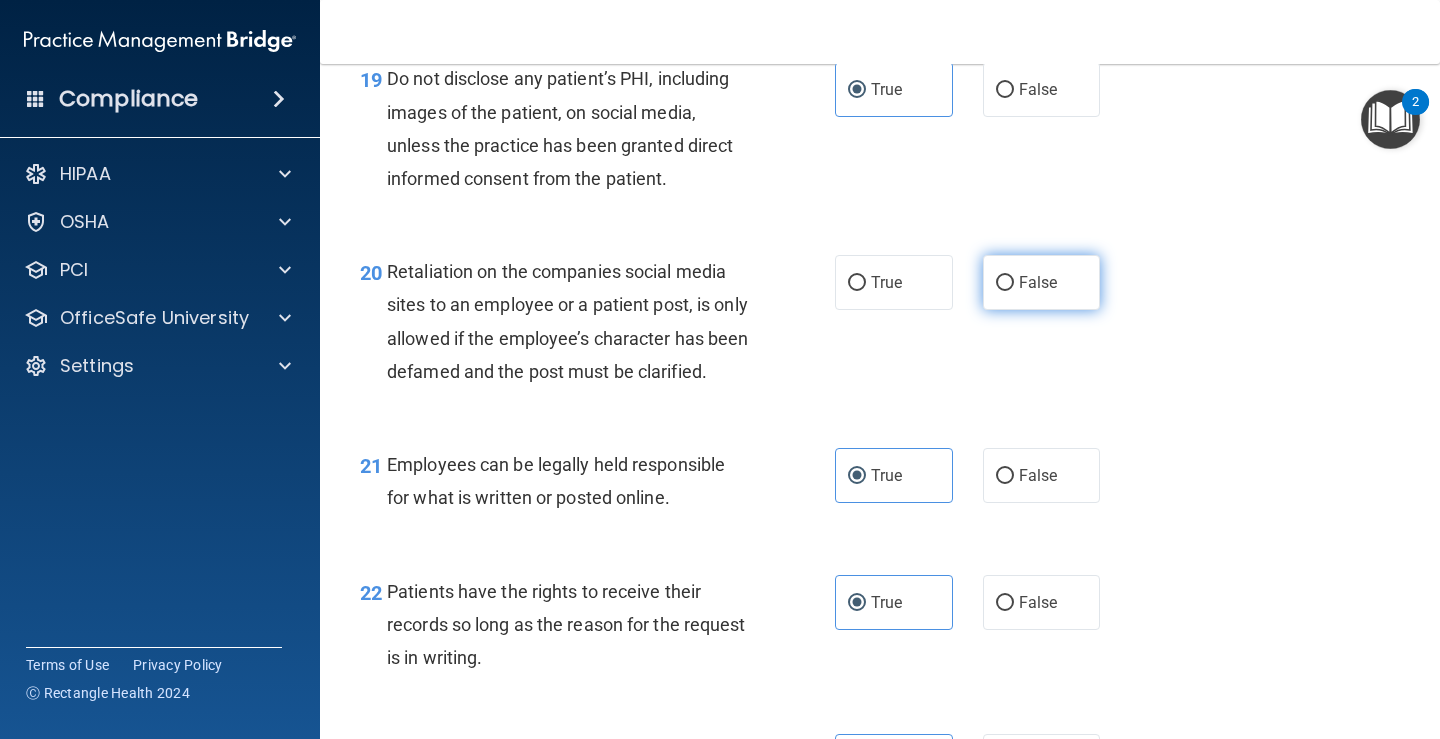 click on "False" at bounding box center [1042, 282] 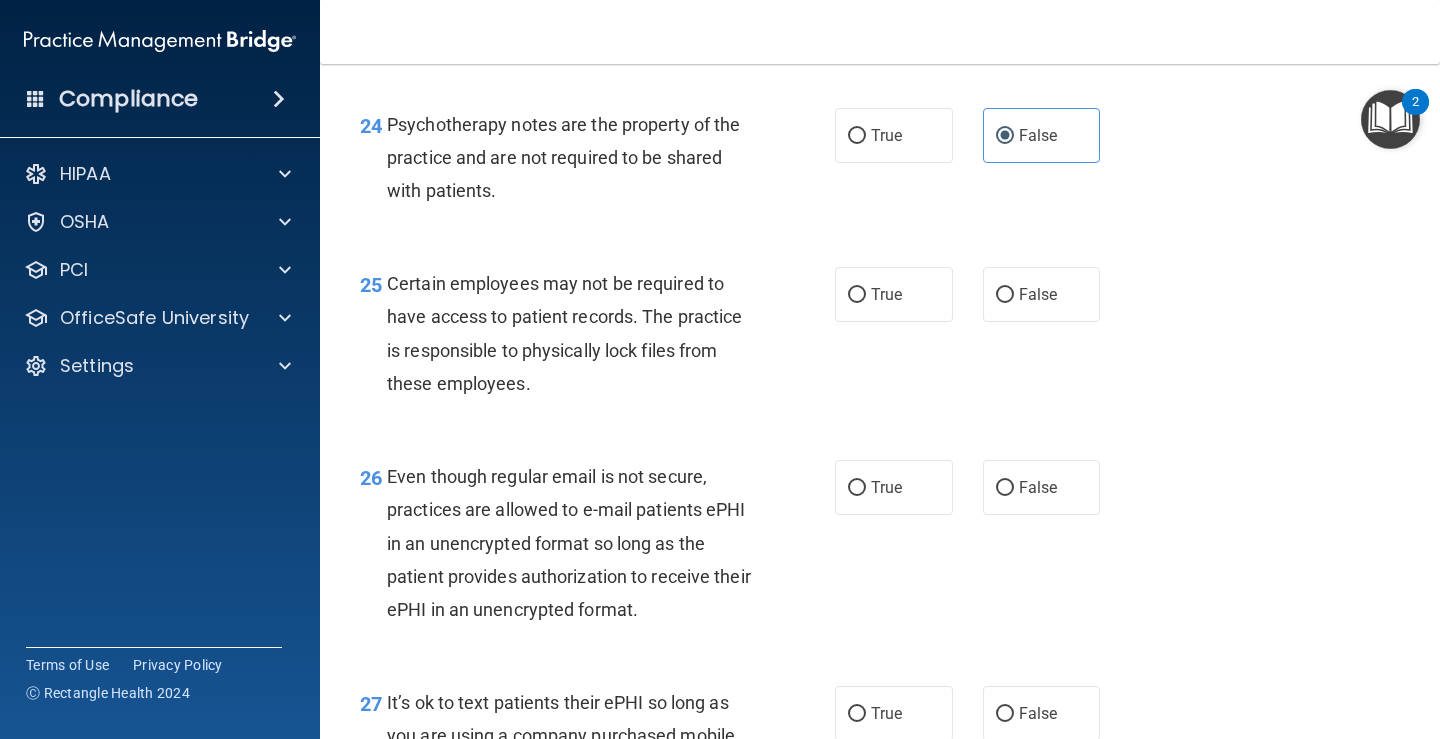scroll, scrollTop: 4700, scrollLeft: 0, axis: vertical 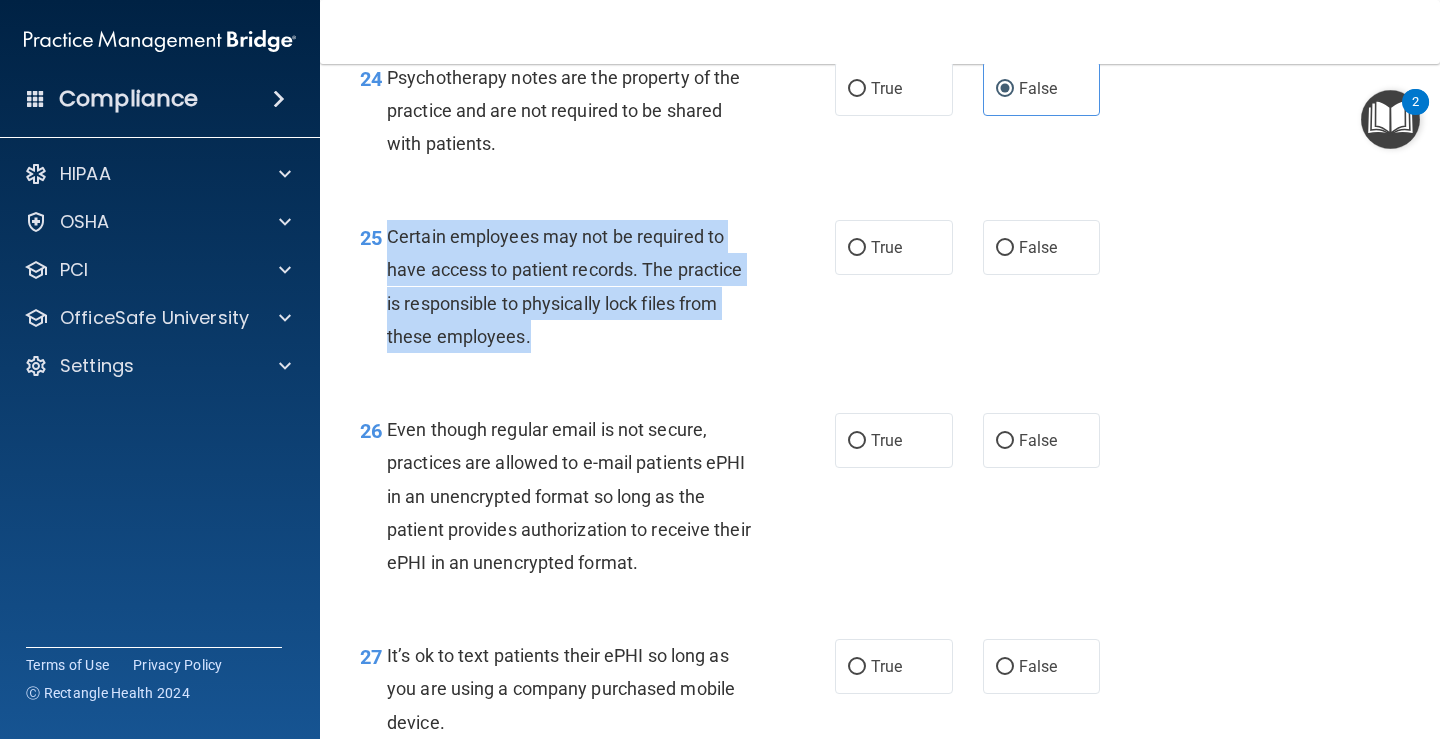 drag, startPoint x: 556, startPoint y: 366, endPoint x: 387, endPoint y: 275, distance: 191.9427 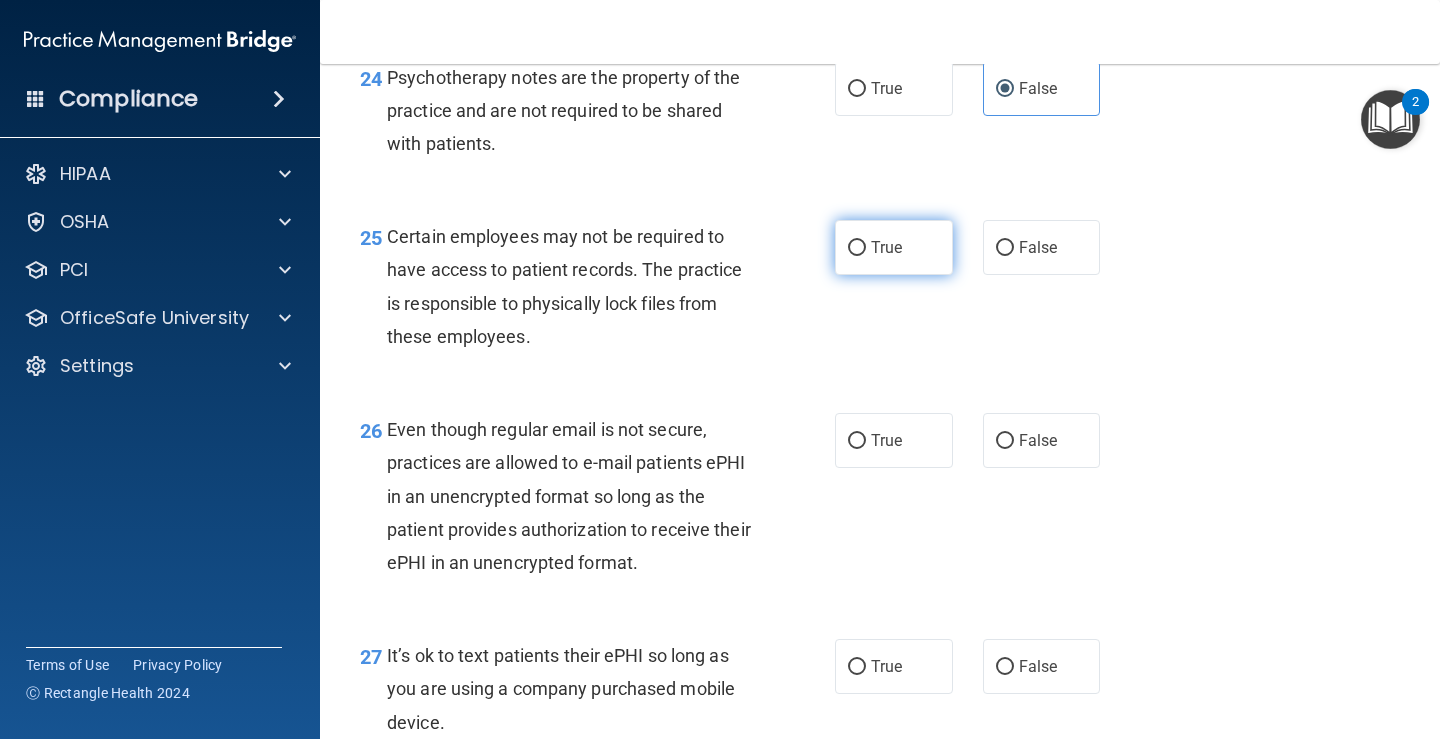 click on "True" at bounding box center [894, 247] 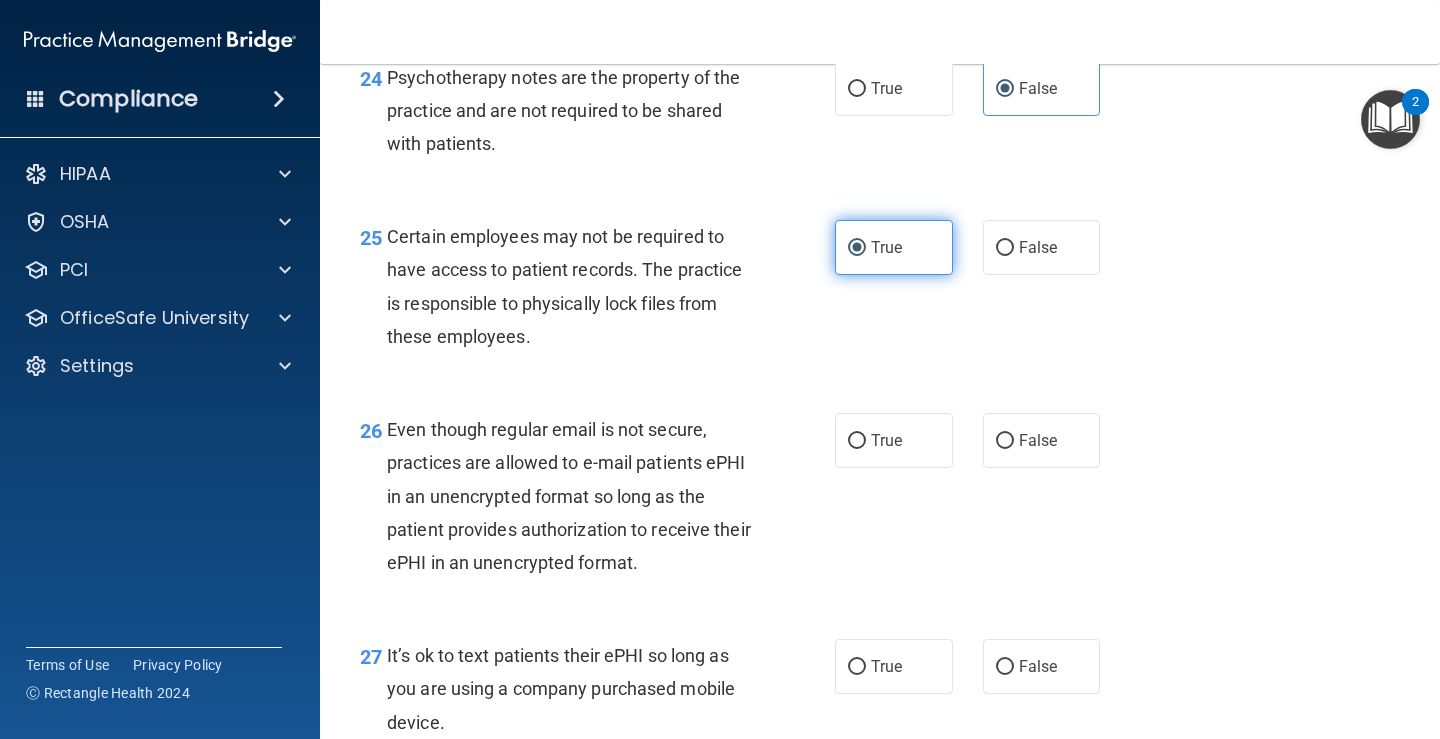 scroll, scrollTop: 4800, scrollLeft: 0, axis: vertical 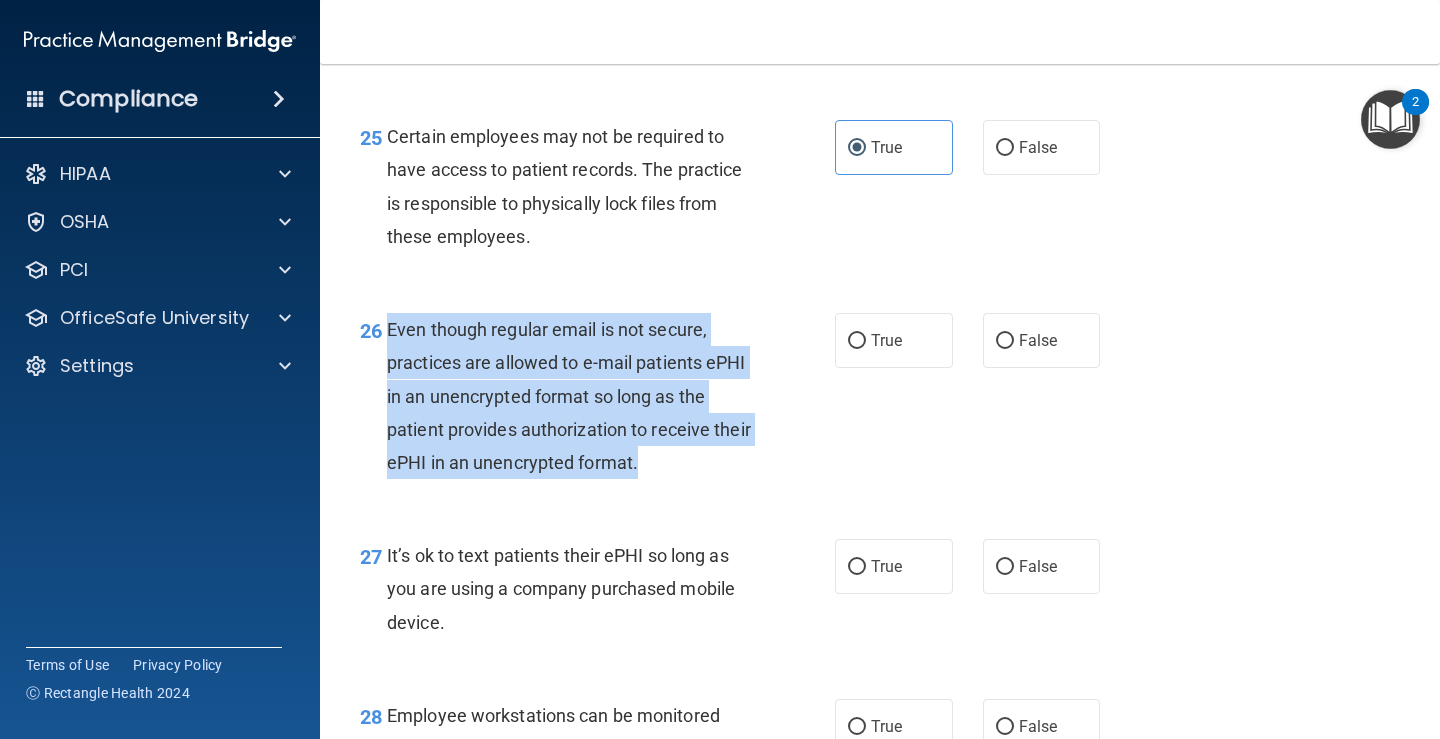 drag, startPoint x: 723, startPoint y: 496, endPoint x: 383, endPoint y: 370, distance: 362.5962 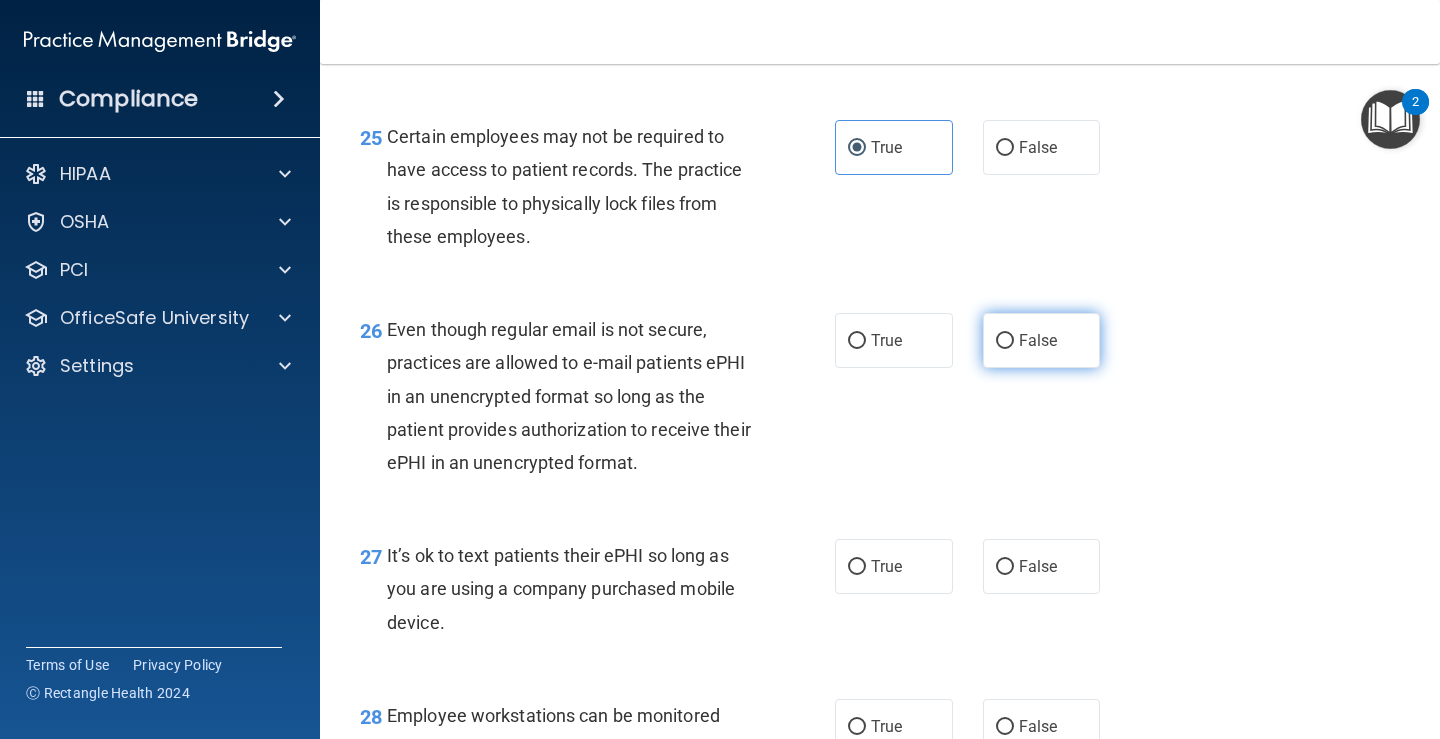 click on "False" at bounding box center [1042, 340] 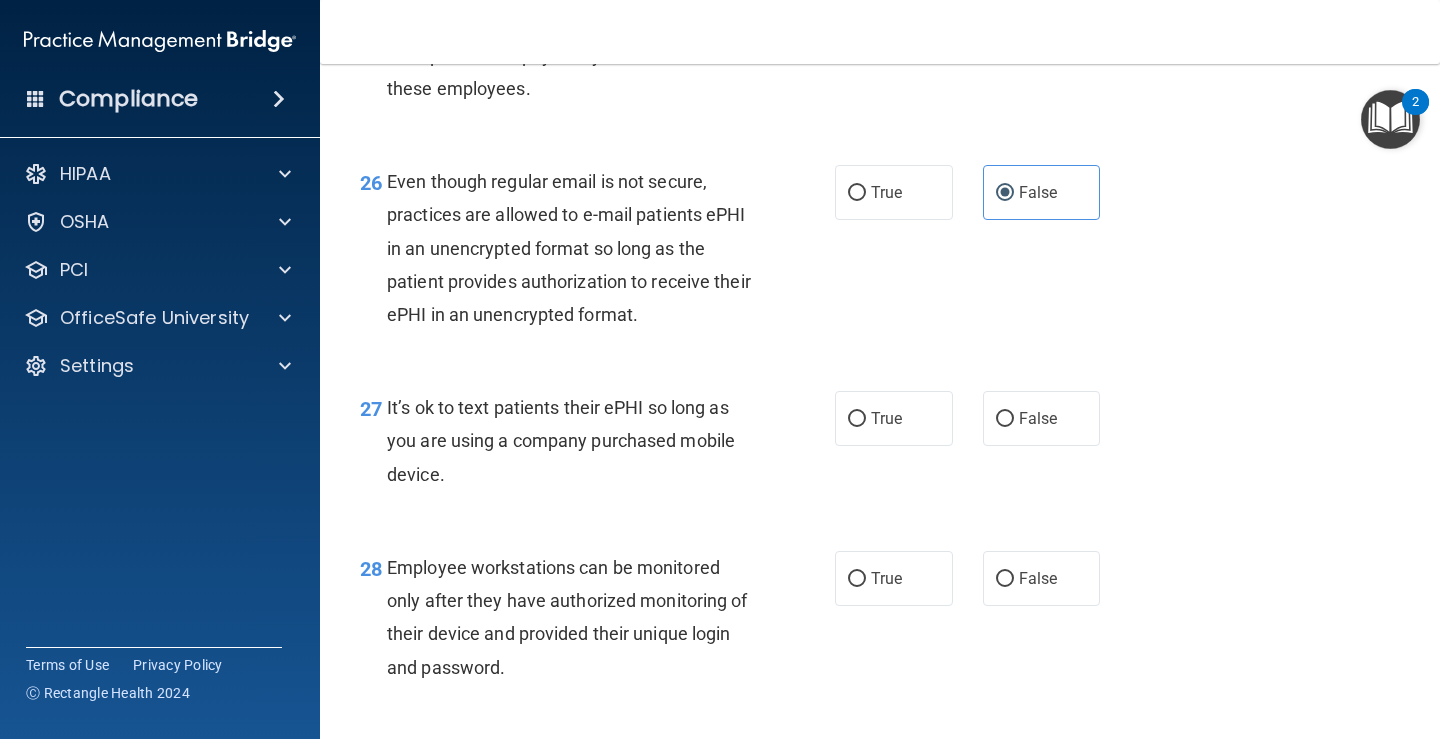 scroll, scrollTop: 5100, scrollLeft: 0, axis: vertical 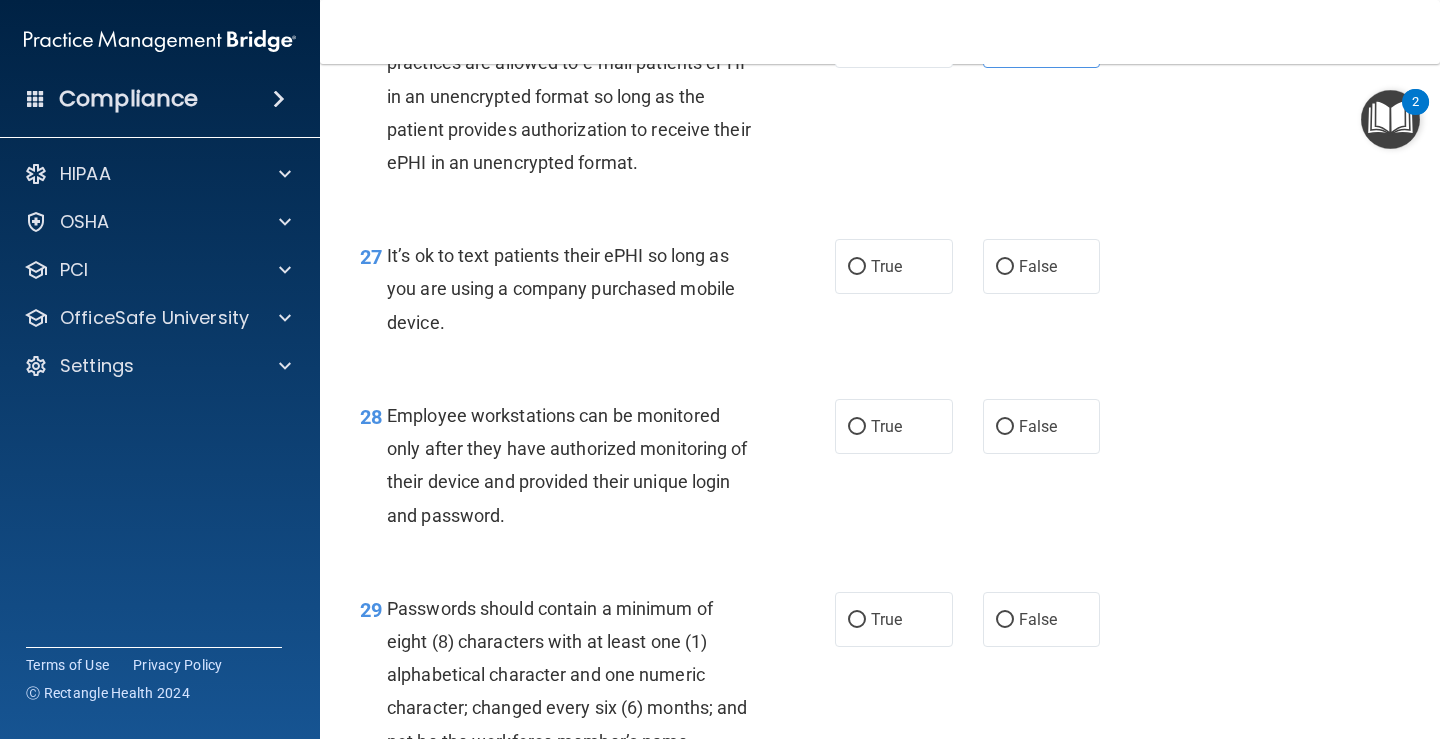drag, startPoint x: 488, startPoint y: 362, endPoint x: 386, endPoint y: 294, distance: 122.588745 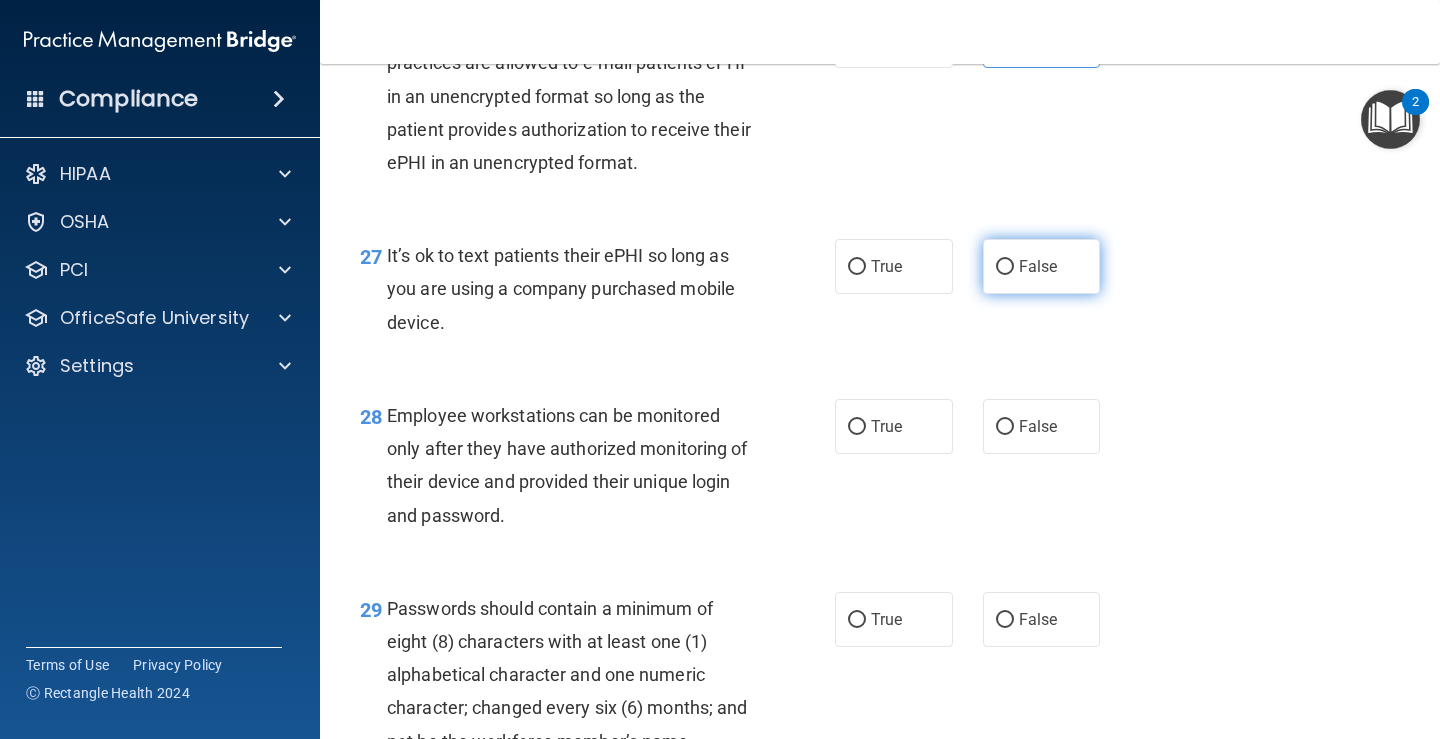 click on "False" at bounding box center [1042, 266] 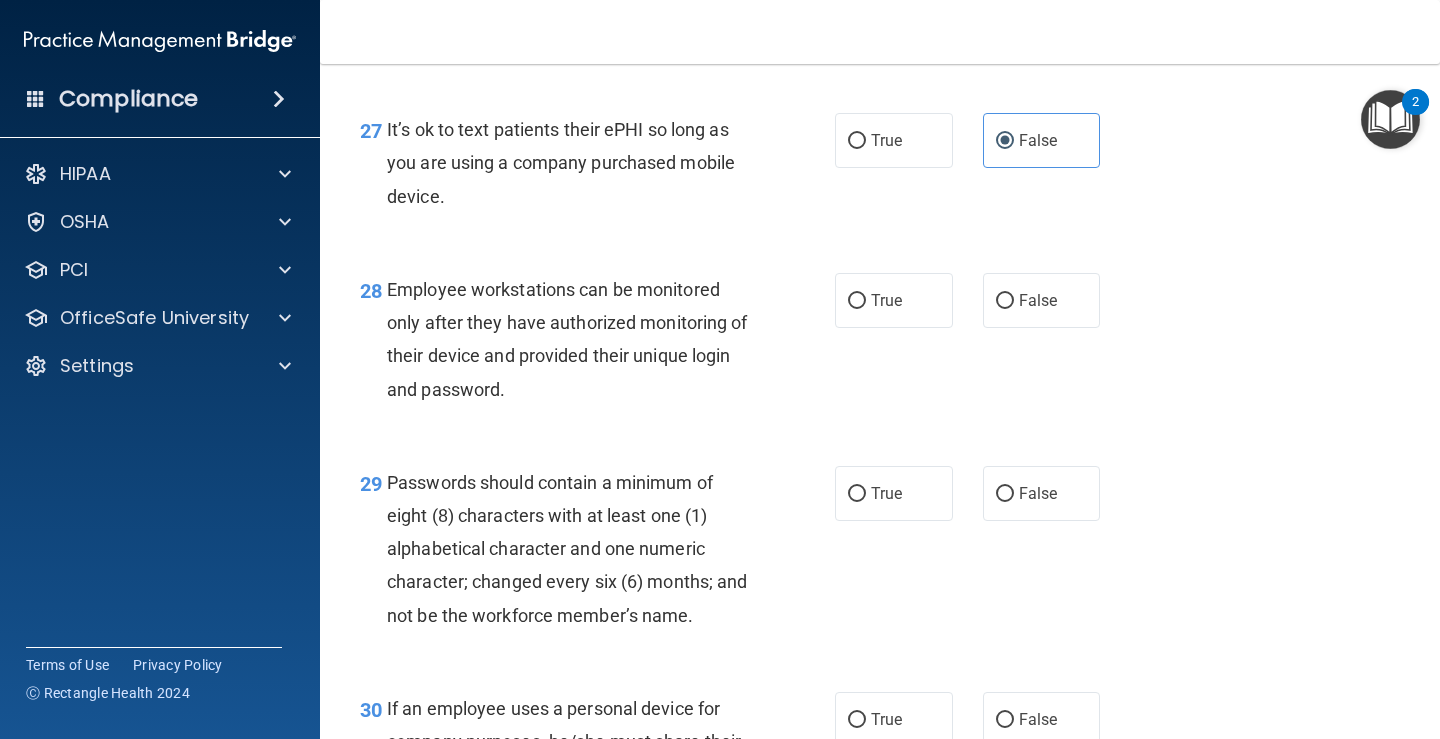 scroll, scrollTop: 5300, scrollLeft: 0, axis: vertical 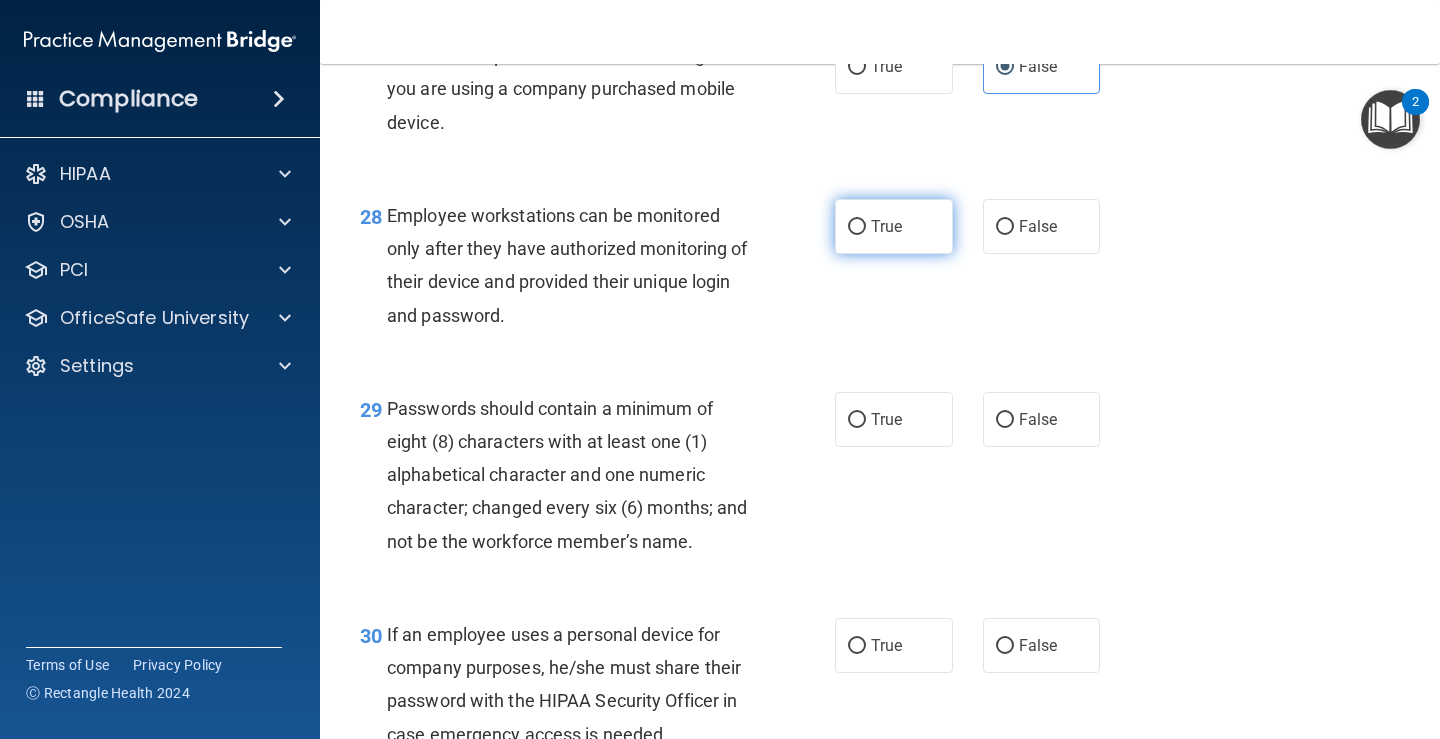click on "True" at bounding box center [894, 226] 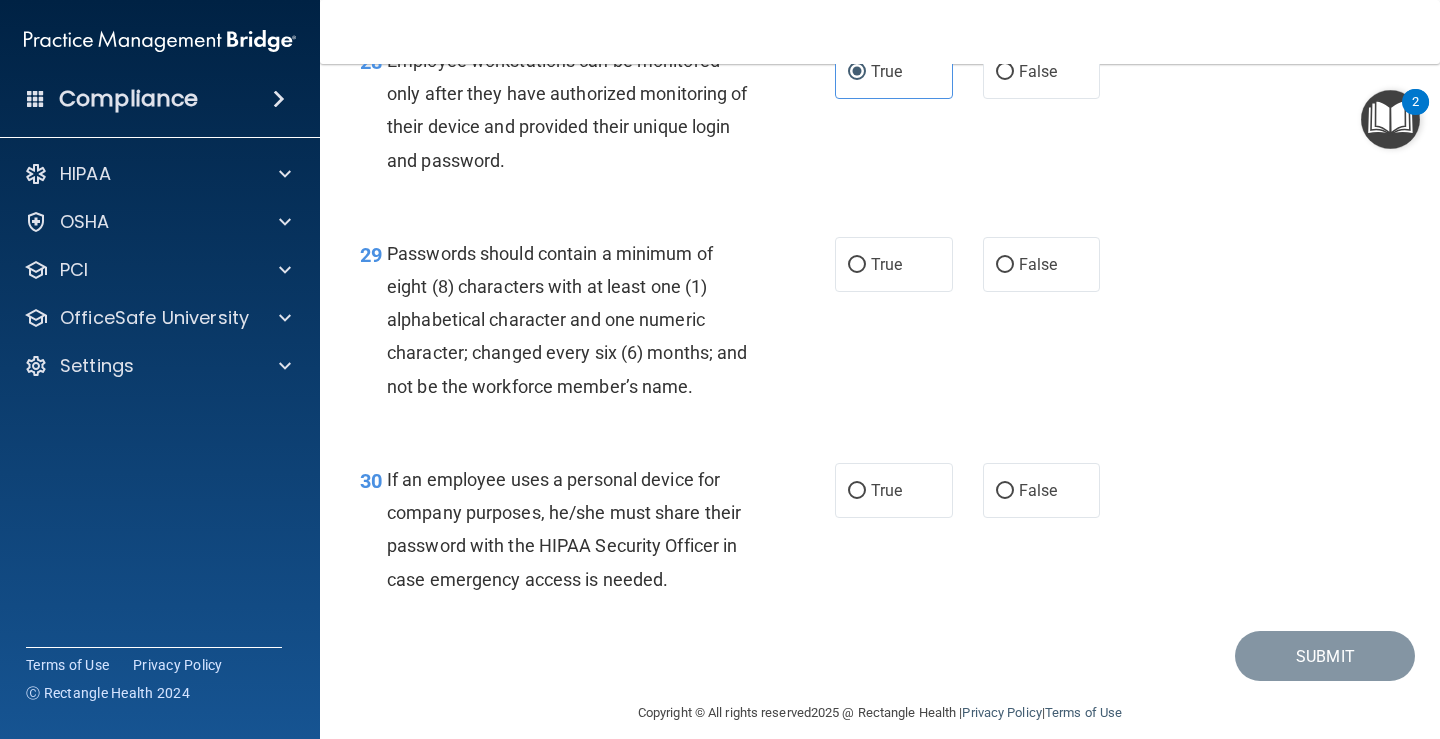 scroll, scrollTop: 5500, scrollLeft: 0, axis: vertical 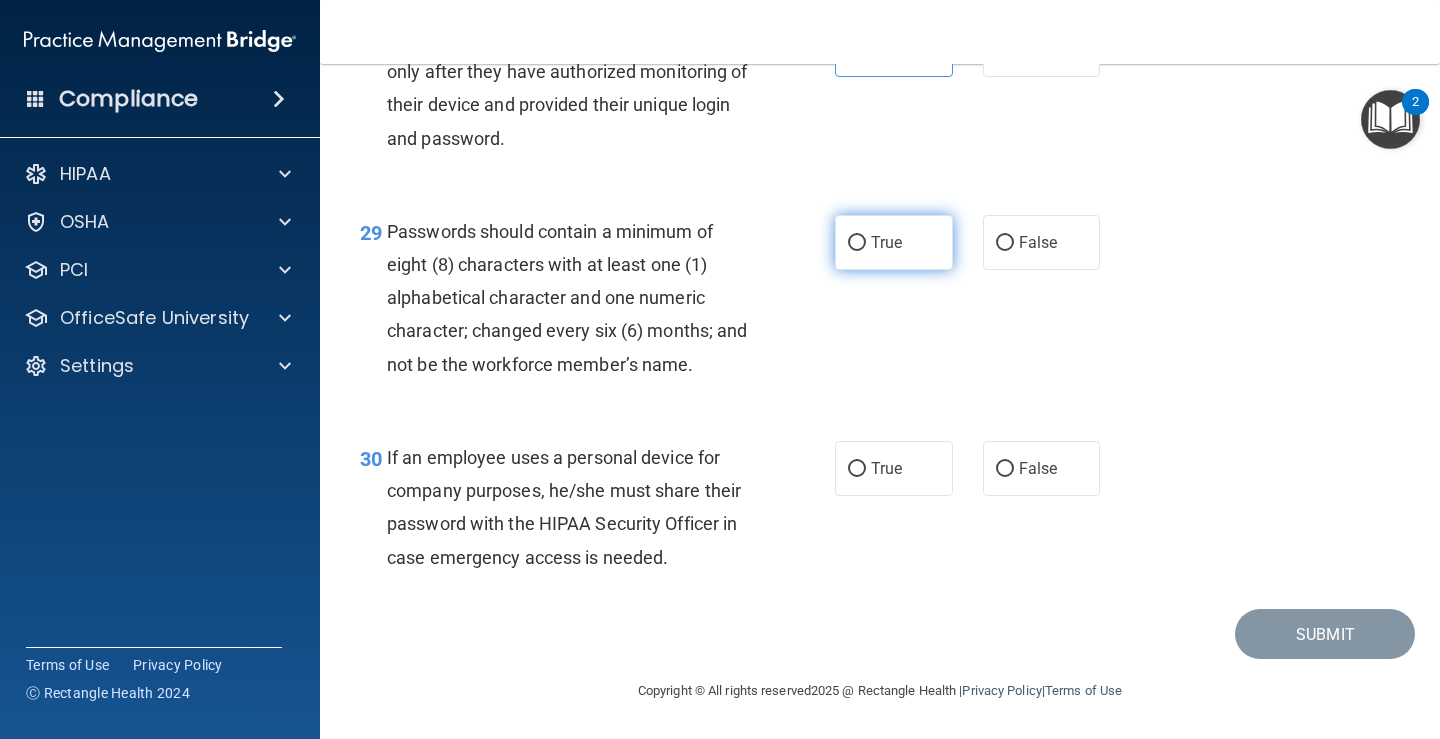 click on "True" at bounding box center [894, 242] 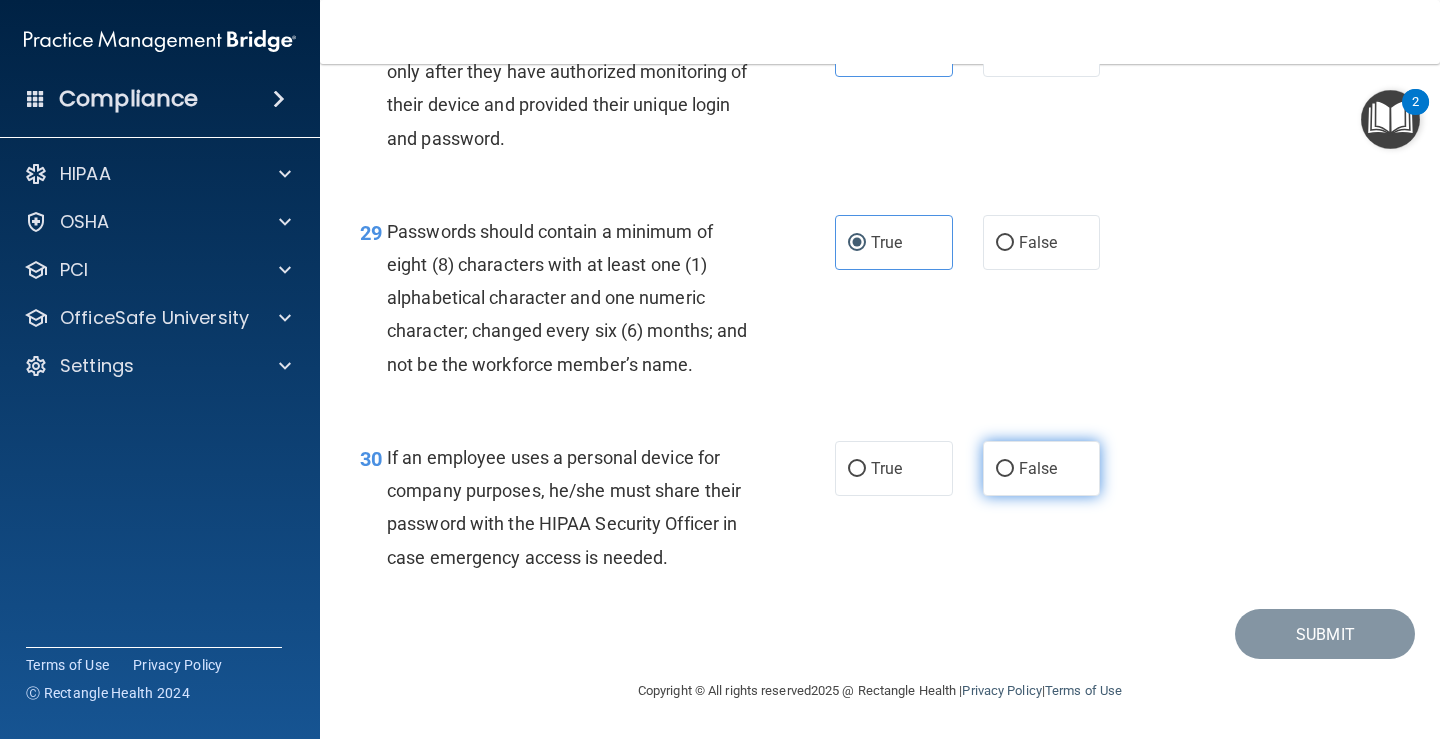 click on "False" at bounding box center [1038, 468] 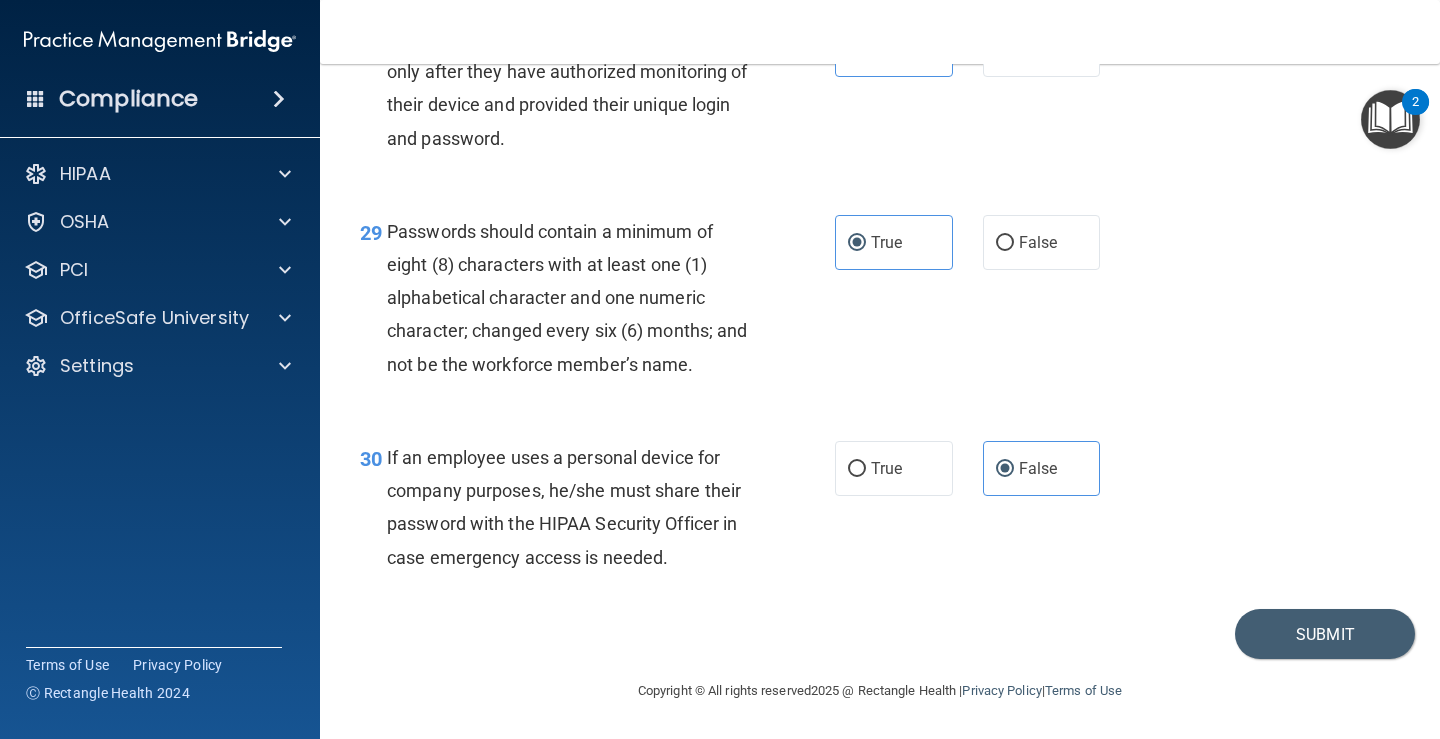 scroll, scrollTop: 5510, scrollLeft: 0, axis: vertical 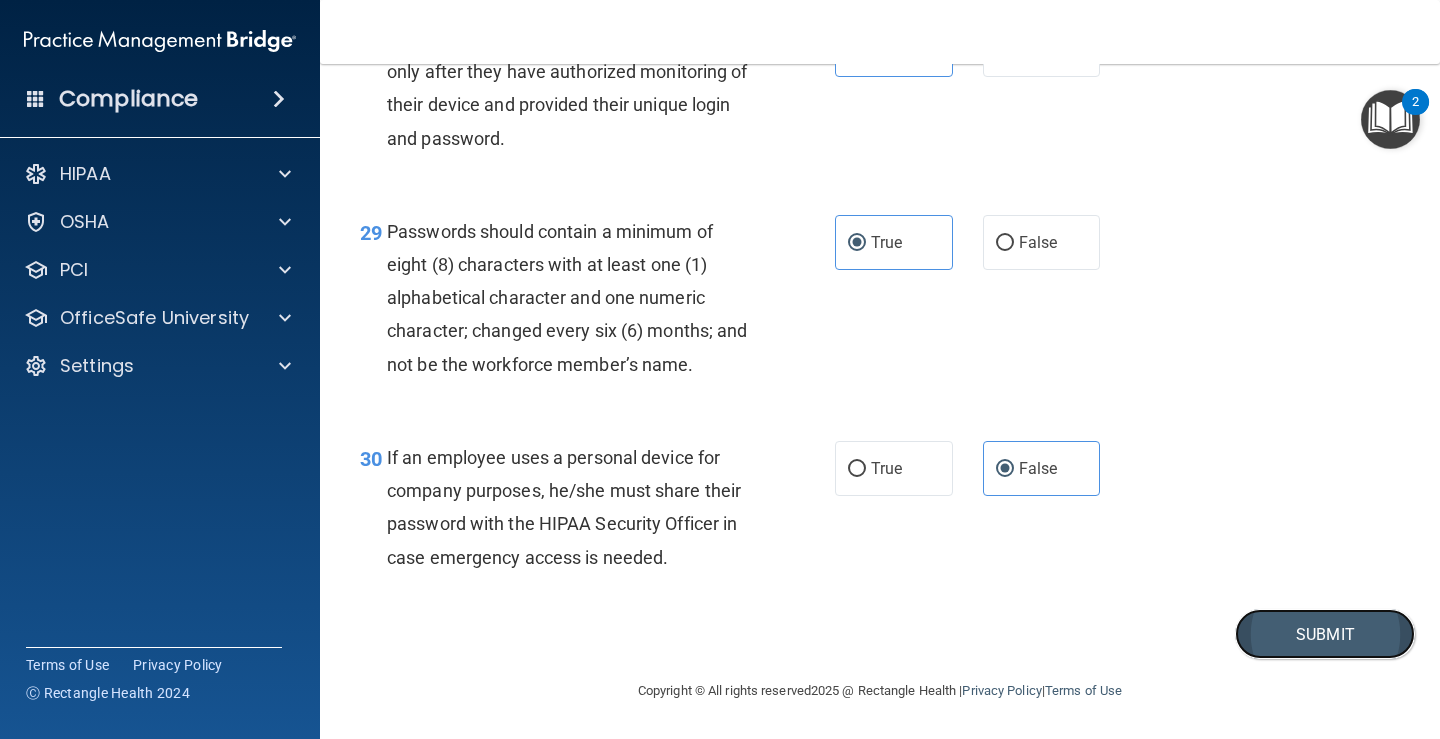 click on "Submit" at bounding box center (1325, 634) 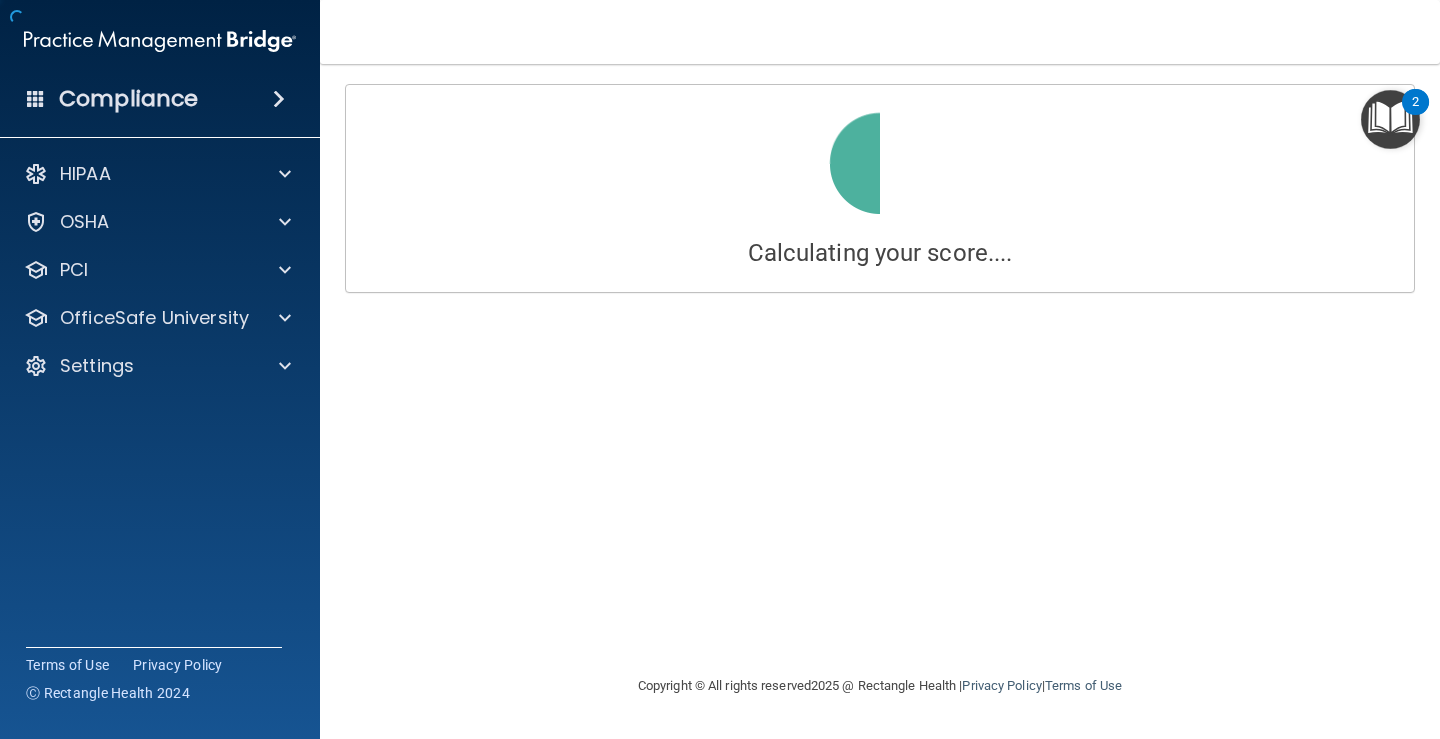 scroll, scrollTop: 0, scrollLeft: 0, axis: both 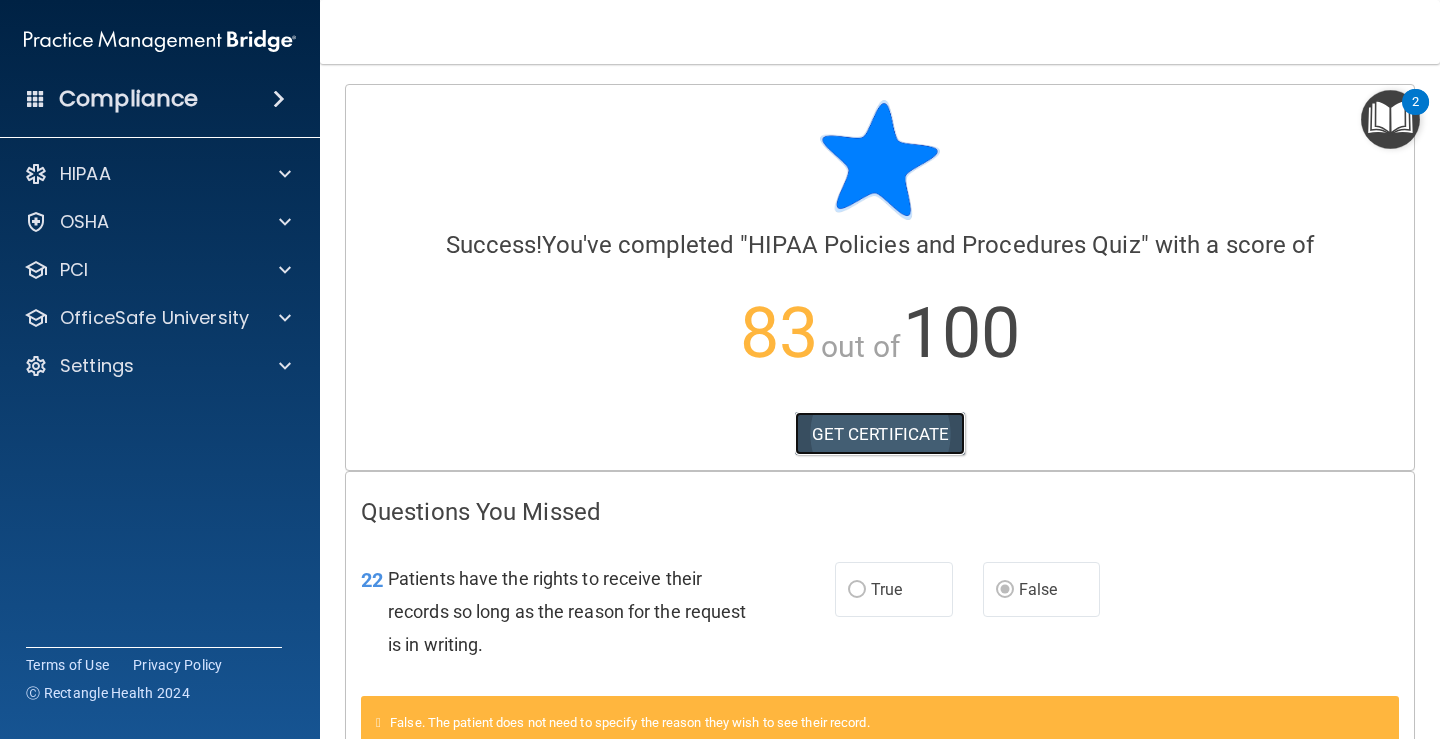 click on "GET CERTIFICATE" at bounding box center (880, 434) 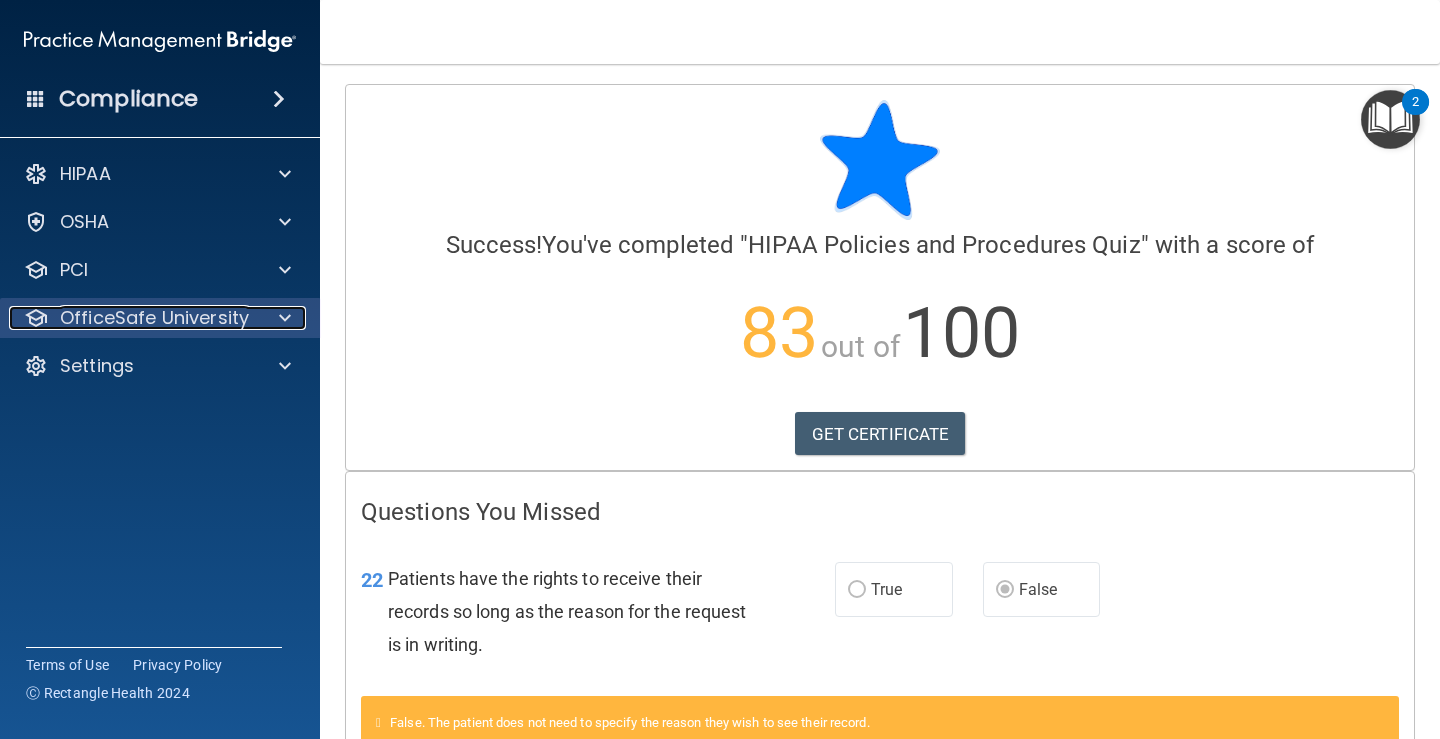 click on "OfficeSafe University" at bounding box center (154, 318) 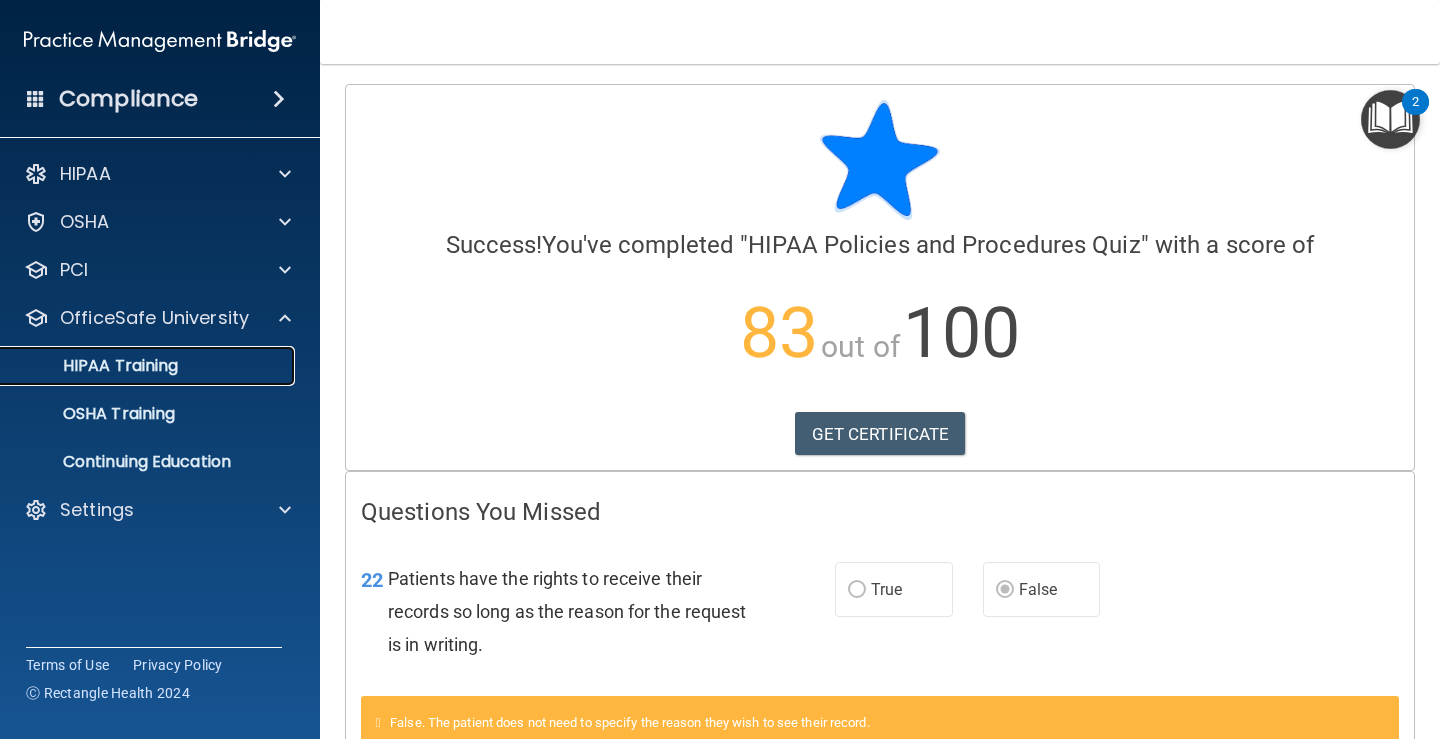 click on "HIPAA Training" at bounding box center [137, 366] 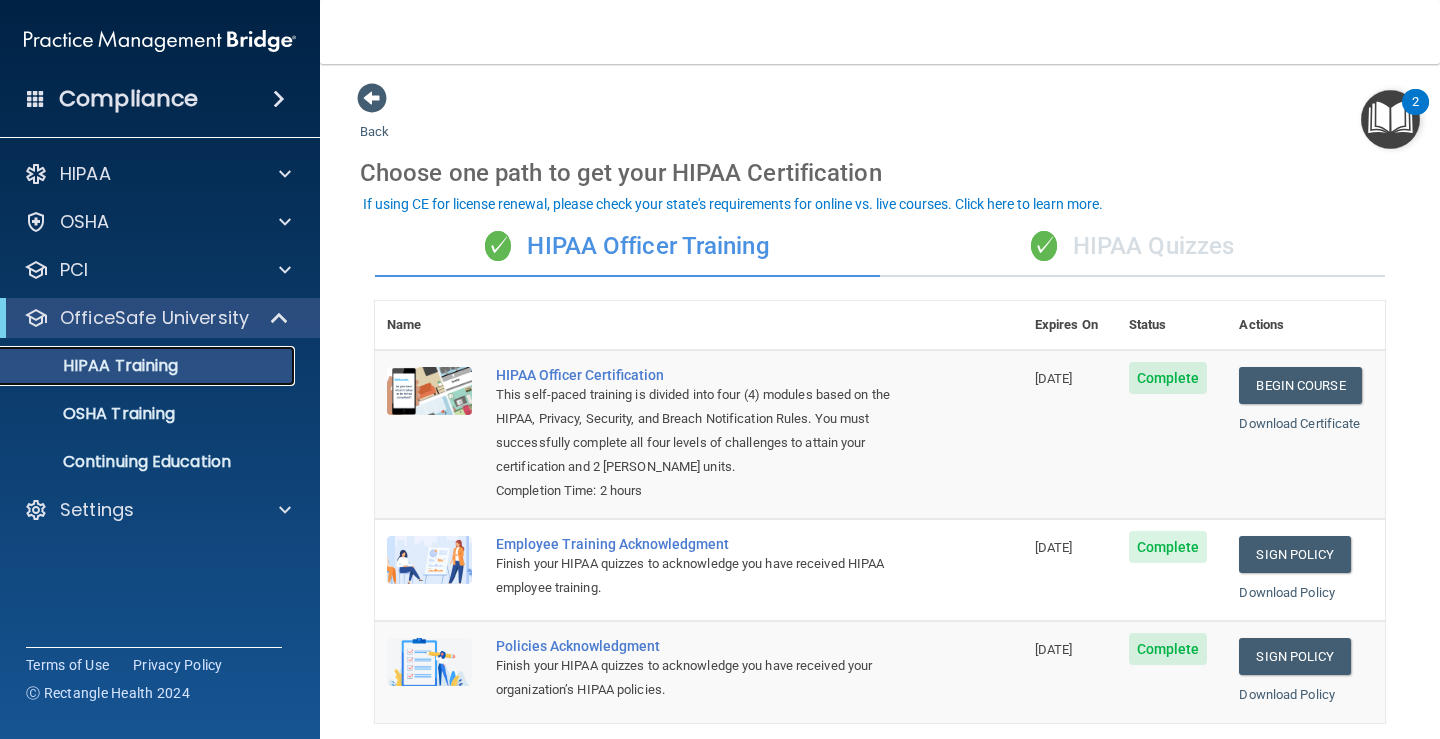 scroll, scrollTop: 0, scrollLeft: 0, axis: both 